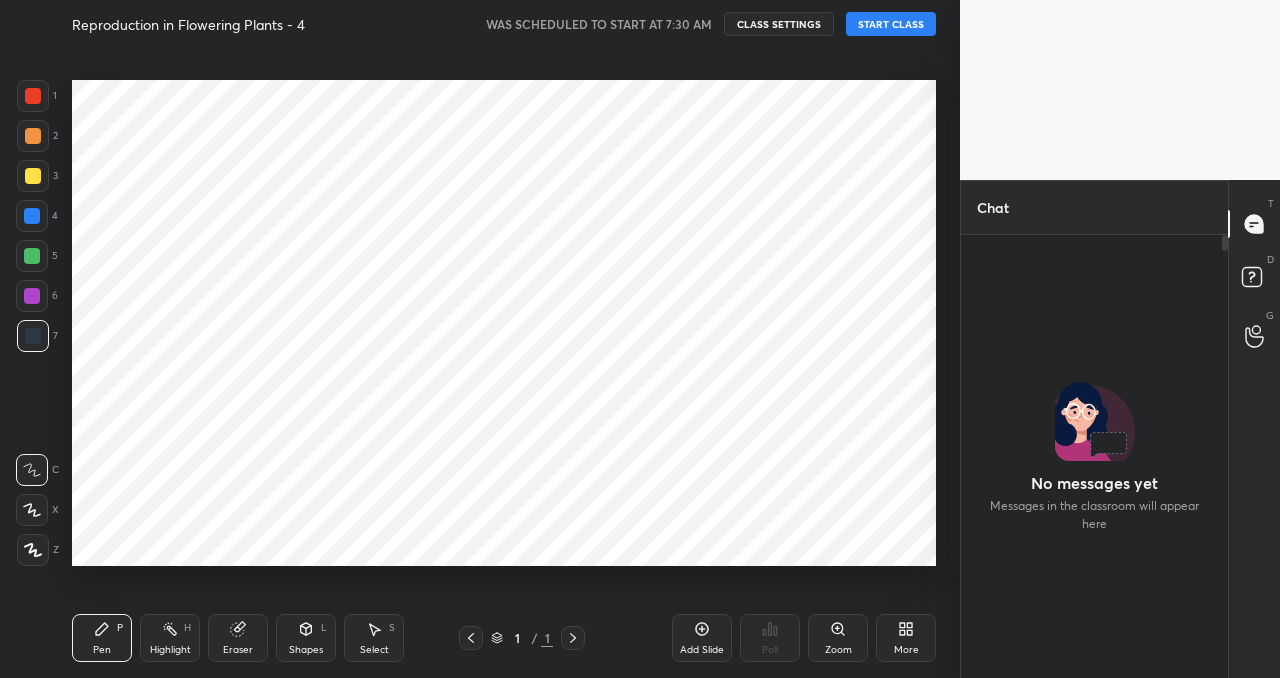 scroll, scrollTop: 0, scrollLeft: 0, axis: both 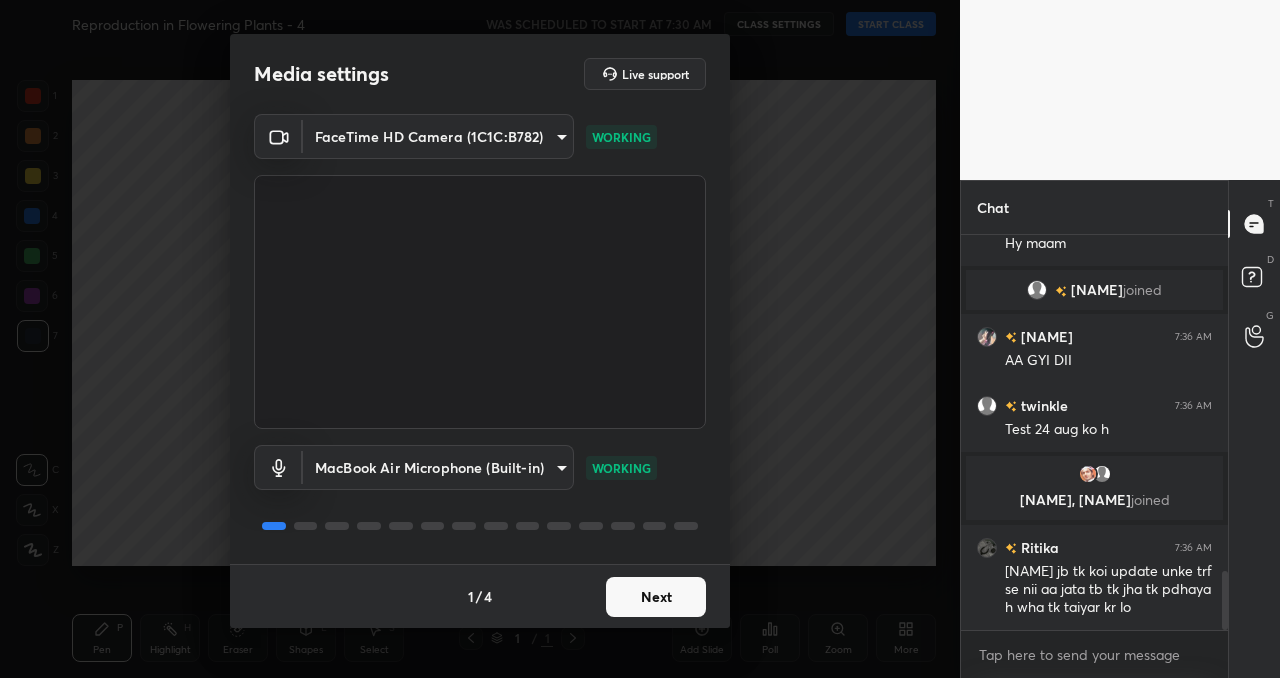 click on "Next" at bounding box center (656, 597) 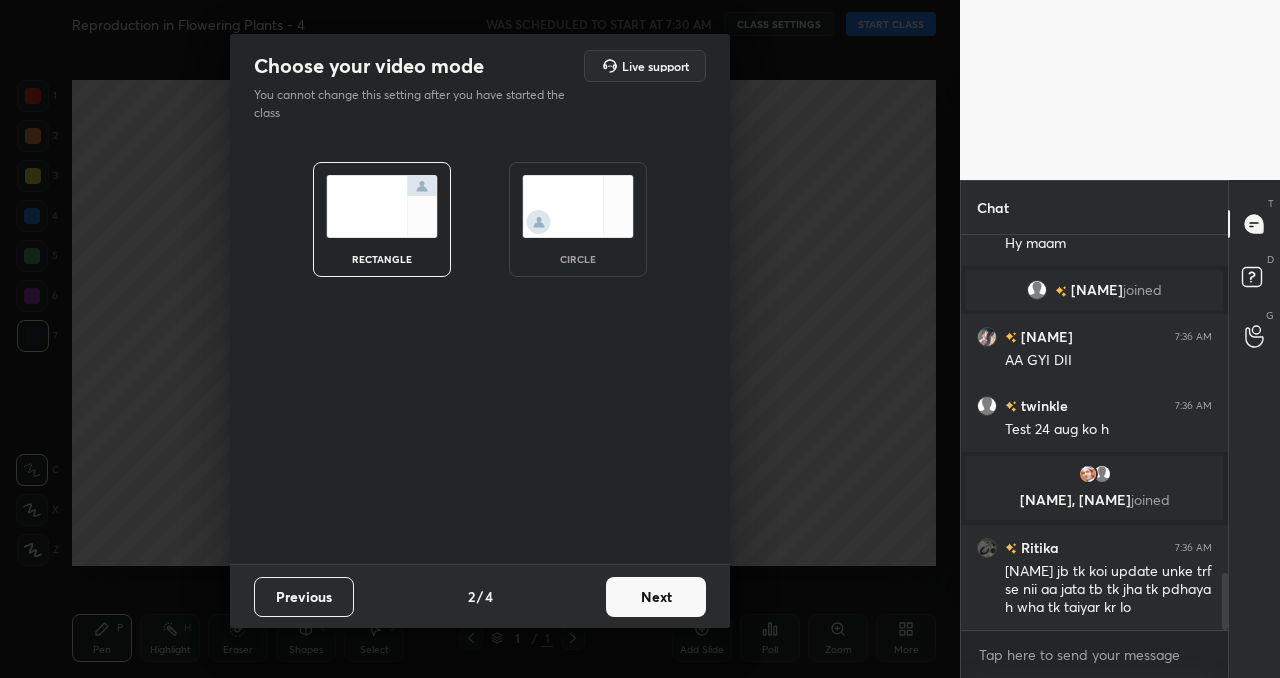 scroll, scrollTop: 2326, scrollLeft: 0, axis: vertical 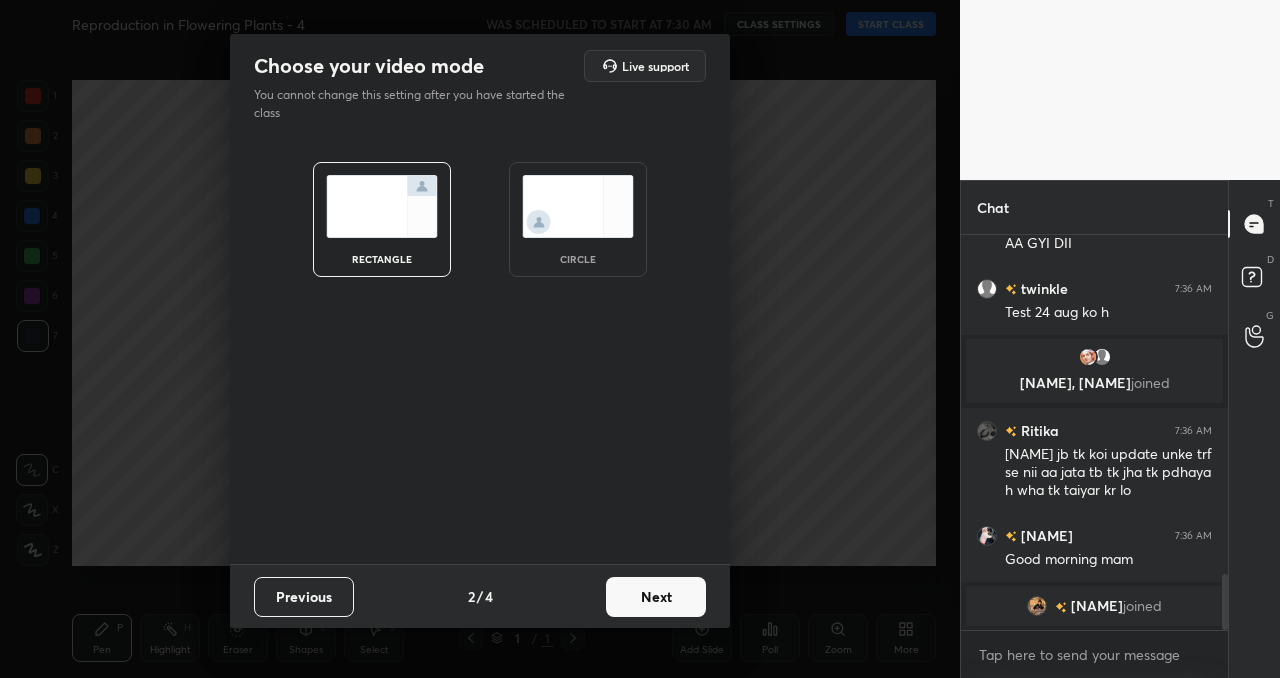 click on "Next" at bounding box center (656, 597) 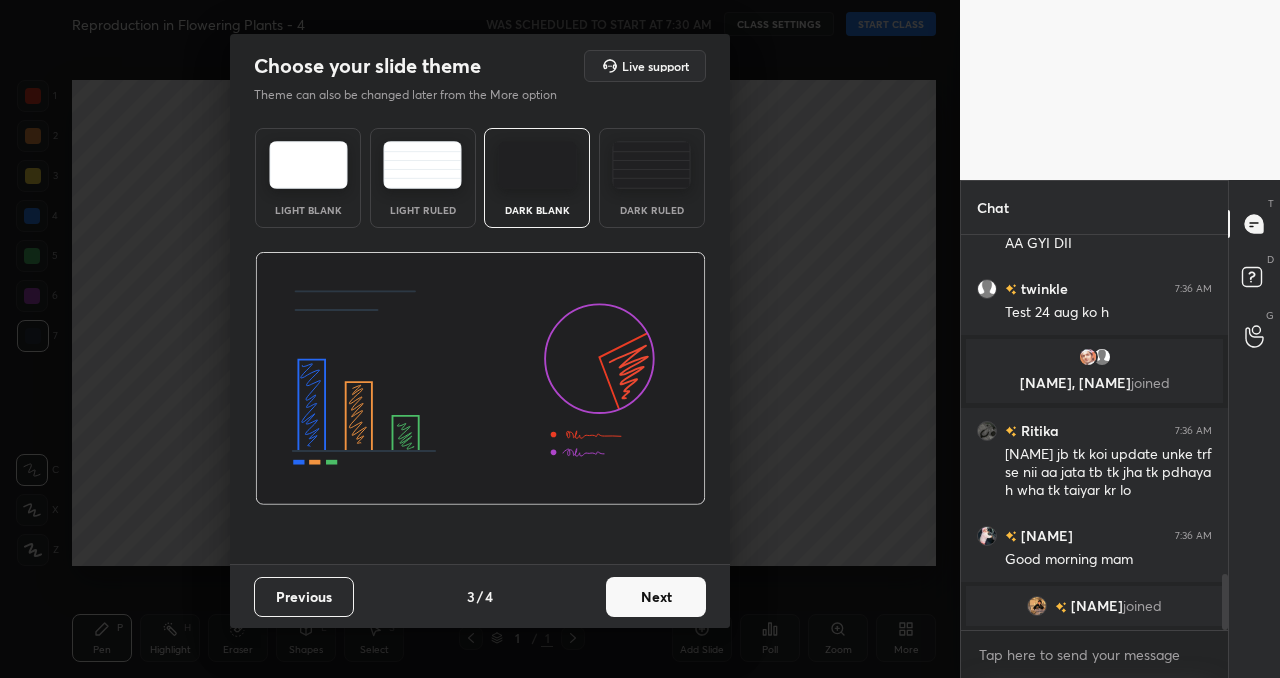 scroll, scrollTop: 2409, scrollLeft: 0, axis: vertical 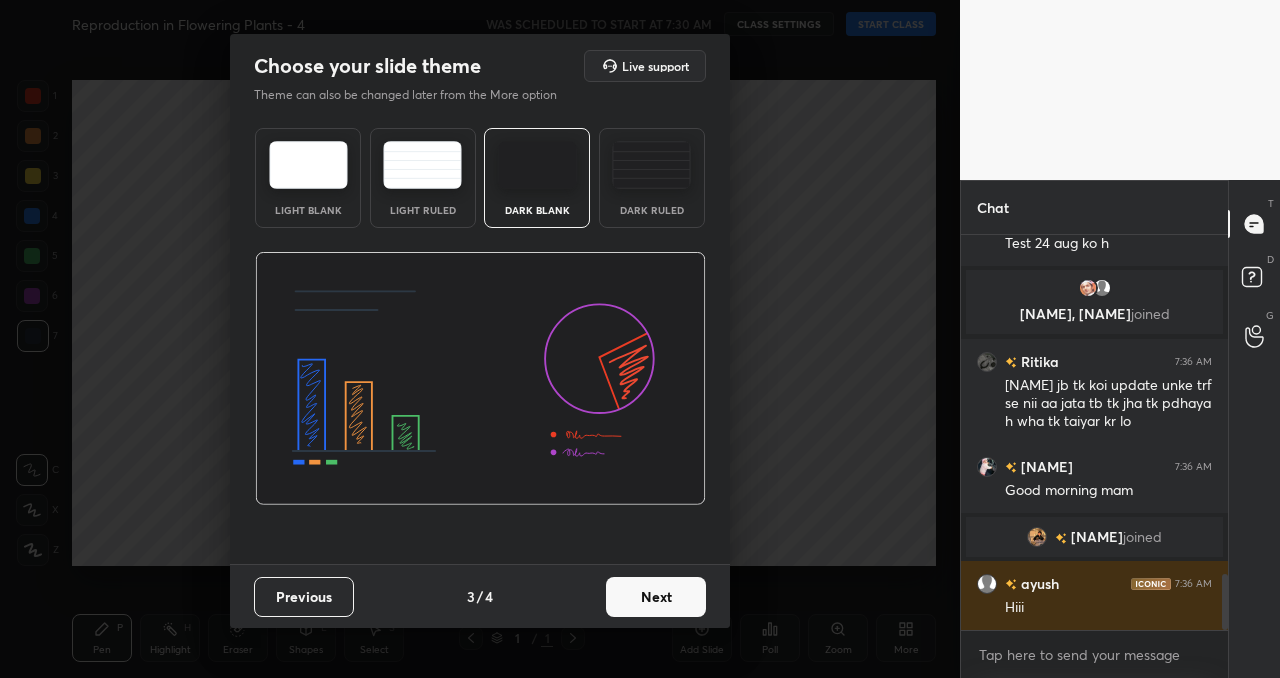 click on "Previous 3 / 4 Next" at bounding box center [480, 596] 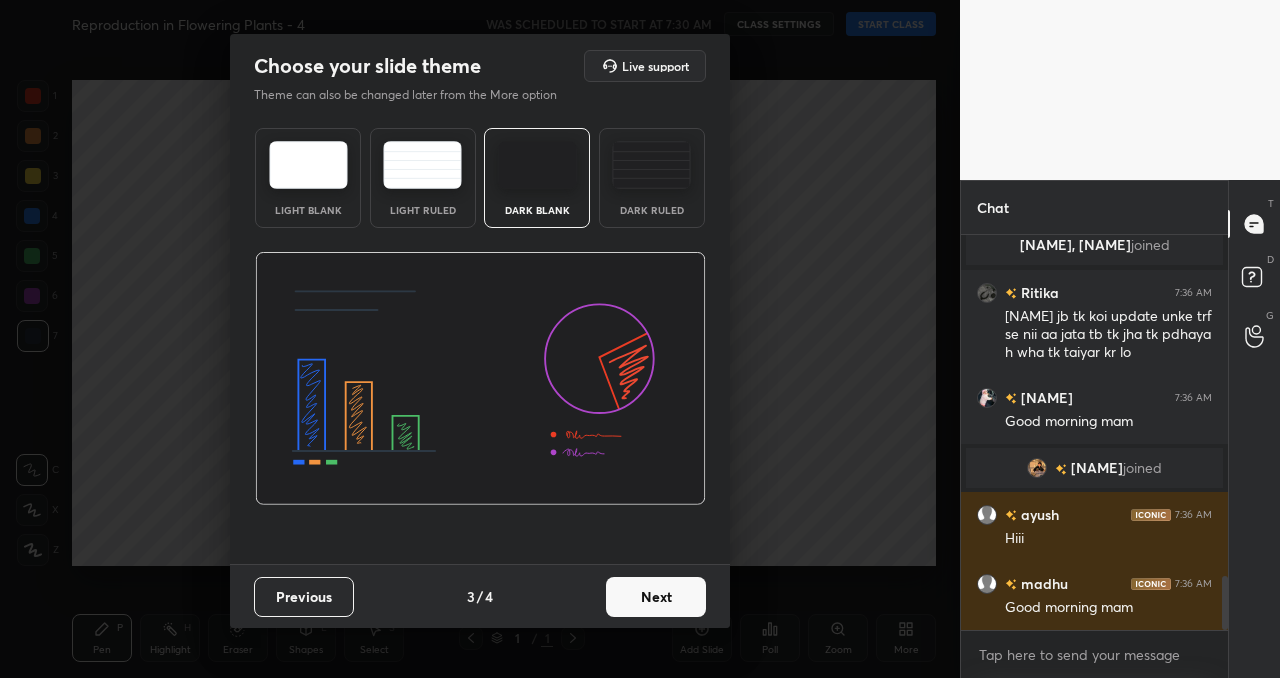 click on "Next" at bounding box center (656, 597) 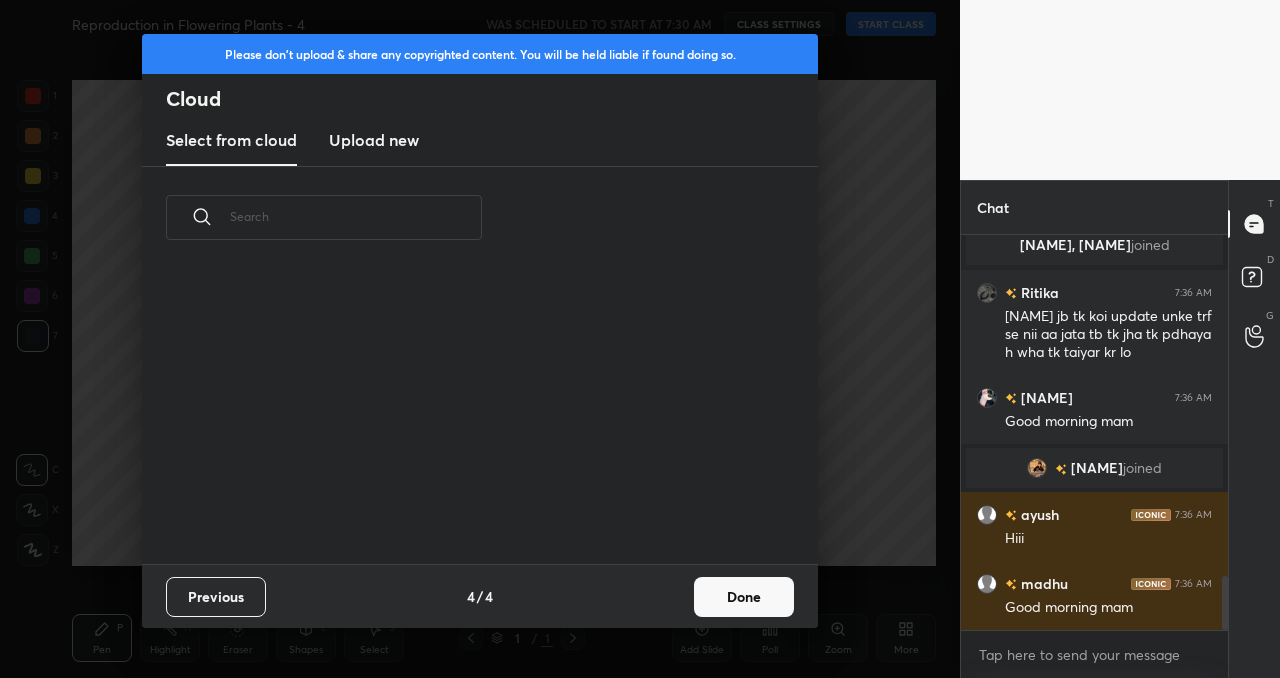 scroll, scrollTop: 7, scrollLeft: 11, axis: both 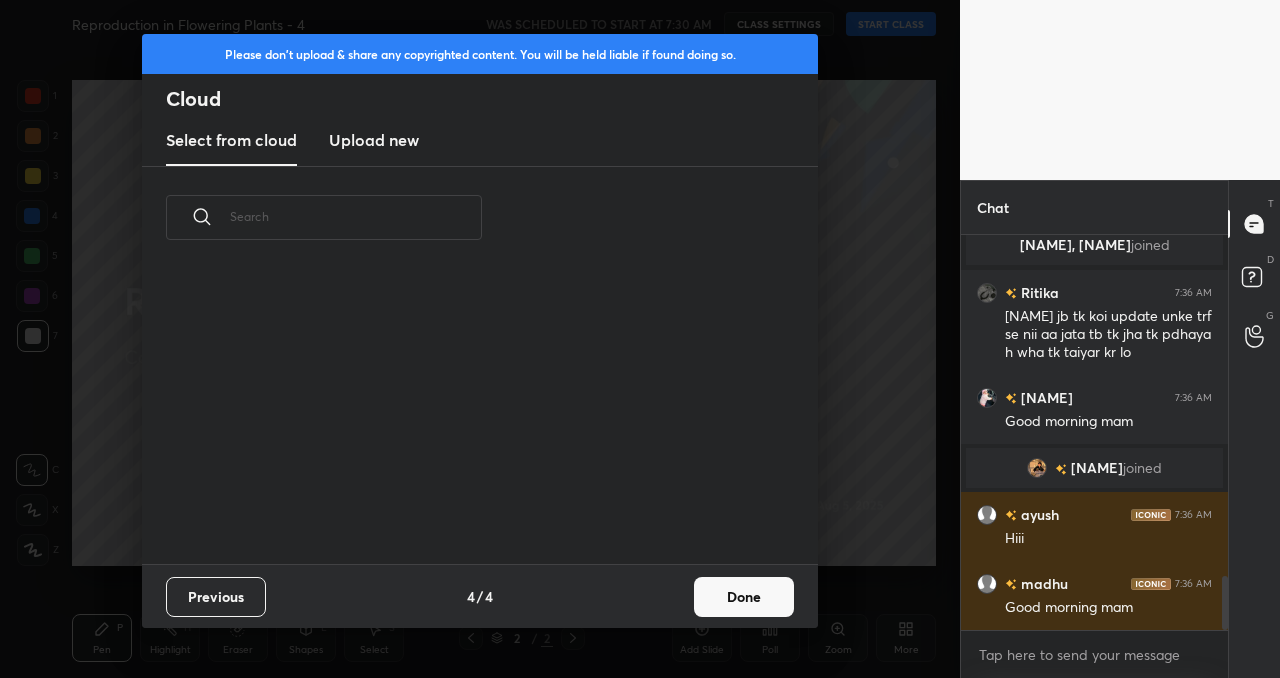 click on "Done" at bounding box center [744, 597] 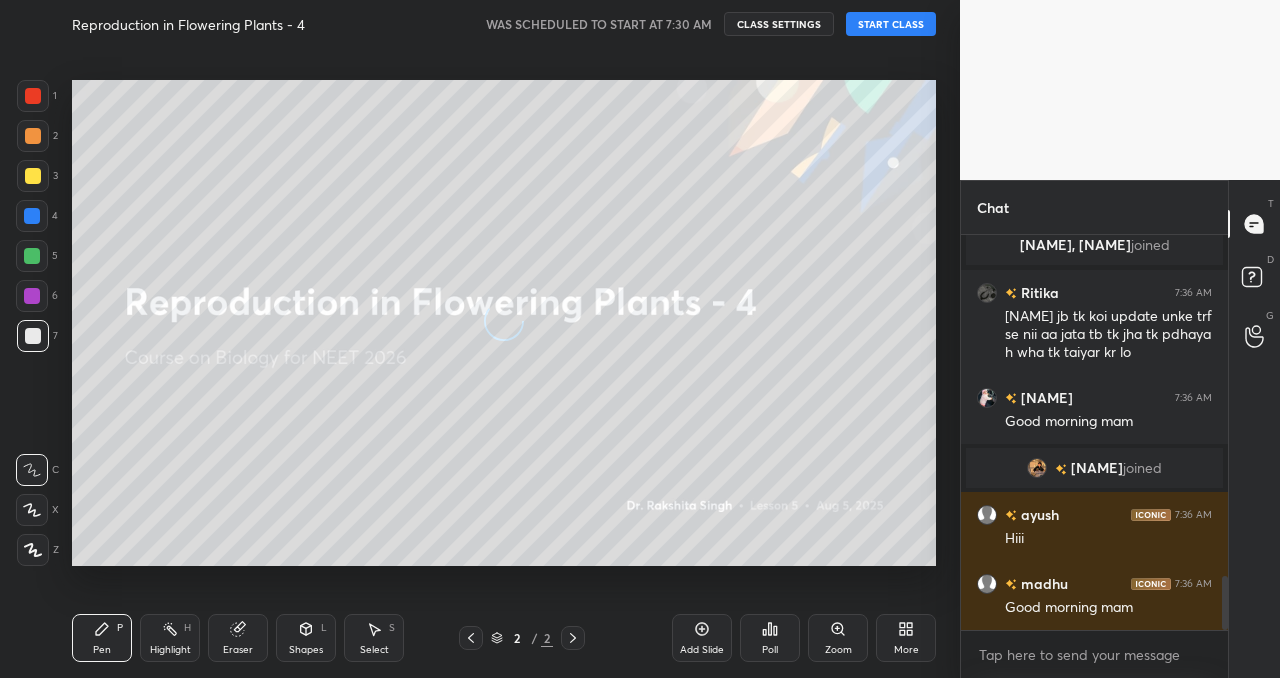 scroll, scrollTop: 2547, scrollLeft: 0, axis: vertical 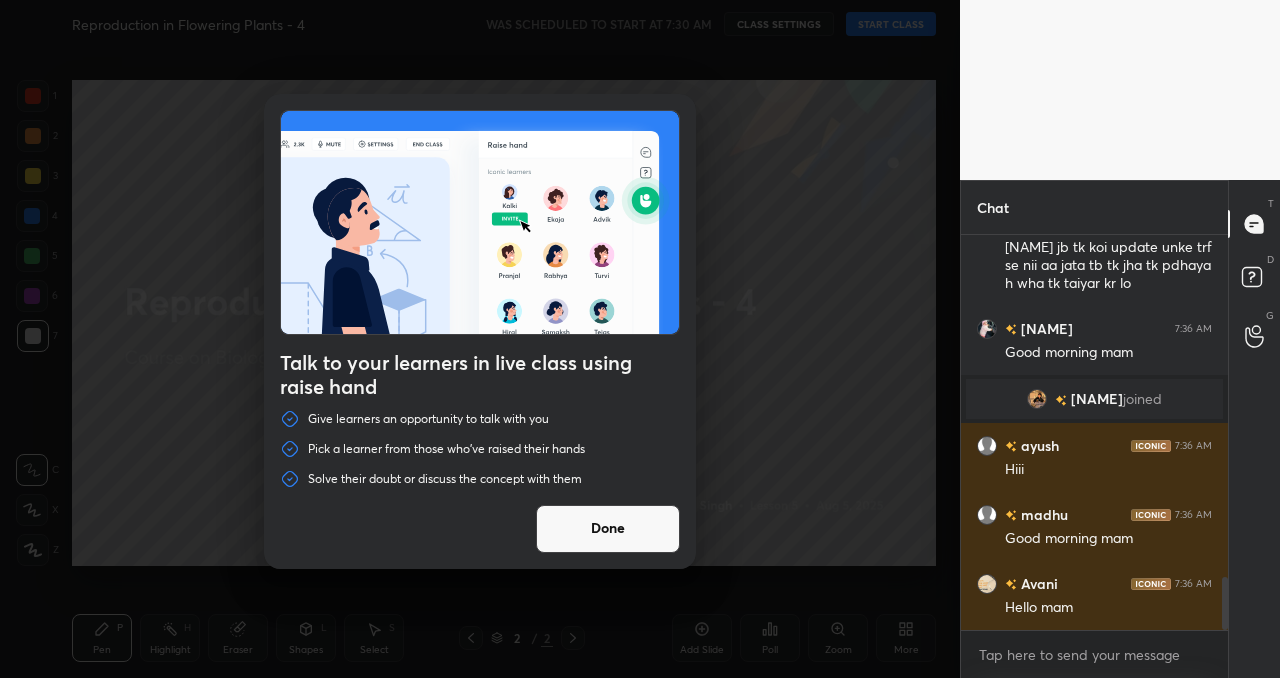 click on "Done" at bounding box center (608, 529) 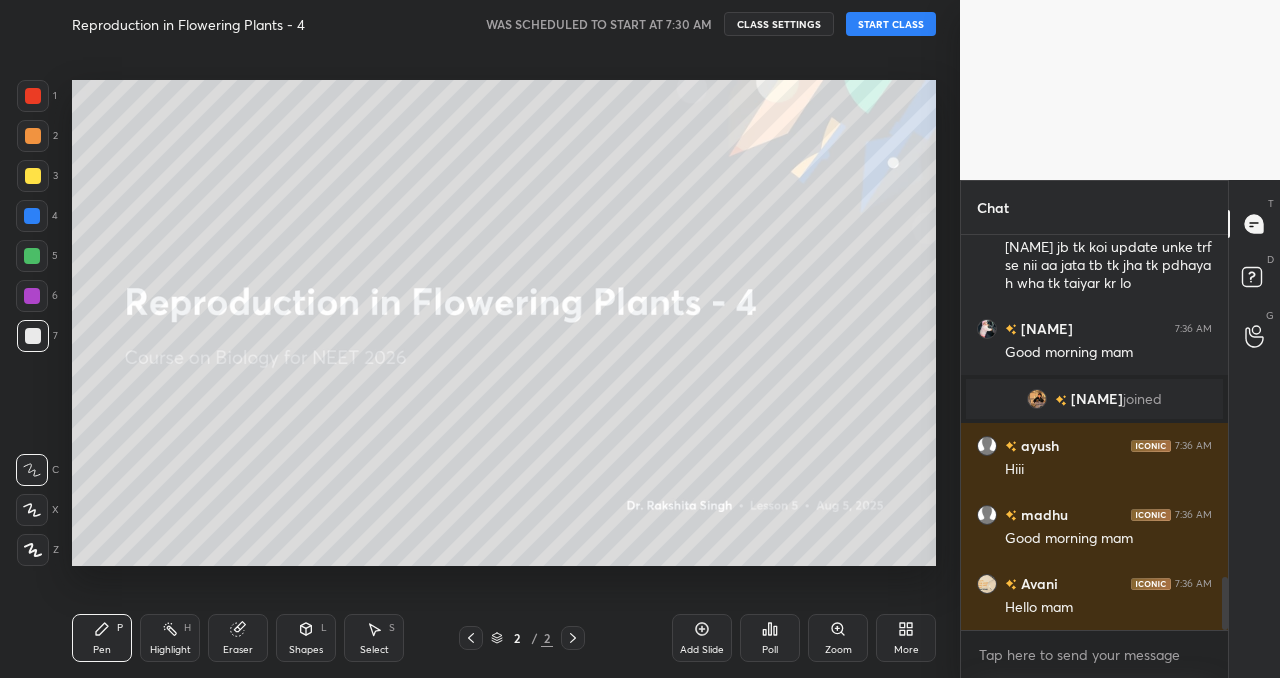 scroll, scrollTop: 2595, scrollLeft: 0, axis: vertical 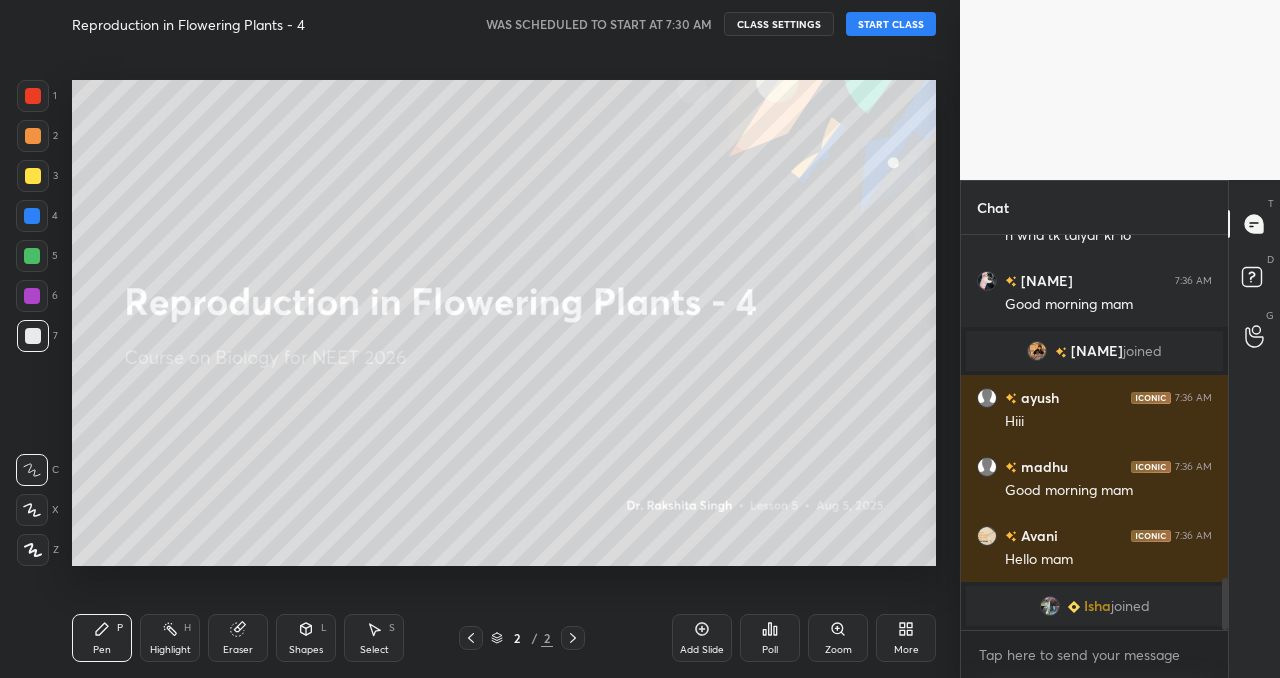 click on "START CLASS" at bounding box center (891, 24) 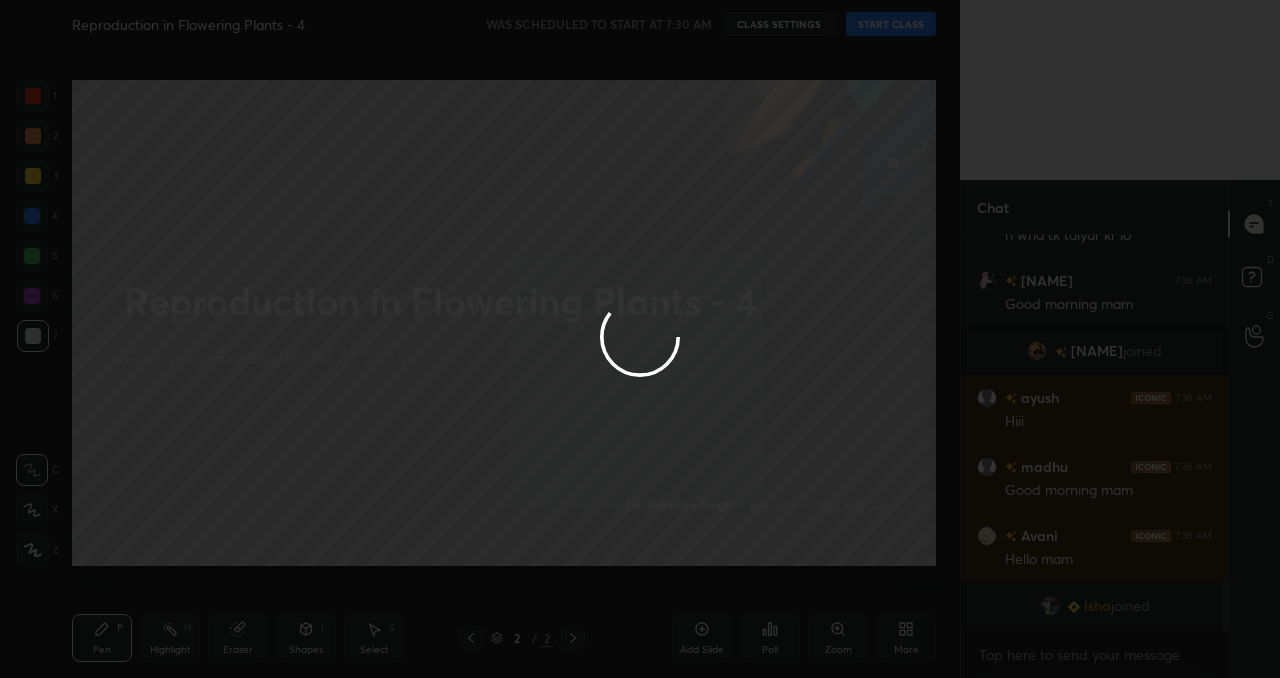 type on "x" 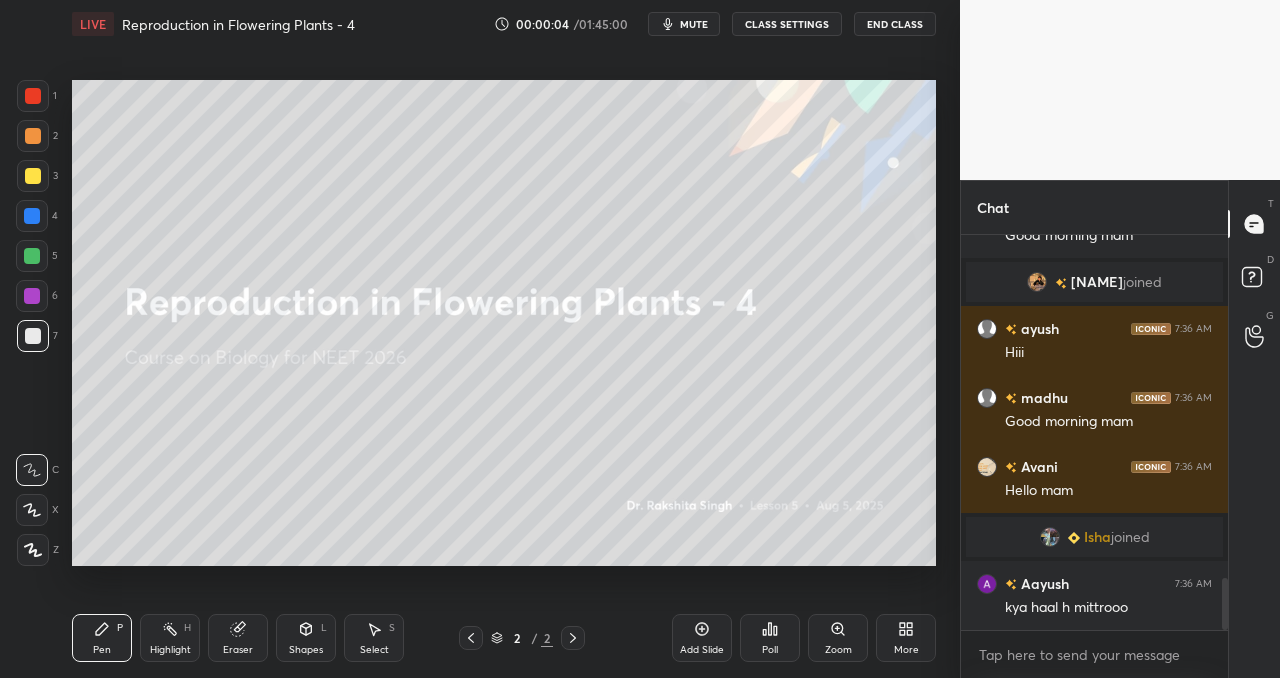 scroll, scrollTop: 2701, scrollLeft: 0, axis: vertical 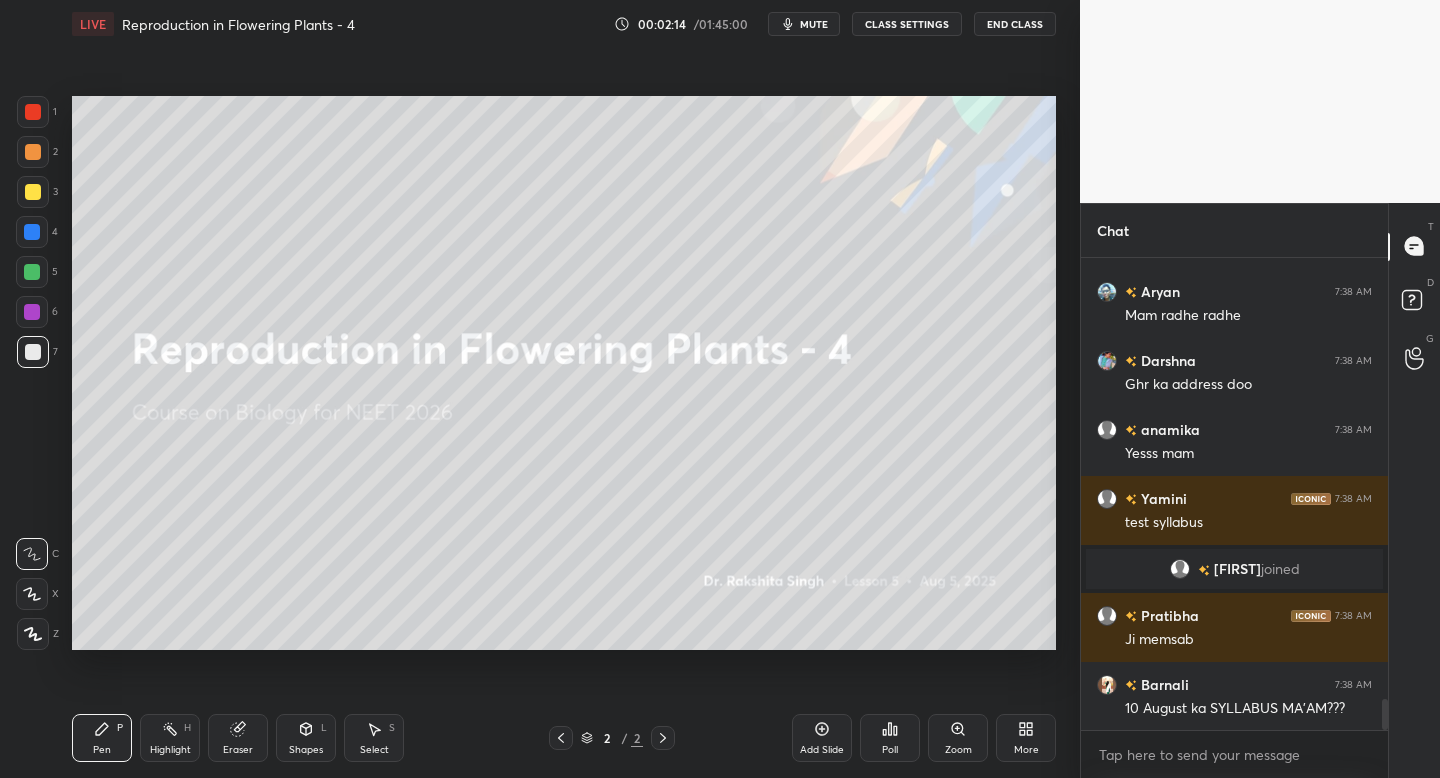 click on "LIVE Reproduction in Flowering Plants - 4 00:02:14 /  01:45:00 mute CLASS SETTINGS End Class" at bounding box center (564, 24) 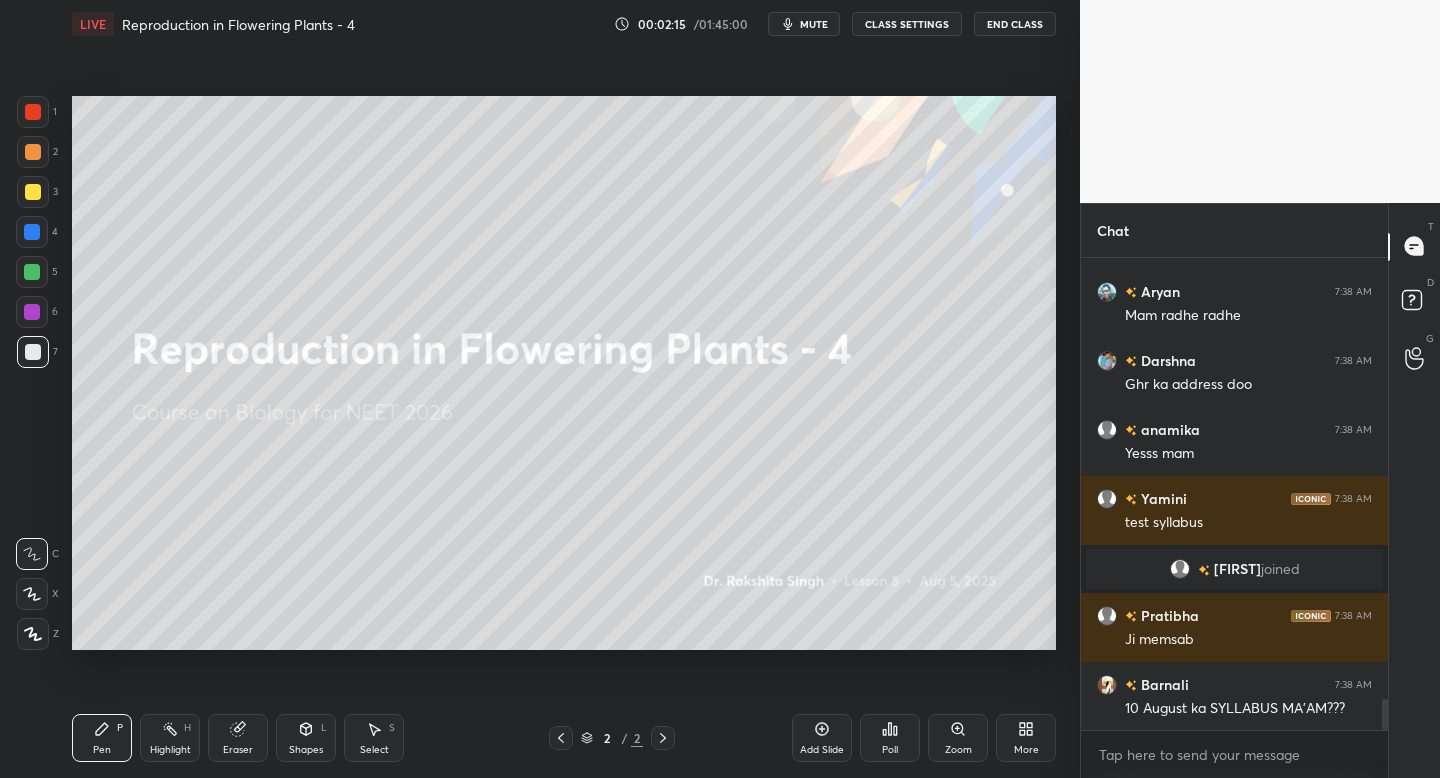 click on "mute" at bounding box center (814, 24) 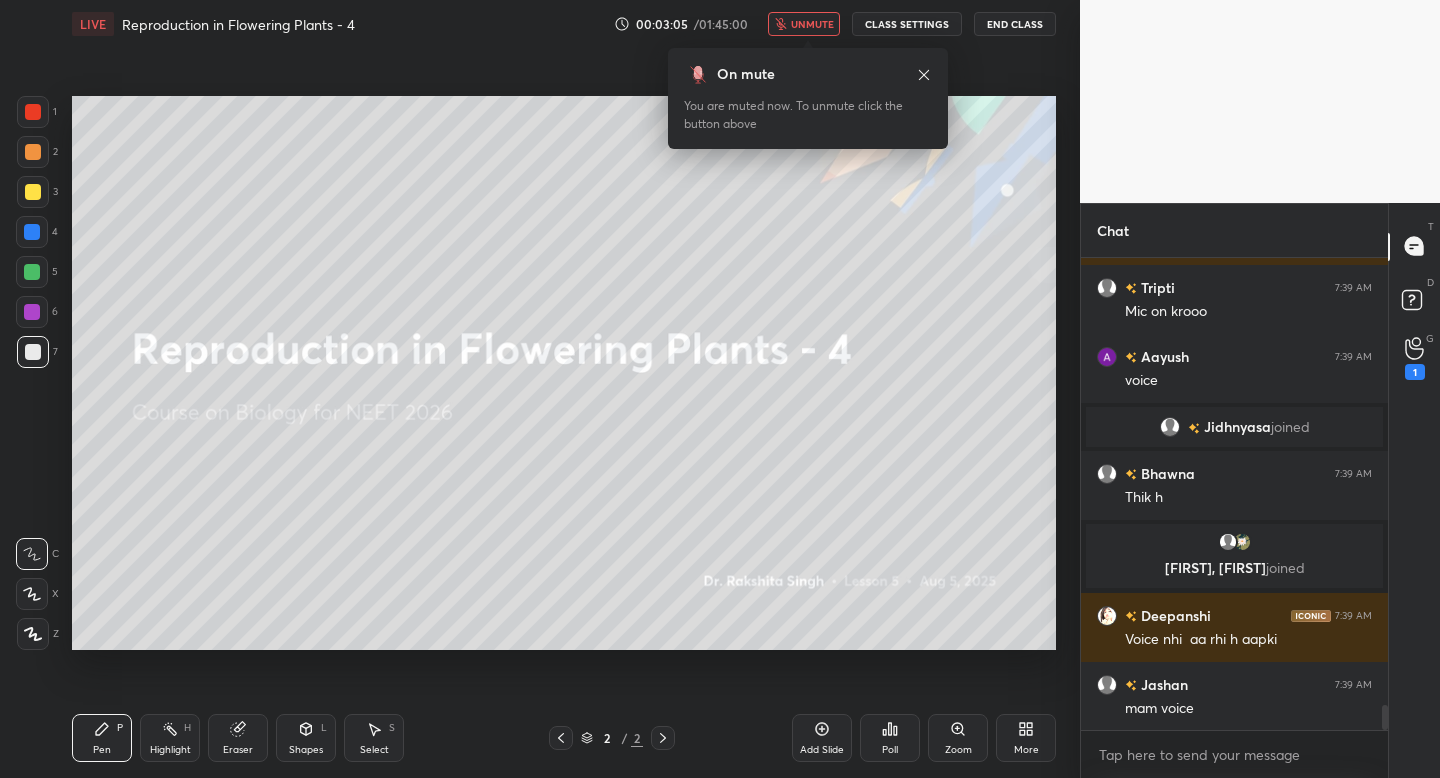 scroll, scrollTop: 8743, scrollLeft: 0, axis: vertical 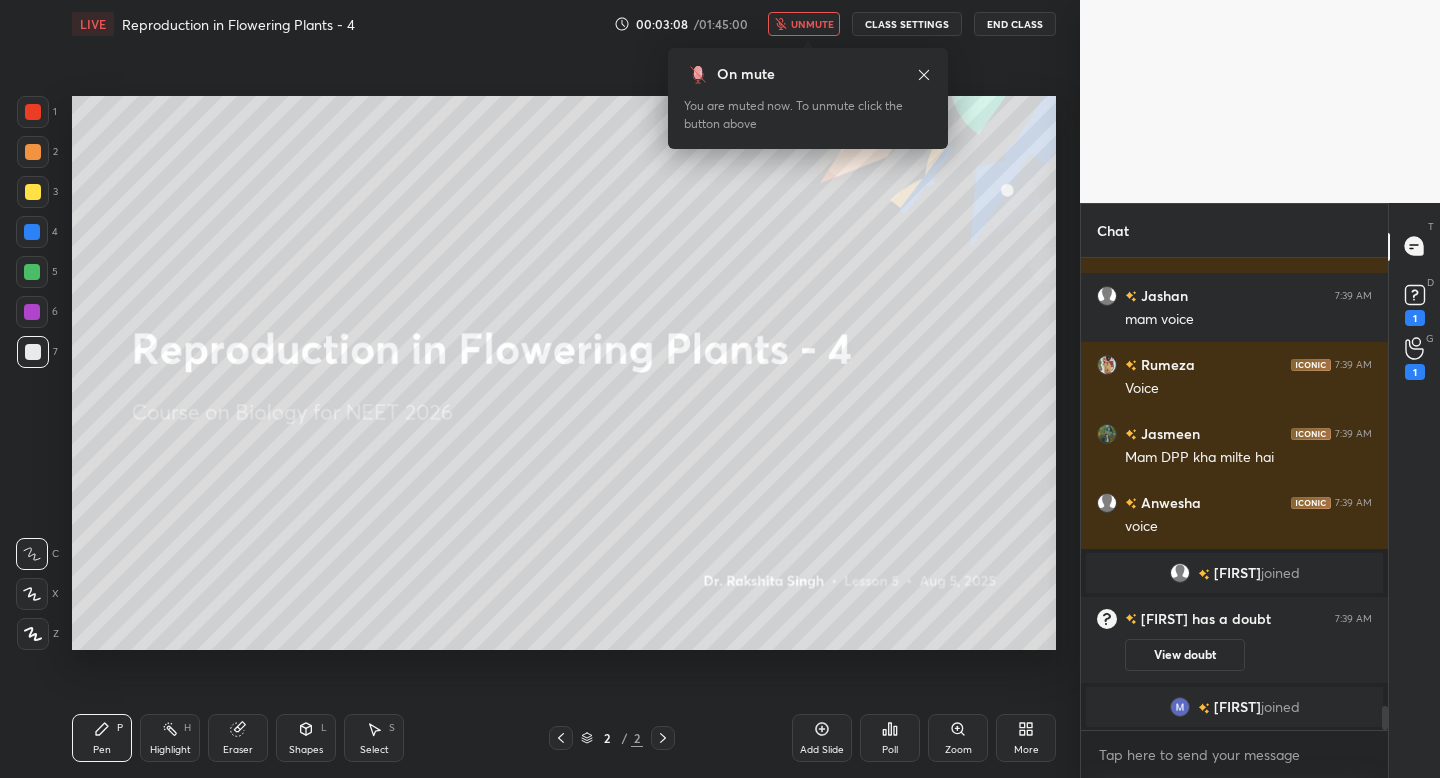 click on "unmute" at bounding box center (812, 24) 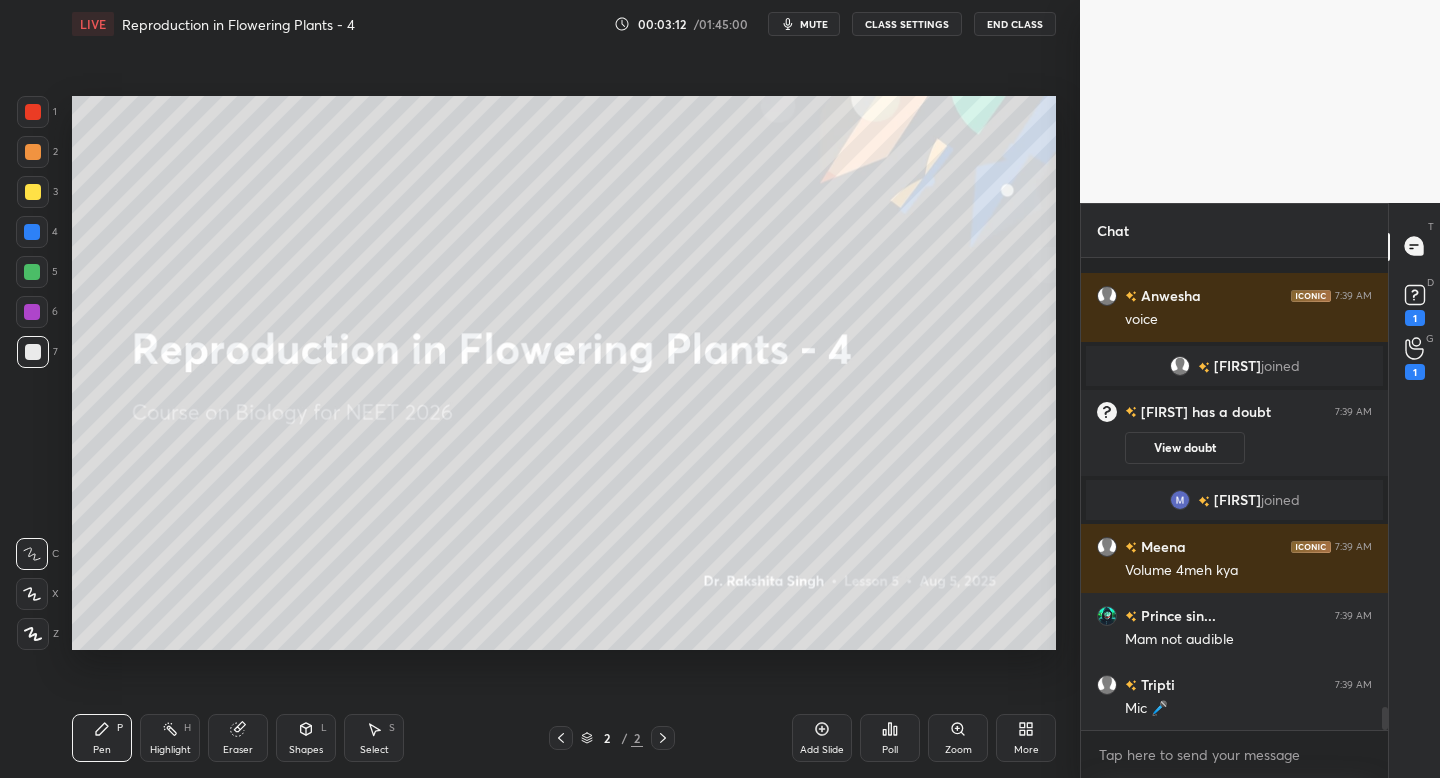 scroll, scrollTop: 9155, scrollLeft: 0, axis: vertical 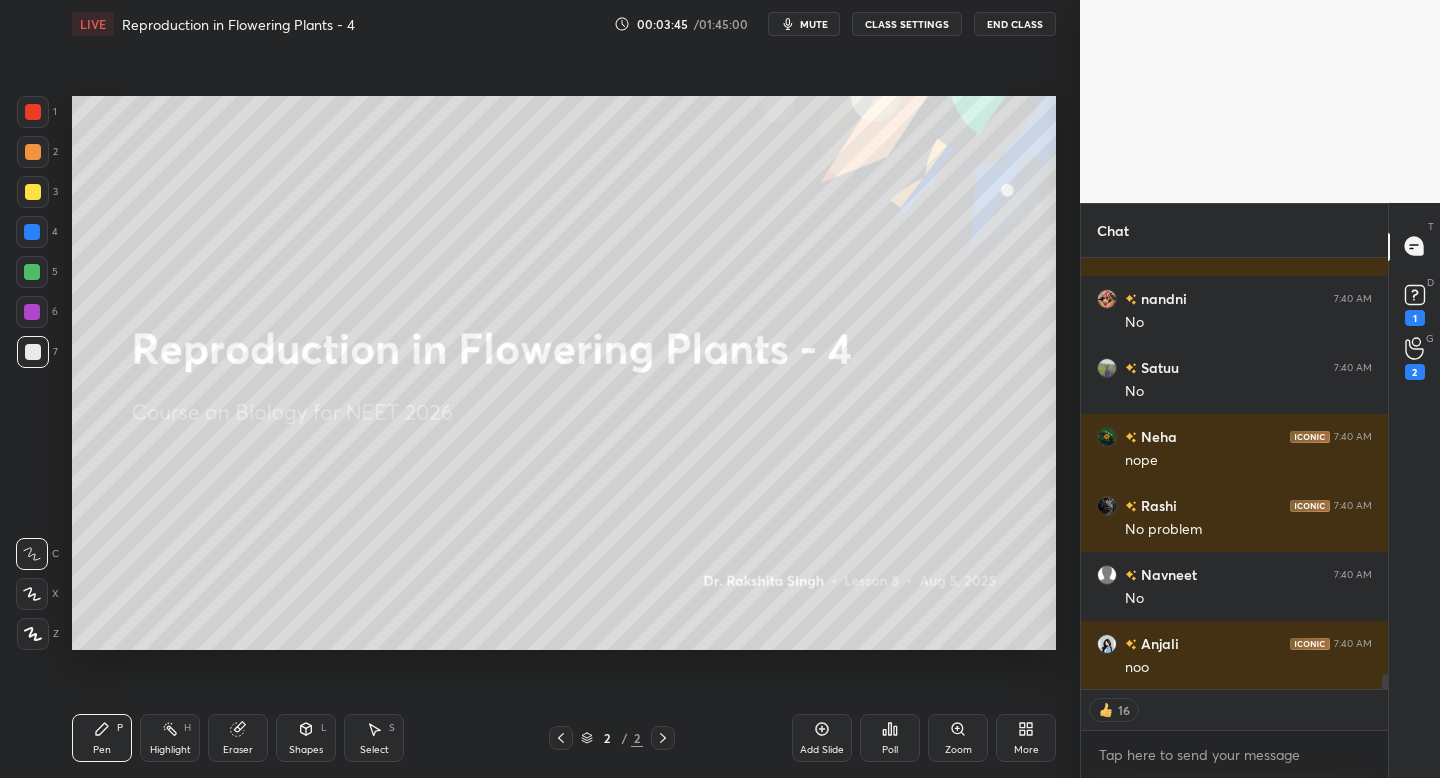 type on "x" 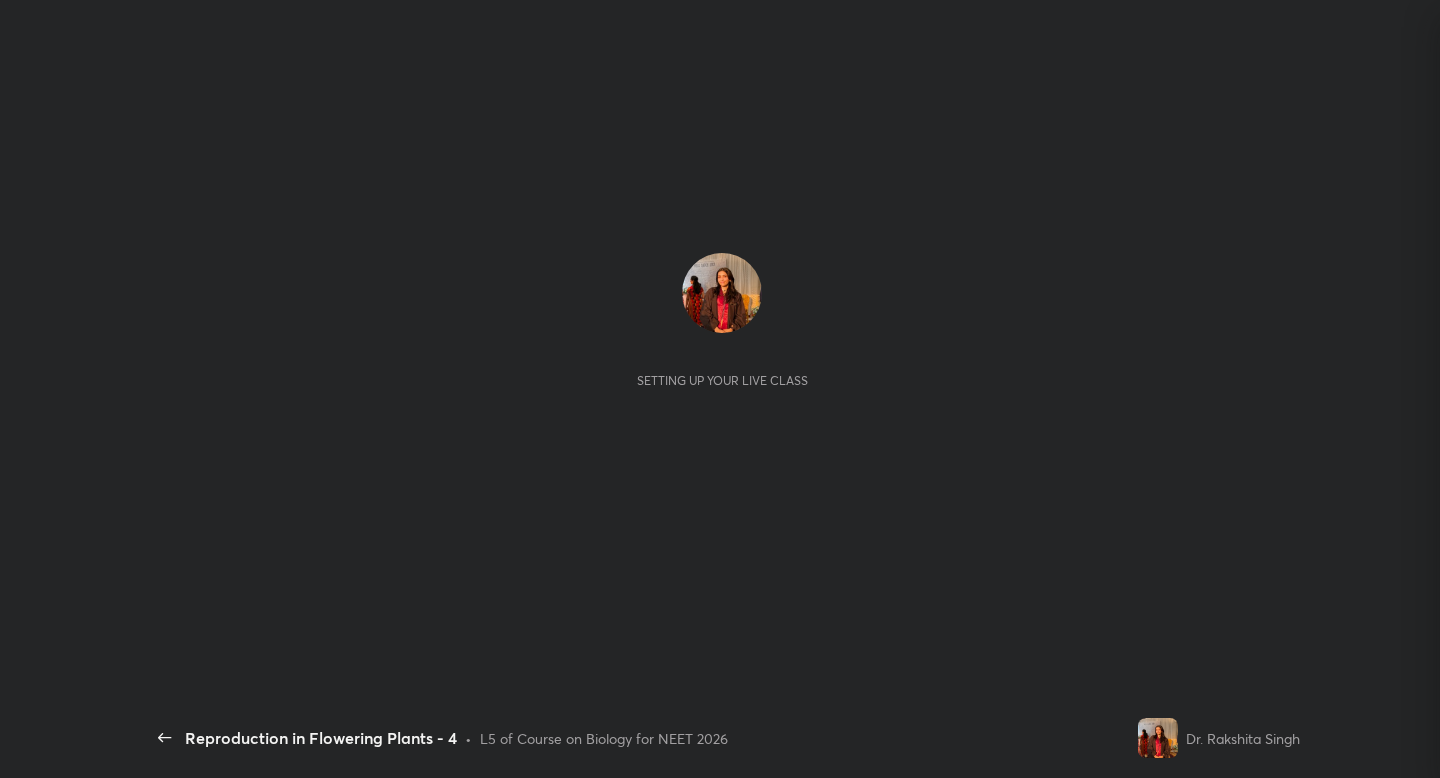 scroll, scrollTop: 0, scrollLeft: 0, axis: both 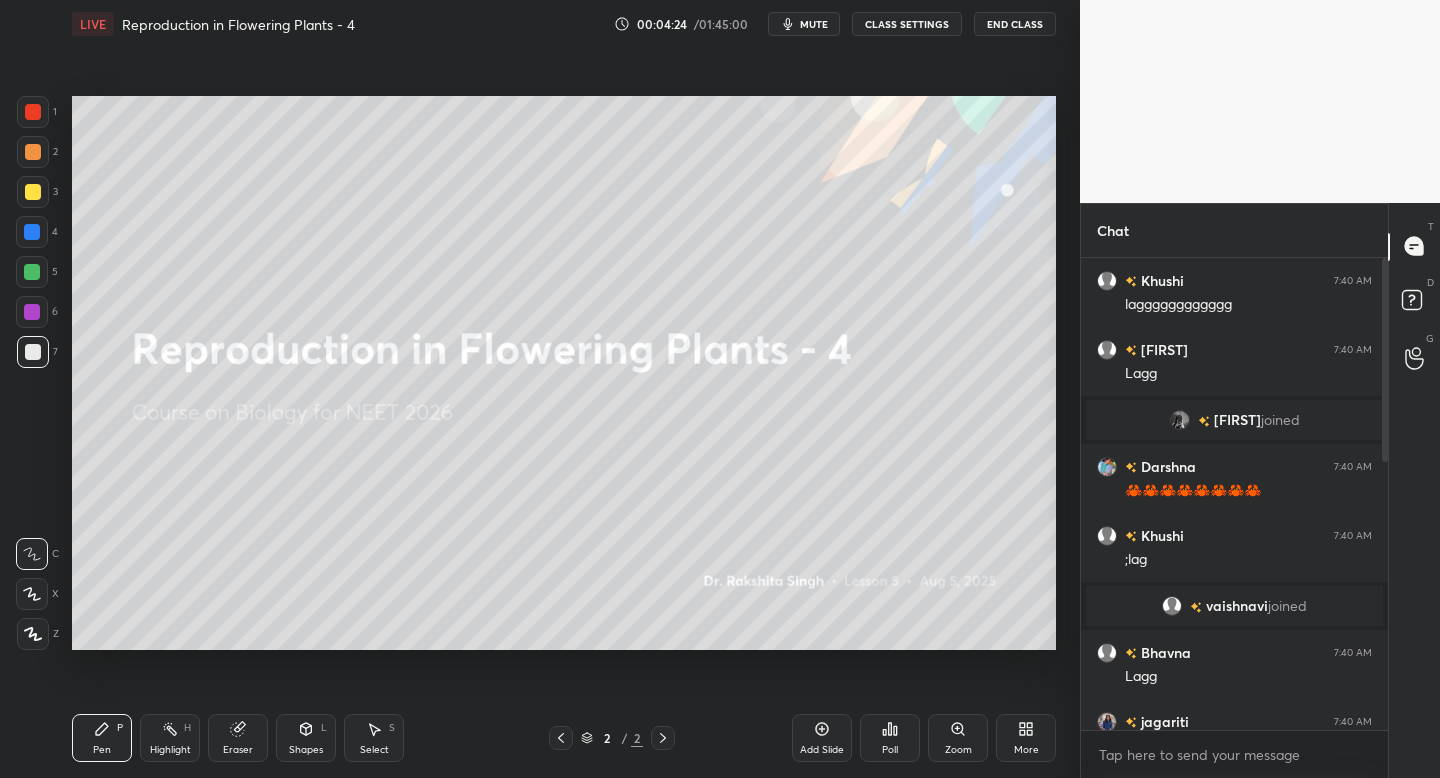 click on "mute" at bounding box center (814, 24) 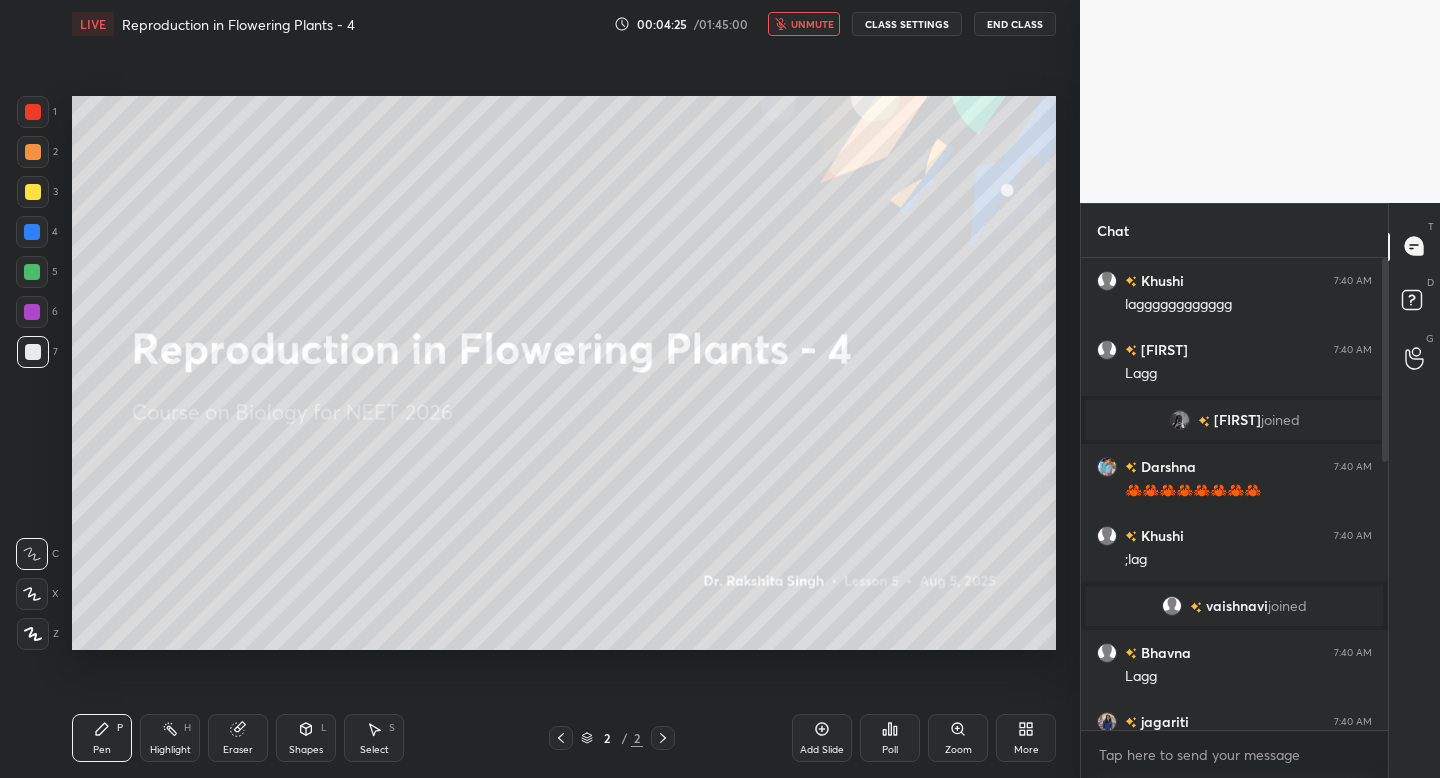 click on "unmute" at bounding box center (812, 24) 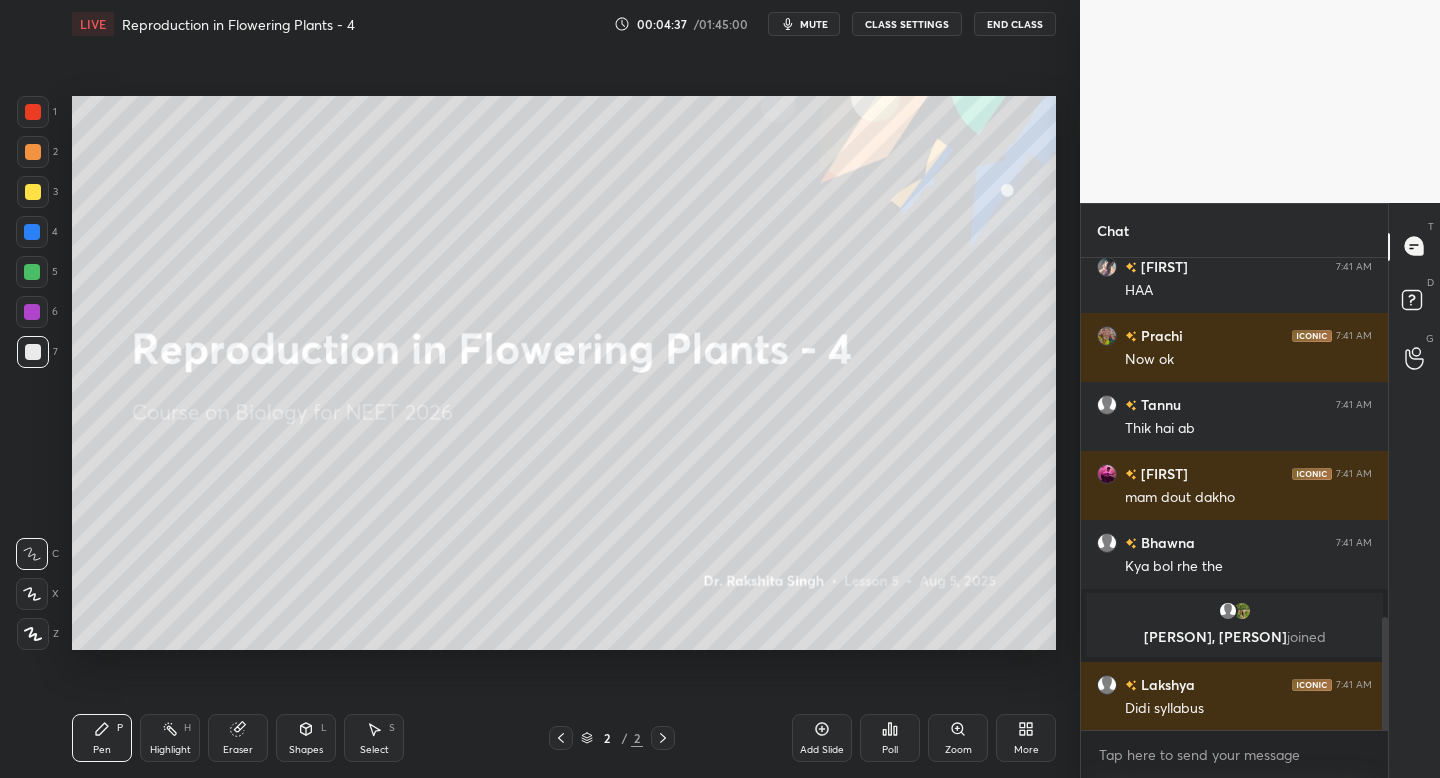 scroll, scrollTop: 1511, scrollLeft: 0, axis: vertical 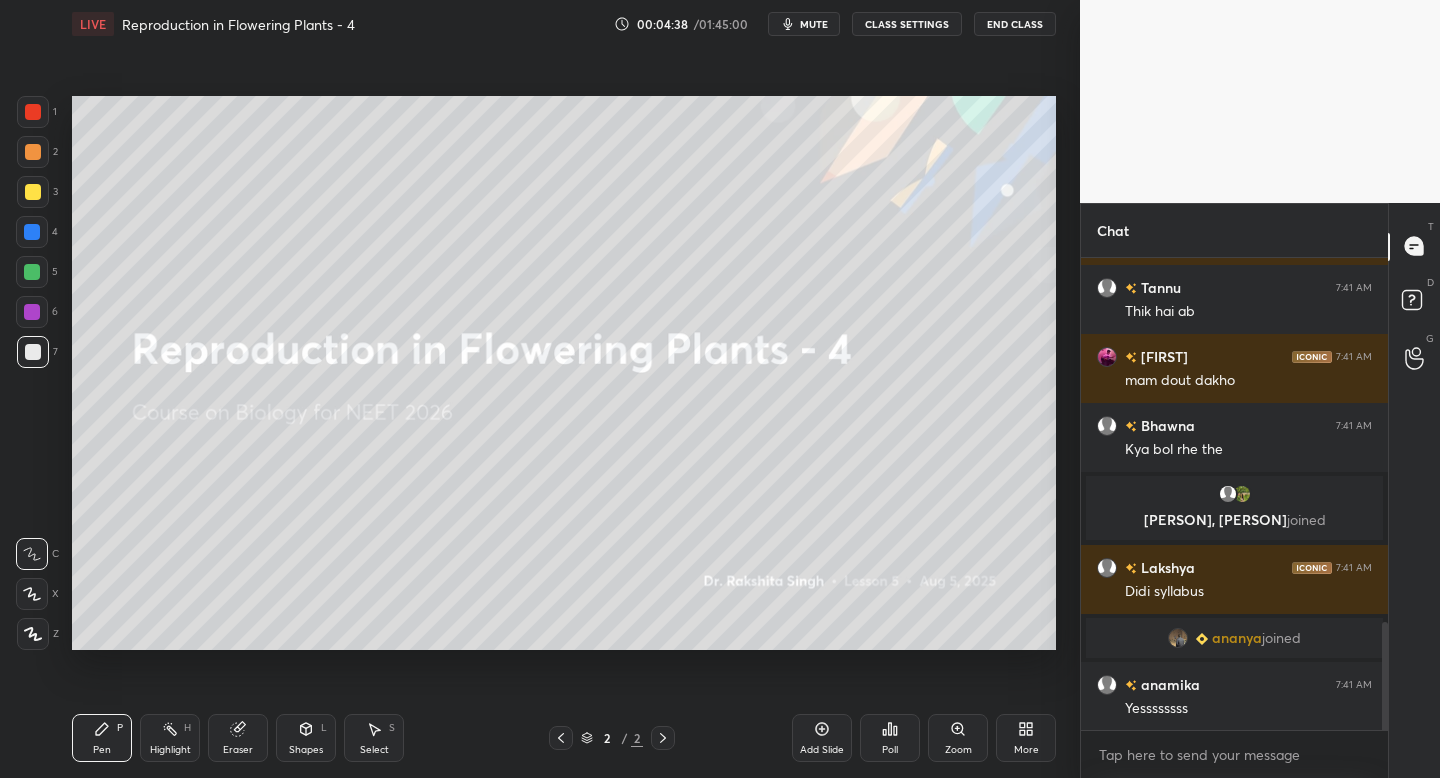 click 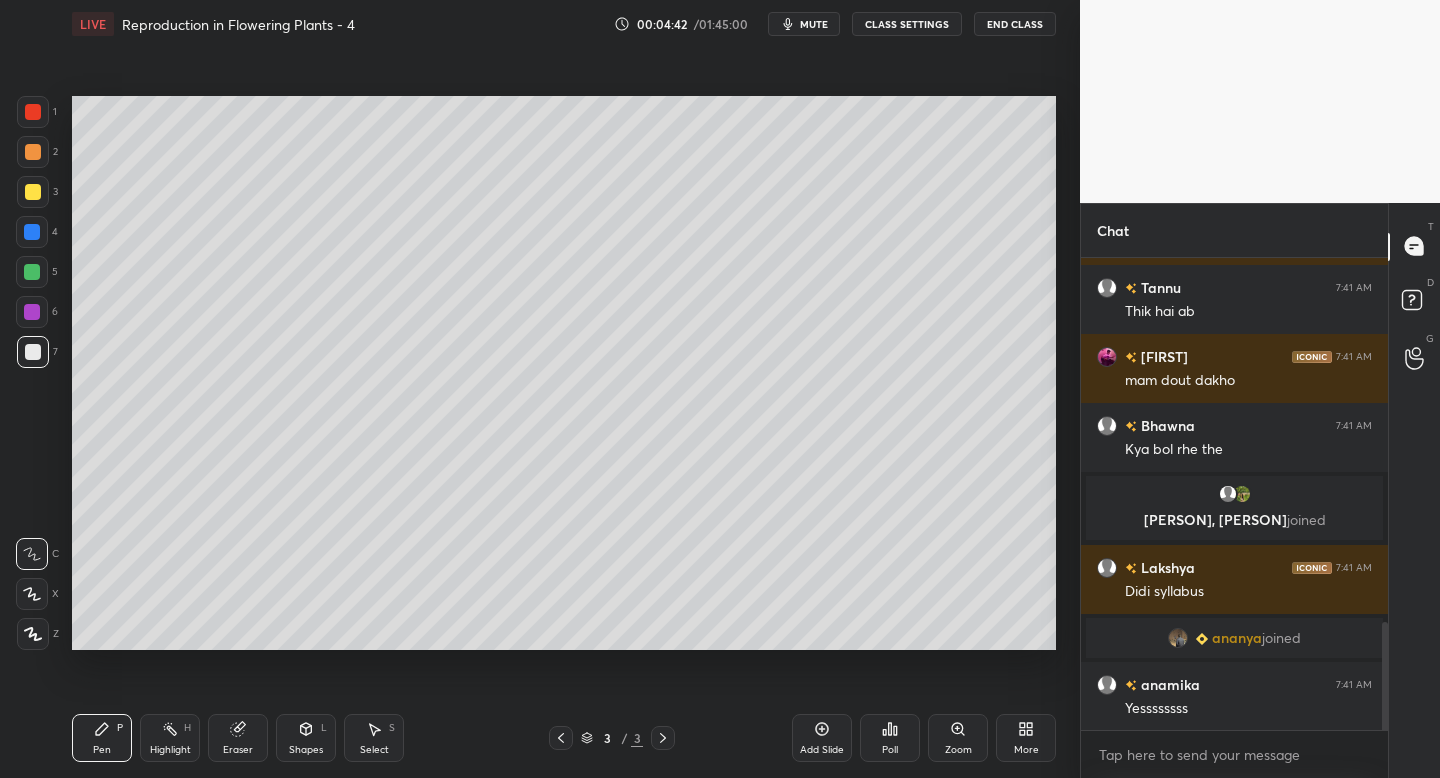 click 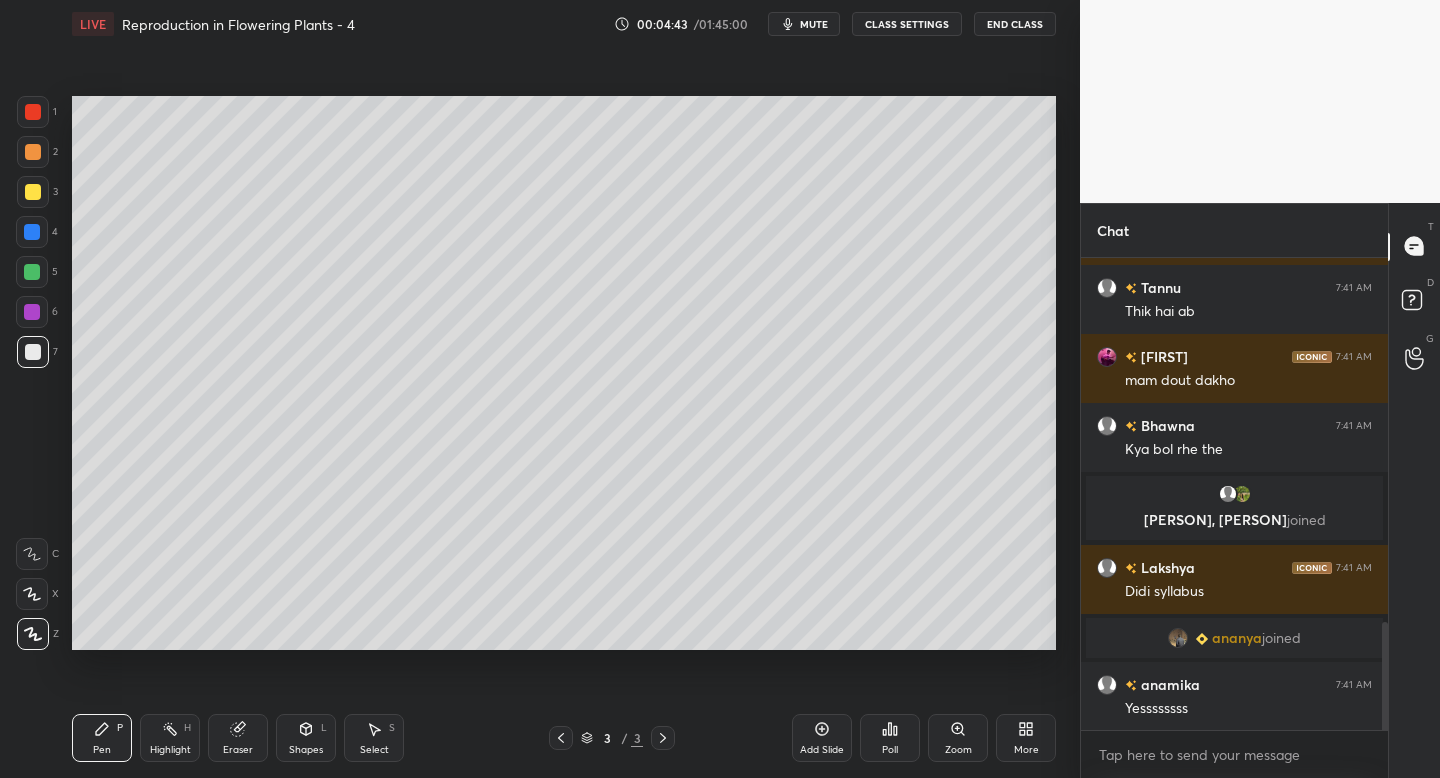 click on "Eraser" at bounding box center [238, 750] 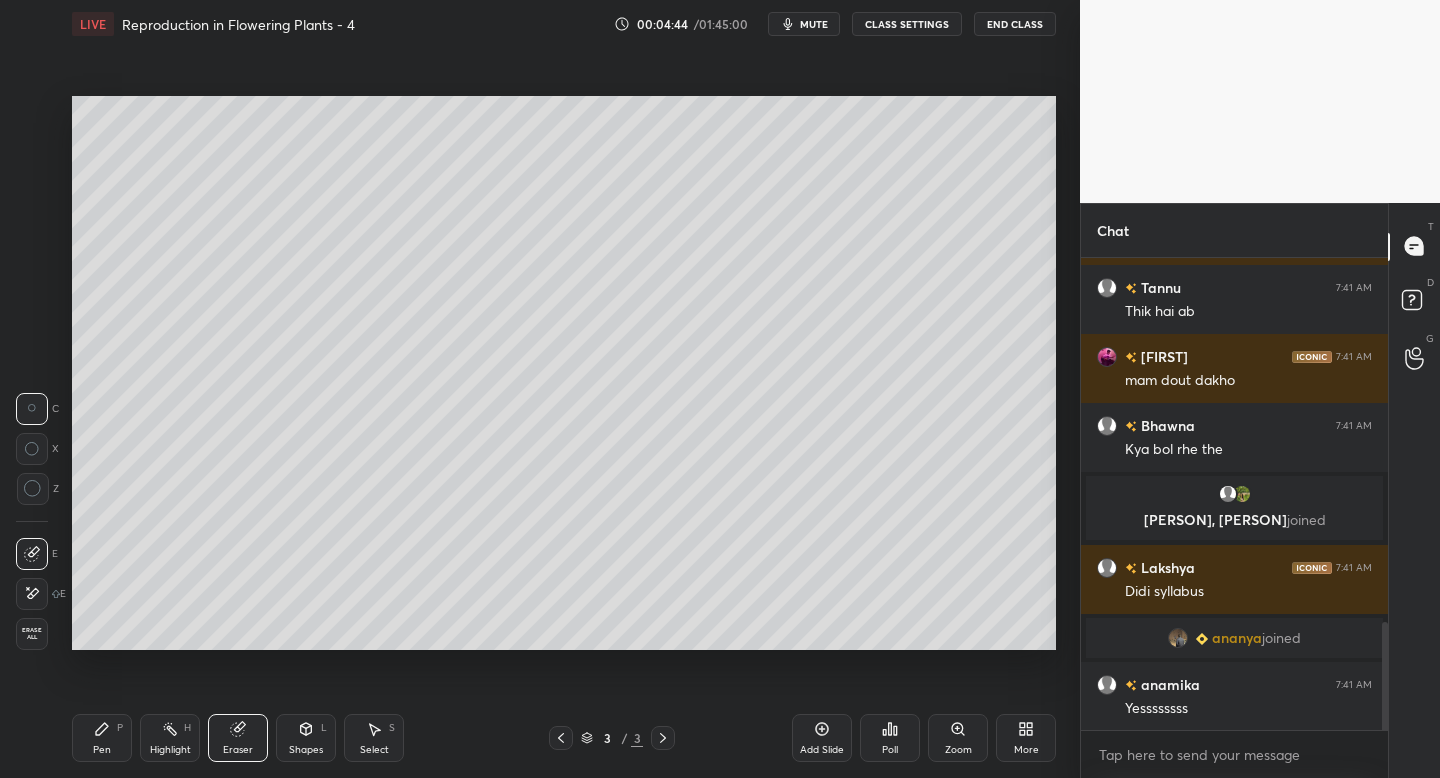 click on "Erase all" at bounding box center (32, 634) 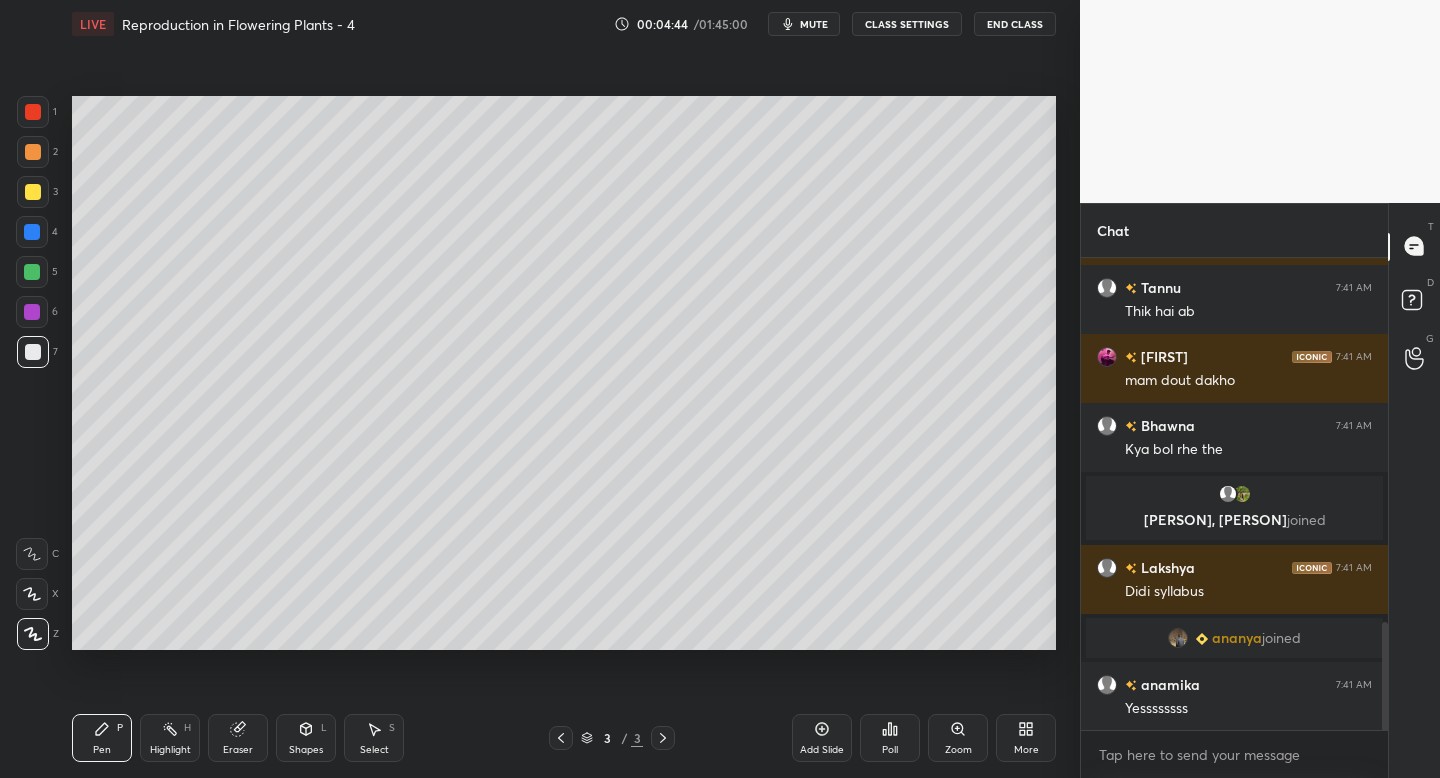 click on "Pen P" at bounding box center (102, 738) 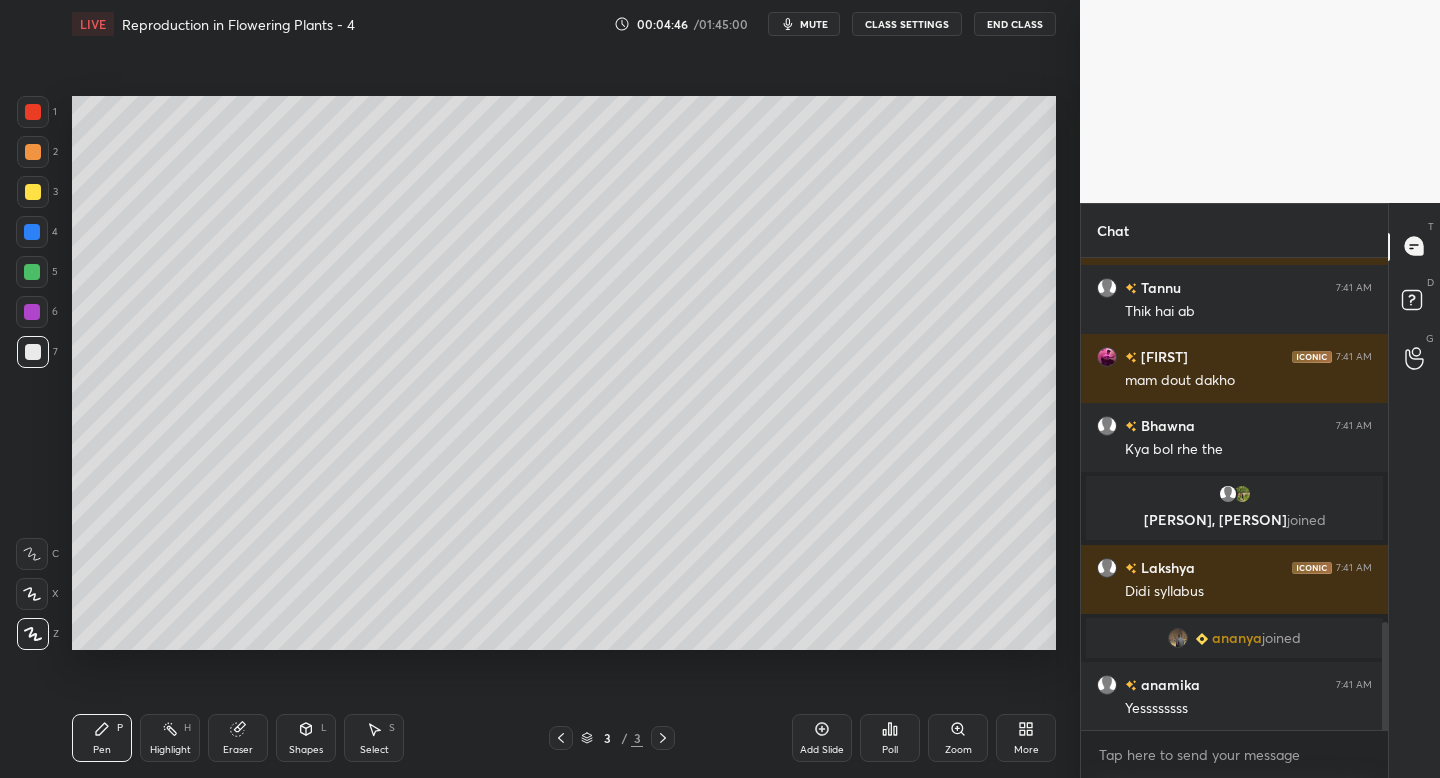 click at bounding box center [33, 192] 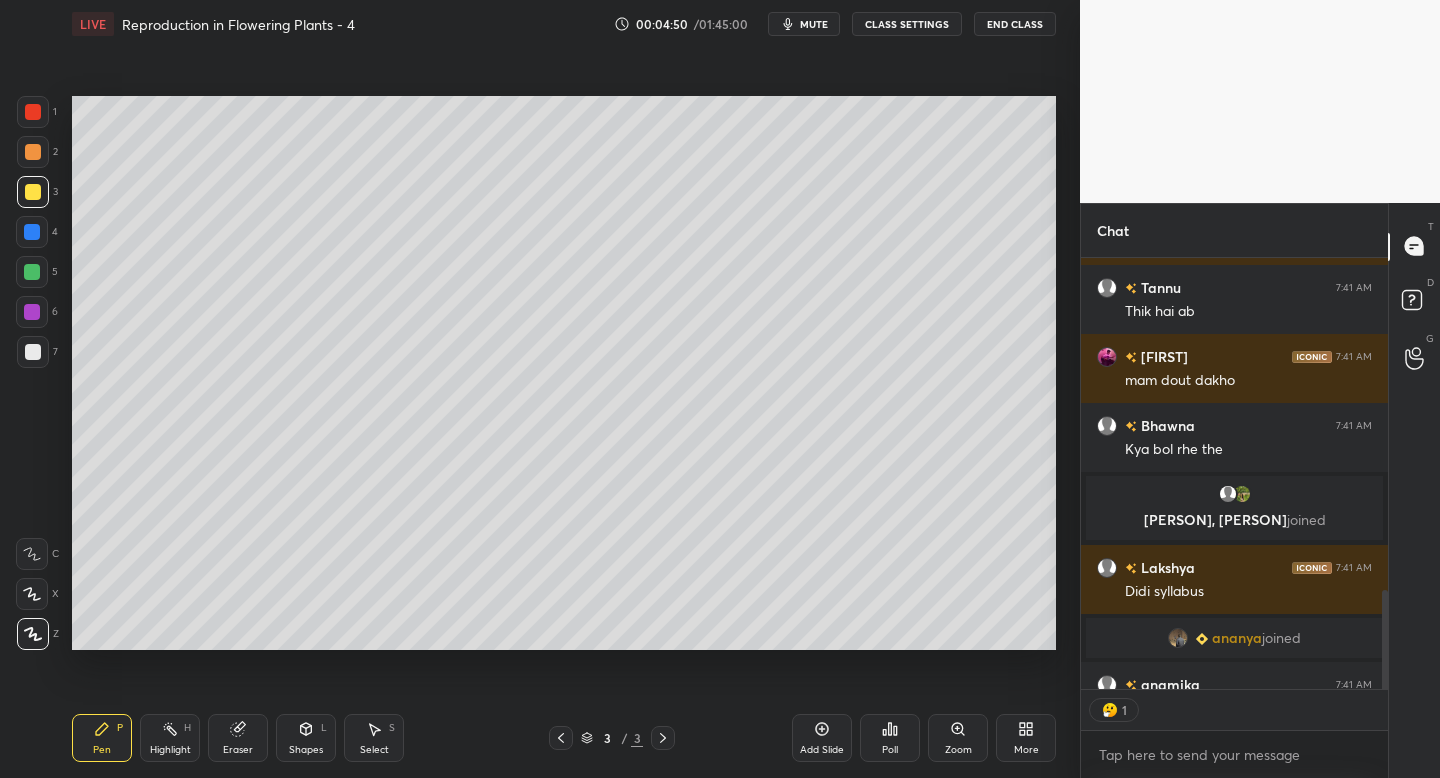 scroll, scrollTop: 425, scrollLeft: 301, axis: both 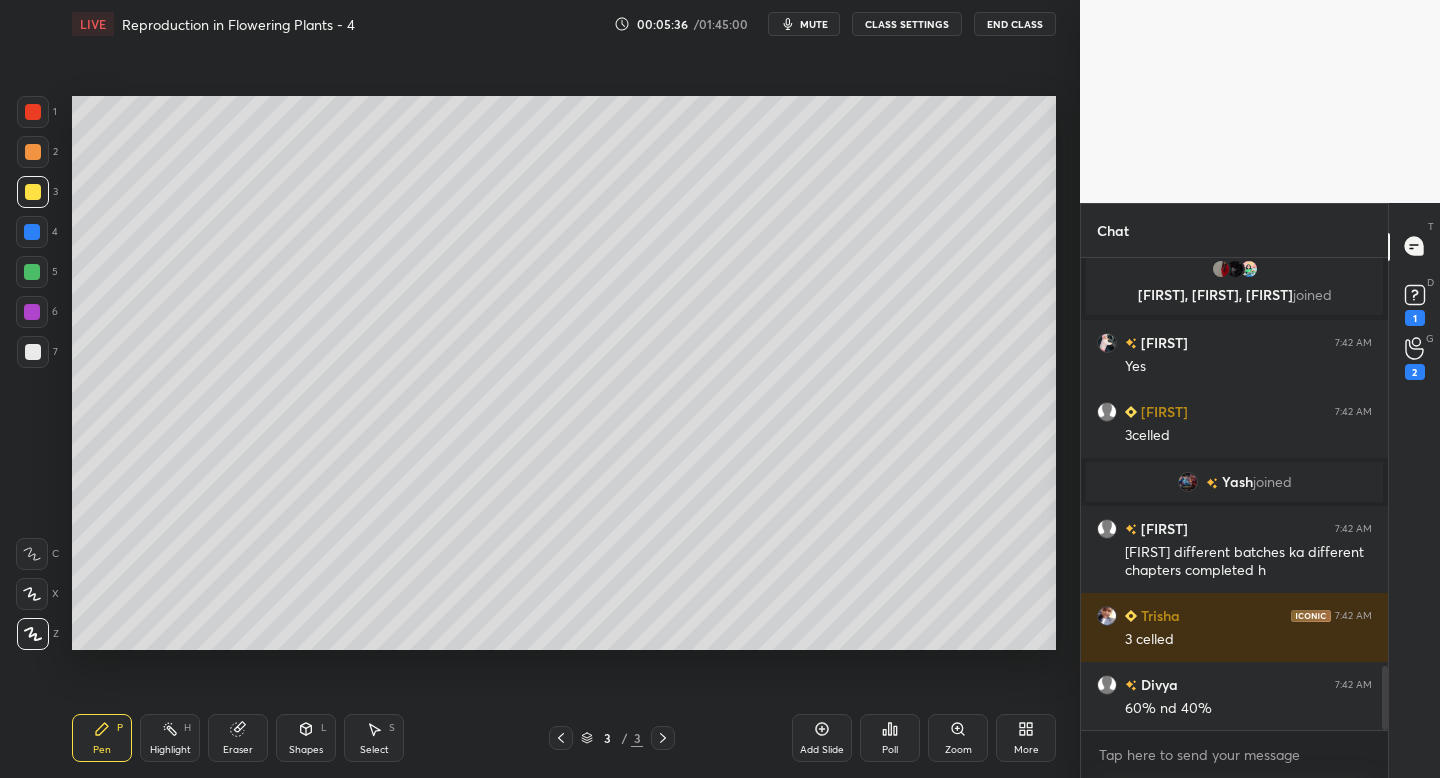 click on "Setting up your live class Poll for   secs No correct answer Start poll" at bounding box center (564, 373) 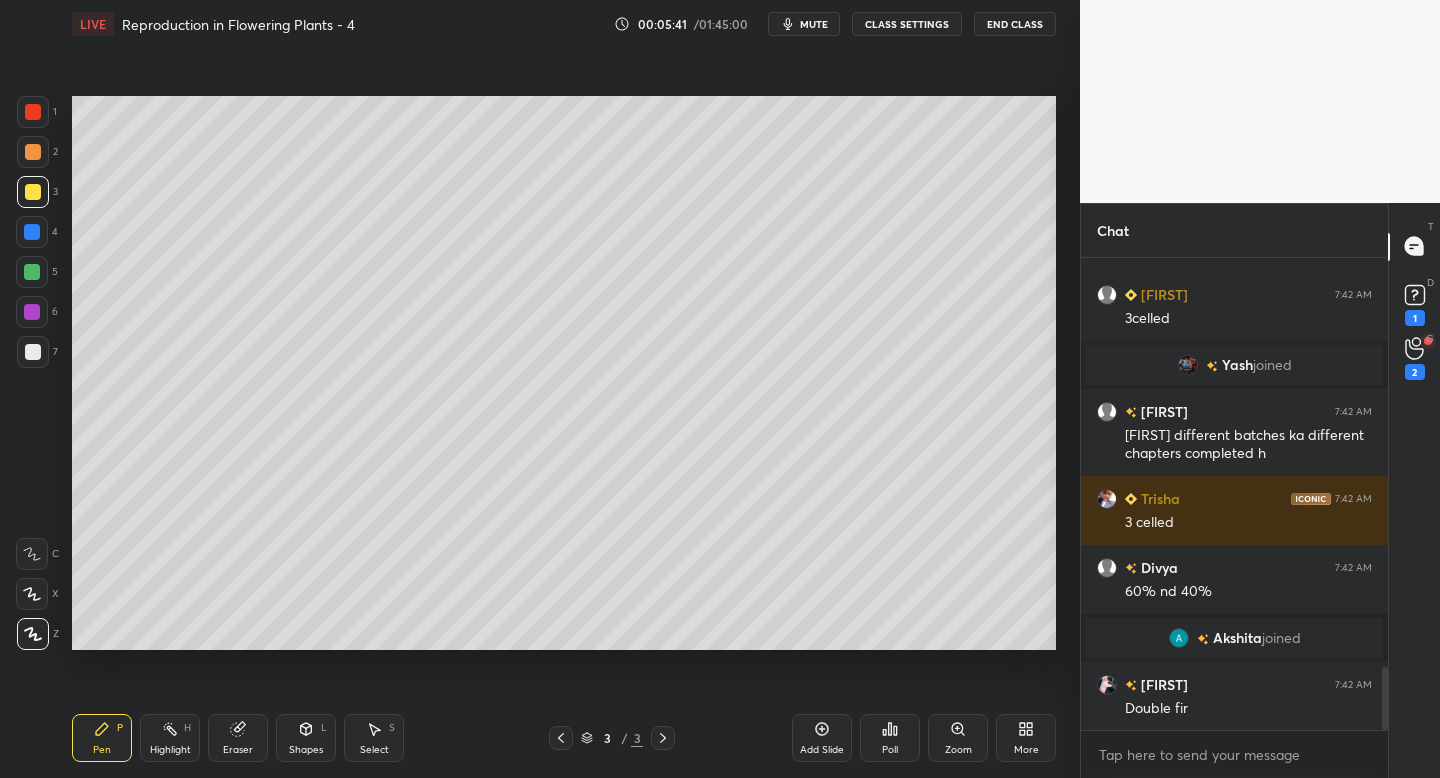 click at bounding box center (33, 352) 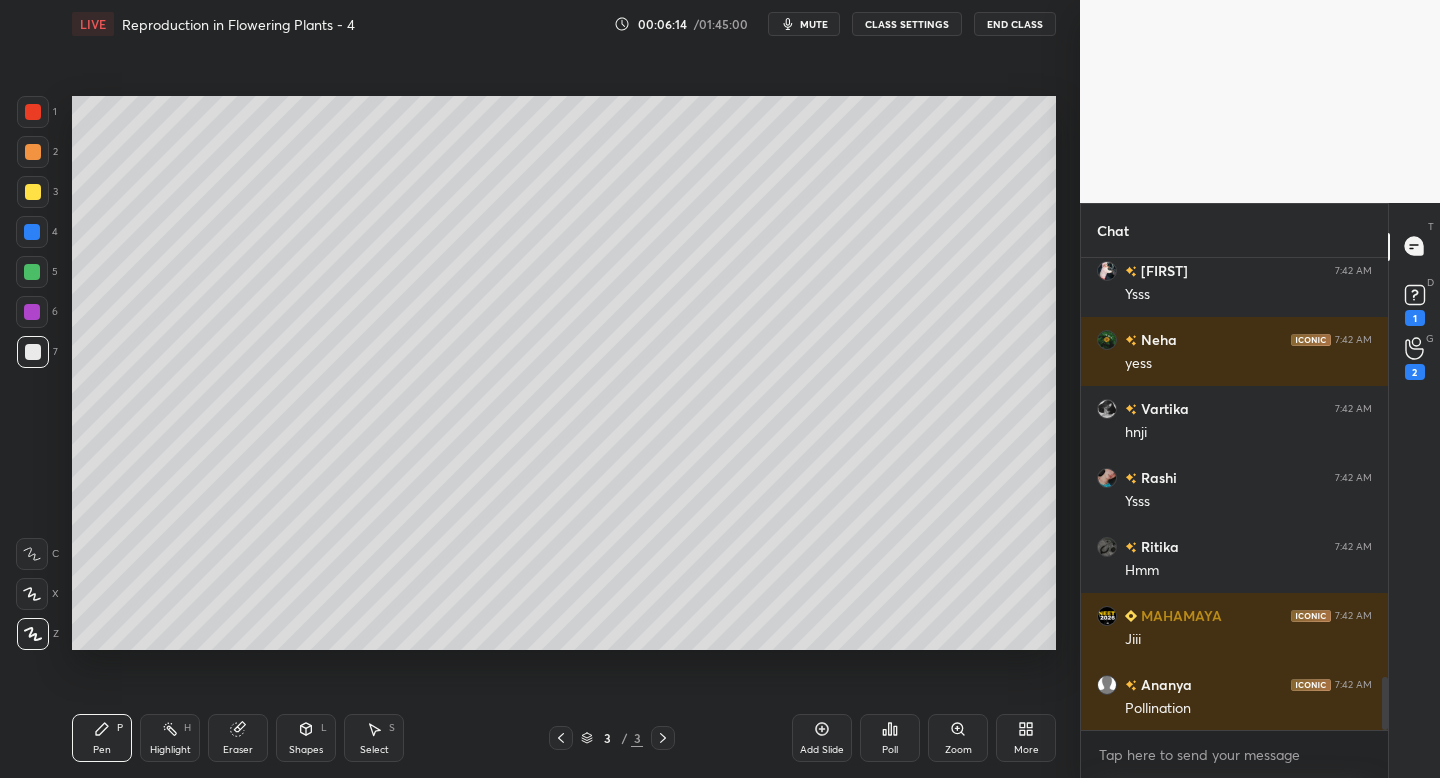 scroll, scrollTop: 3726, scrollLeft: 0, axis: vertical 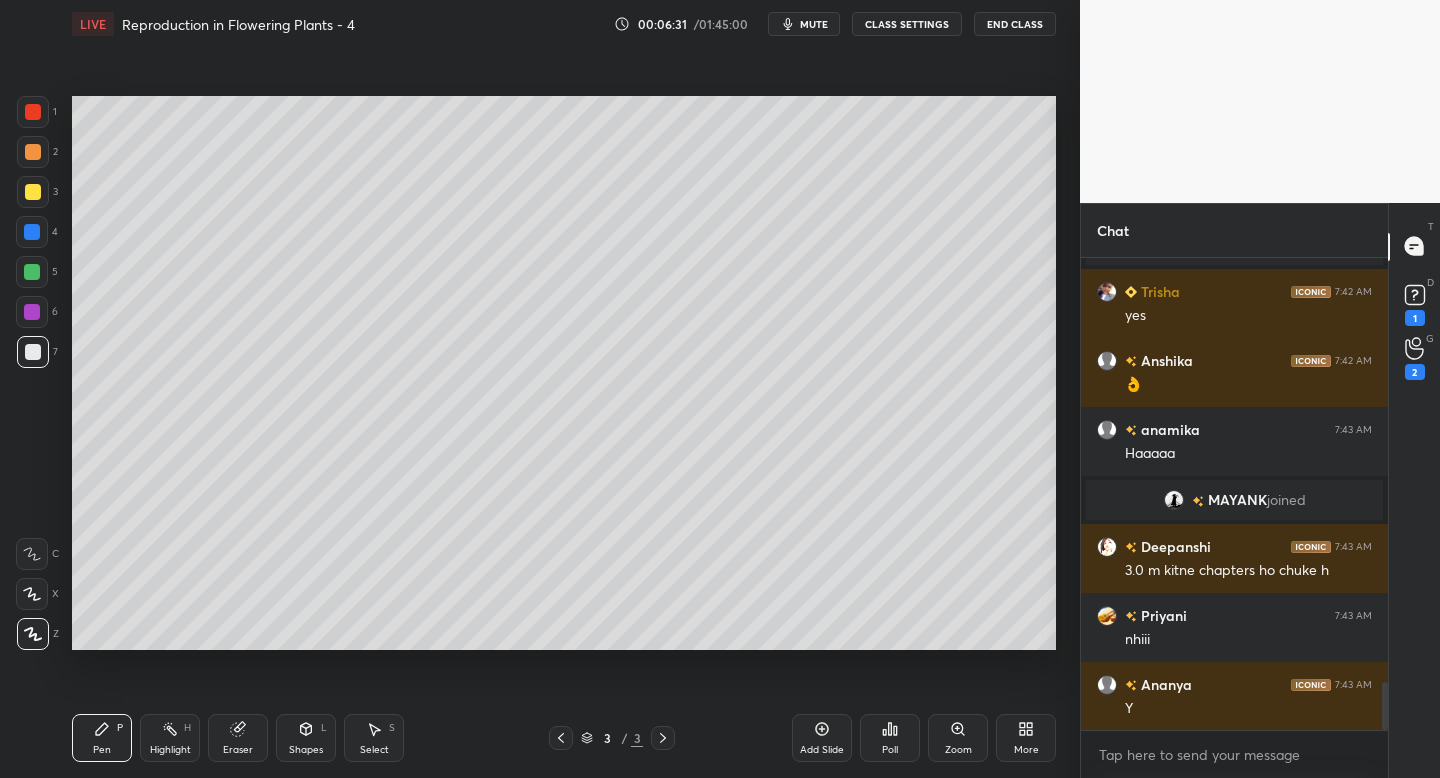 click 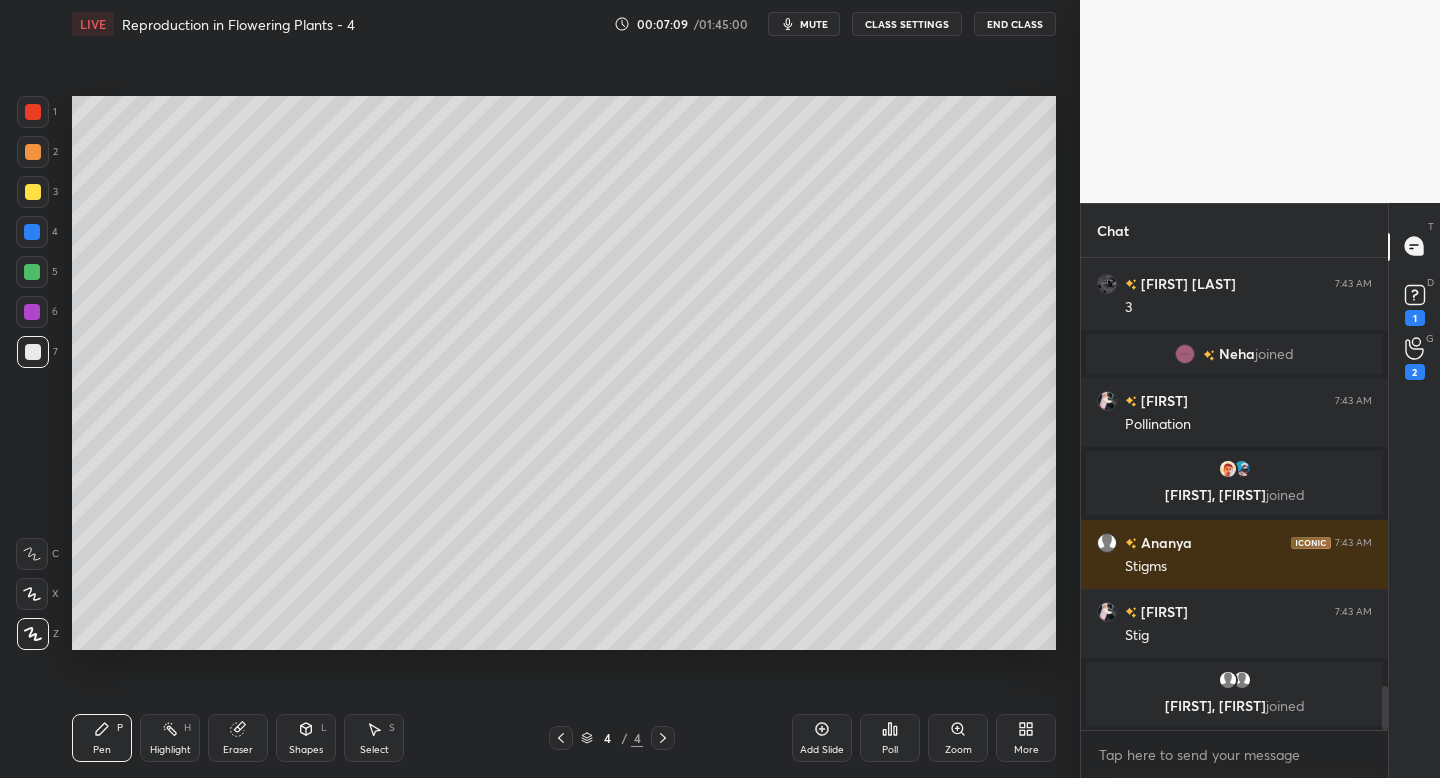 scroll, scrollTop: 4752, scrollLeft: 0, axis: vertical 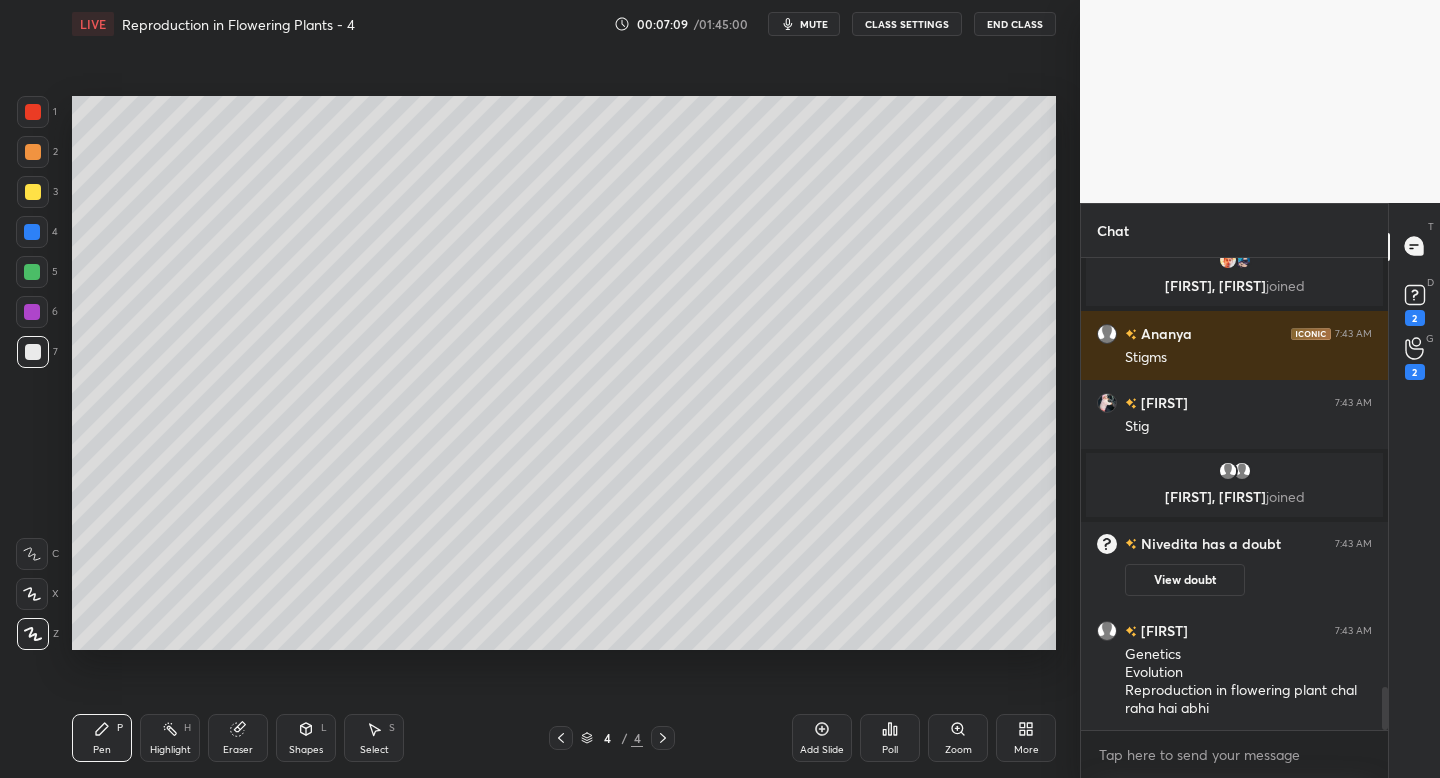 click at bounding box center (33, 192) 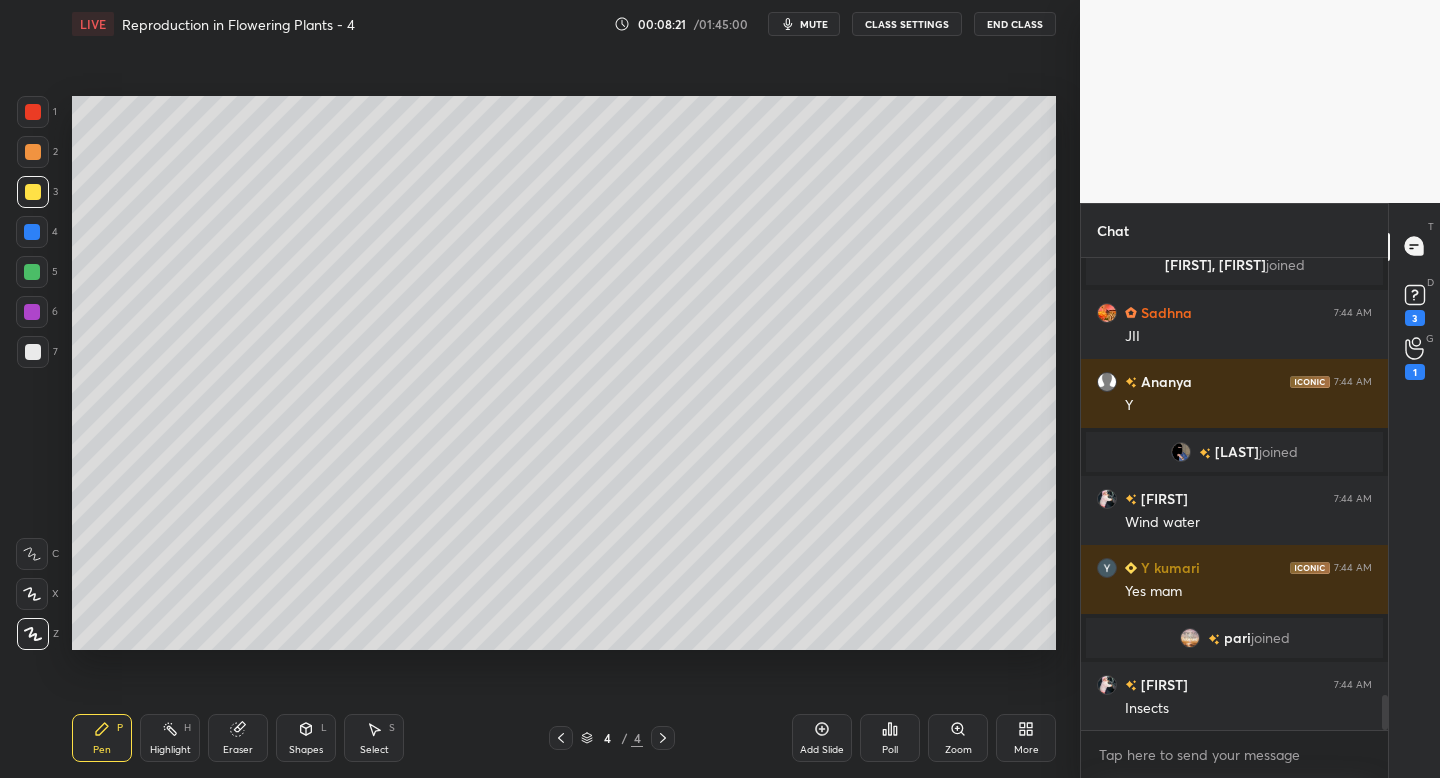 scroll, scrollTop: 5956, scrollLeft: 0, axis: vertical 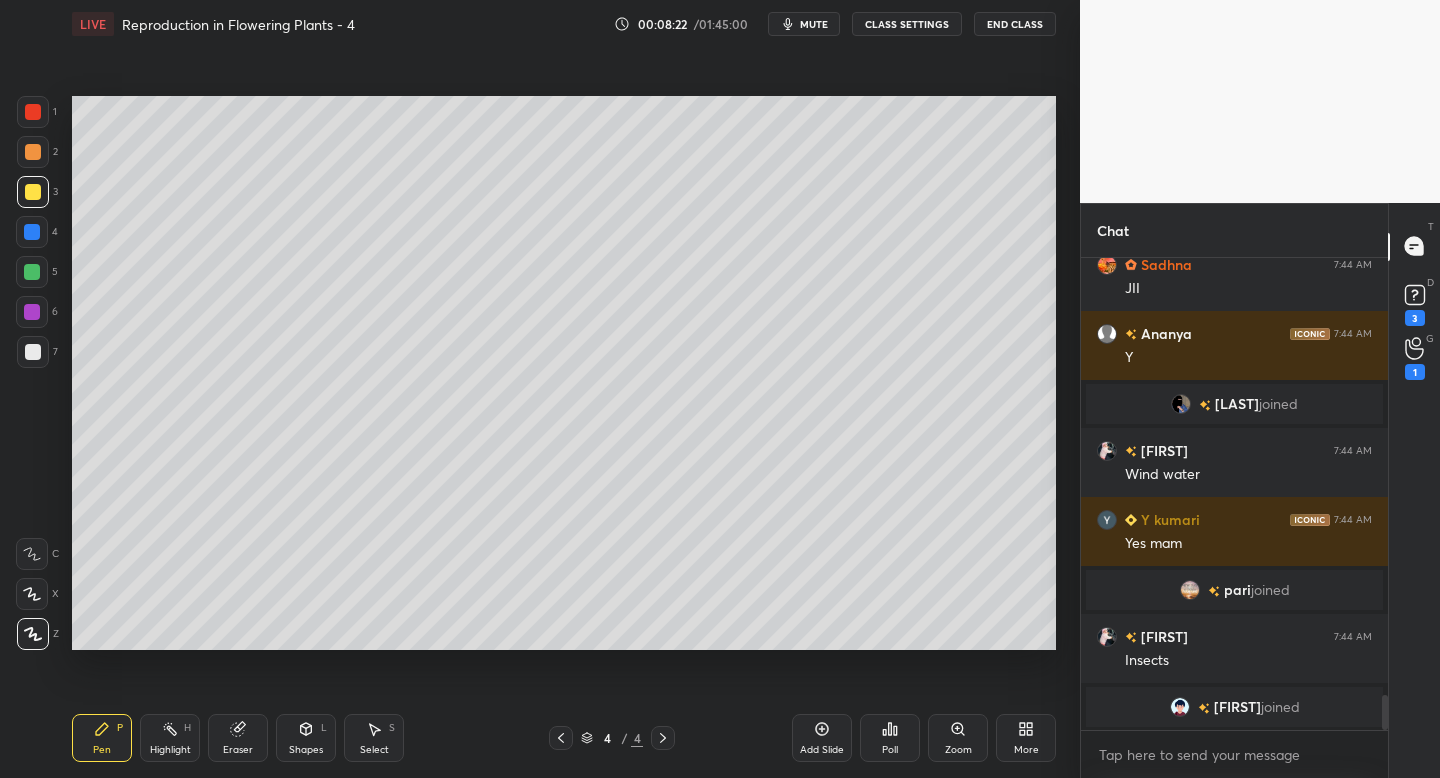 click on "Add Slide" at bounding box center [822, 738] 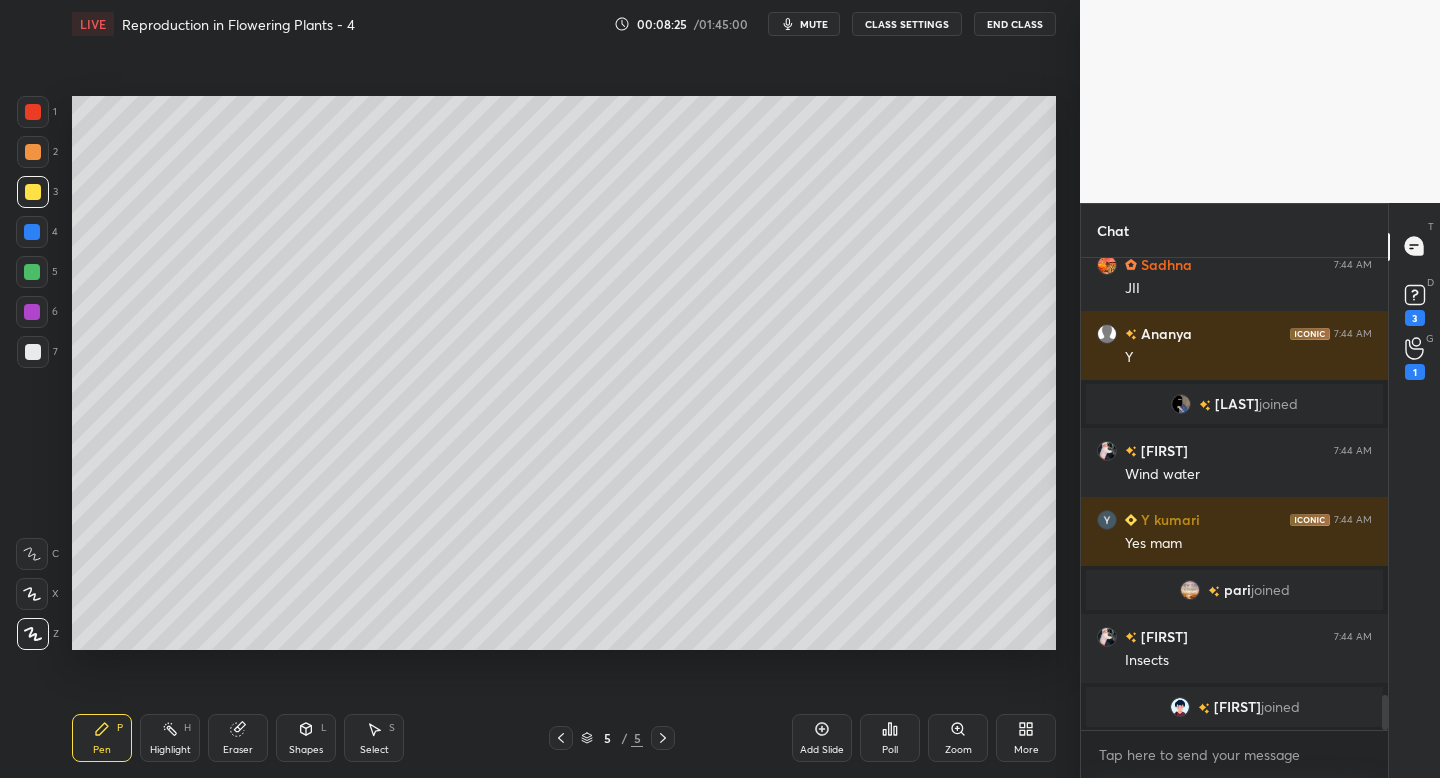scroll, scrollTop: 6006, scrollLeft: 0, axis: vertical 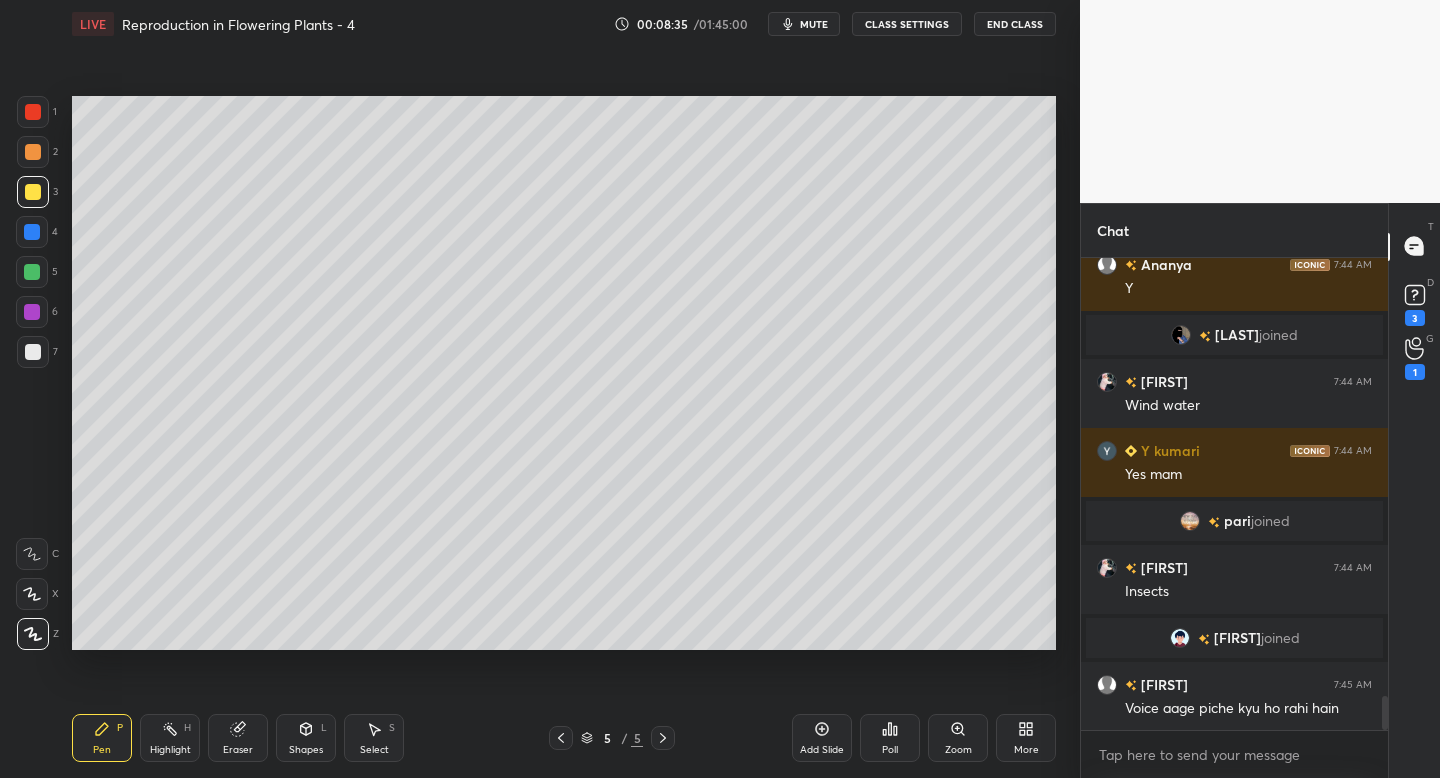 click at bounding box center [33, 352] 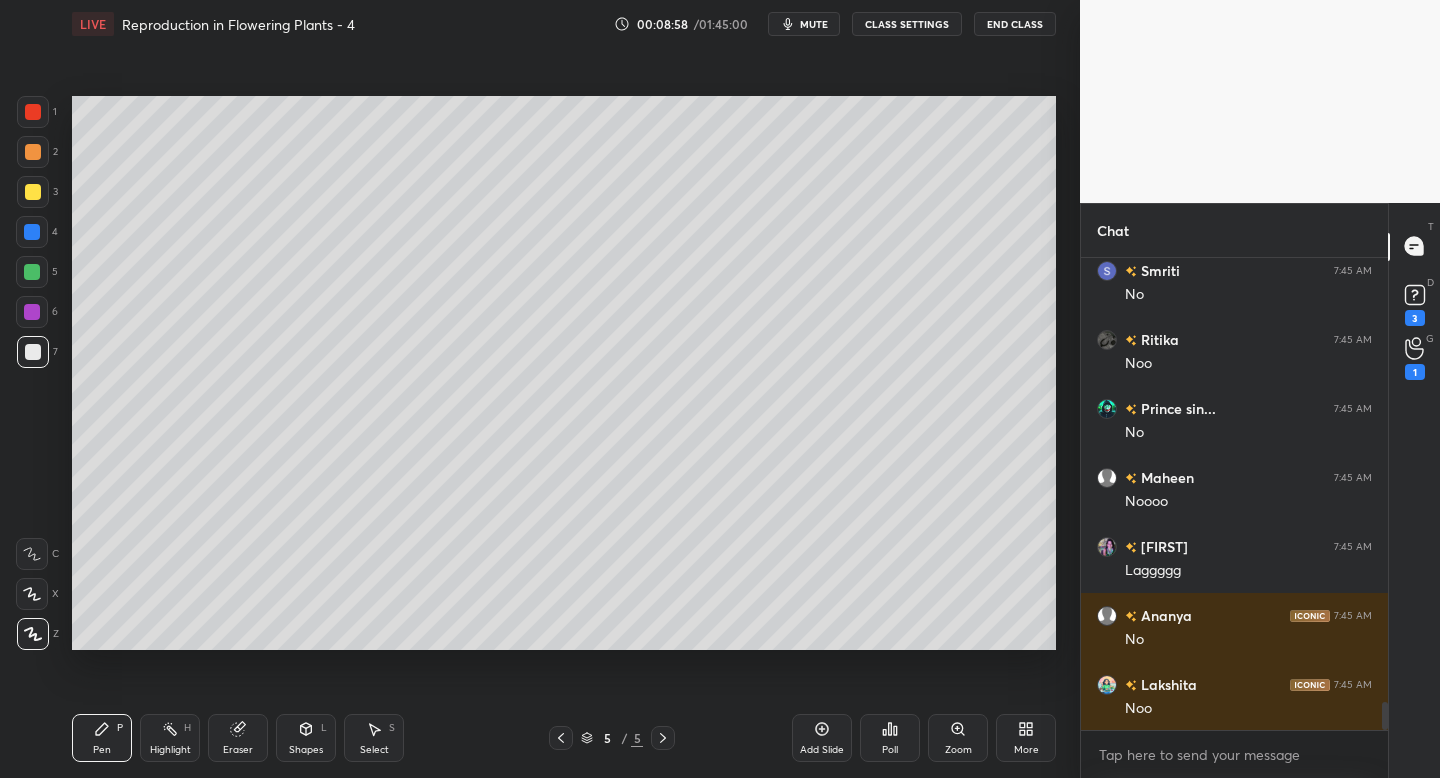 scroll, scrollTop: 7624, scrollLeft: 0, axis: vertical 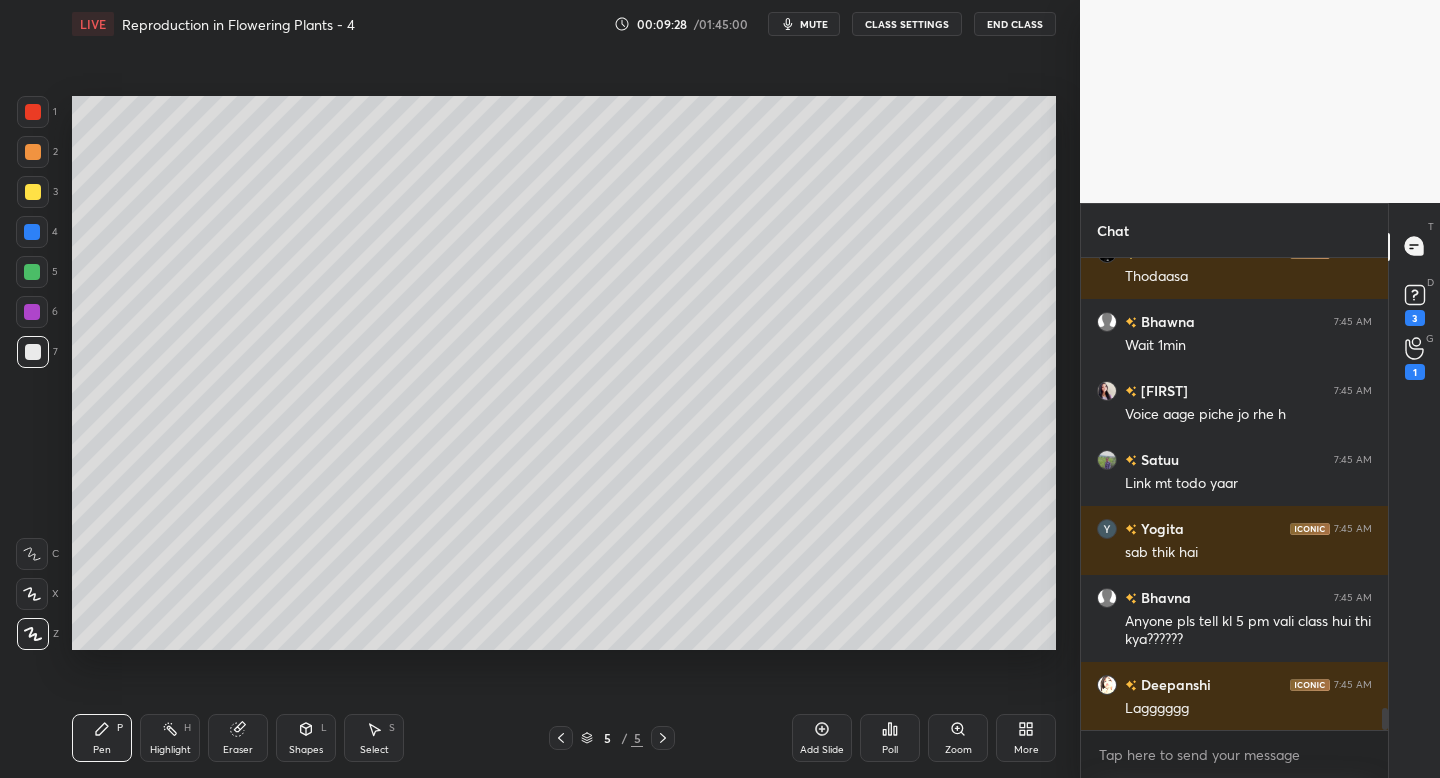 click at bounding box center (33, 192) 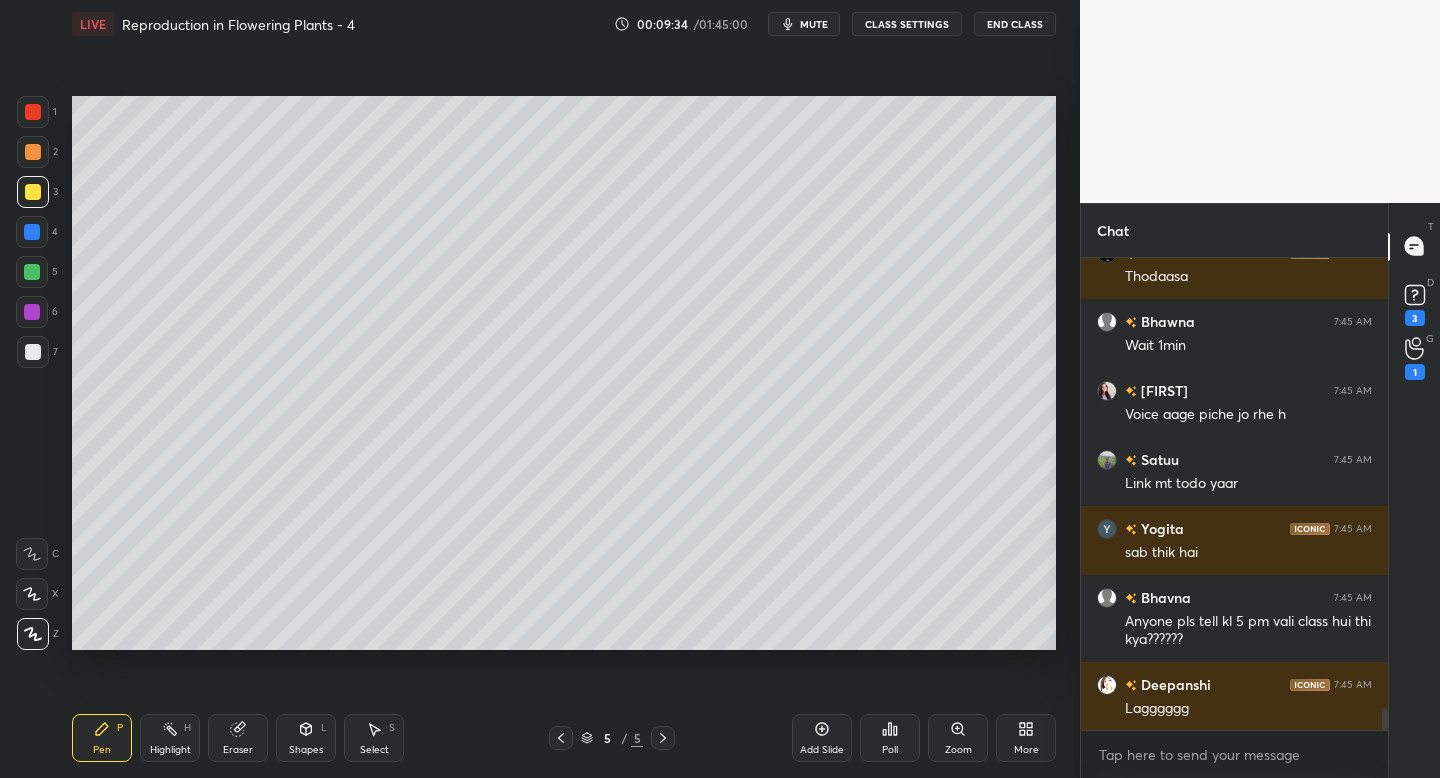 scroll, scrollTop: 9760, scrollLeft: 0, axis: vertical 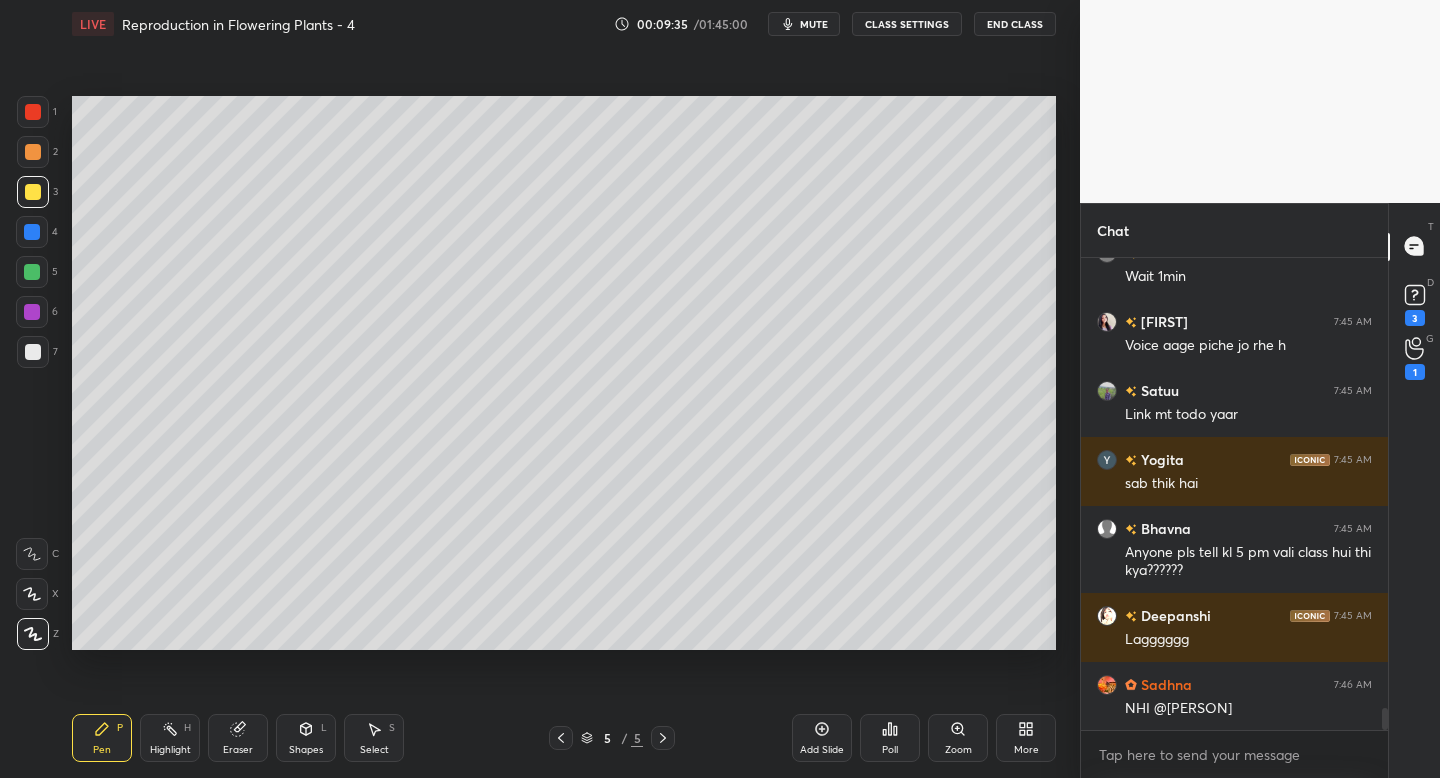 click 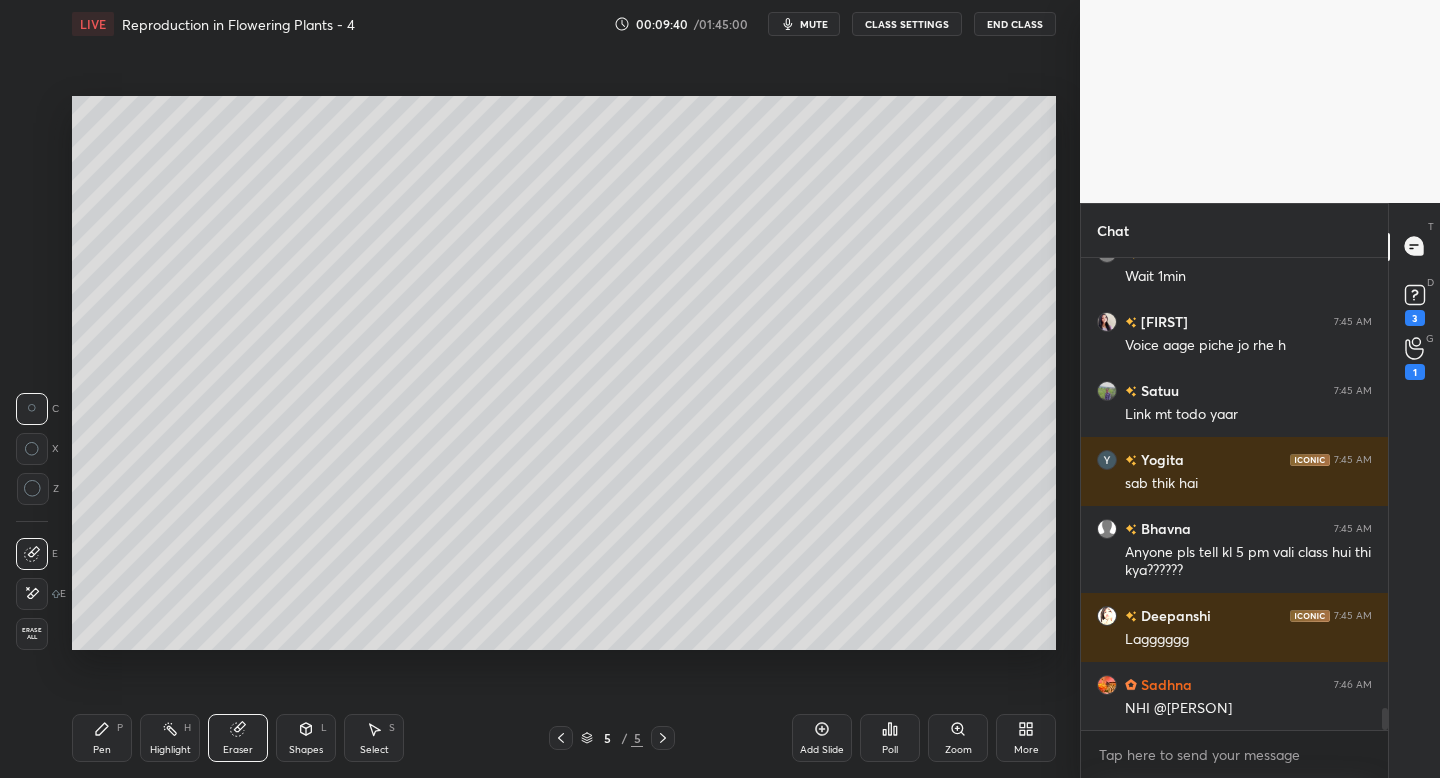 scroll, scrollTop: 9829, scrollLeft: 0, axis: vertical 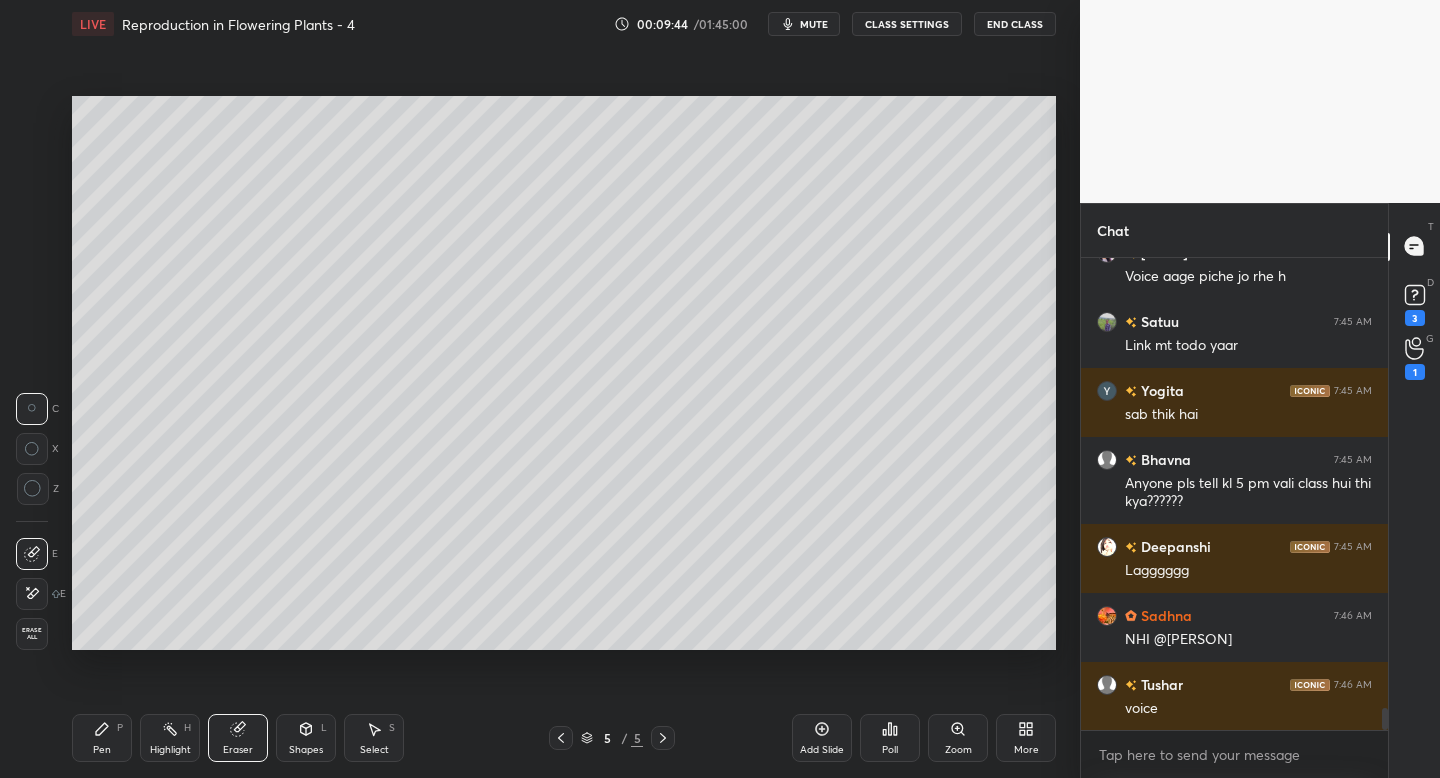 click on "Pen P" at bounding box center [102, 738] 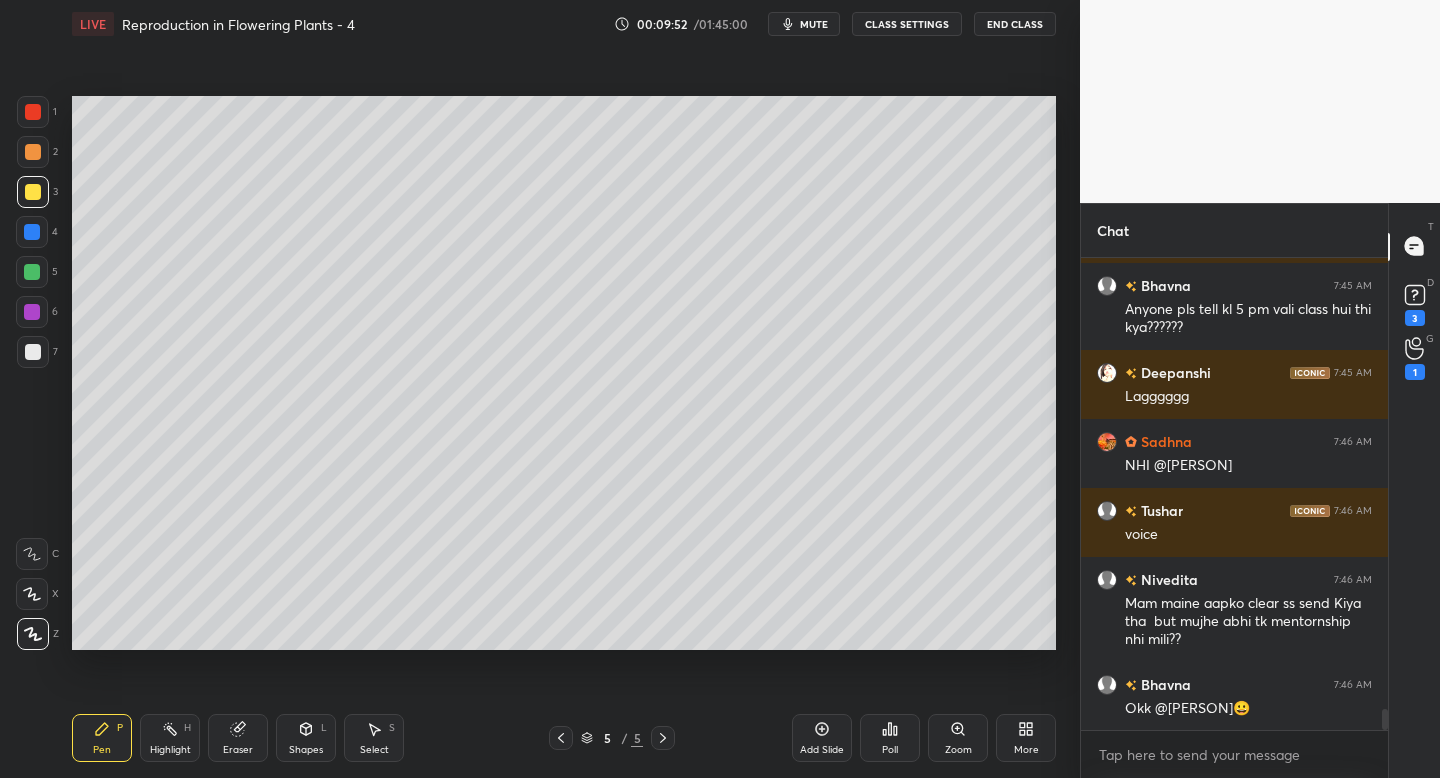 scroll, scrollTop: 10051, scrollLeft: 0, axis: vertical 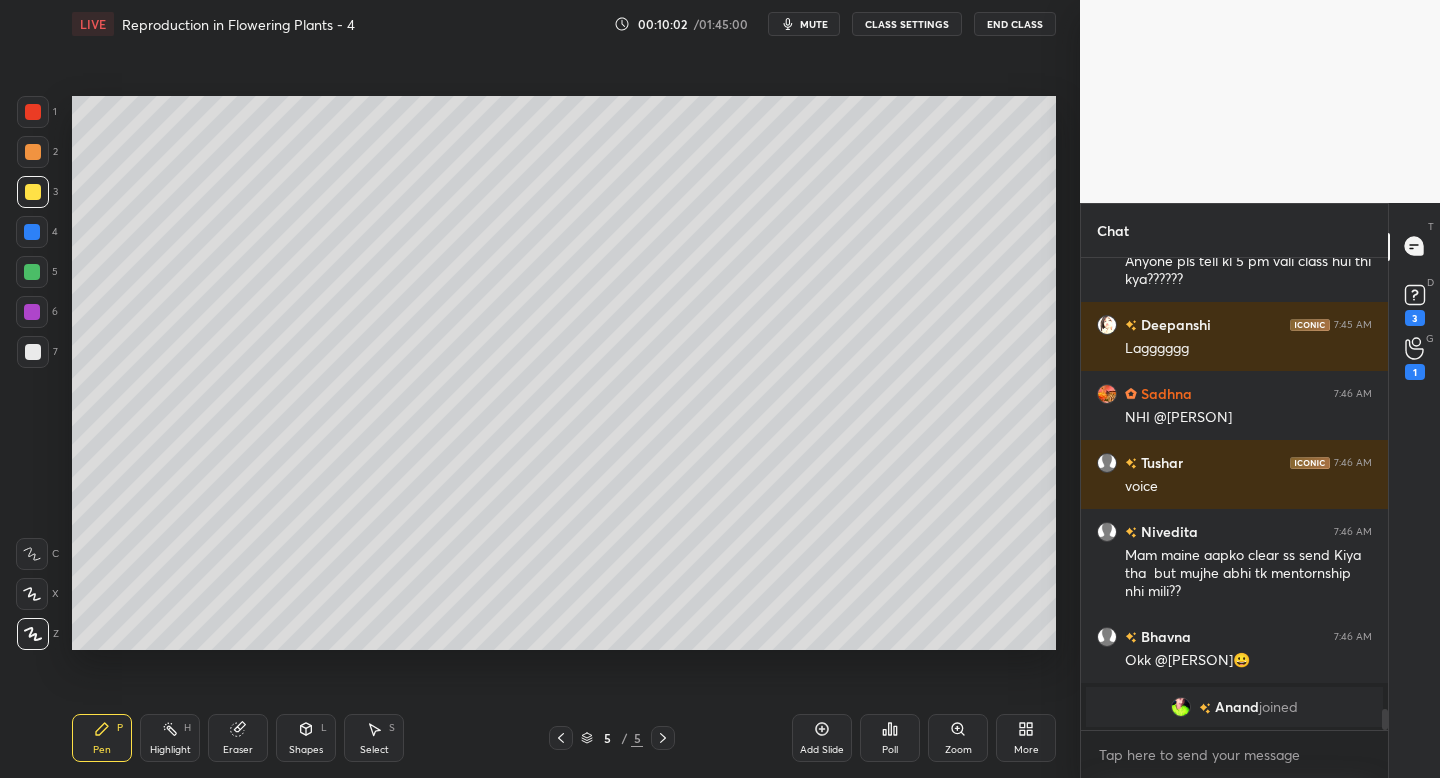 click on "1 2 3 4 5 6 7 C X Z C X Z E E Erase all   H H" at bounding box center (32, 373) 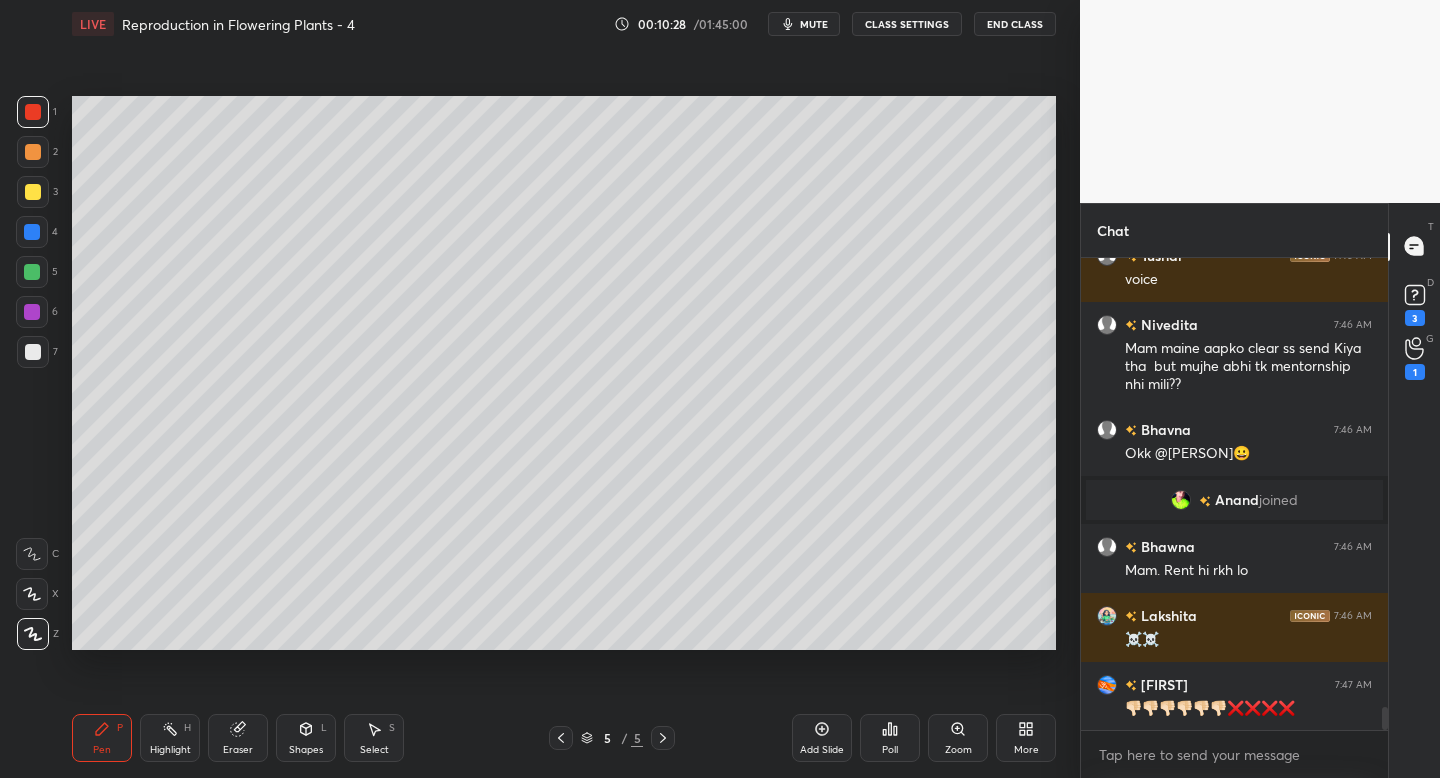 scroll, scrollTop: 9307, scrollLeft: 0, axis: vertical 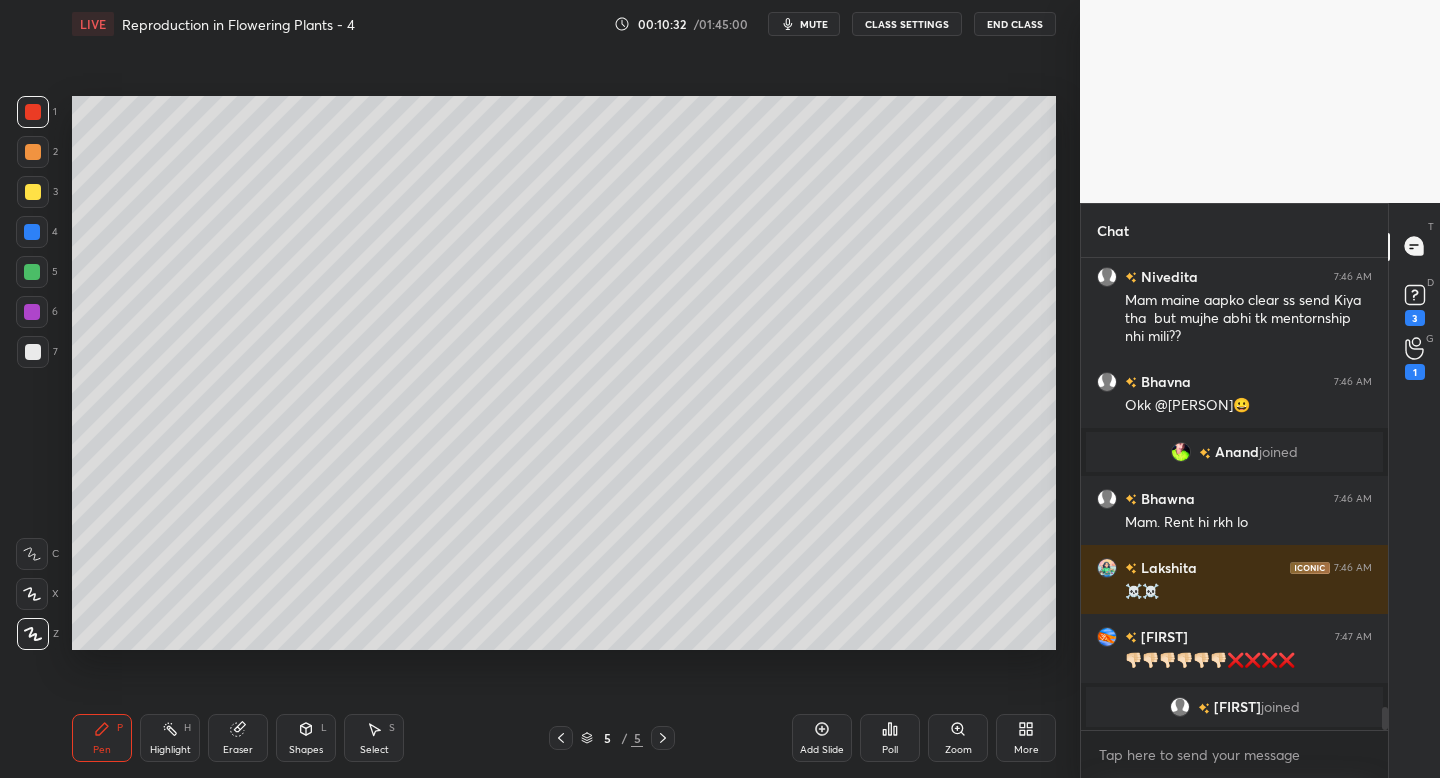 click on "Add Slide" at bounding box center [822, 738] 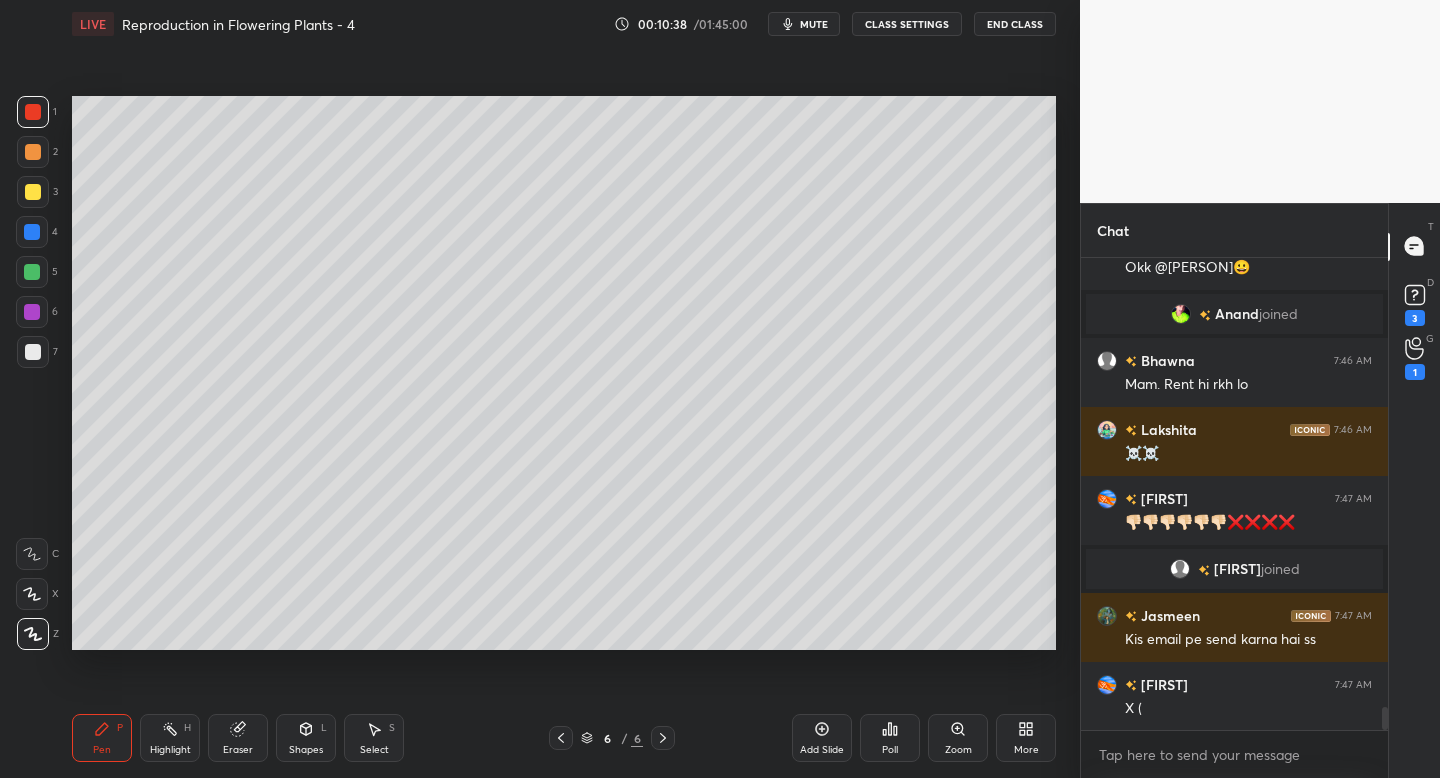 scroll, scrollTop: 9457, scrollLeft: 0, axis: vertical 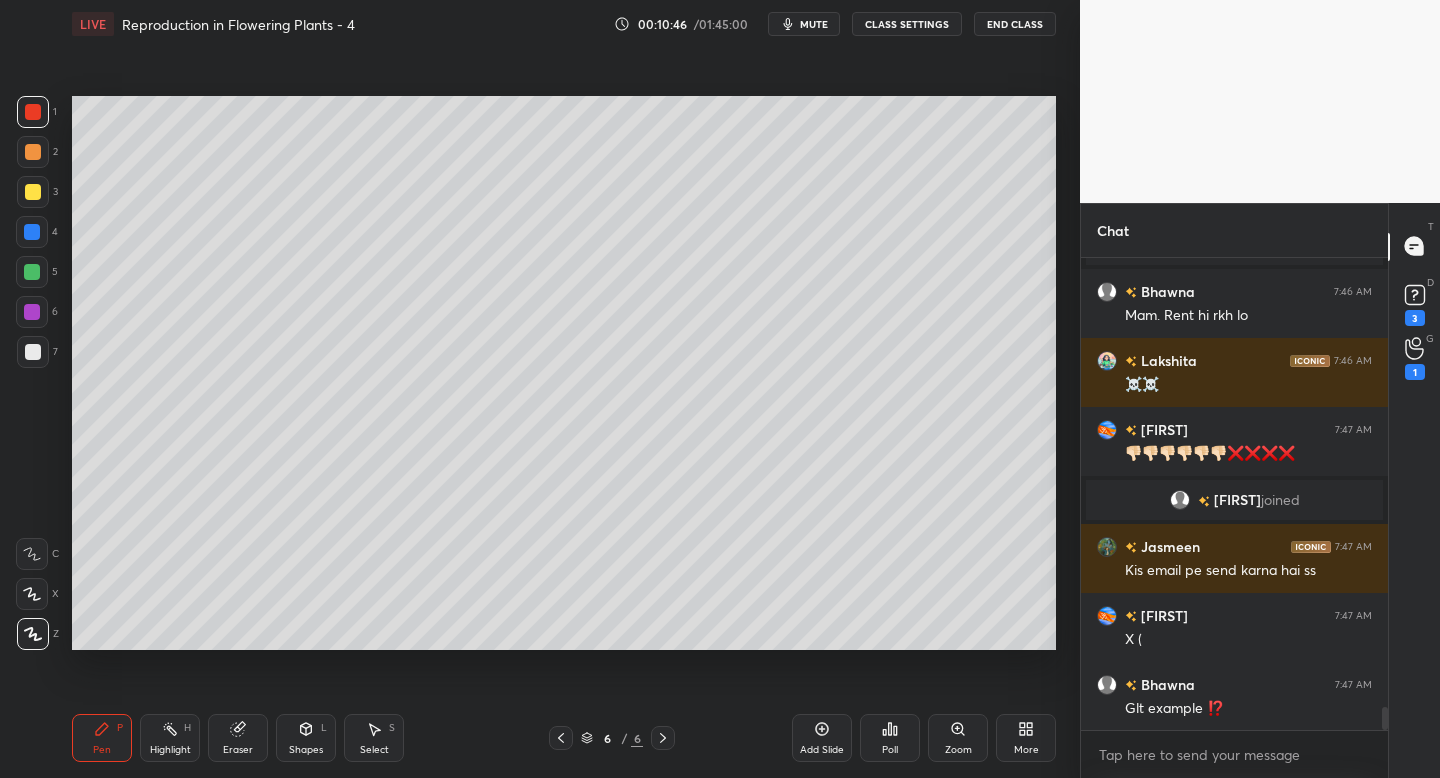 click on "Setting up your live class Poll for   secs No correct answer Start poll" at bounding box center (564, 373) 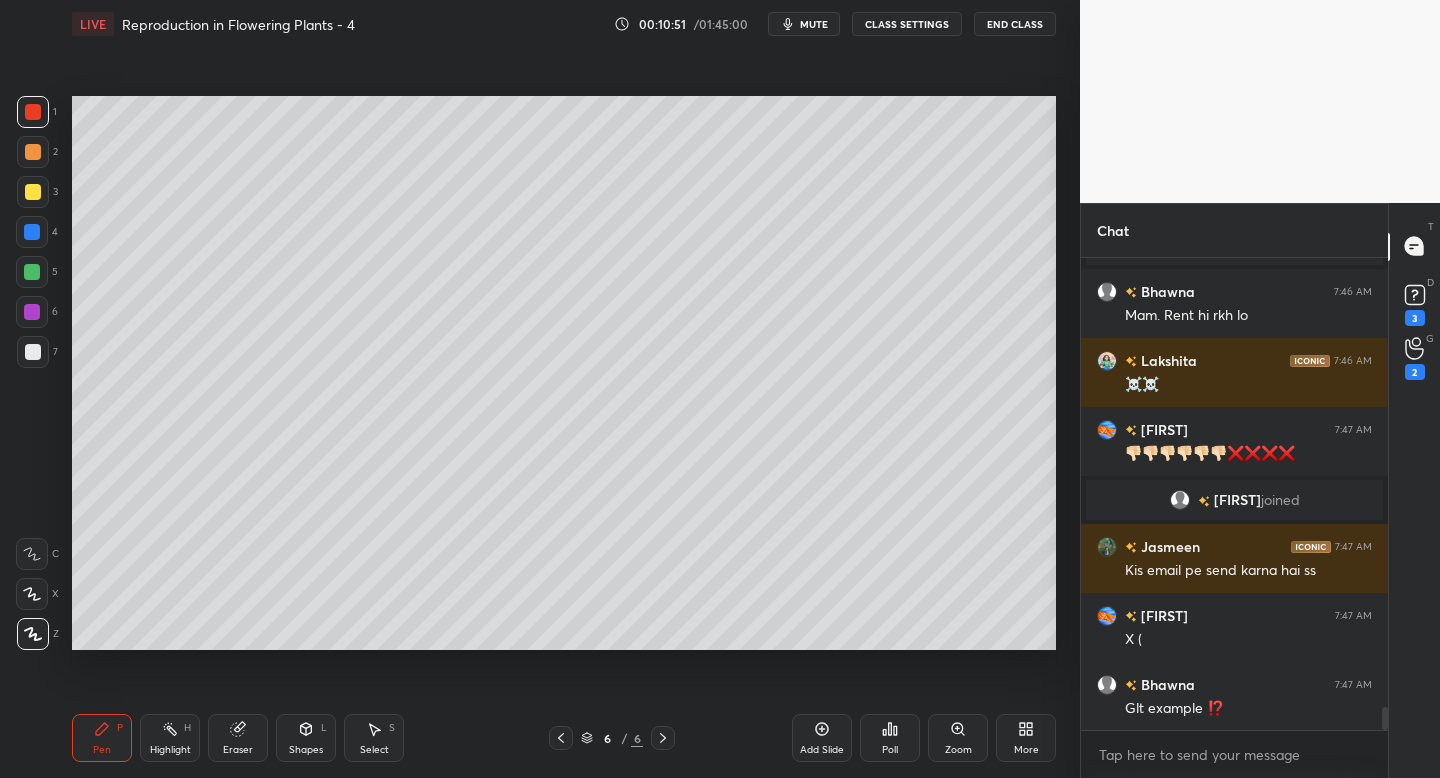click on "3" at bounding box center [37, 192] 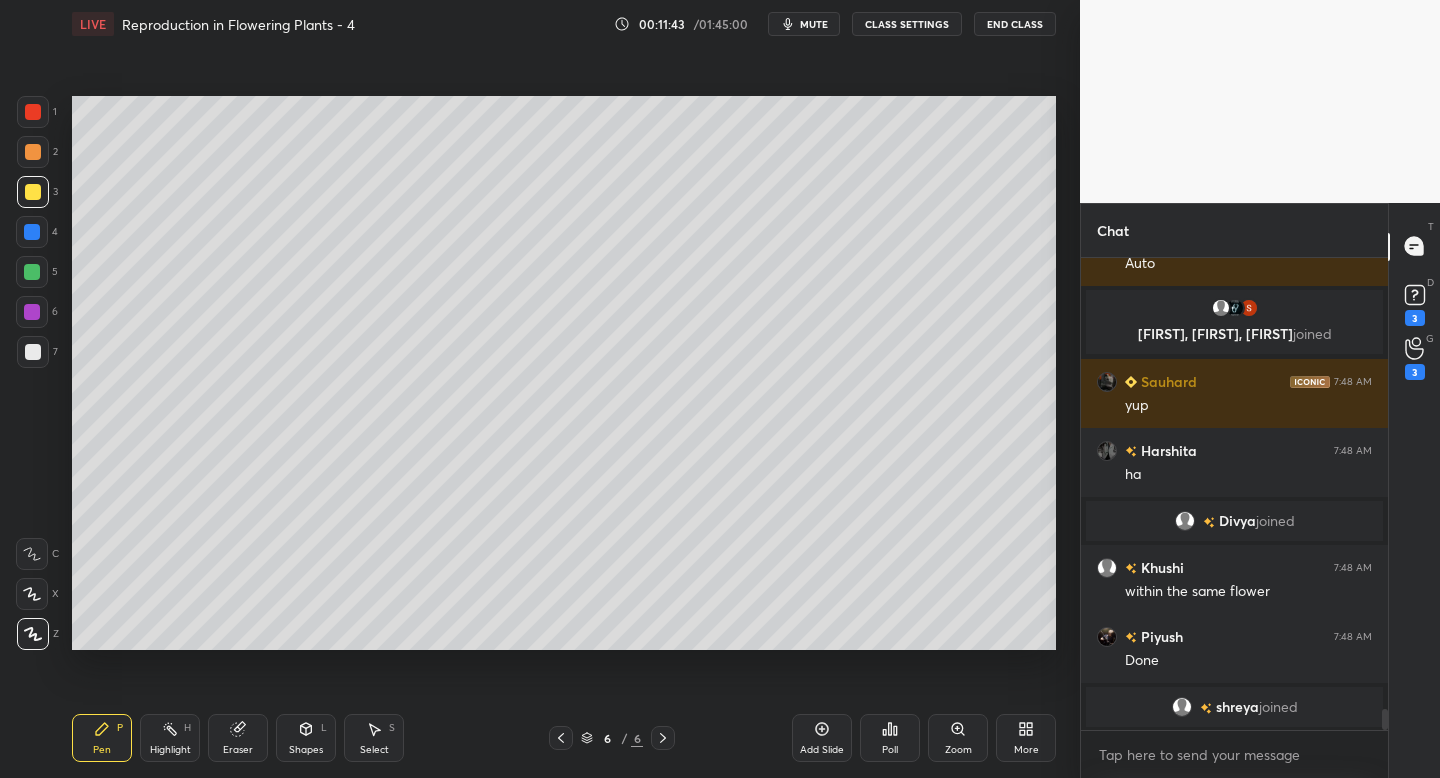scroll, scrollTop: 10252, scrollLeft: 0, axis: vertical 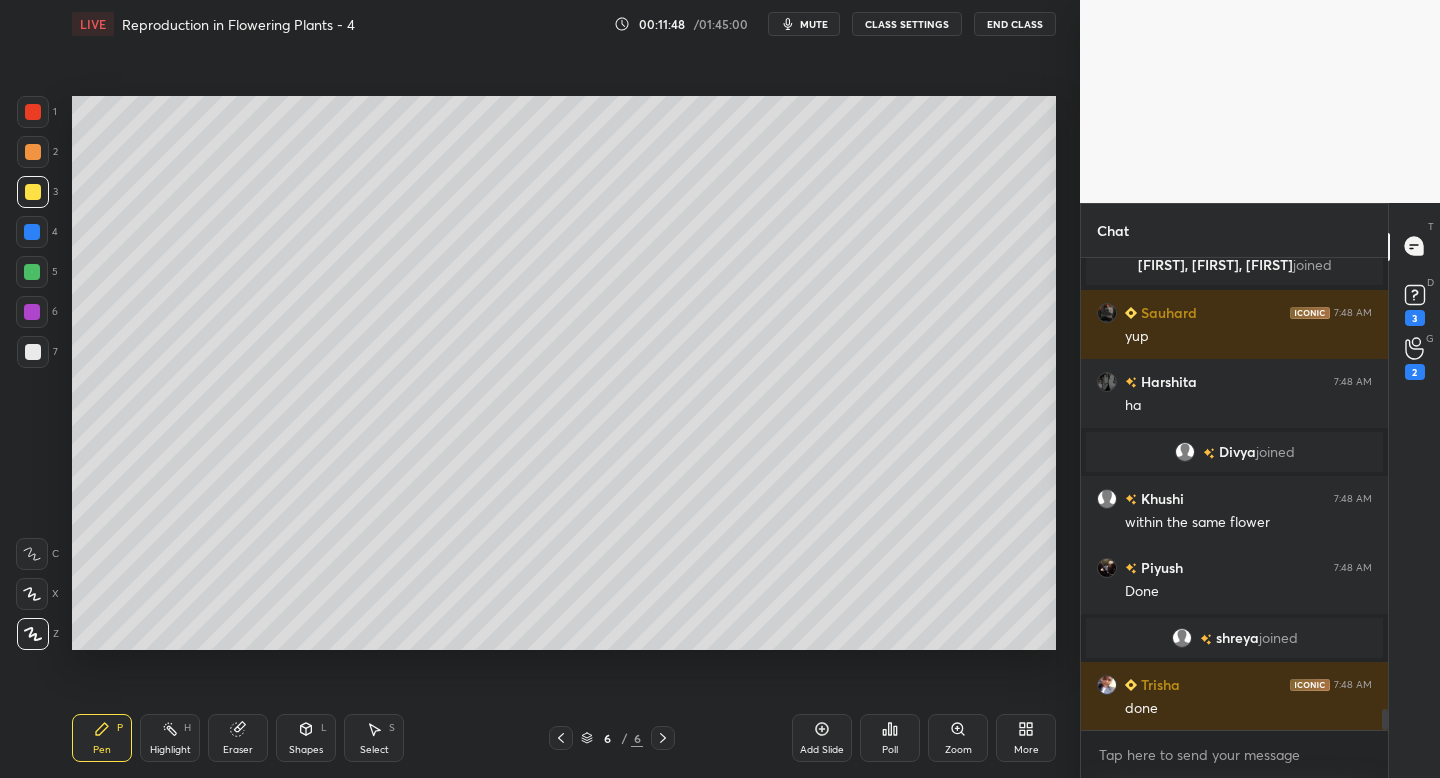 click on "Add Slide" at bounding box center (822, 738) 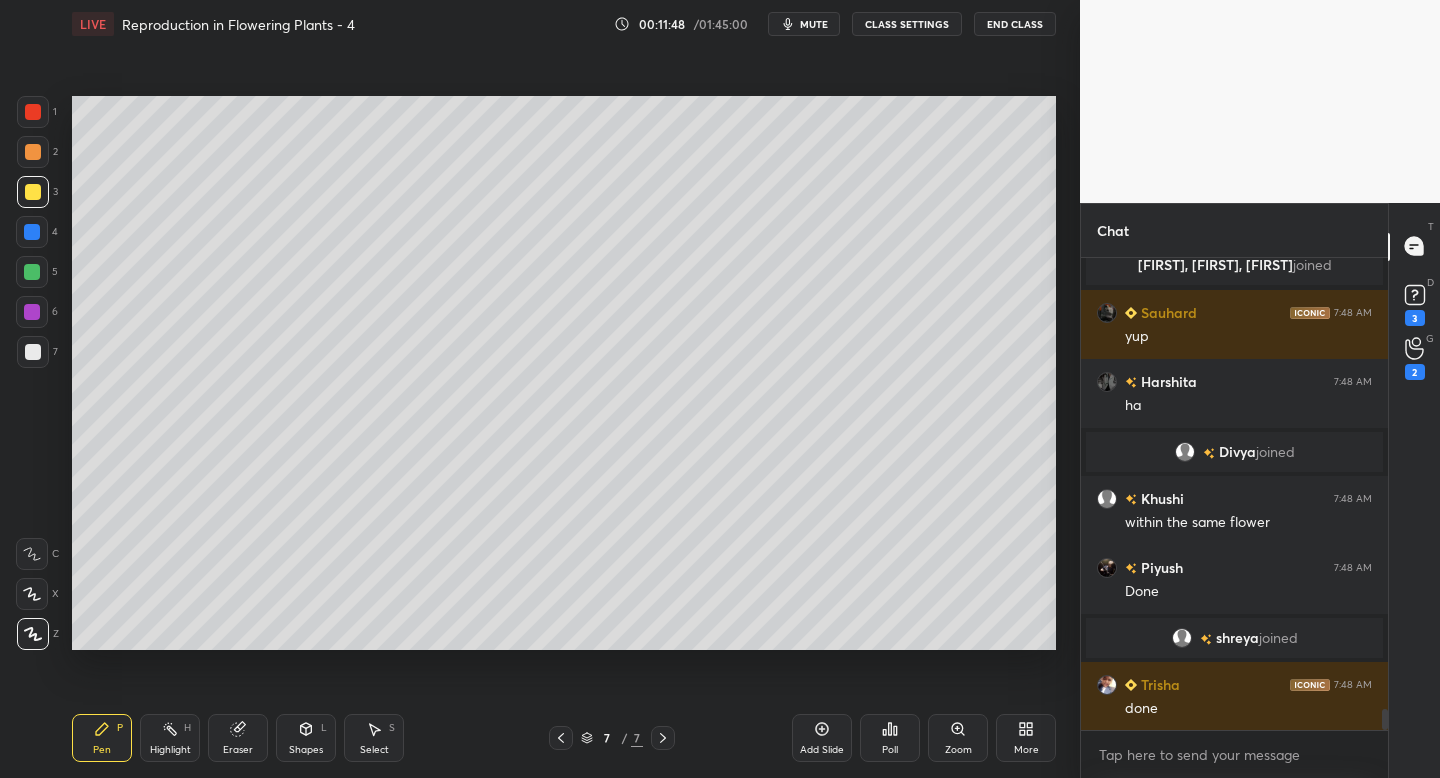 click at bounding box center (32, 232) 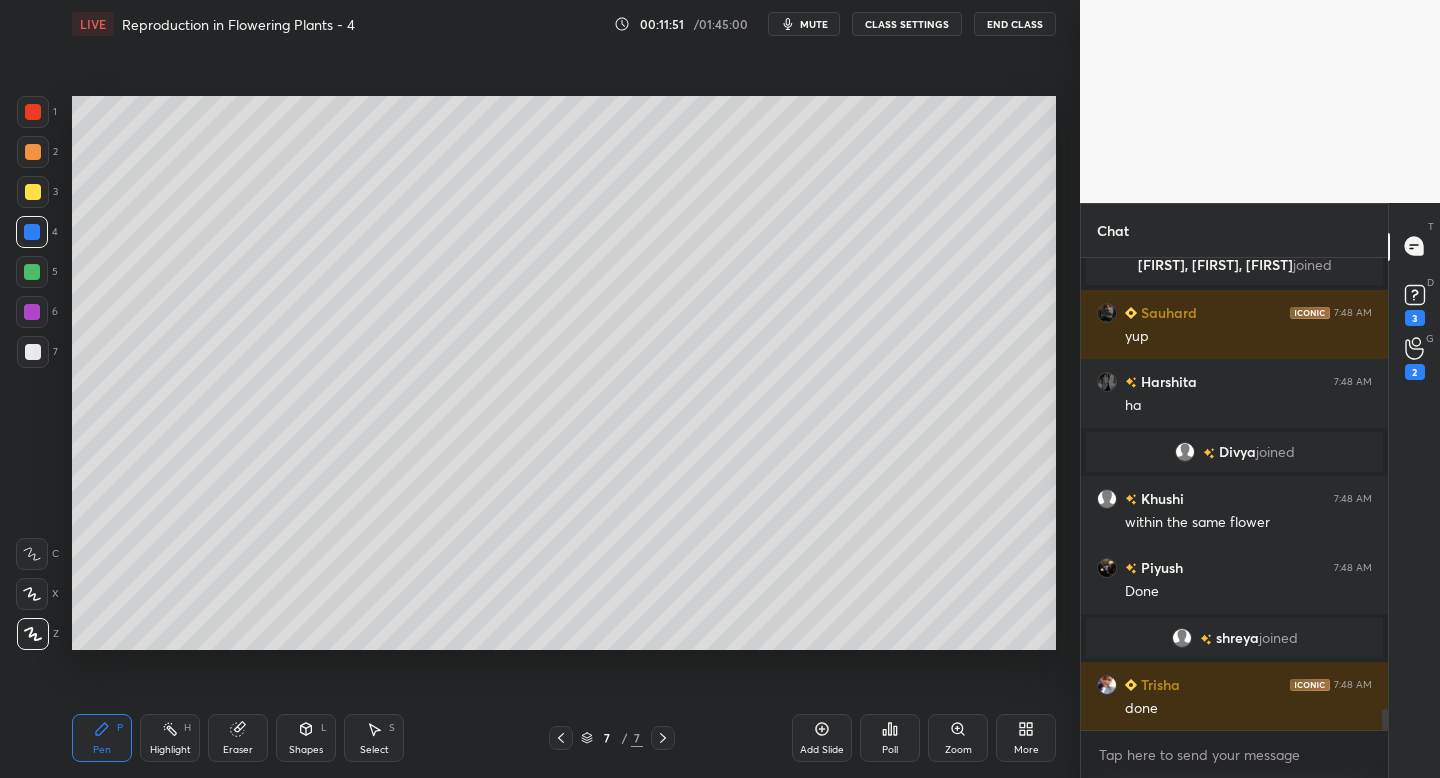click on "Eraser" at bounding box center [238, 738] 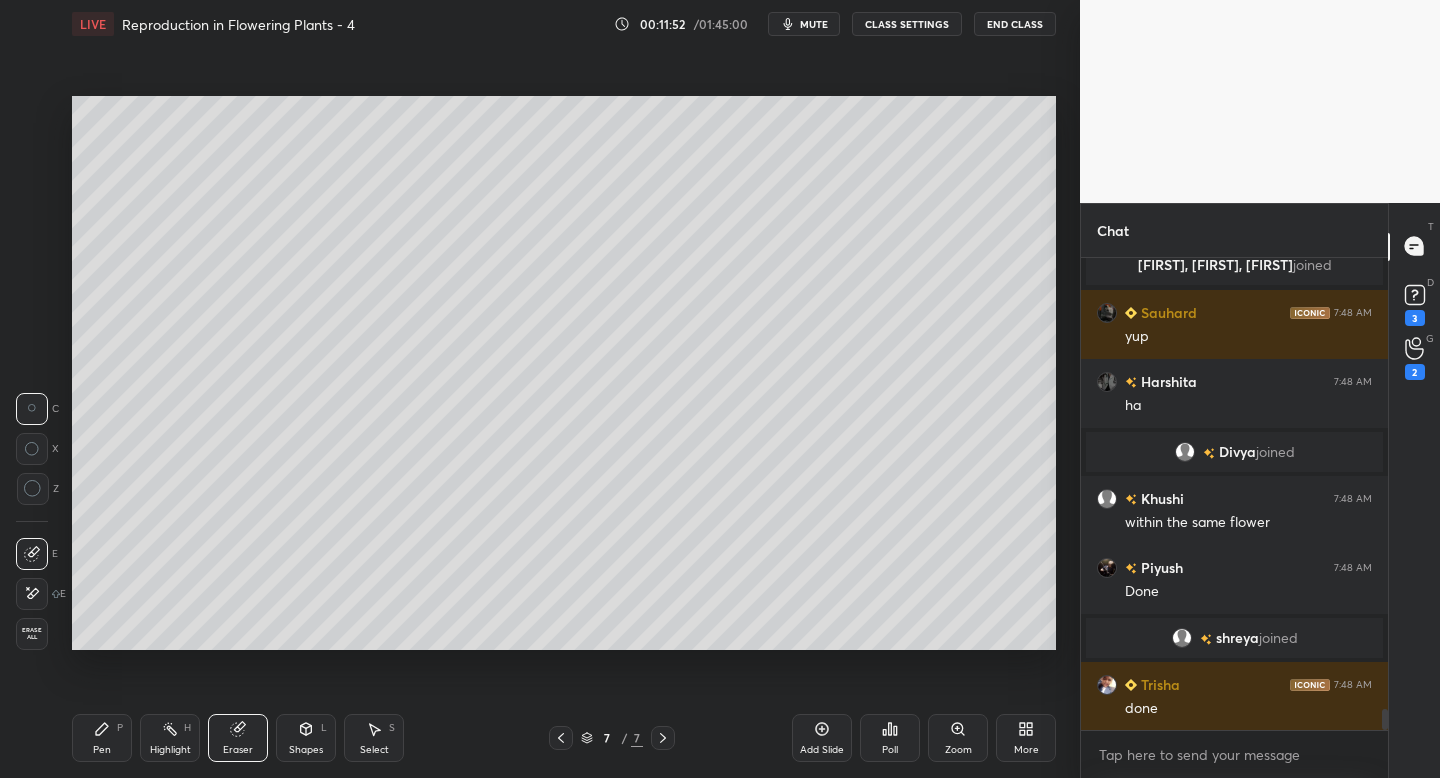 click on "Pen P" at bounding box center [102, 738] 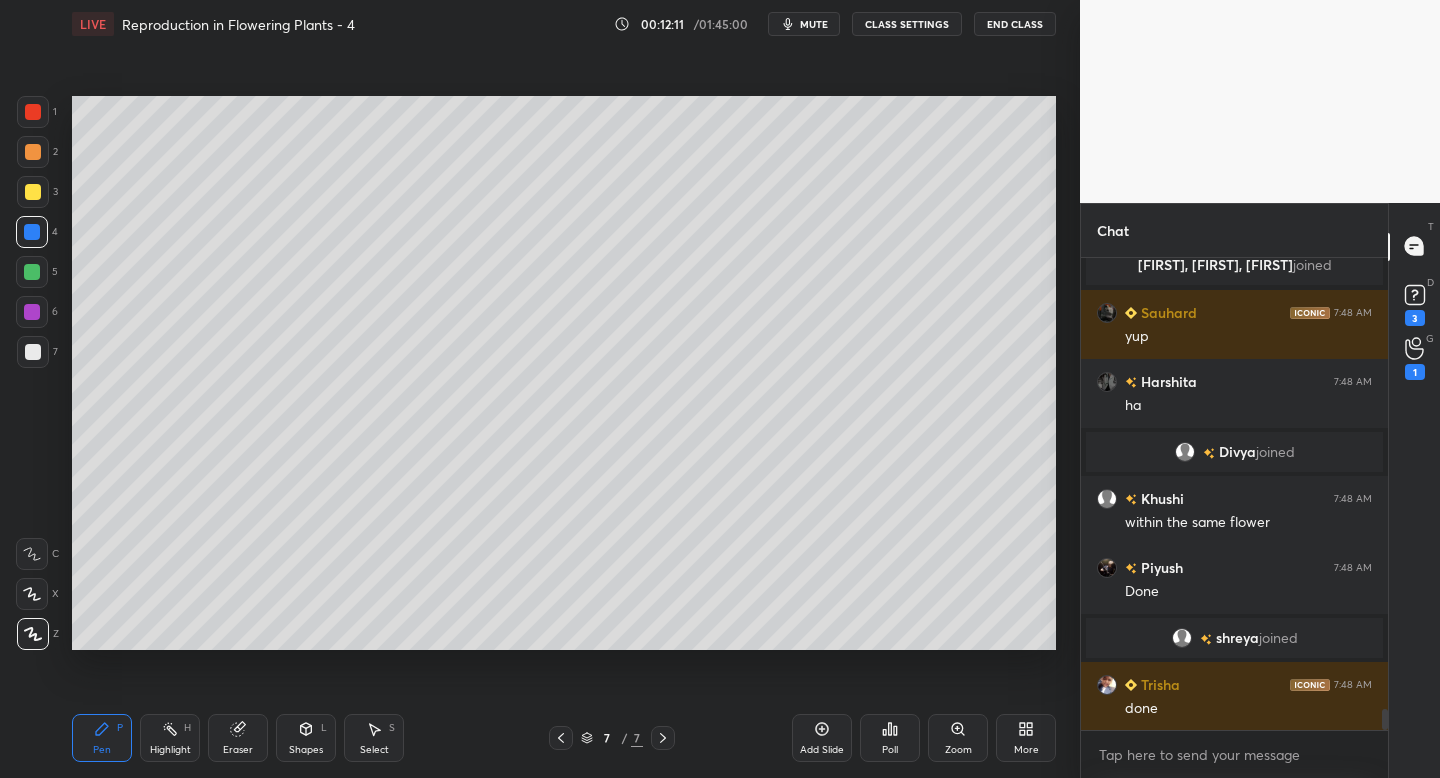 click on "3" at bounding box center (37, 192) 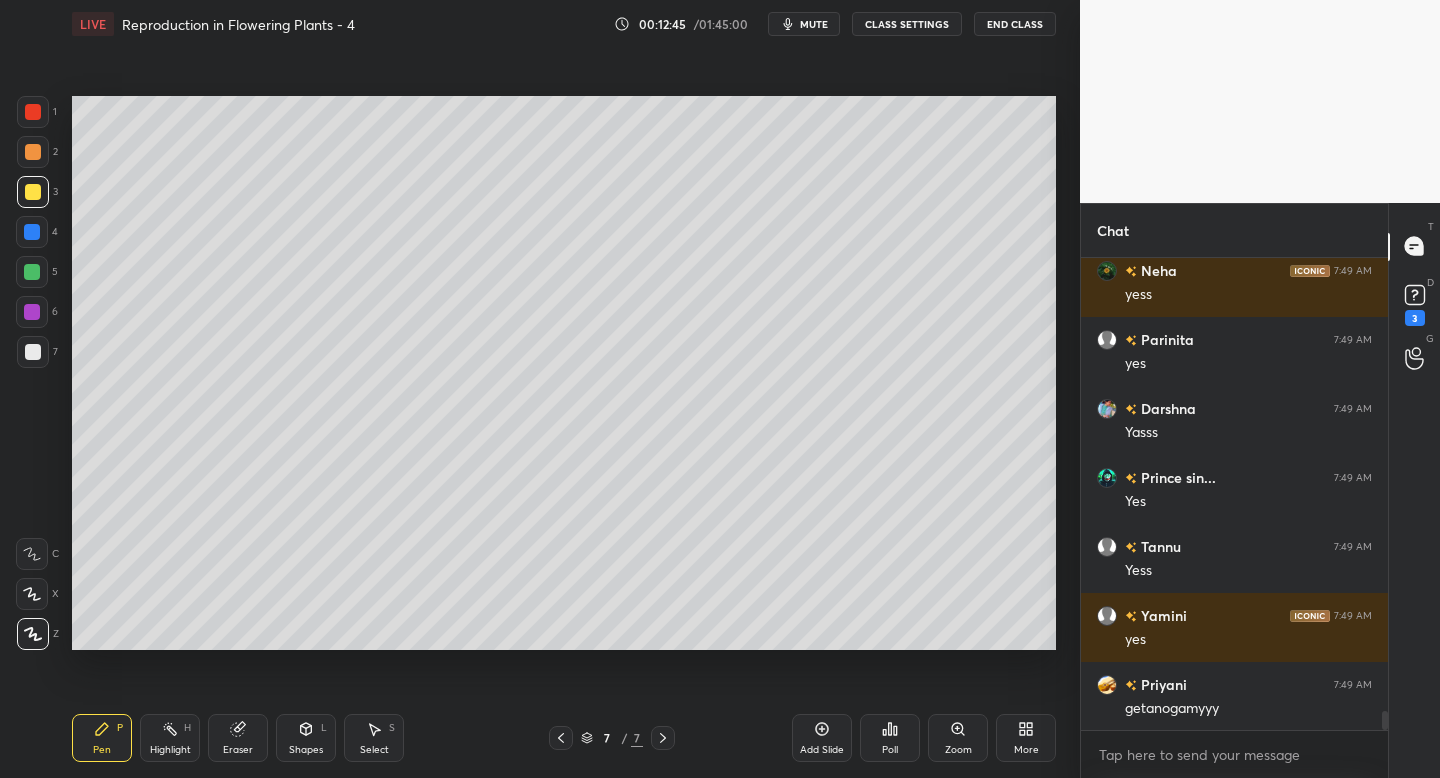 scroll, scrollTop: 11220, scrollLeft: 0, axis: vertical 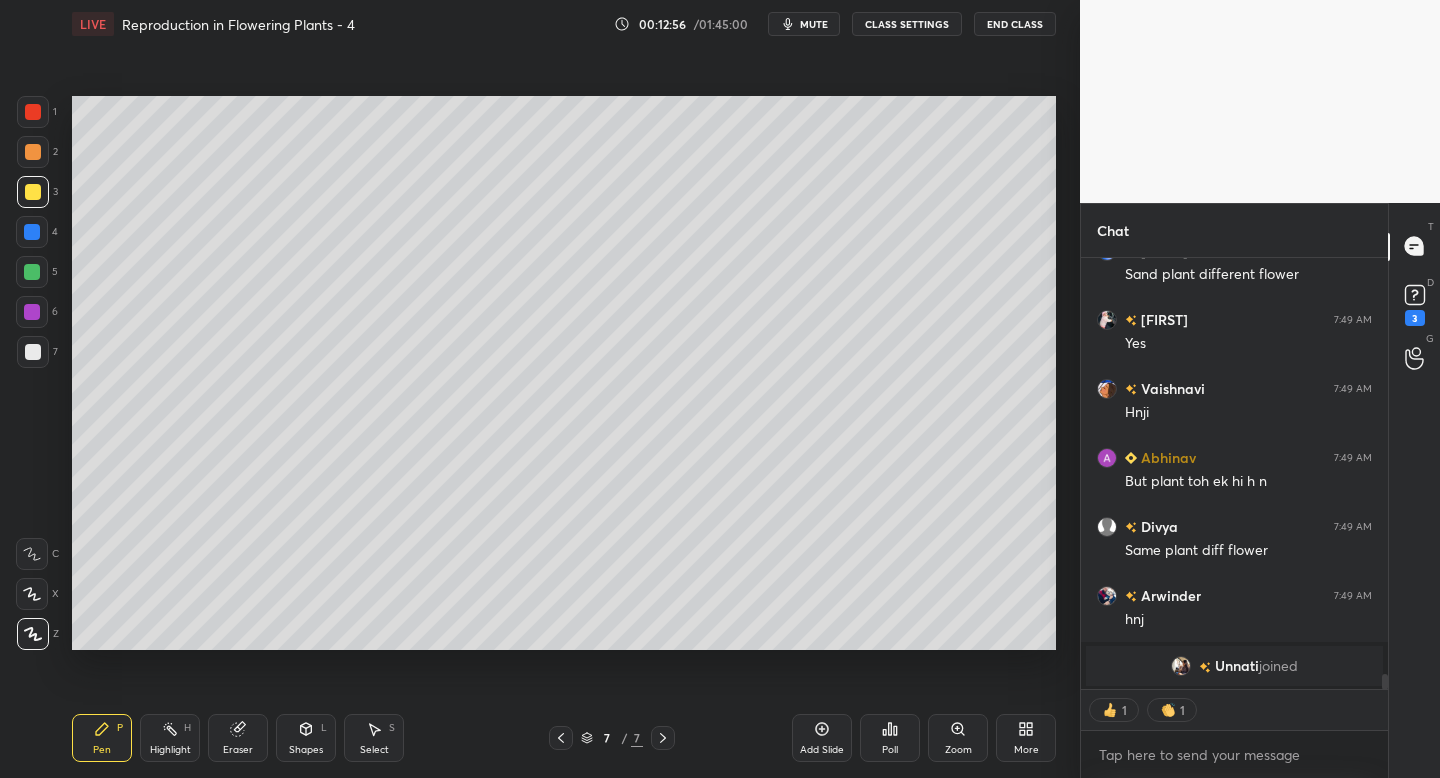 type on "x" 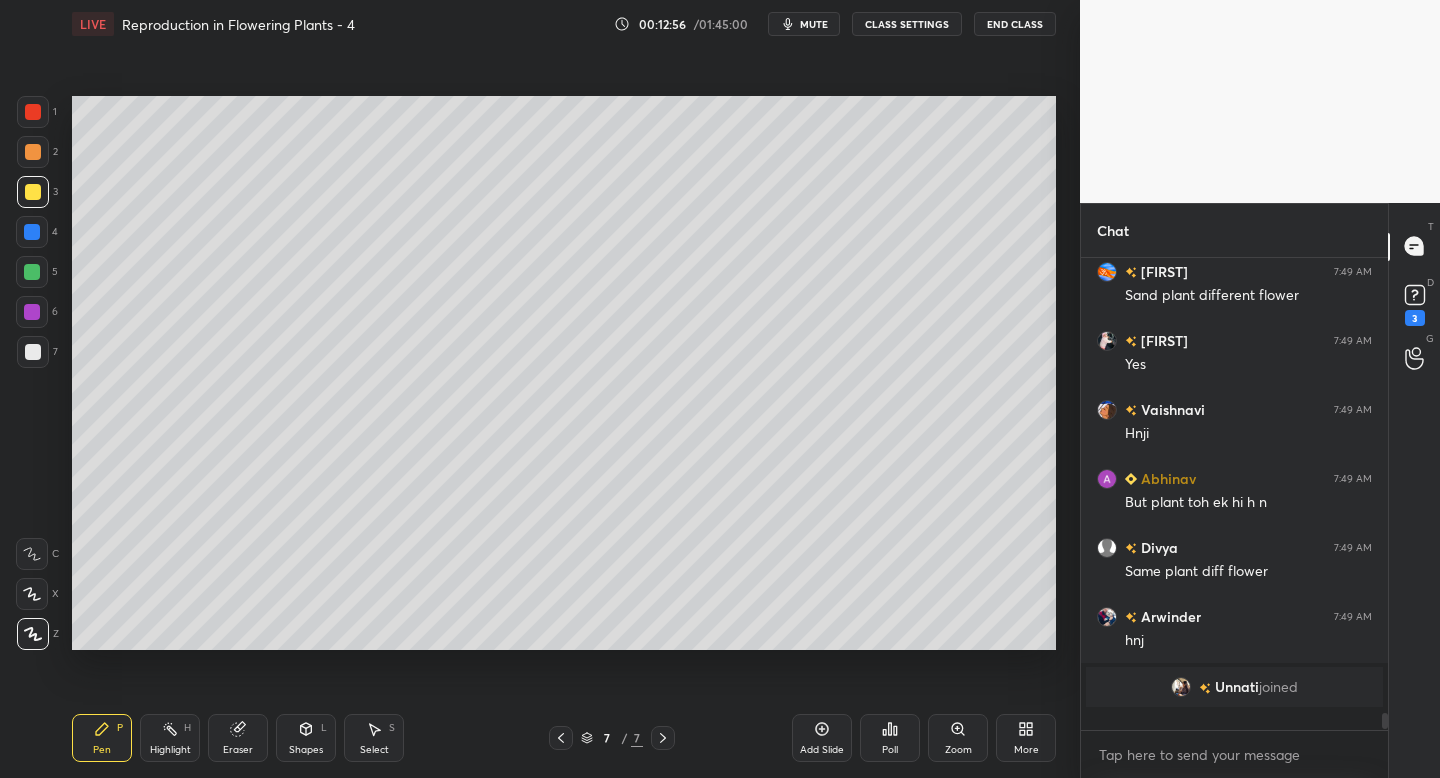 scroll, scrollTop: 7, scrollLeft: 7, axis: both 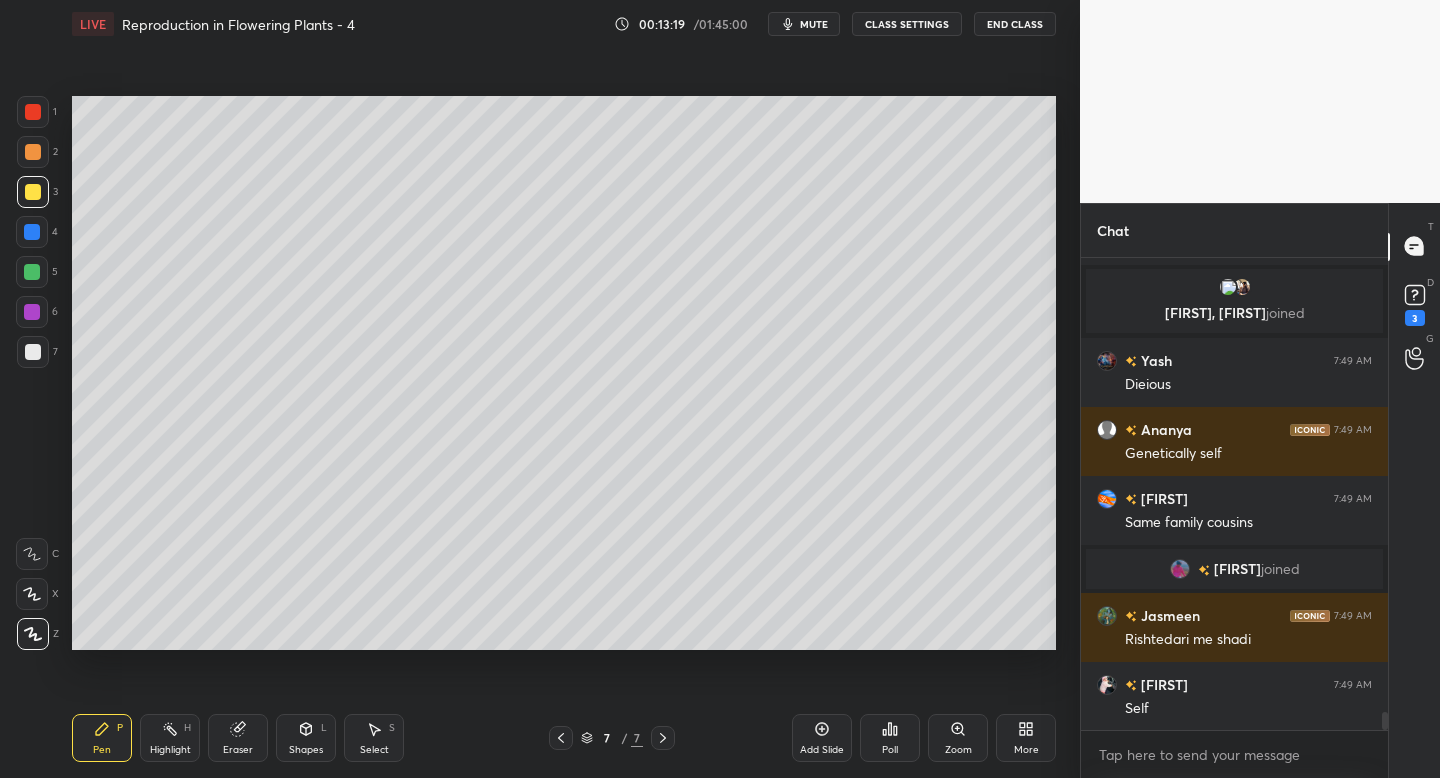 click on "Add Slide" at bounding box center (822, 750) 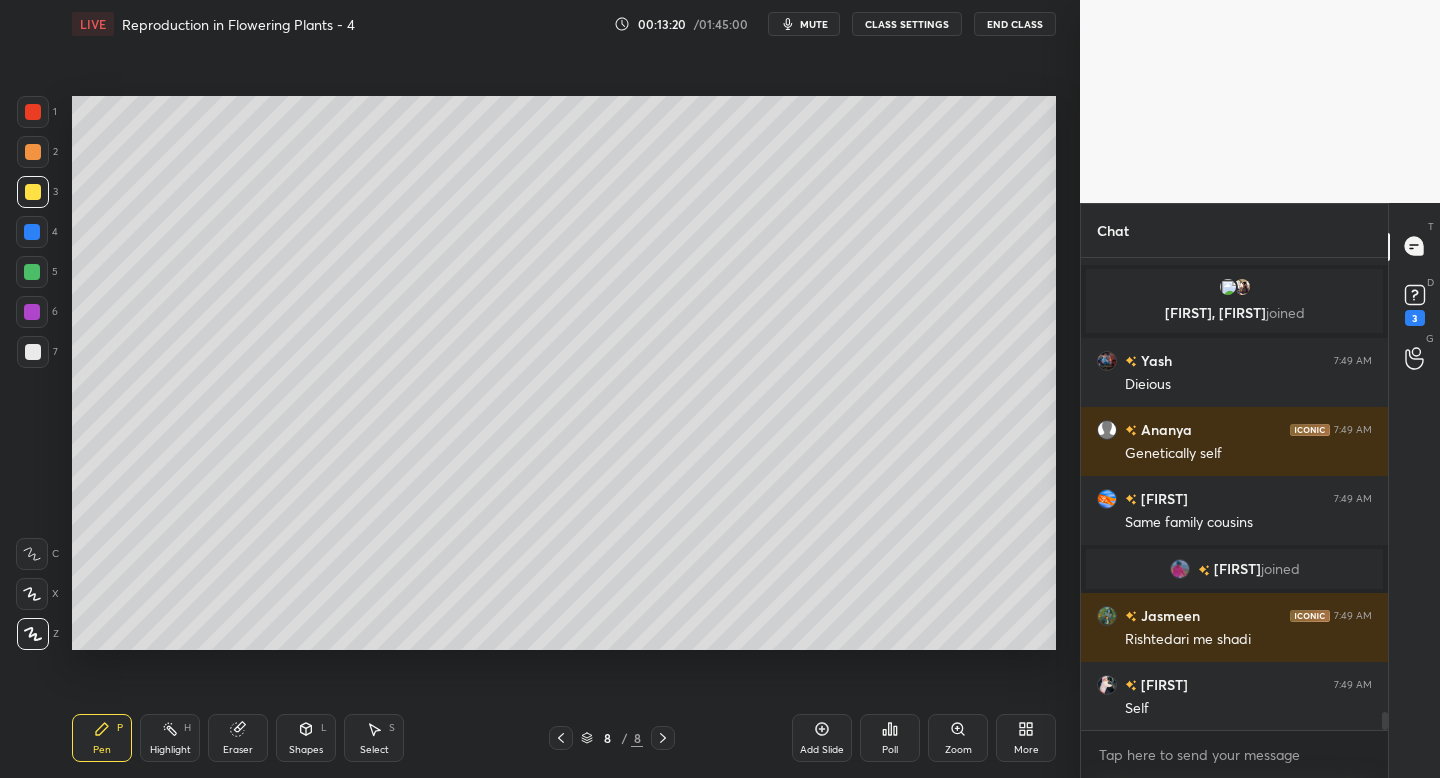 scroll, scrollTop: 12007, scrollLeft: 0, axis: vertical 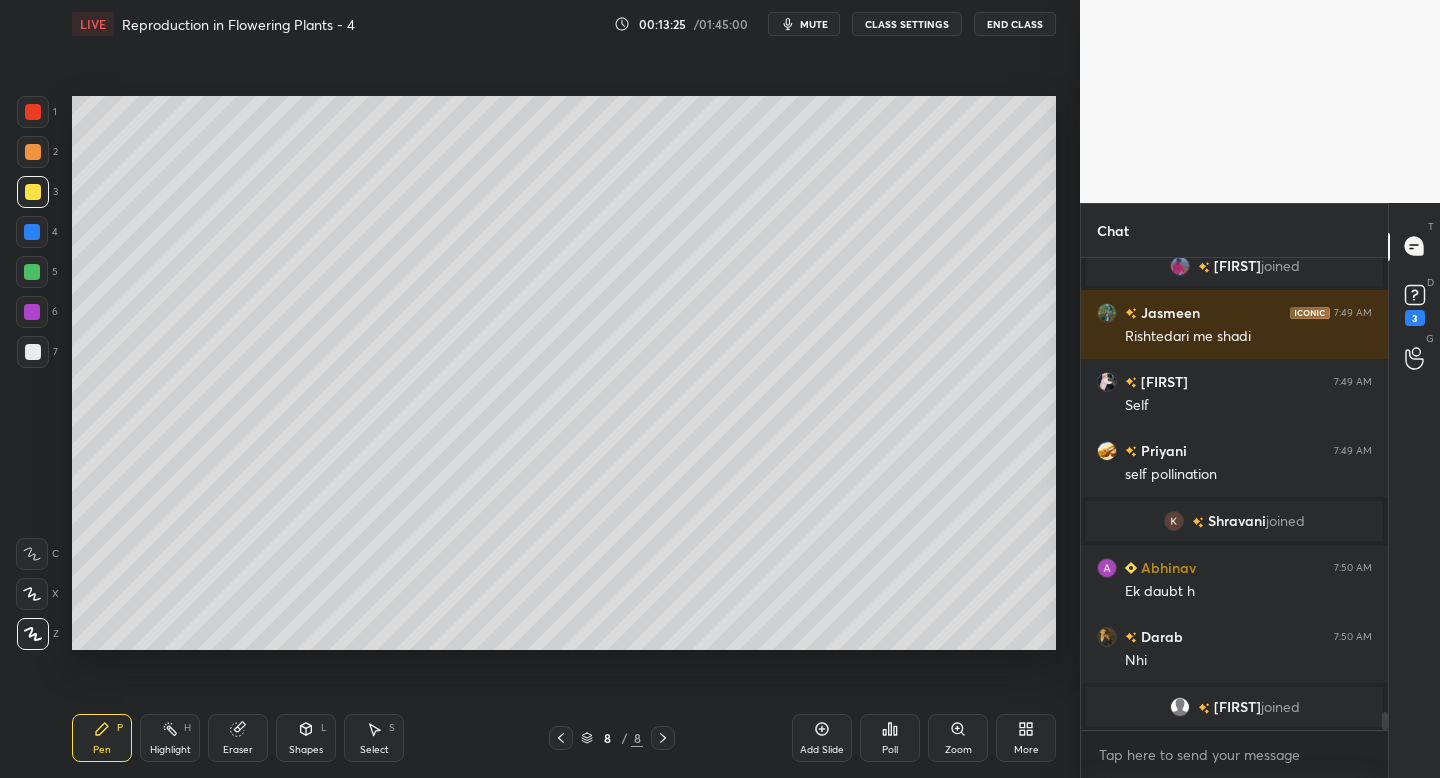 click at bounding box center (32, 312) 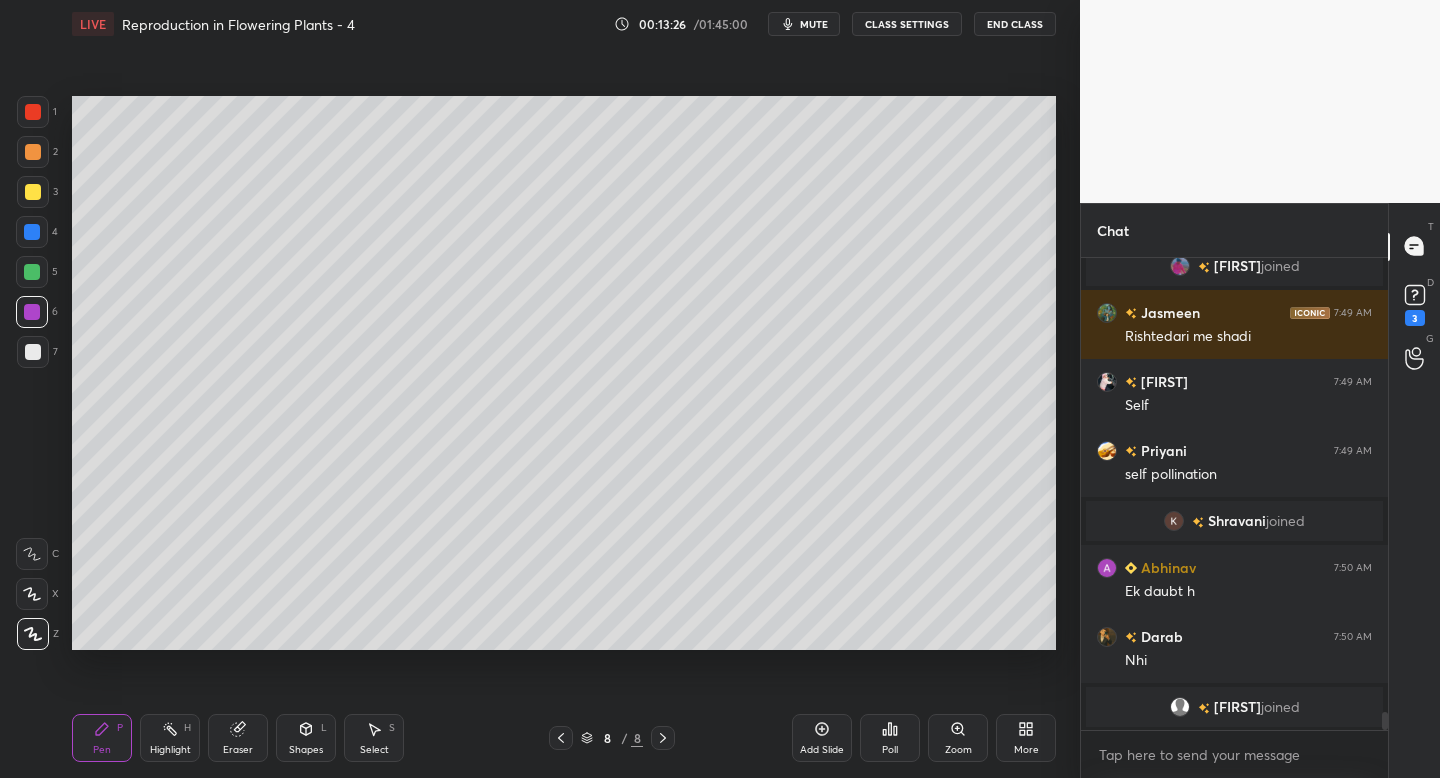 click on "7" at bounding box center [37, 352] 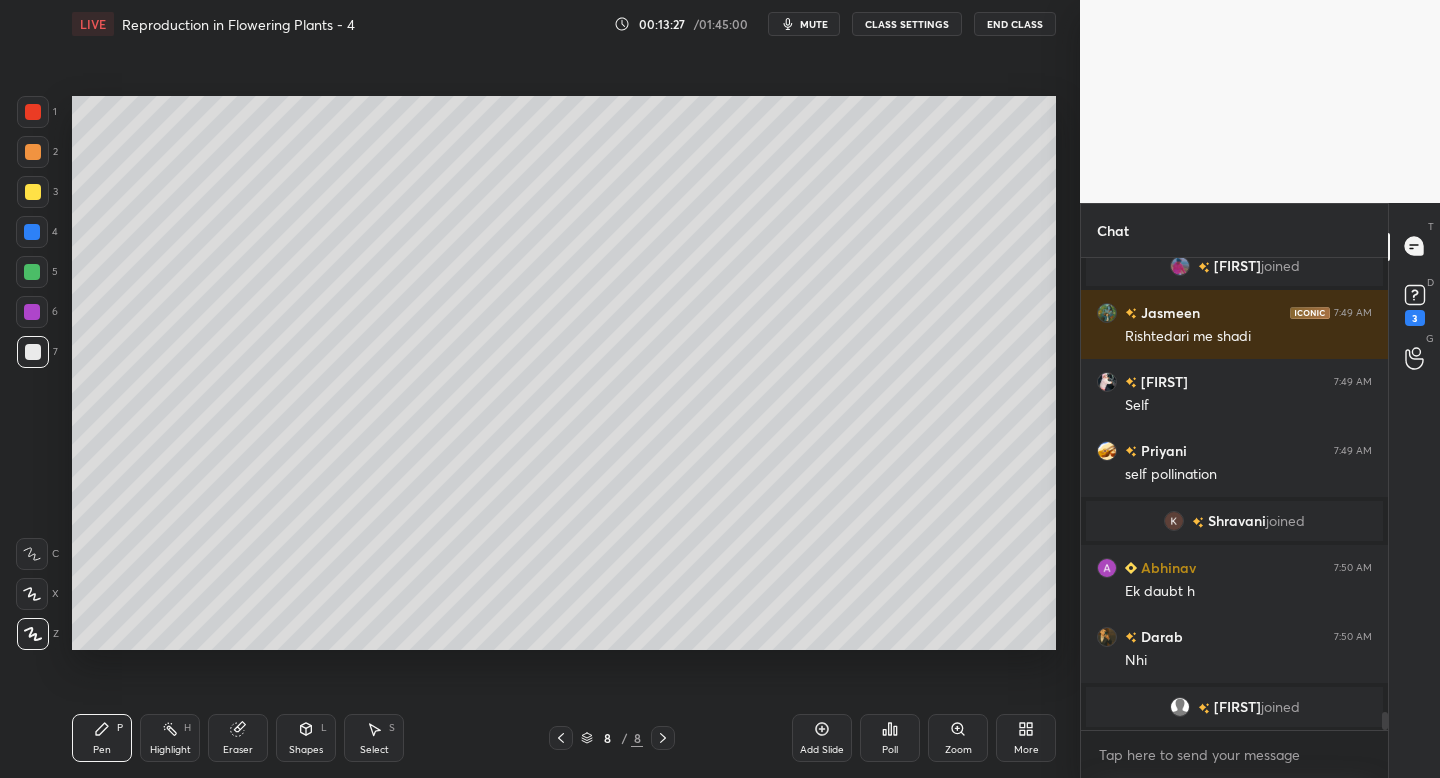 click at bounding box center (32, 312) 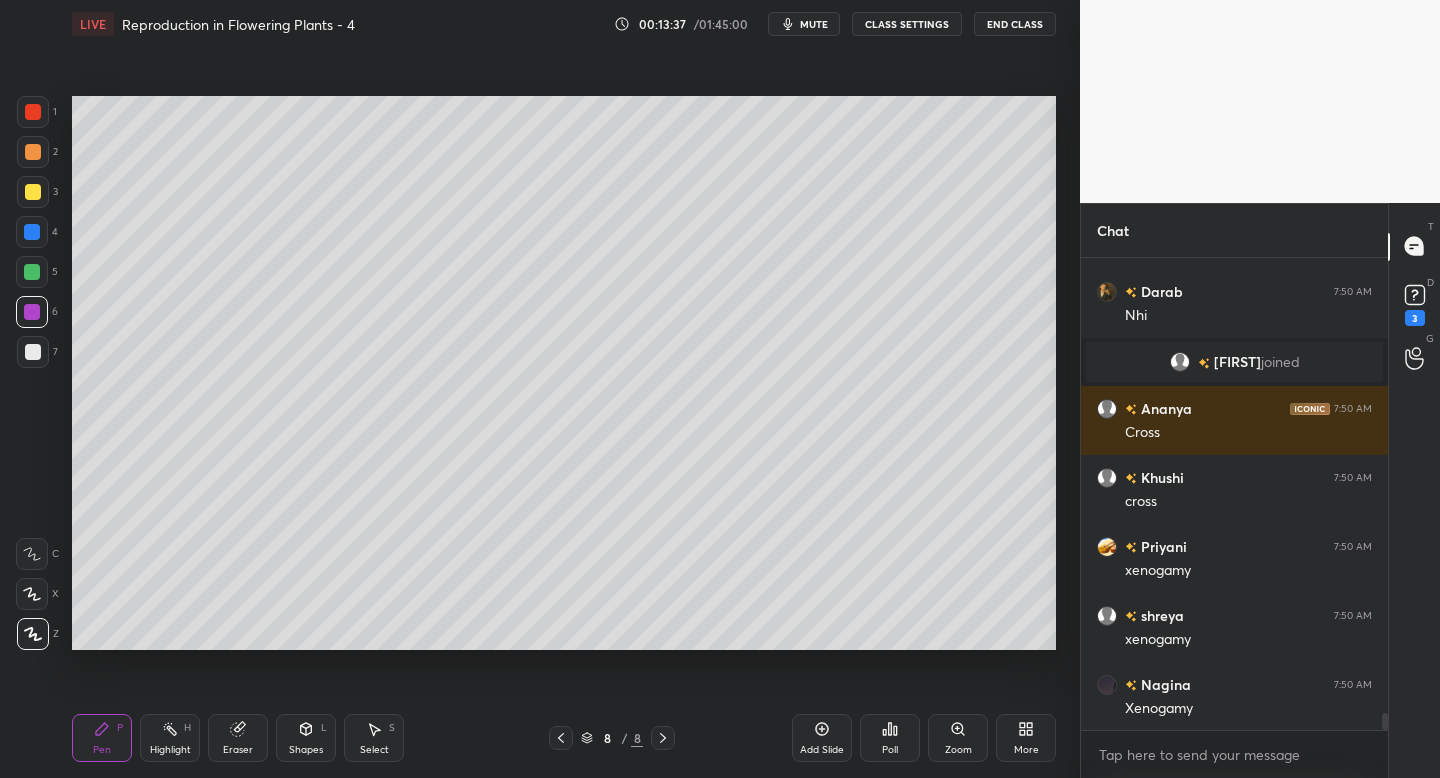 click 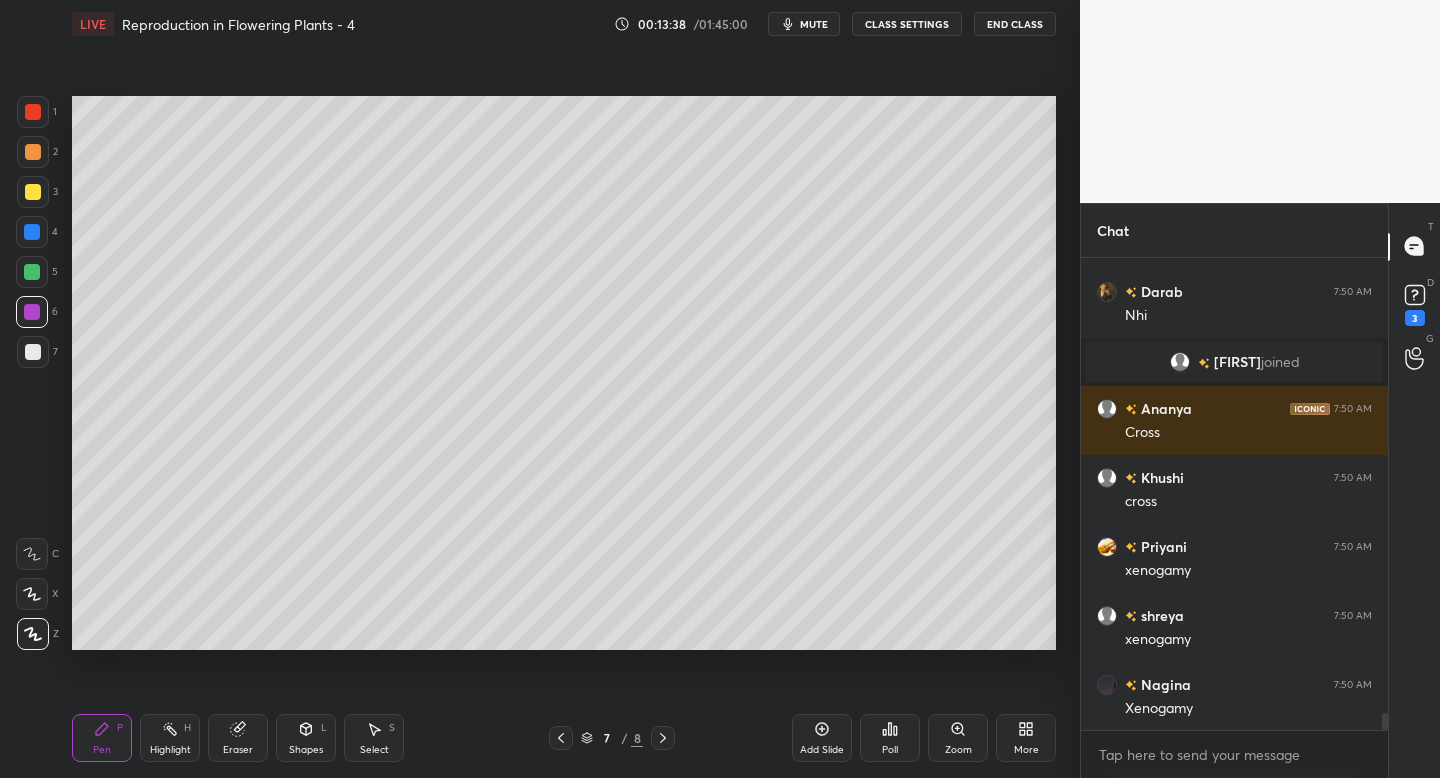 click at bounding box center [561, 738] 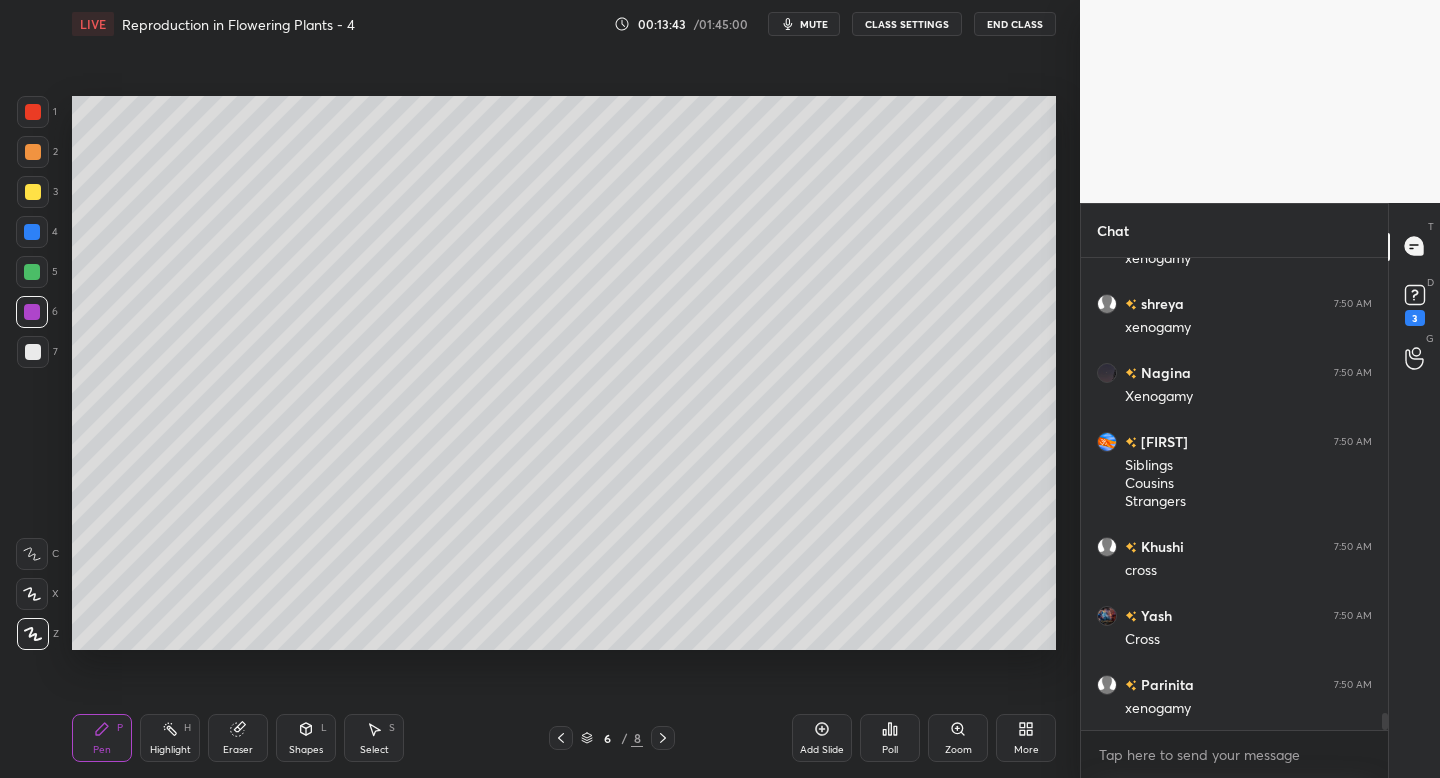 click 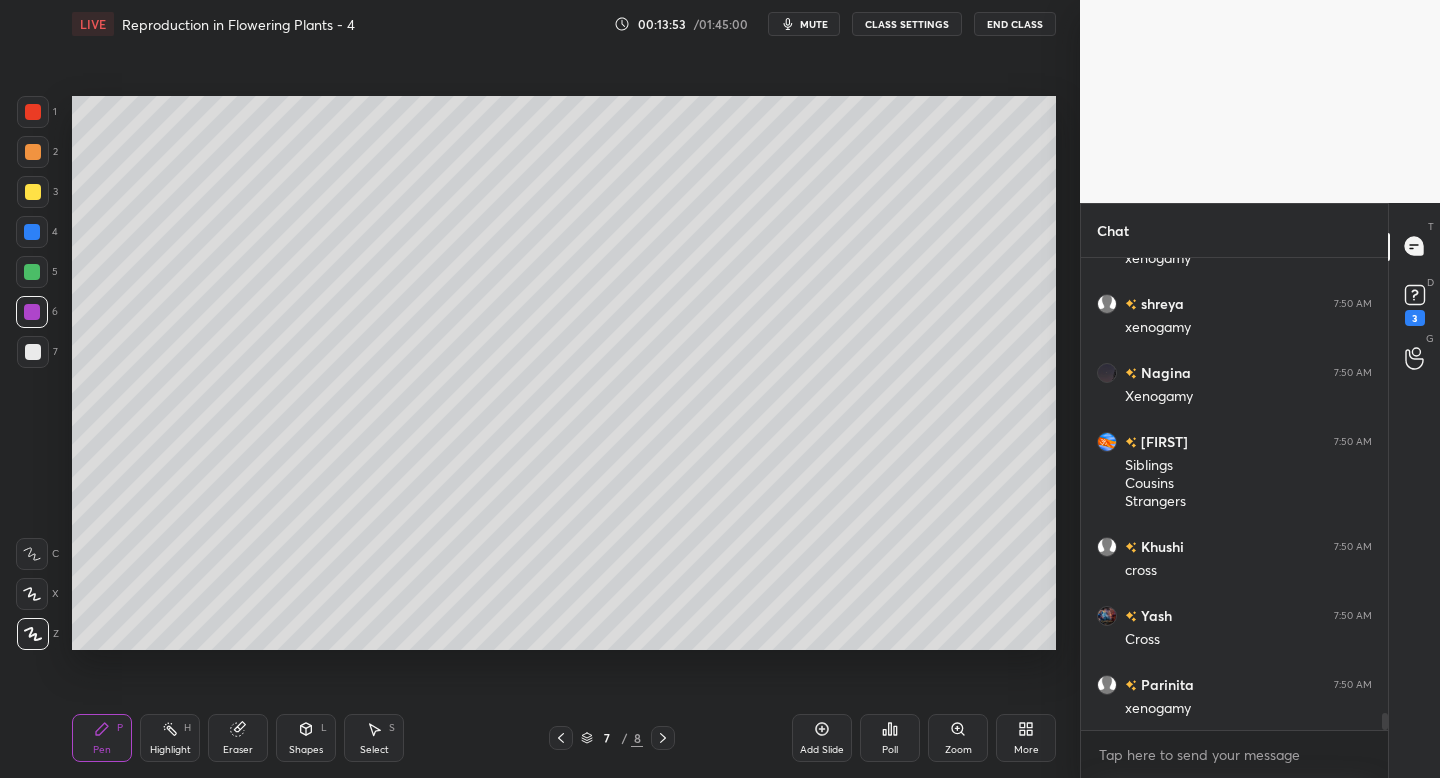 scroll, scrollTop: 12853, scrollLeft: 0, axis: vertical 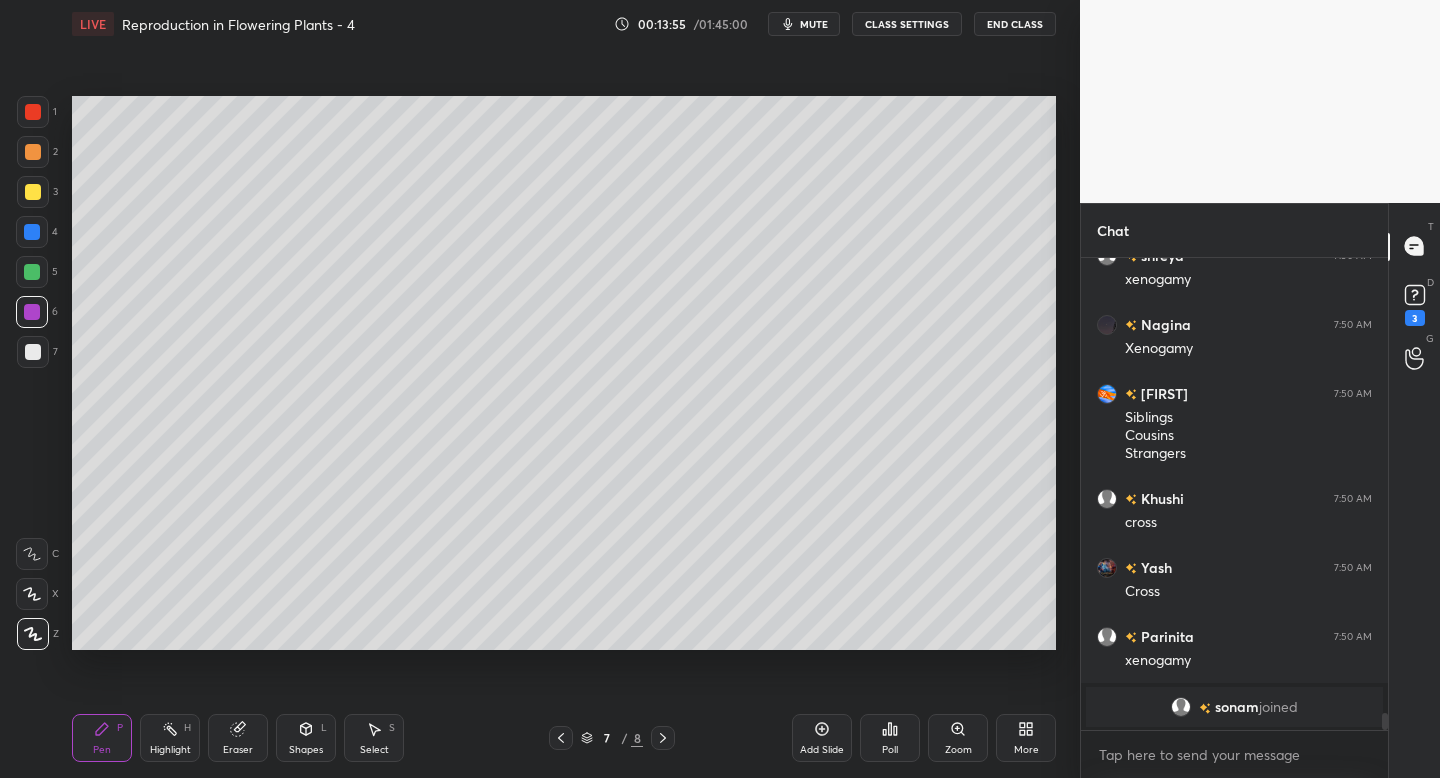 click at bounding box center [663, 738] 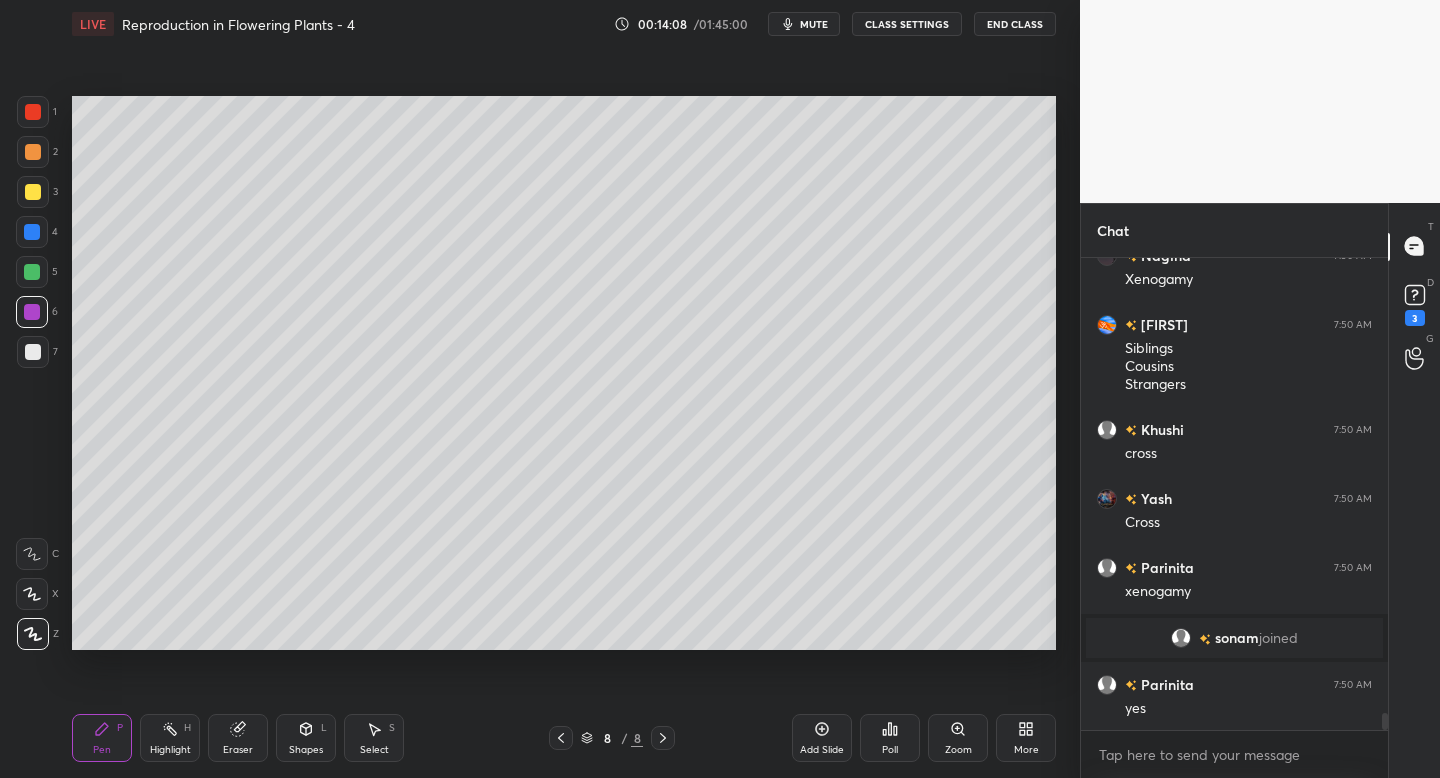 scroll, scrollTop: 12738, scrollLeft: 0, axis: vertical 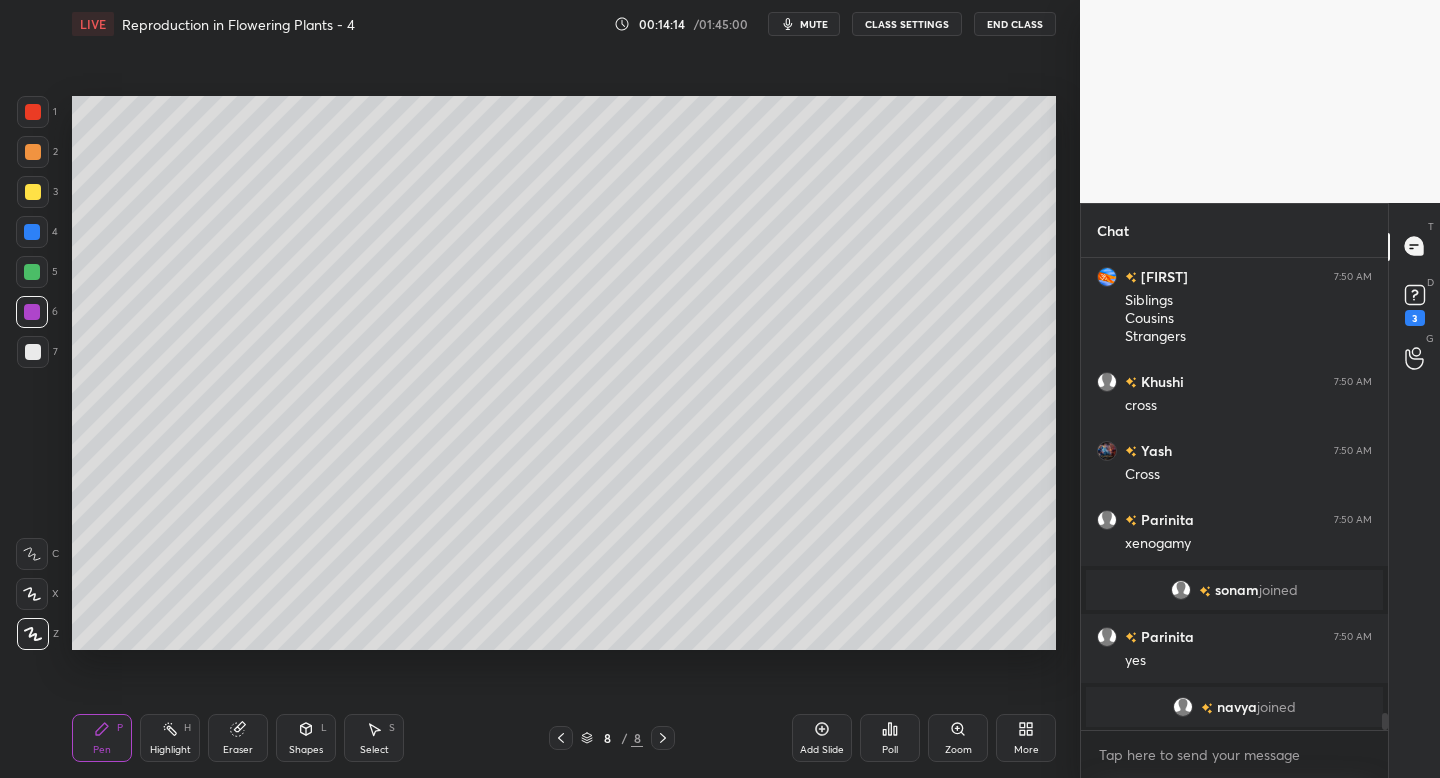 click 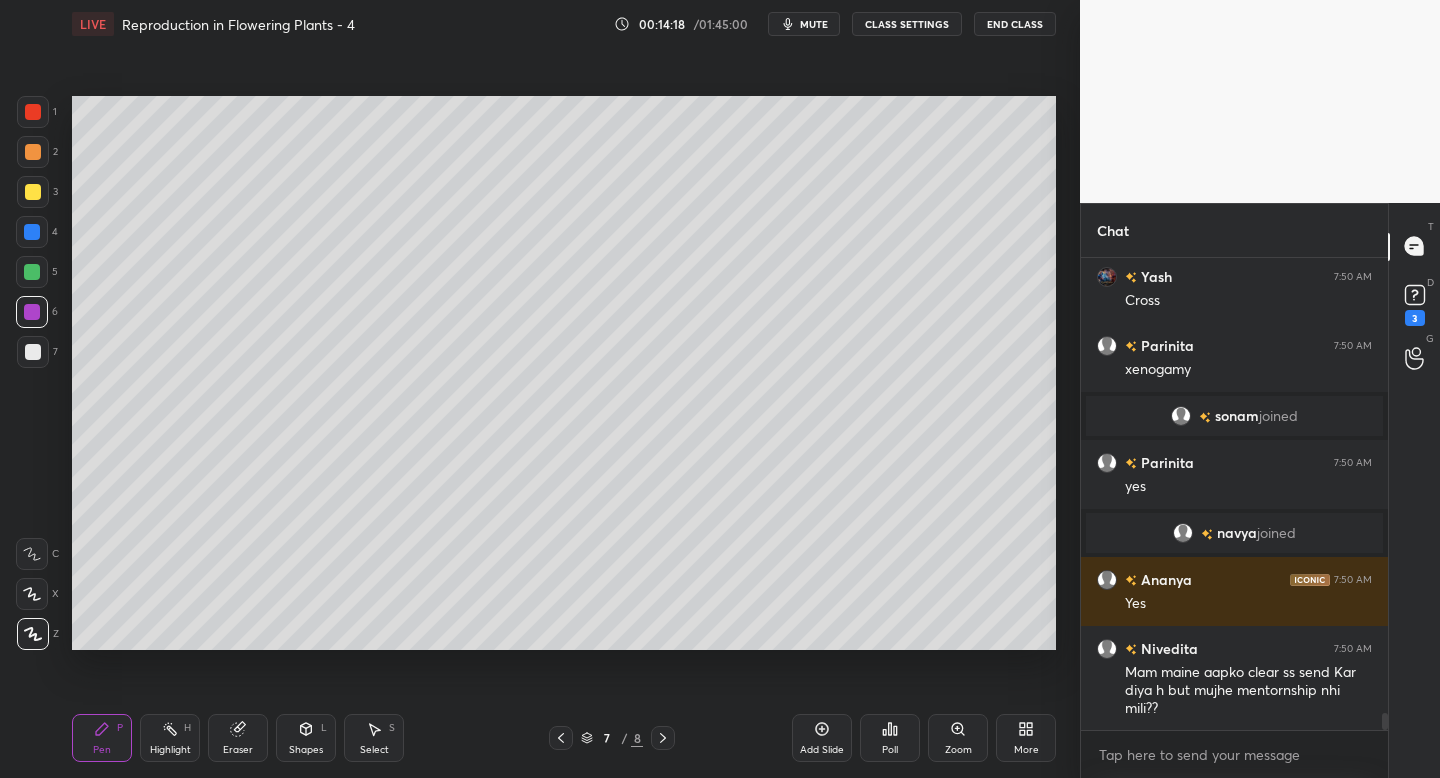 scroll, scrollTop: 12964, scrollLeft: 0, axis: vertical 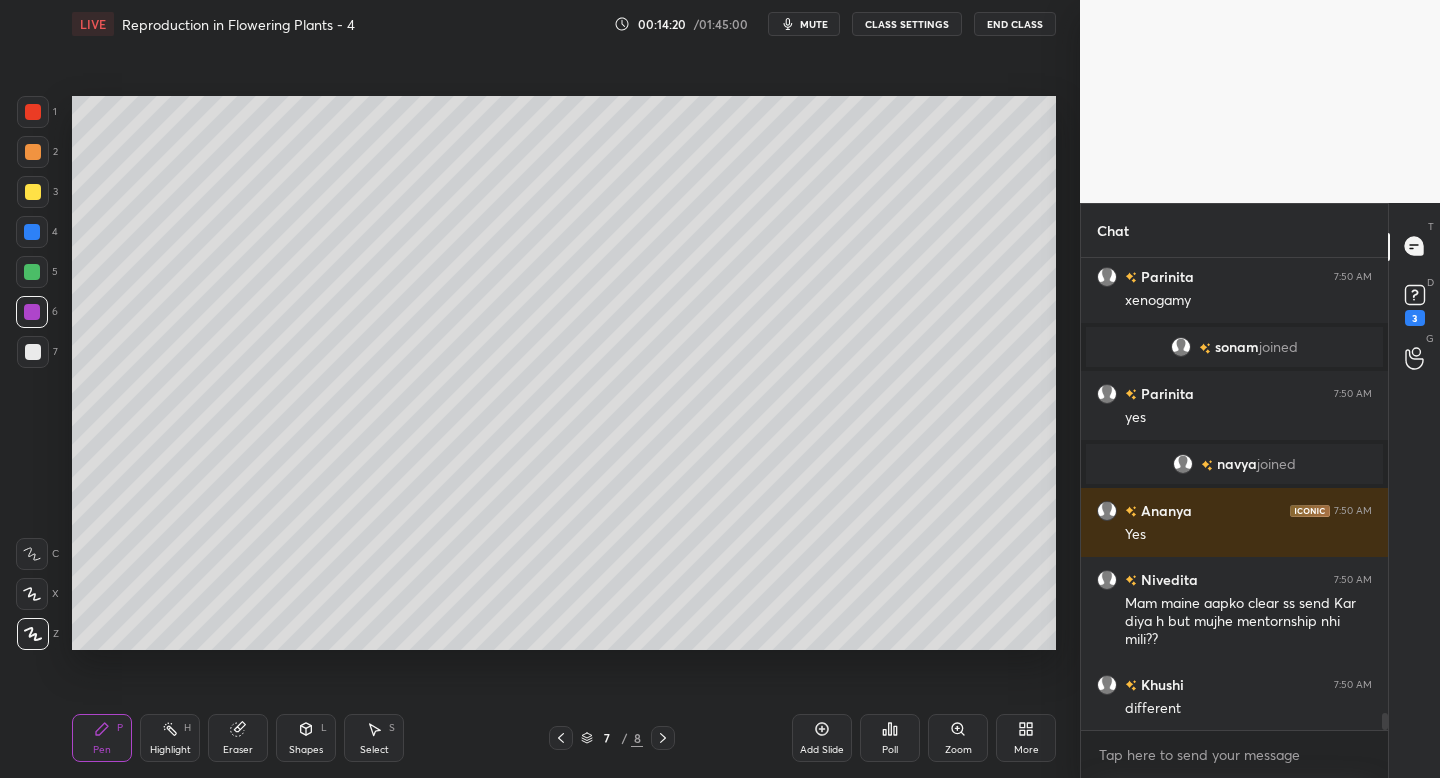 click 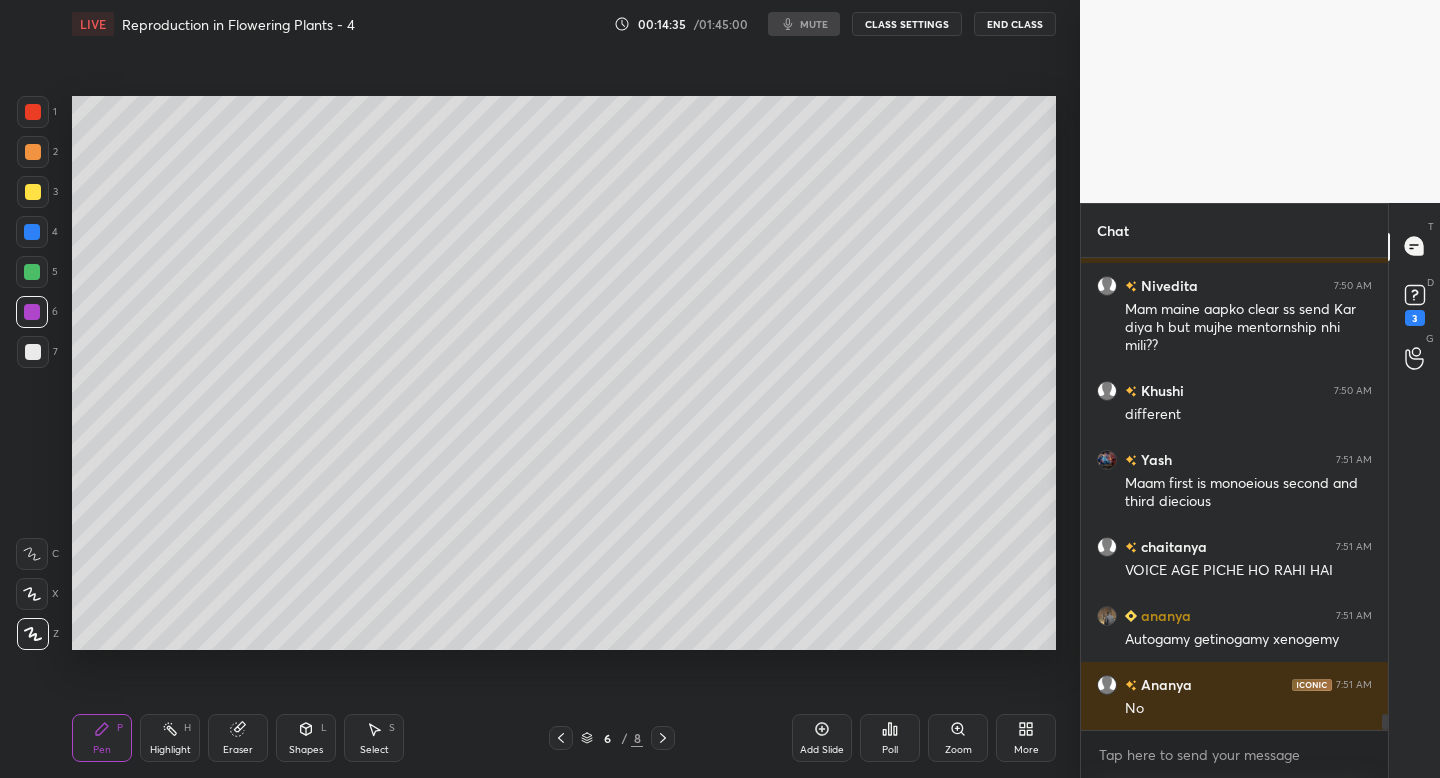 scroll, scrollTop: 13513, scrollLeft: 0, axis: vertical 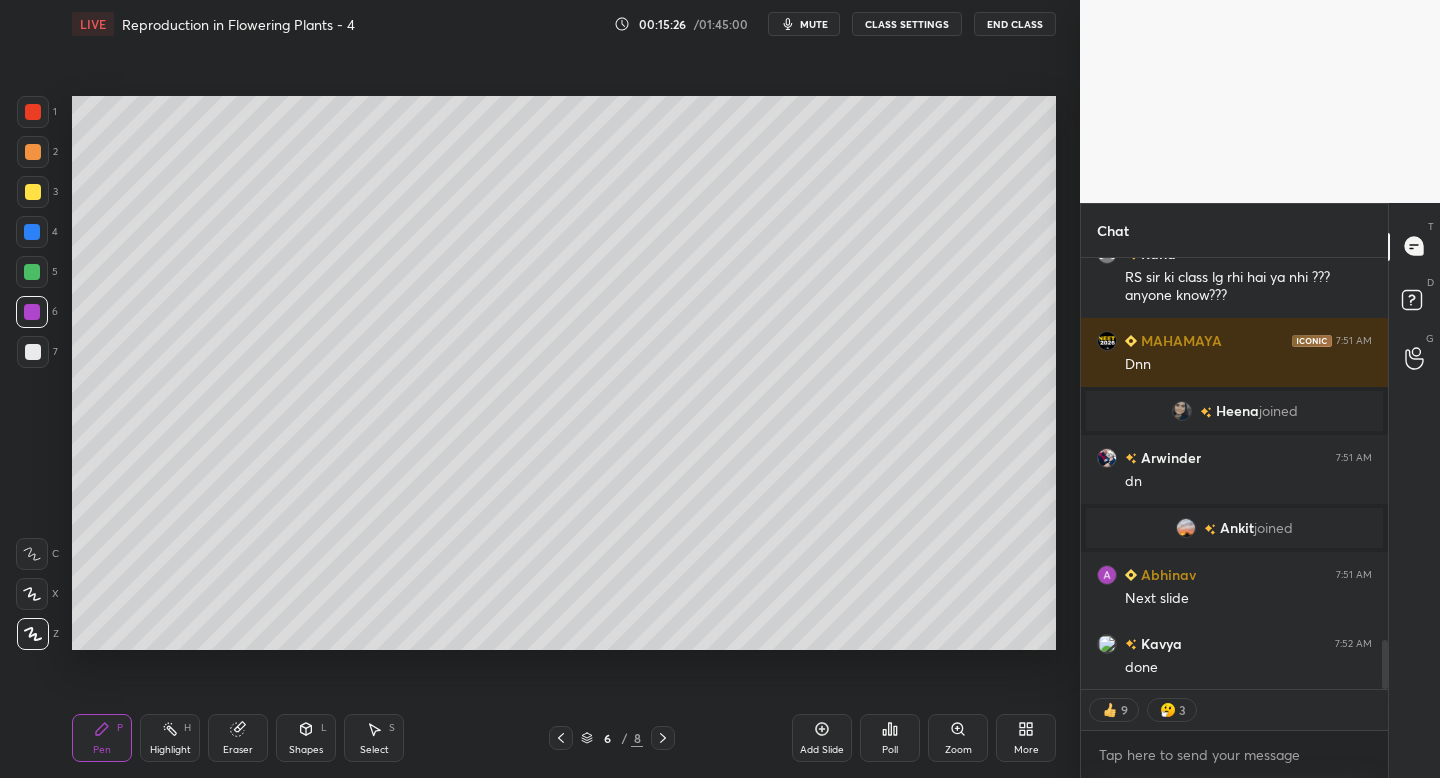 click 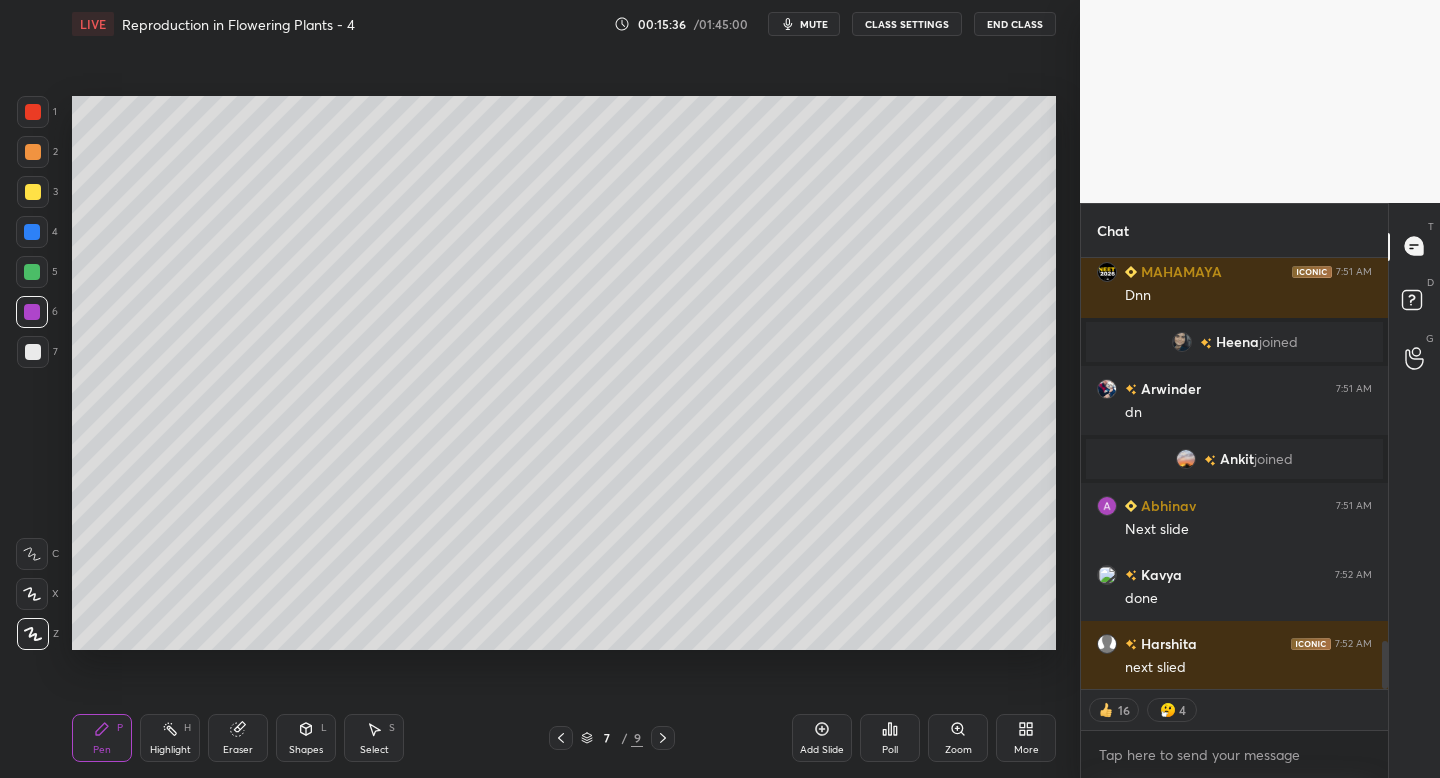 click at bounding box center [33, 192] 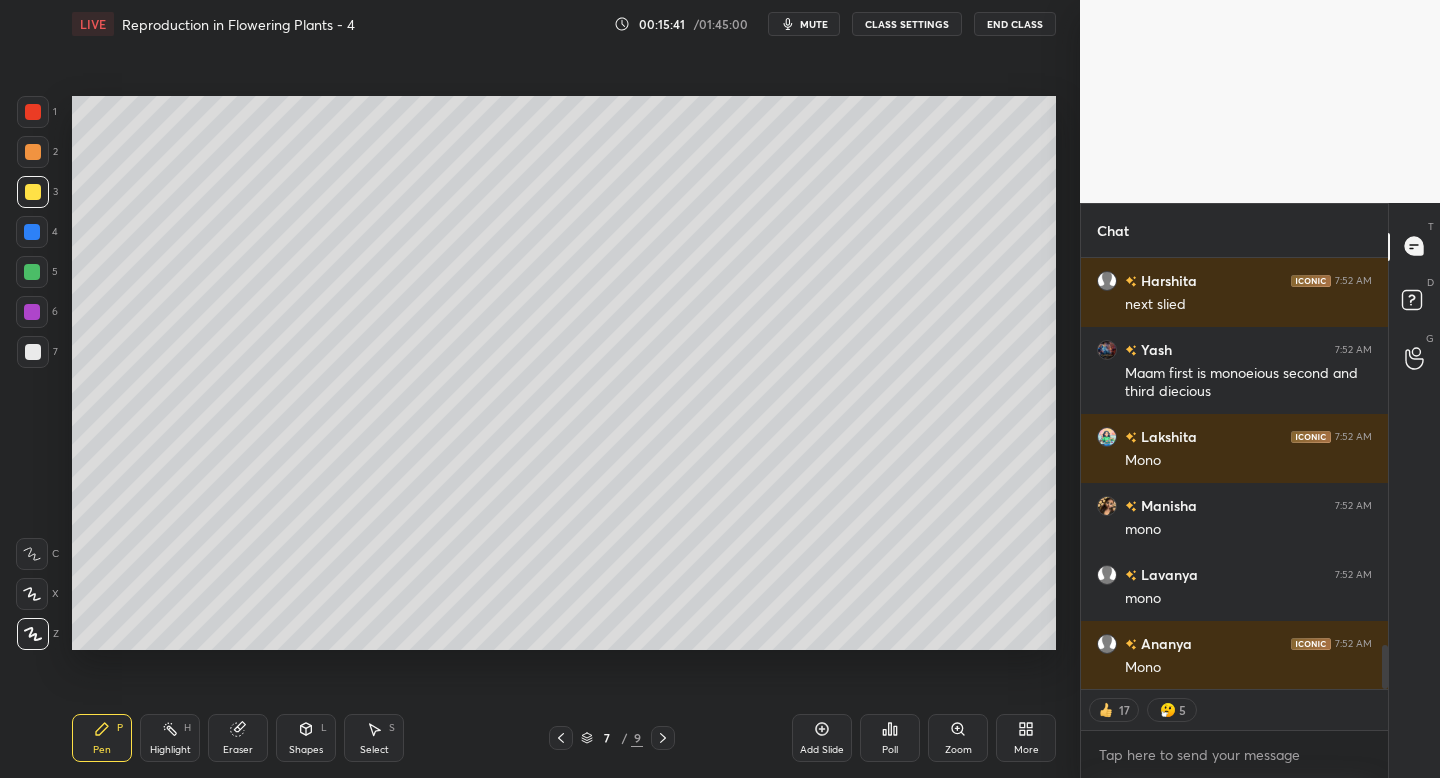 scroll, scrollTop: 3891, scrollLeft: 0, axis: vertical 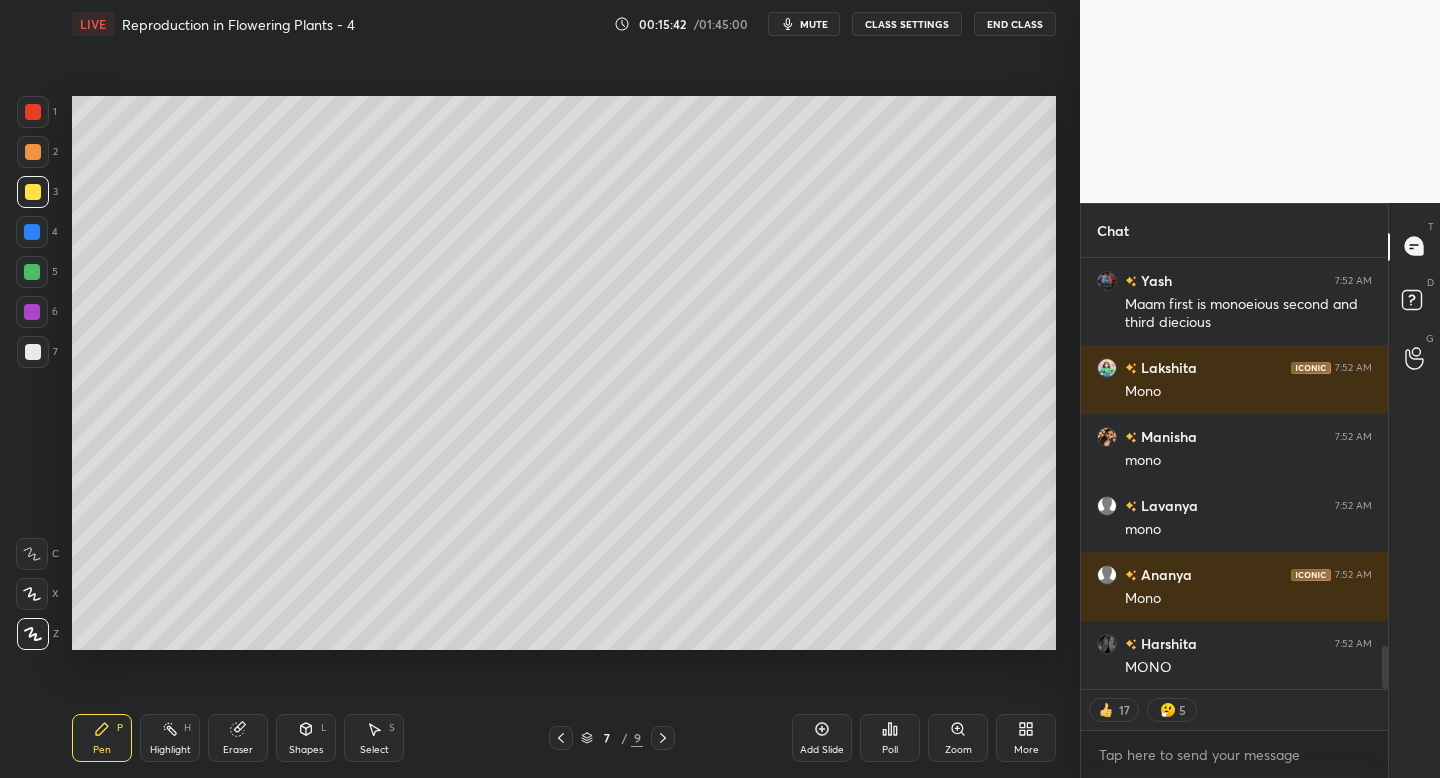 click 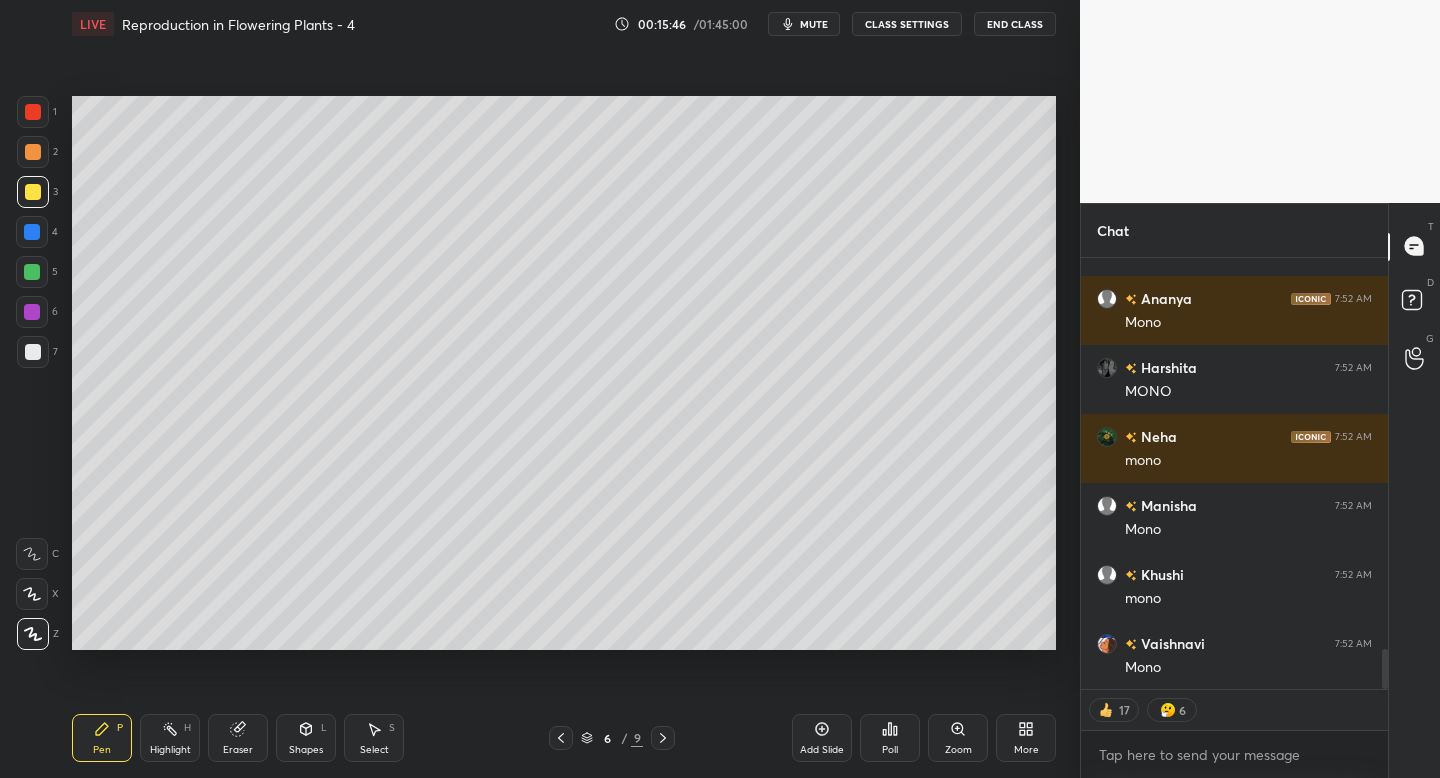 scroll, scrollTop: 4236, scrollLeft: 0, axis: vertical 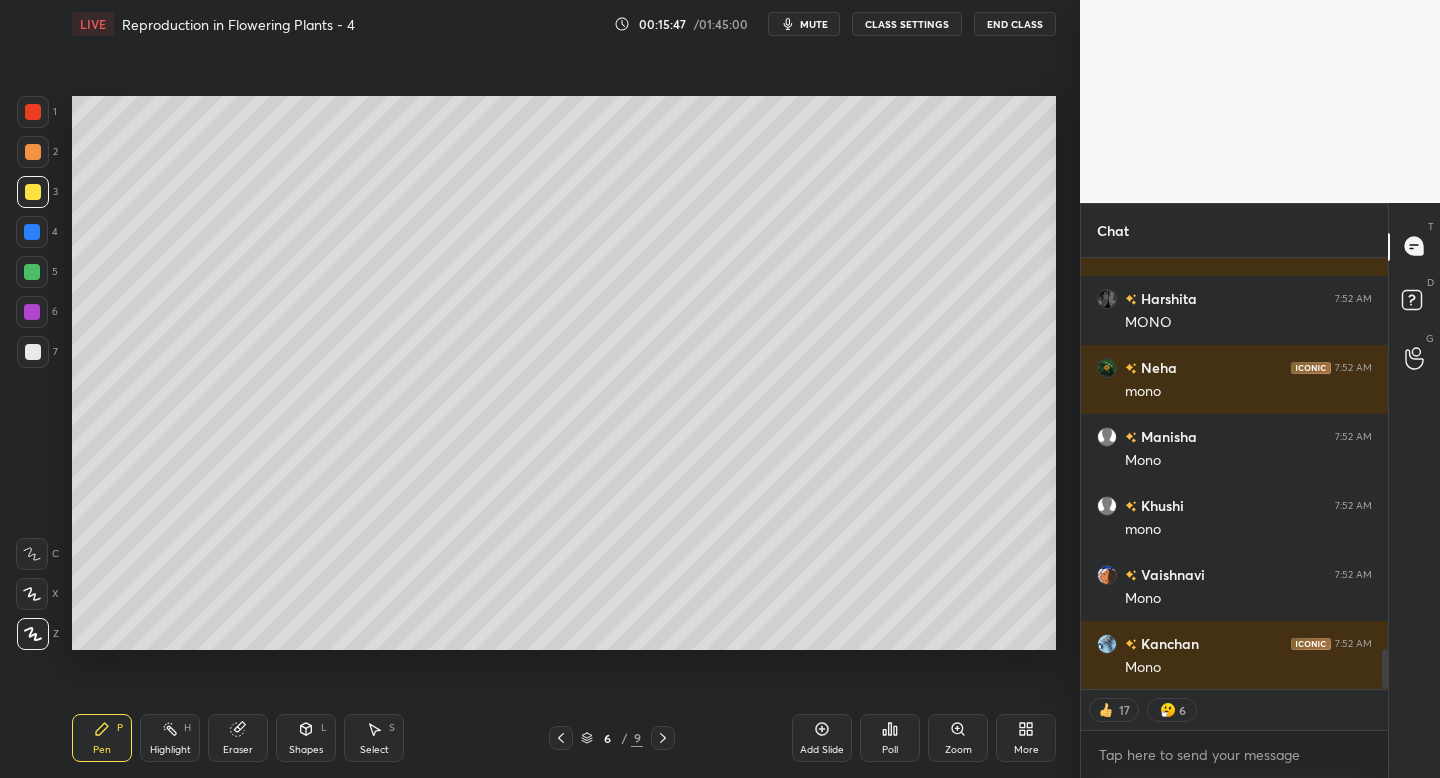 click 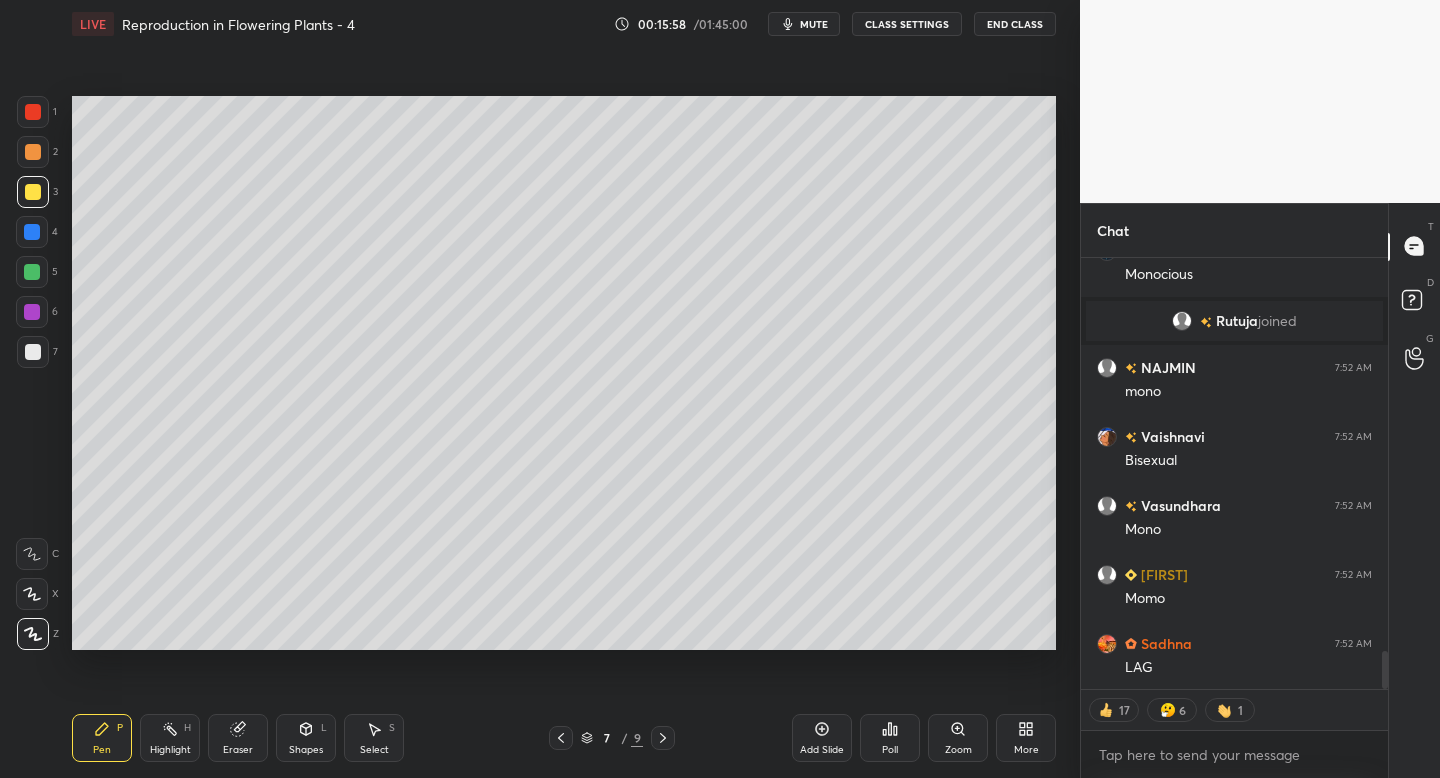 scroll, scrollTop: 4500, scrollLeft: 0, axis: vertical 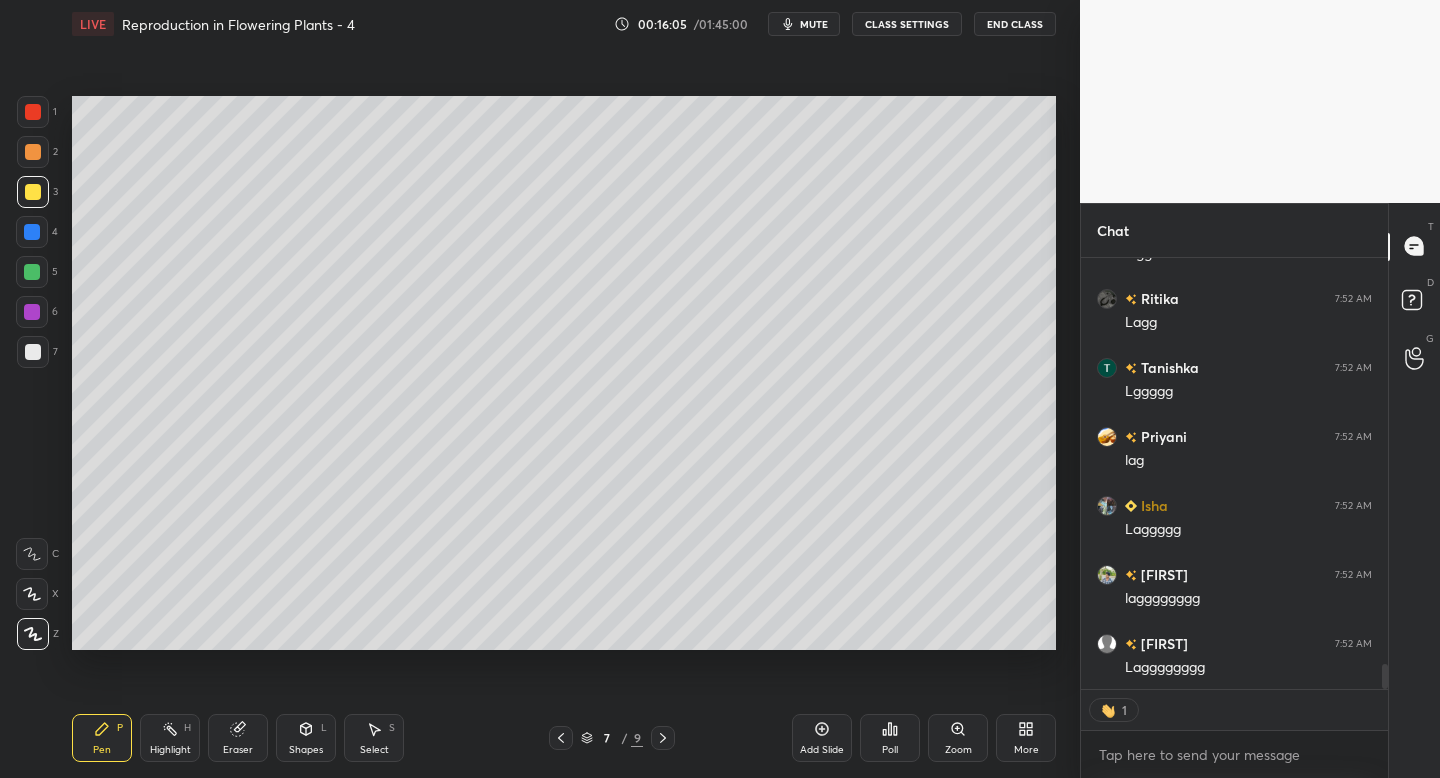 type on "x" 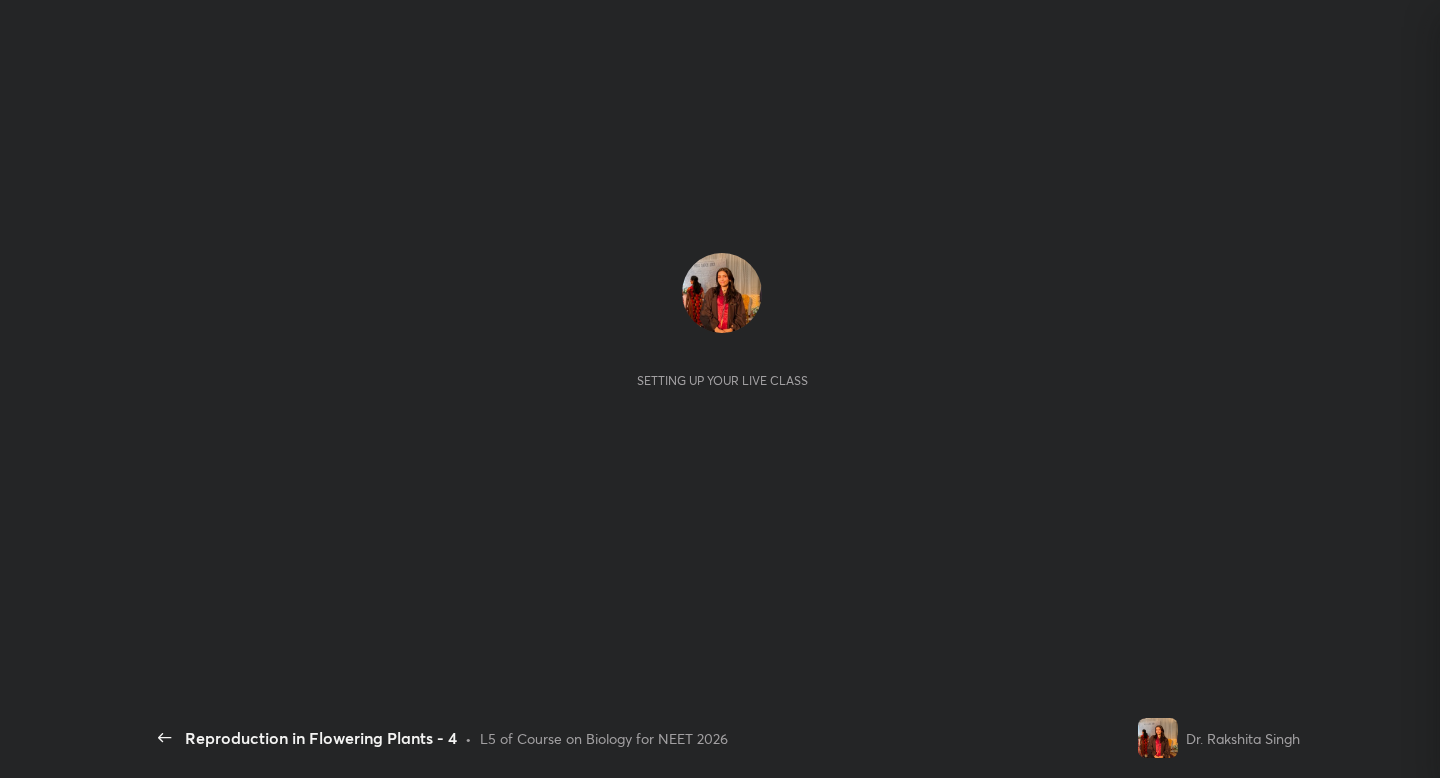 scroll, scrollTop: 0, scrollLeft: 0, axis: both 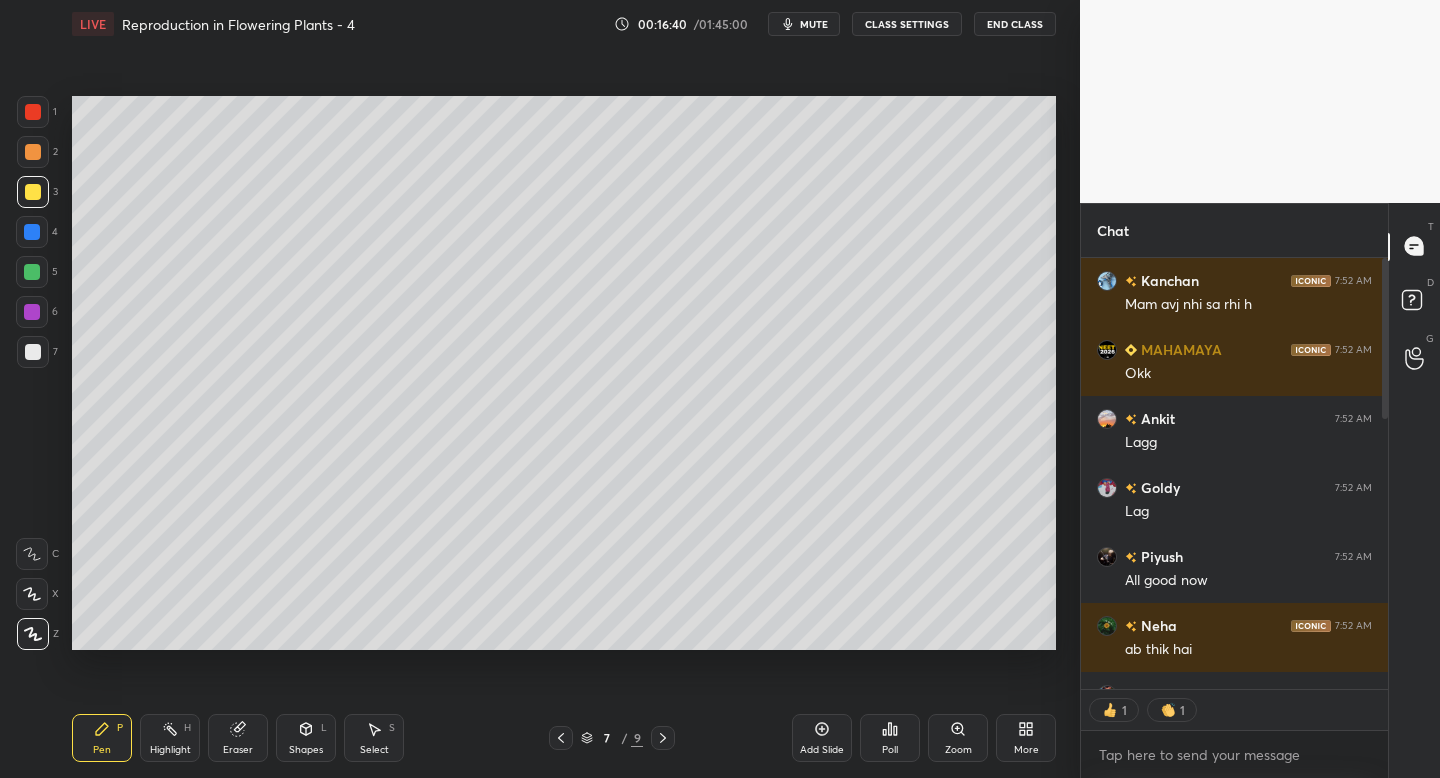 type on "x" 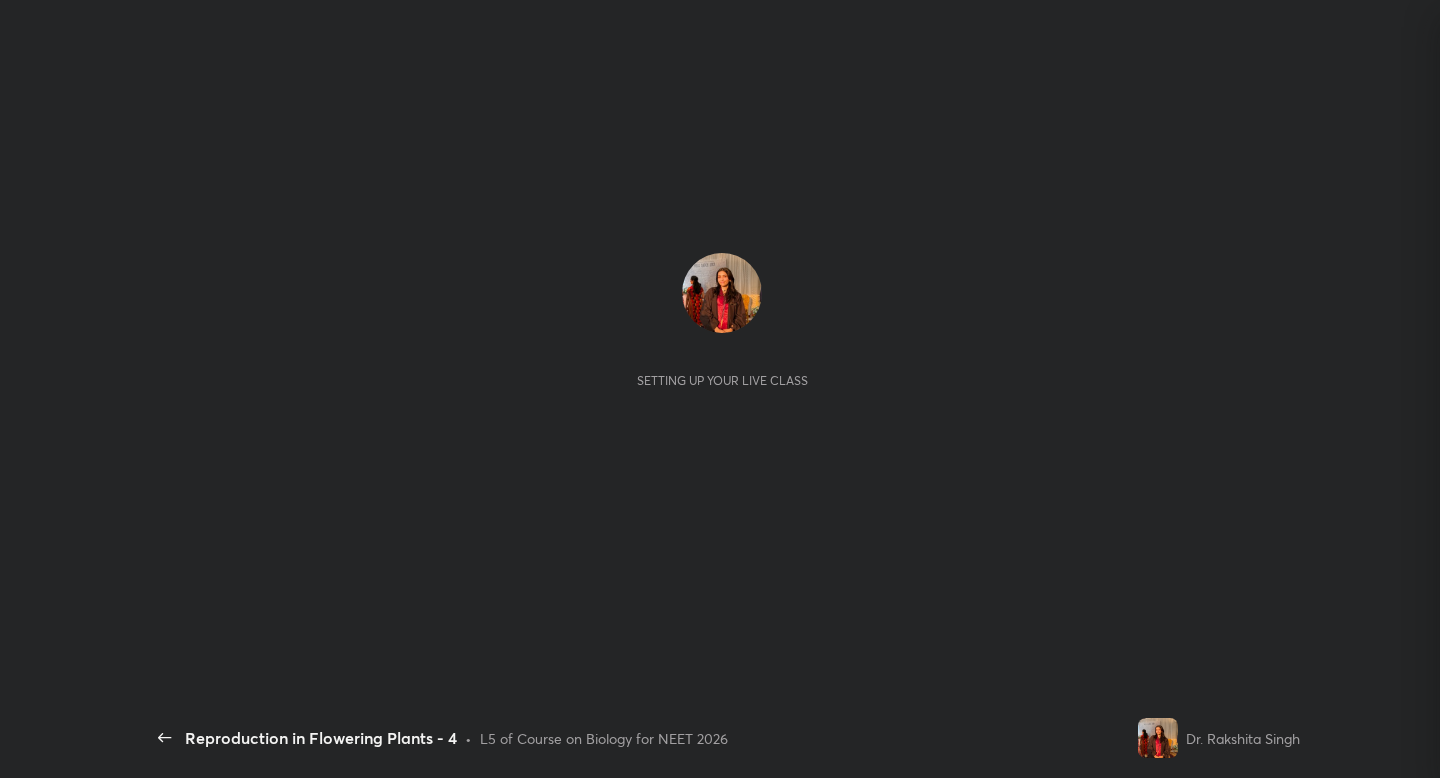 scroll, scrollTop: 0, scrollLeft: 0, axis: both 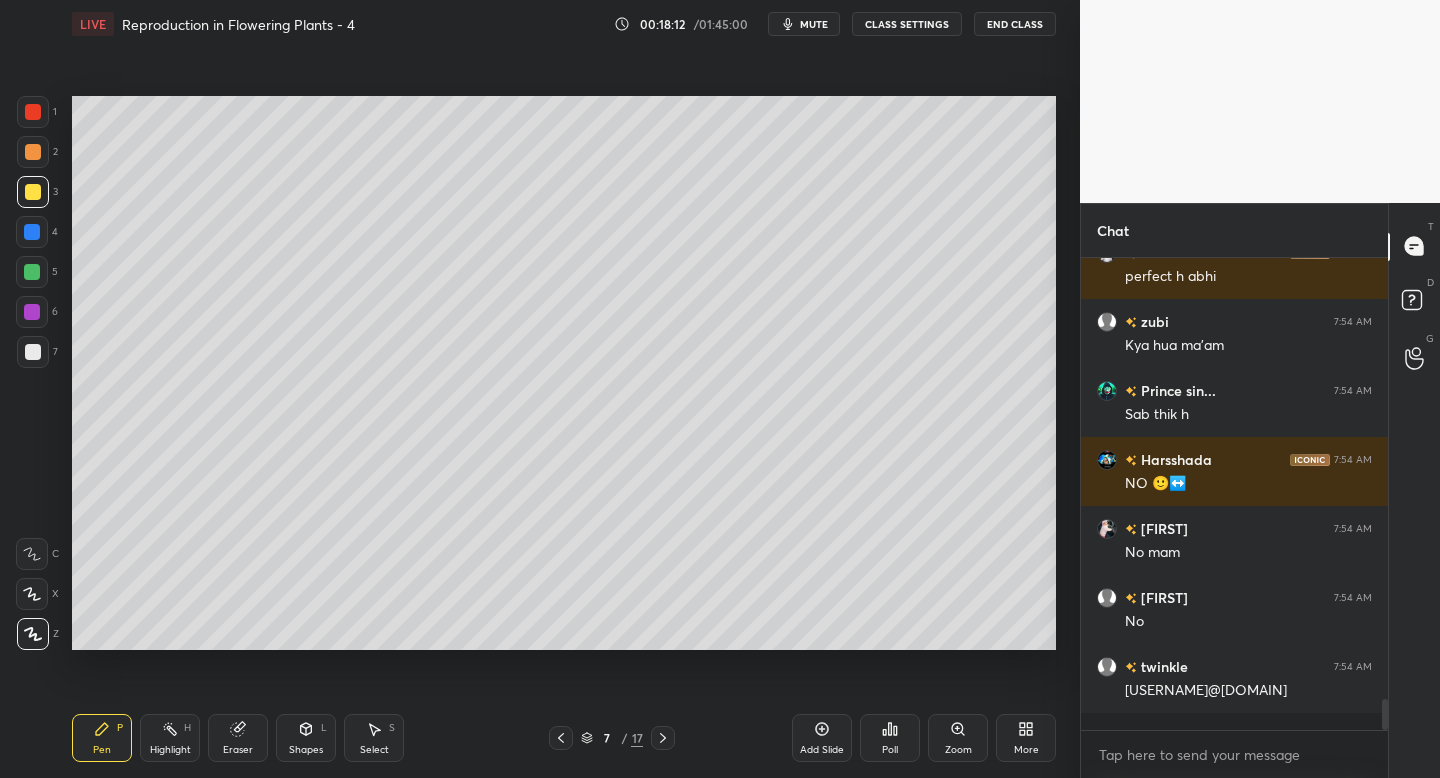 click at bounding box center (561, 738) 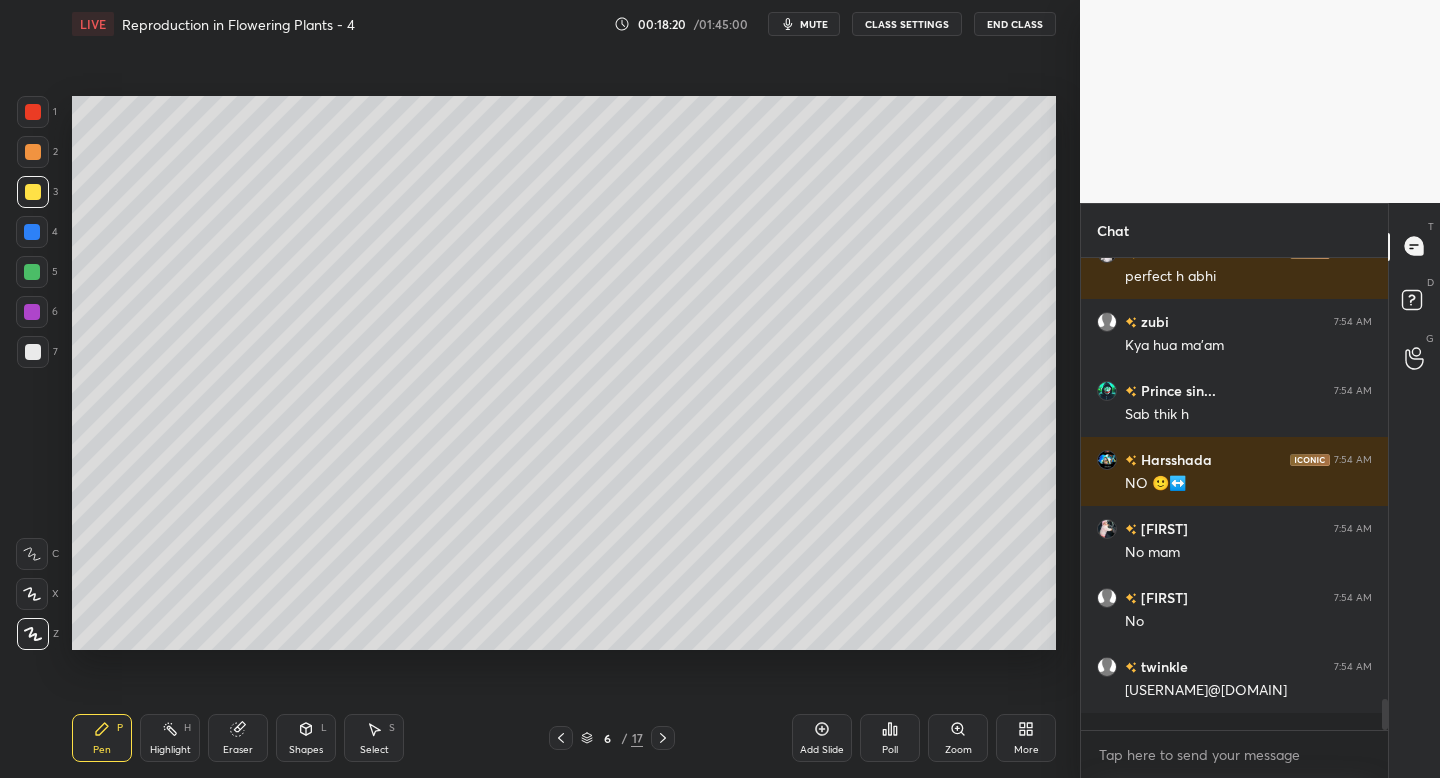 click 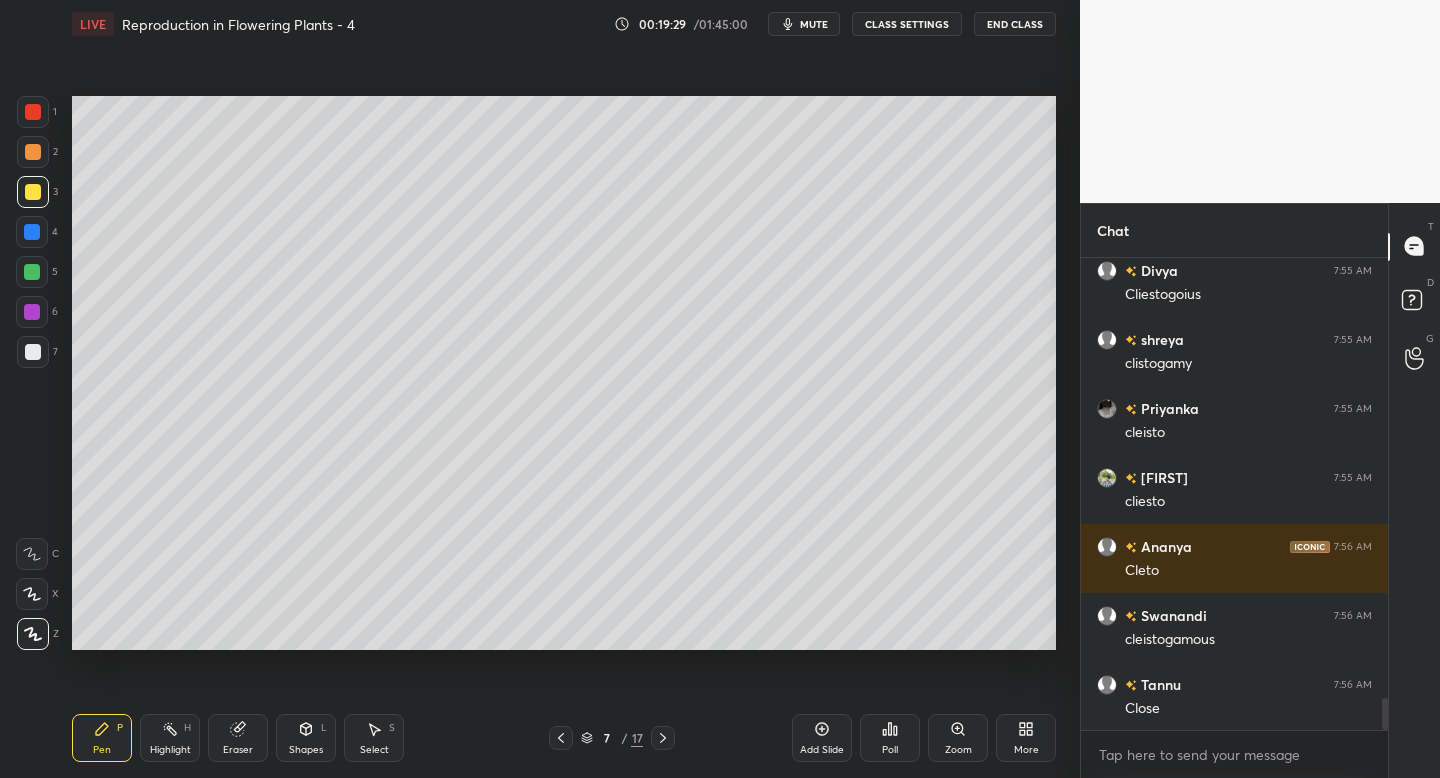 scroll, scrollTop: 6541, scrollLeft: 0, axis: vertical 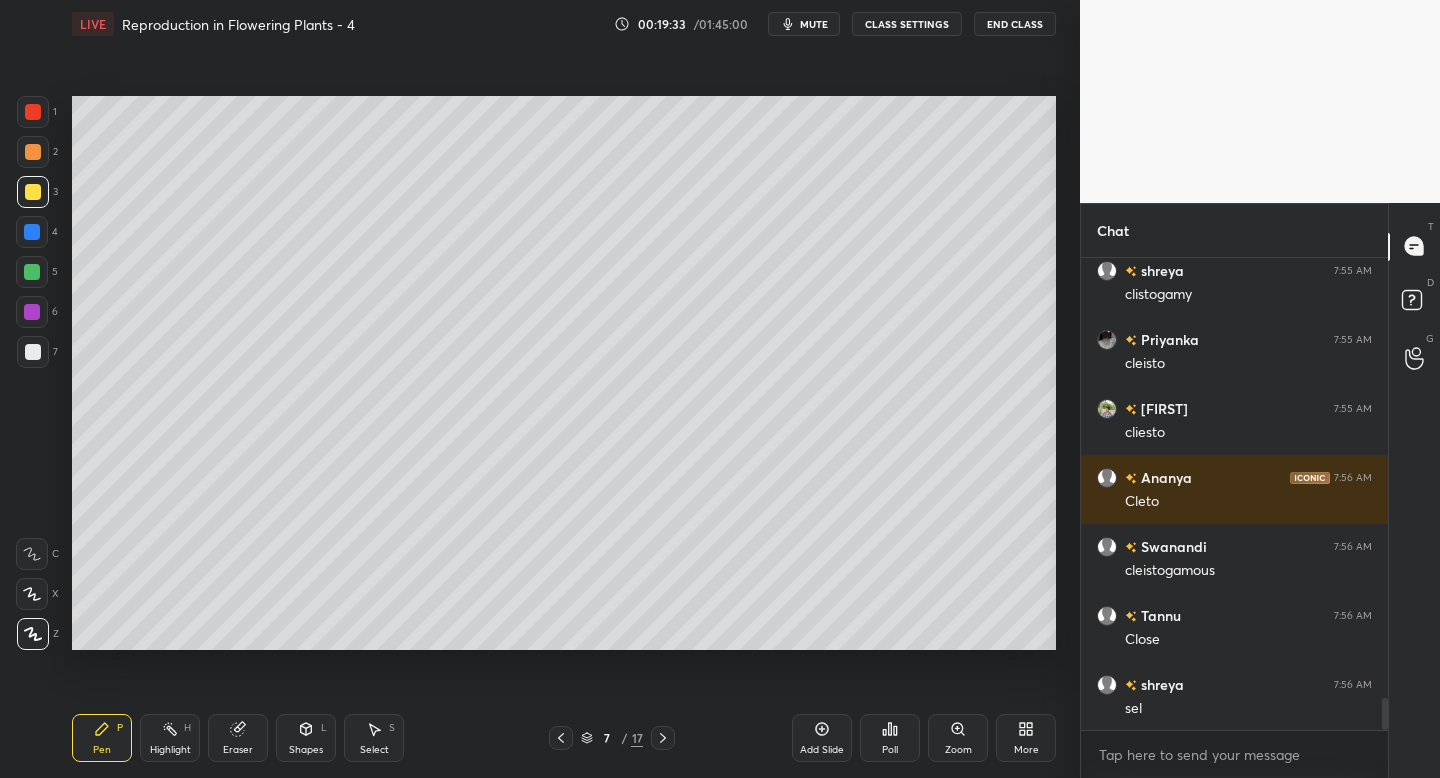 click 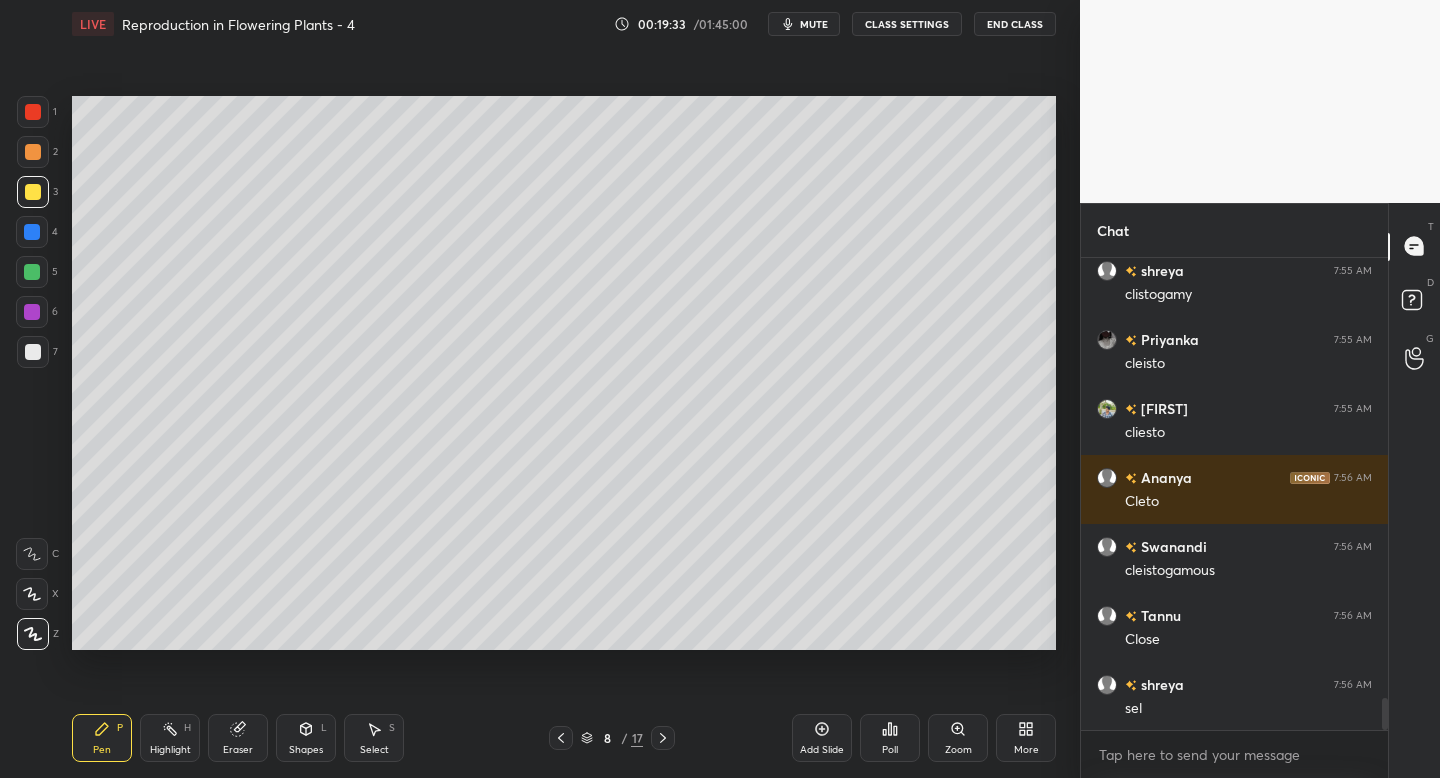 click 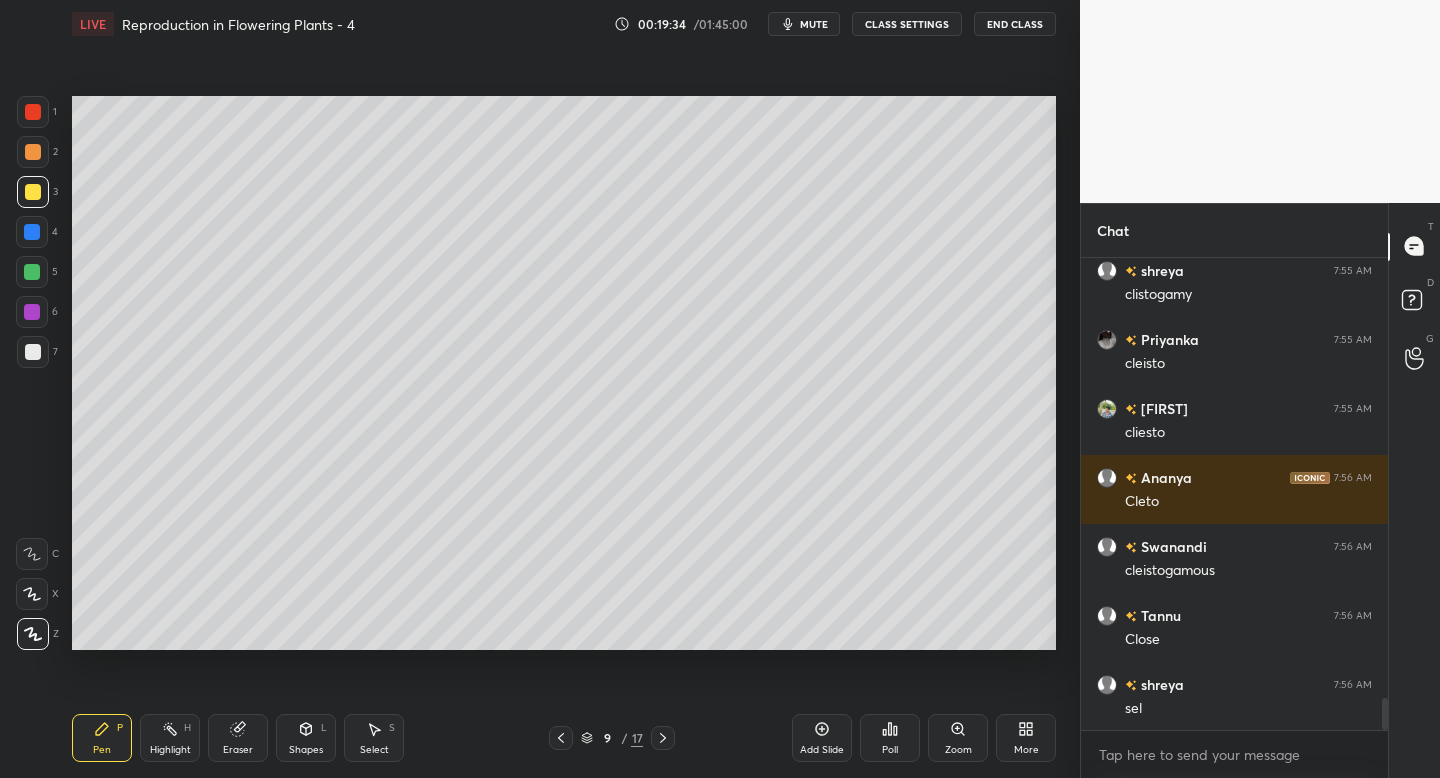 click 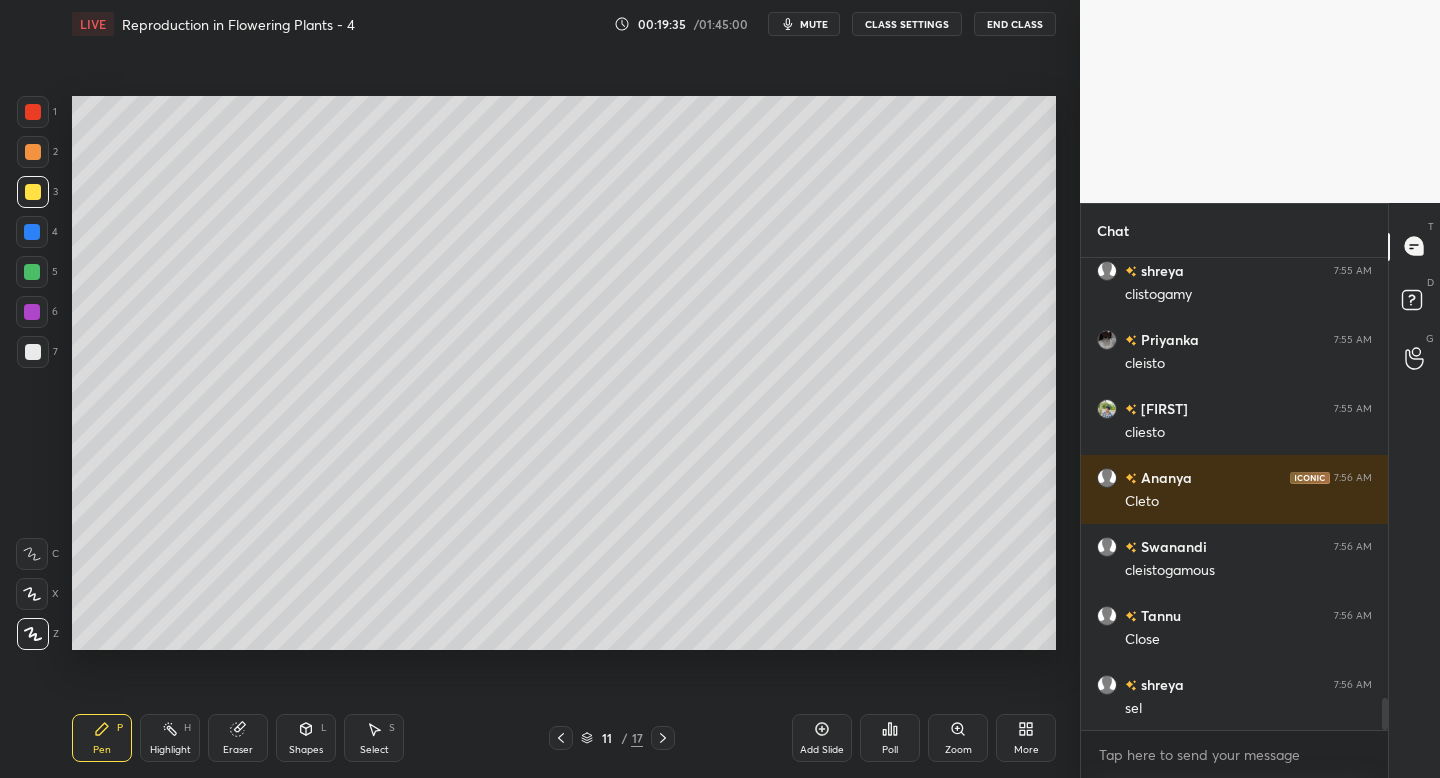 click 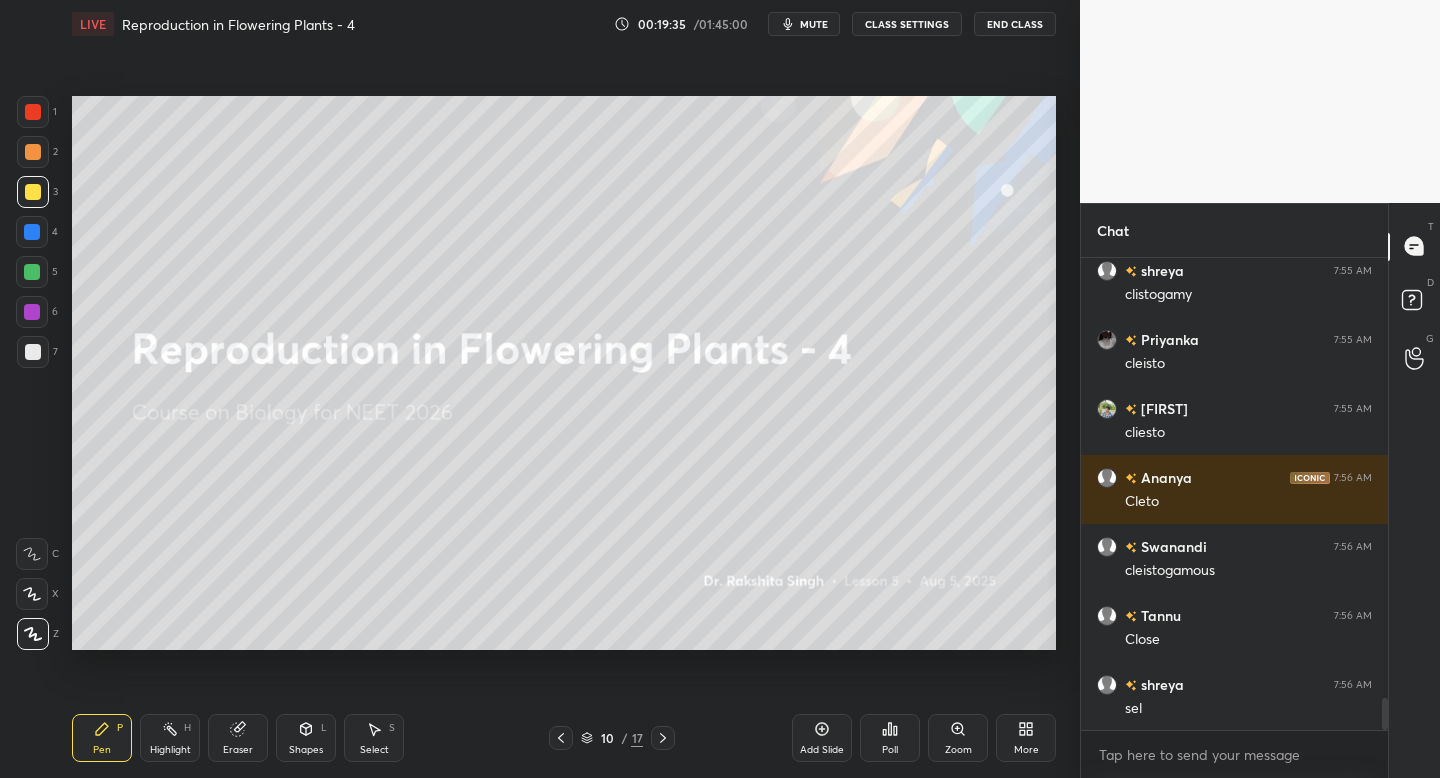 click 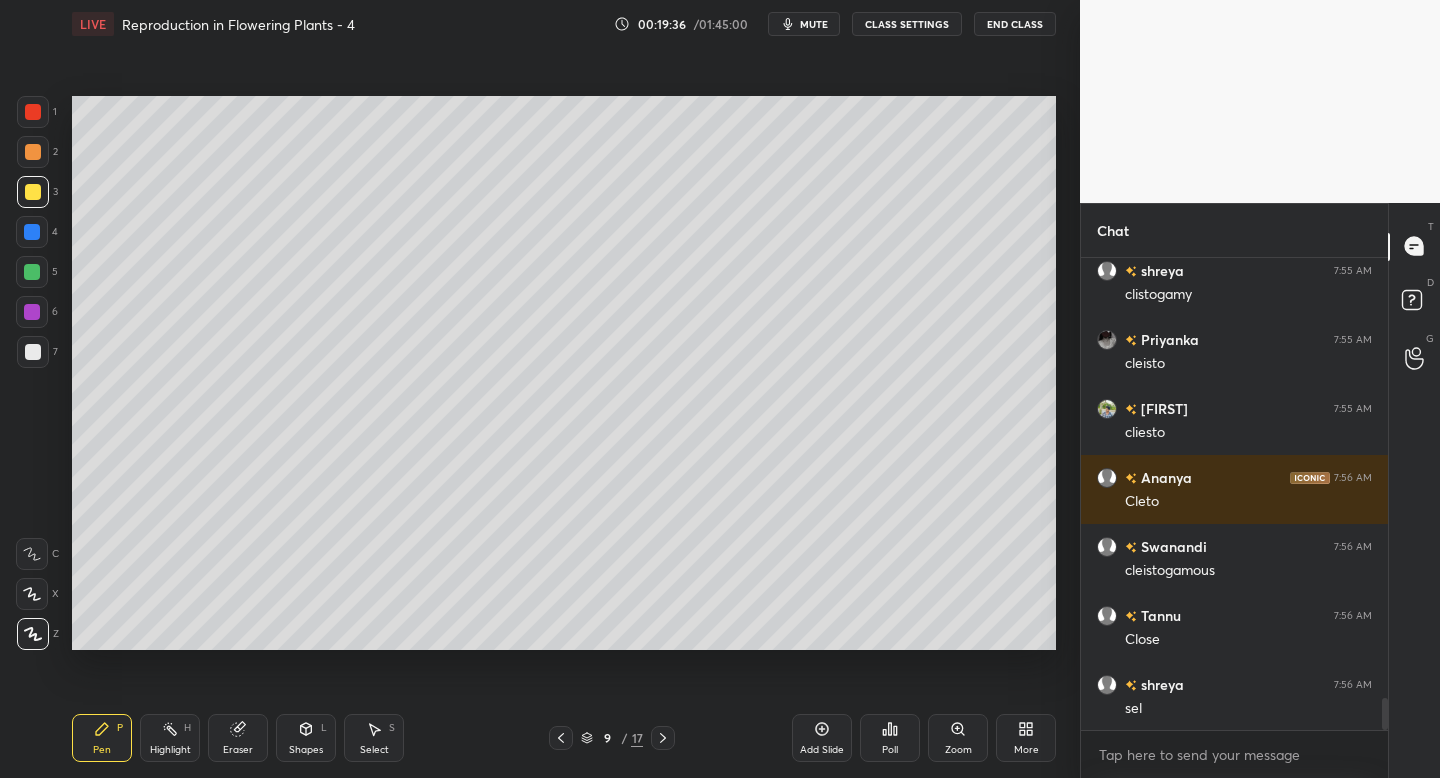 click 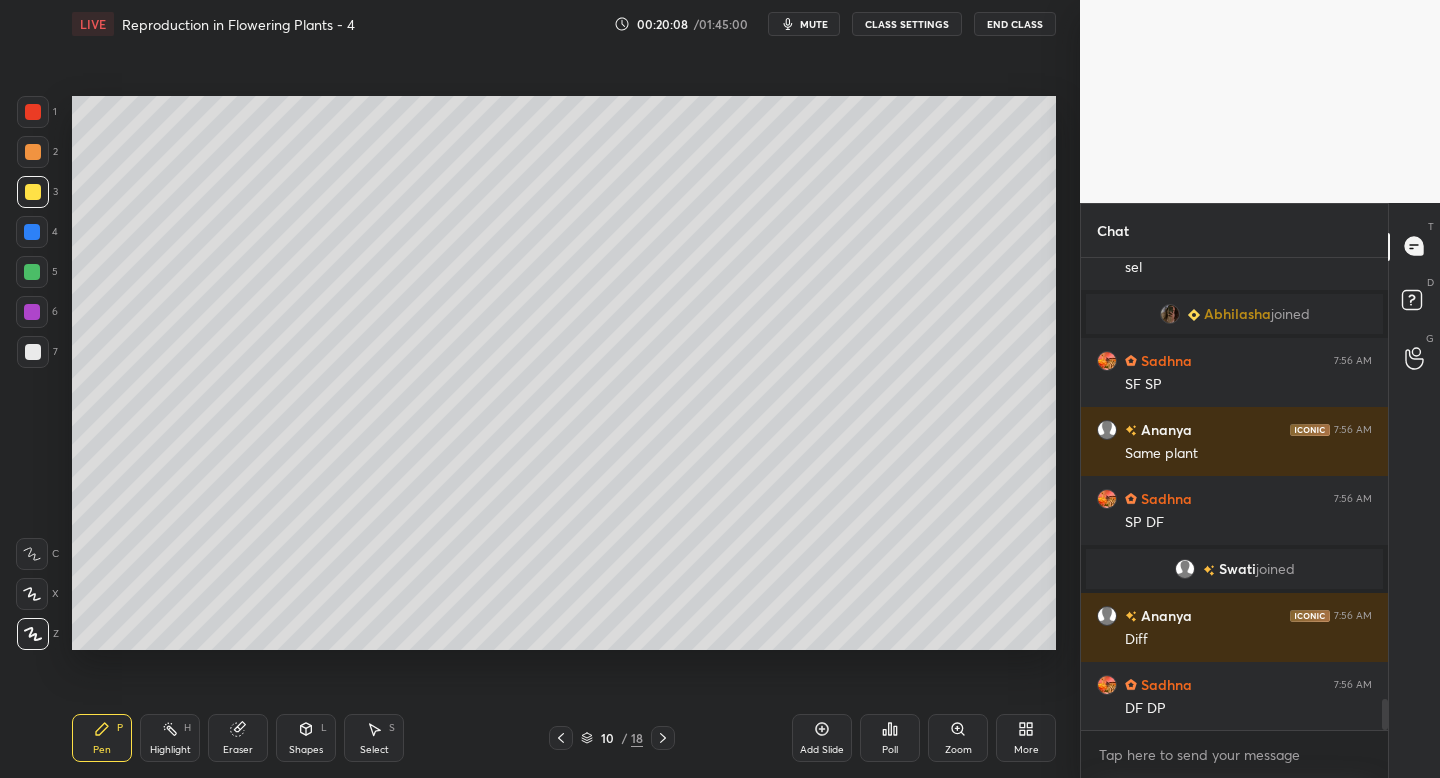 scroll, scrollTop: 6729, scrollLeft: 0, axis: vertical 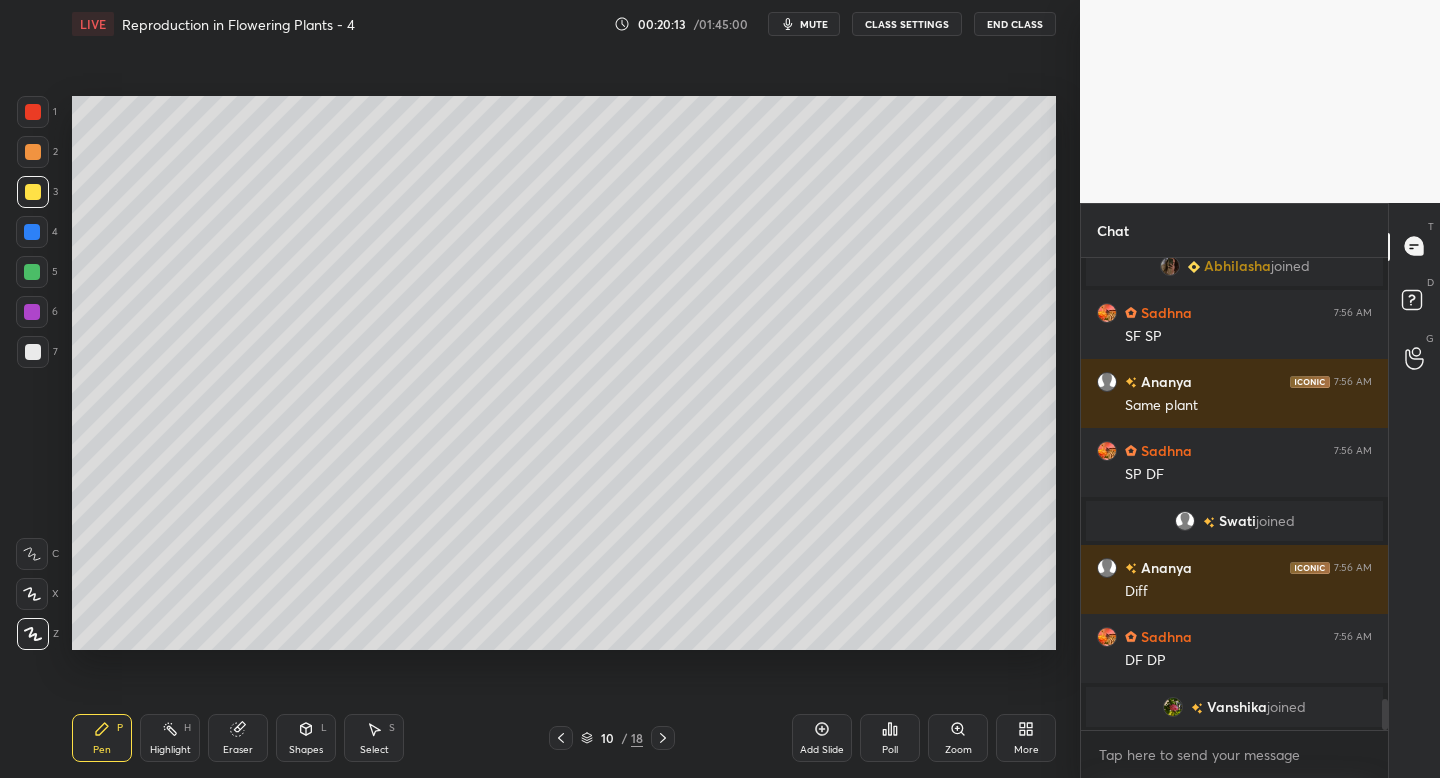 click at bounding box center [33, 352] 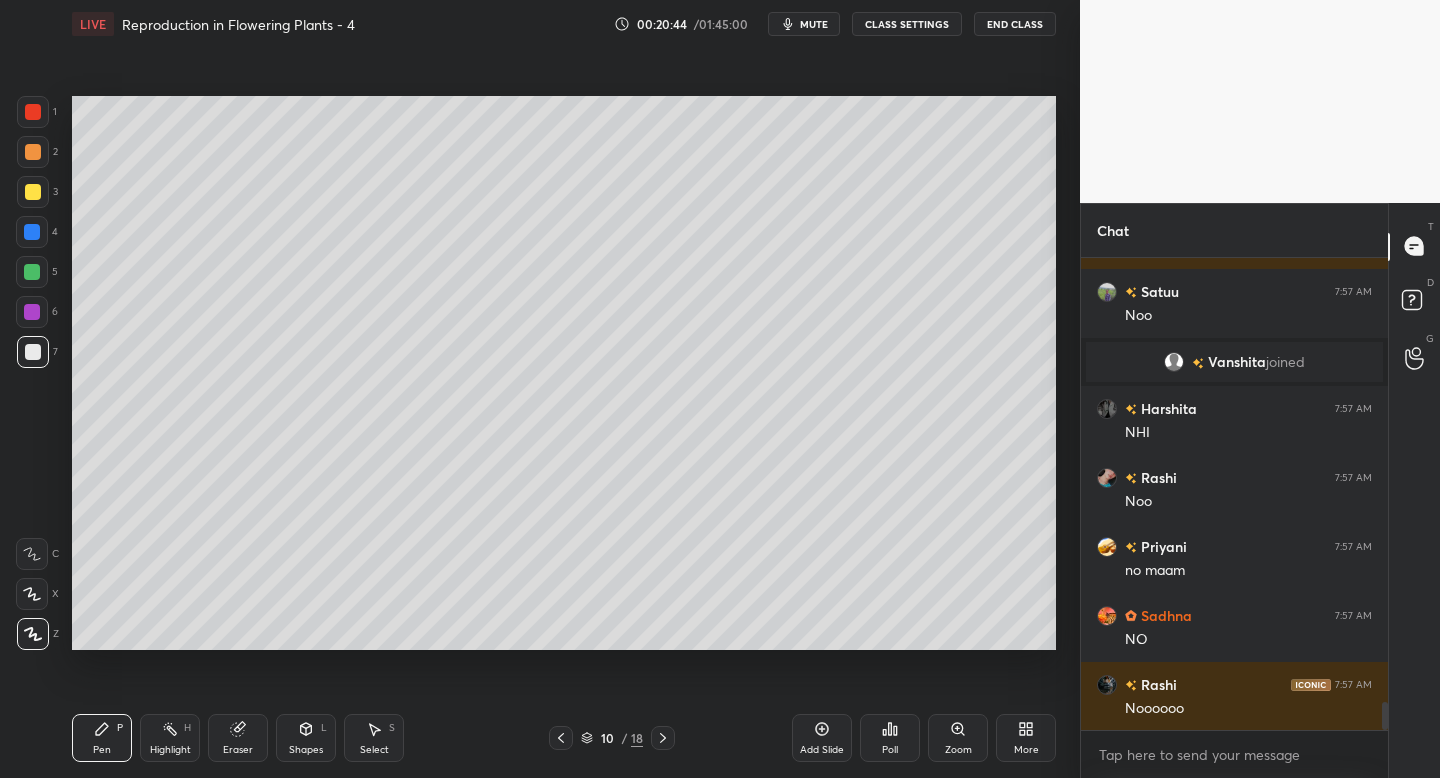 scroll, scrollTop: 7630, scrollLeft: 0, axis: vertical 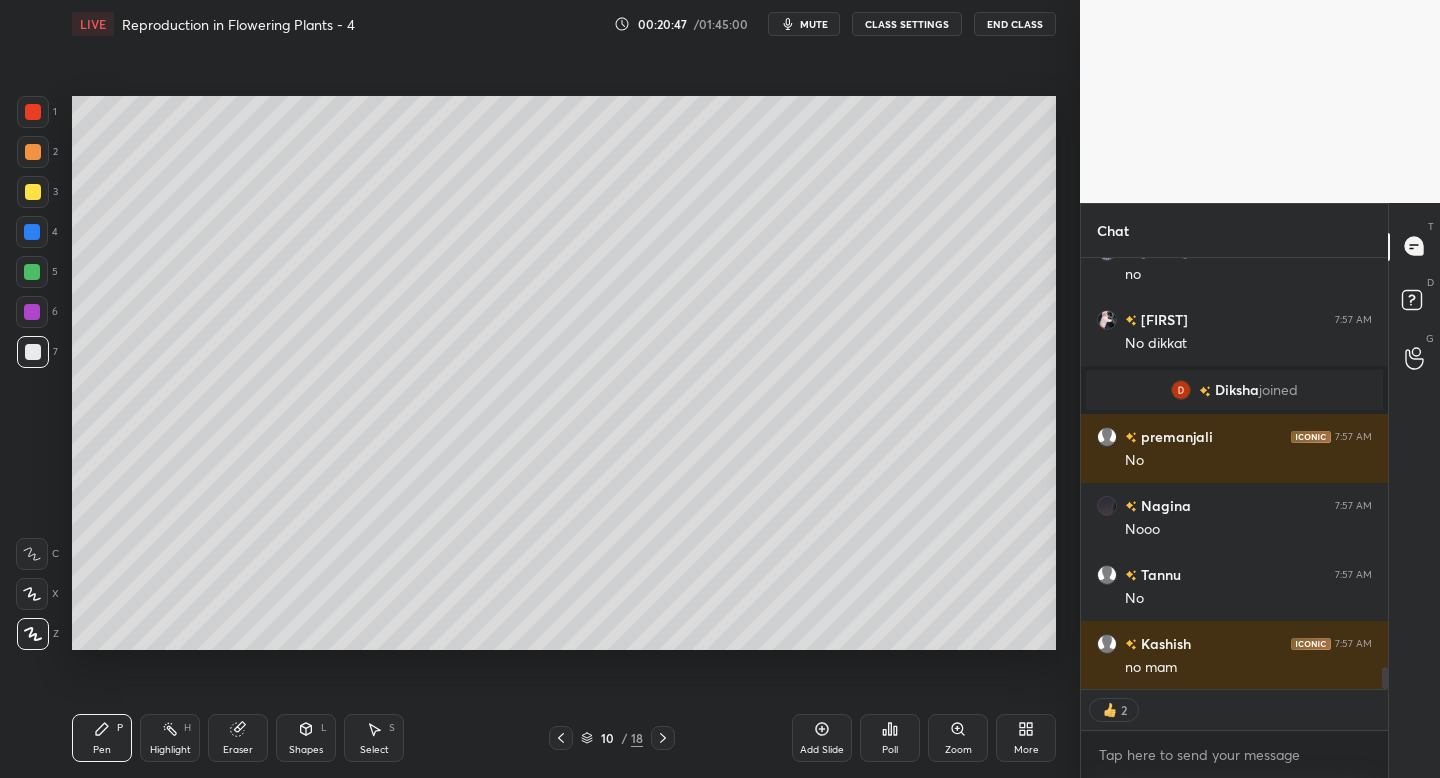 click on "1 2 3 4 5 6 7 C X Z C X Z E E Erase all H H LIVE Reproduction in Flowering Plants - 4 00:20:47 / 01:45:00 mute CLASS SETTINGS End Class Setting up your live class Poll for secs No correct answer Start poll Back Reproduction in Flowering Plants - 4 • L5 of Course on Biology for NEET 2026 Dr. [LAST] [LAST] Pen P Highlight H Eraser Shapes L Select S 10 / 18 Add Slide Poll Zoom More" at bounding box center [540, 389] 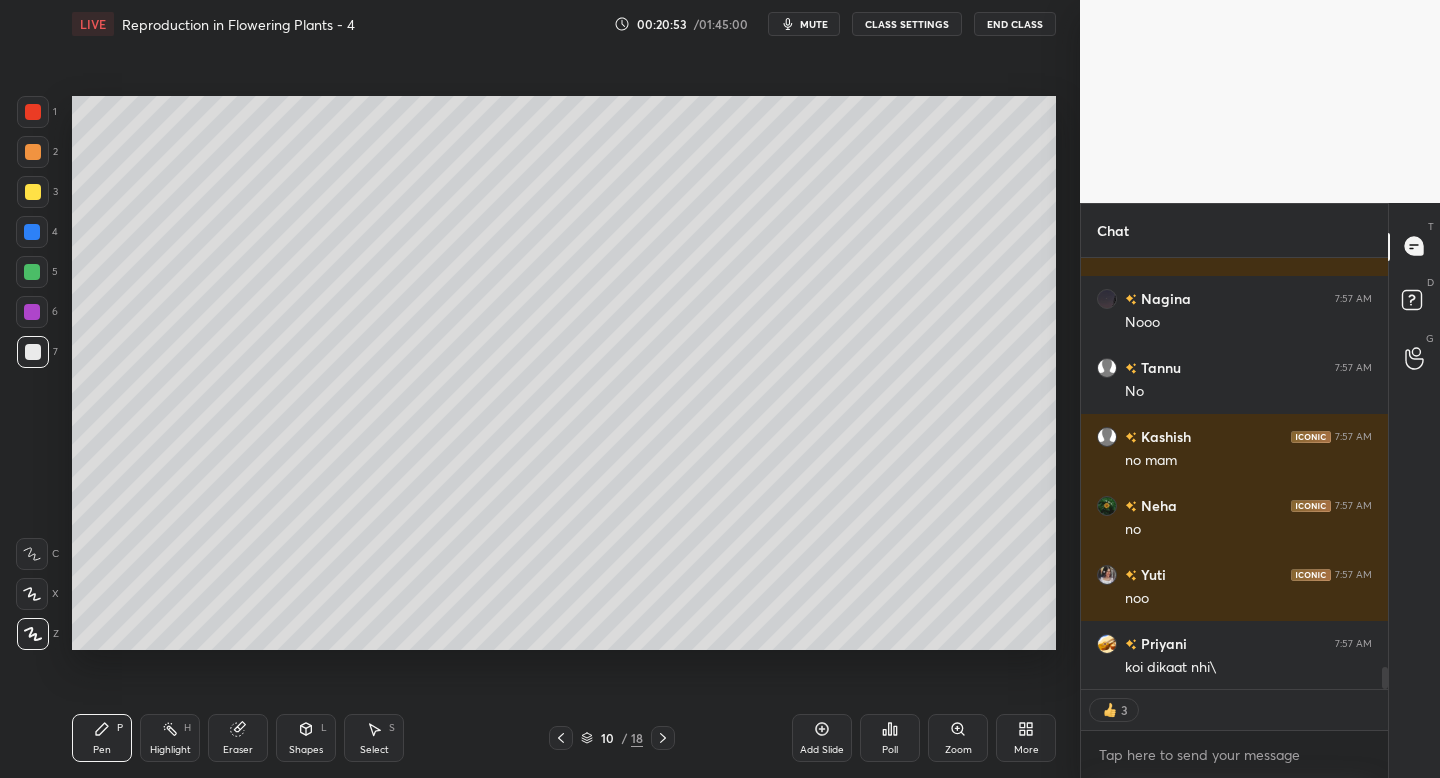 scroll, scrollTop: 8116, scrollLeft: 0, axis: vertical 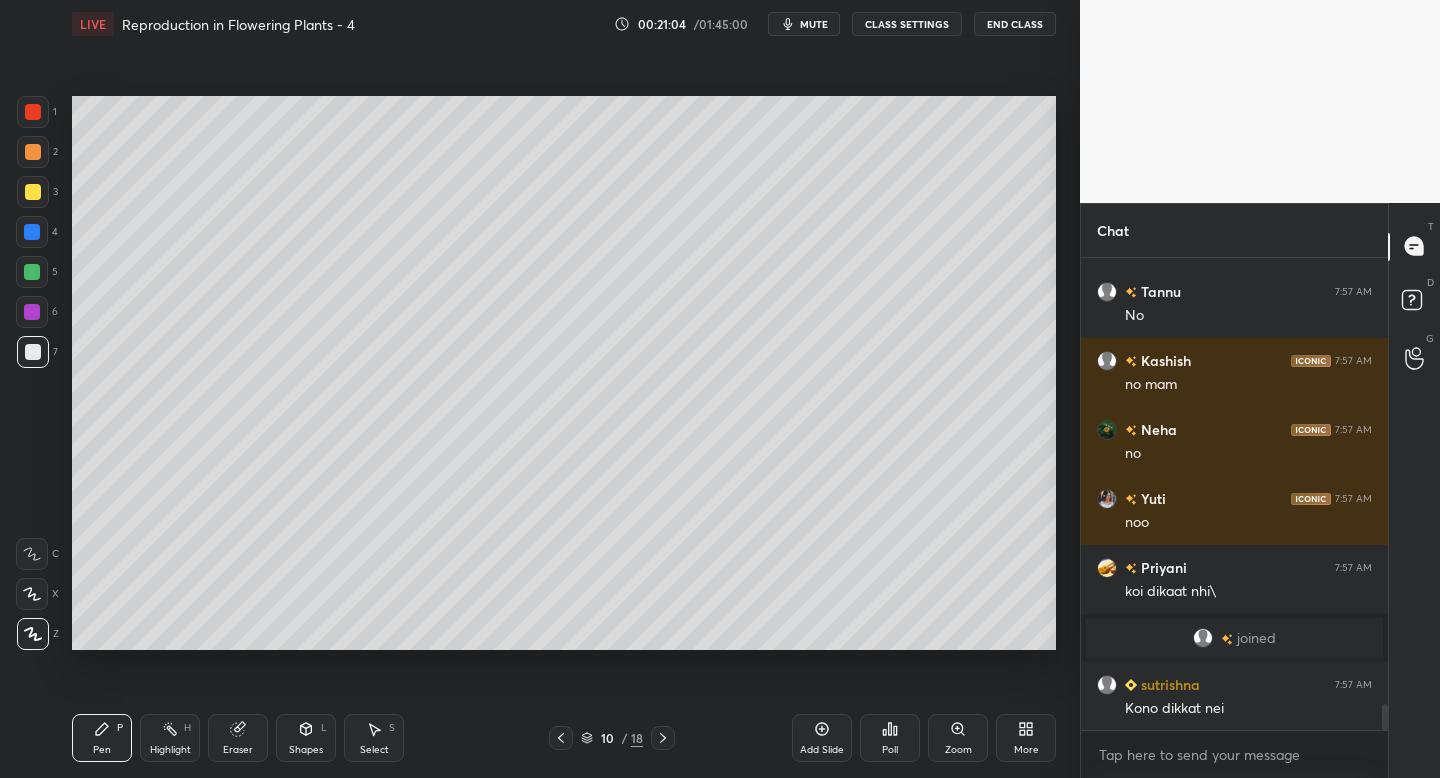 click on "Highlight H" at bounding box center (170, 738) 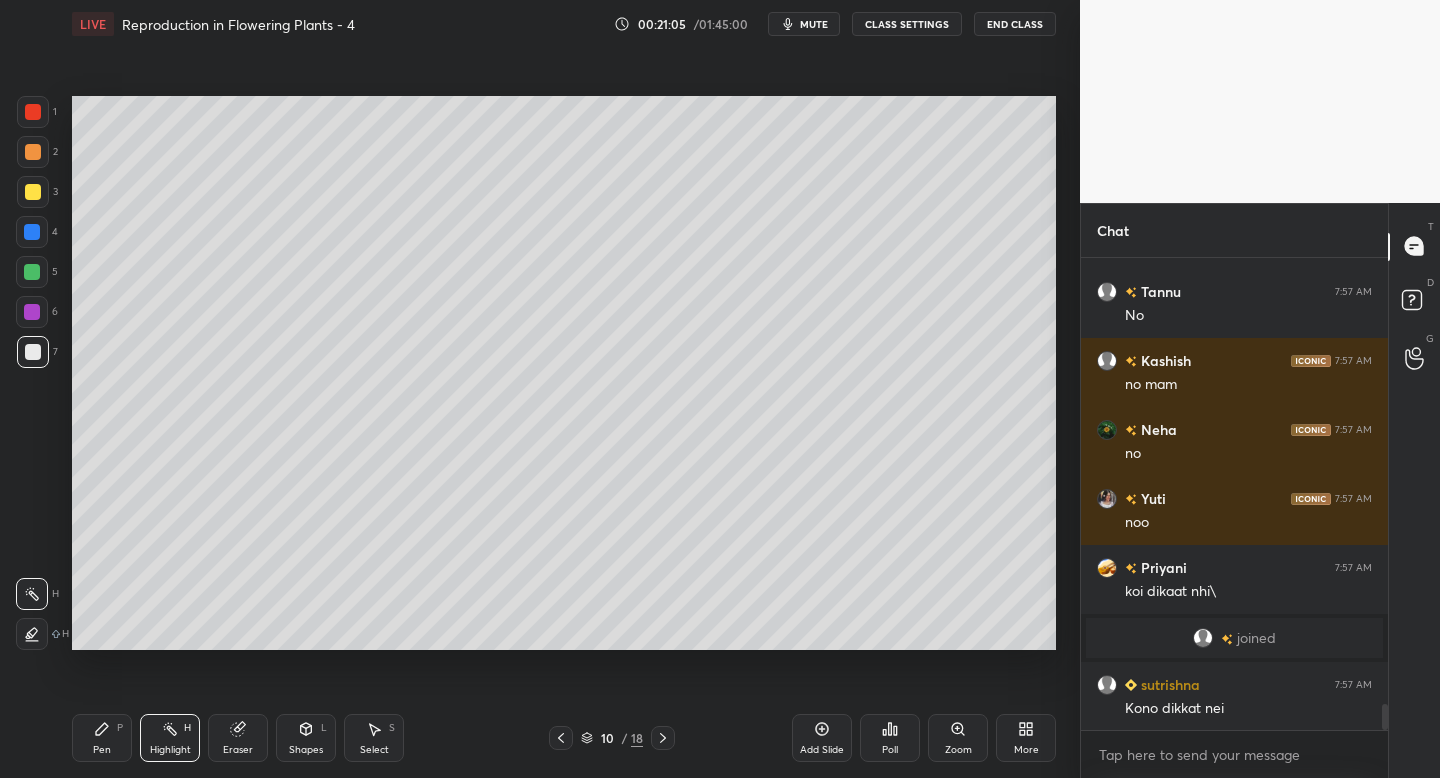 click on "Pen P Highlight H Eraser Shapes L Select S" at bounding box center (252, 738) 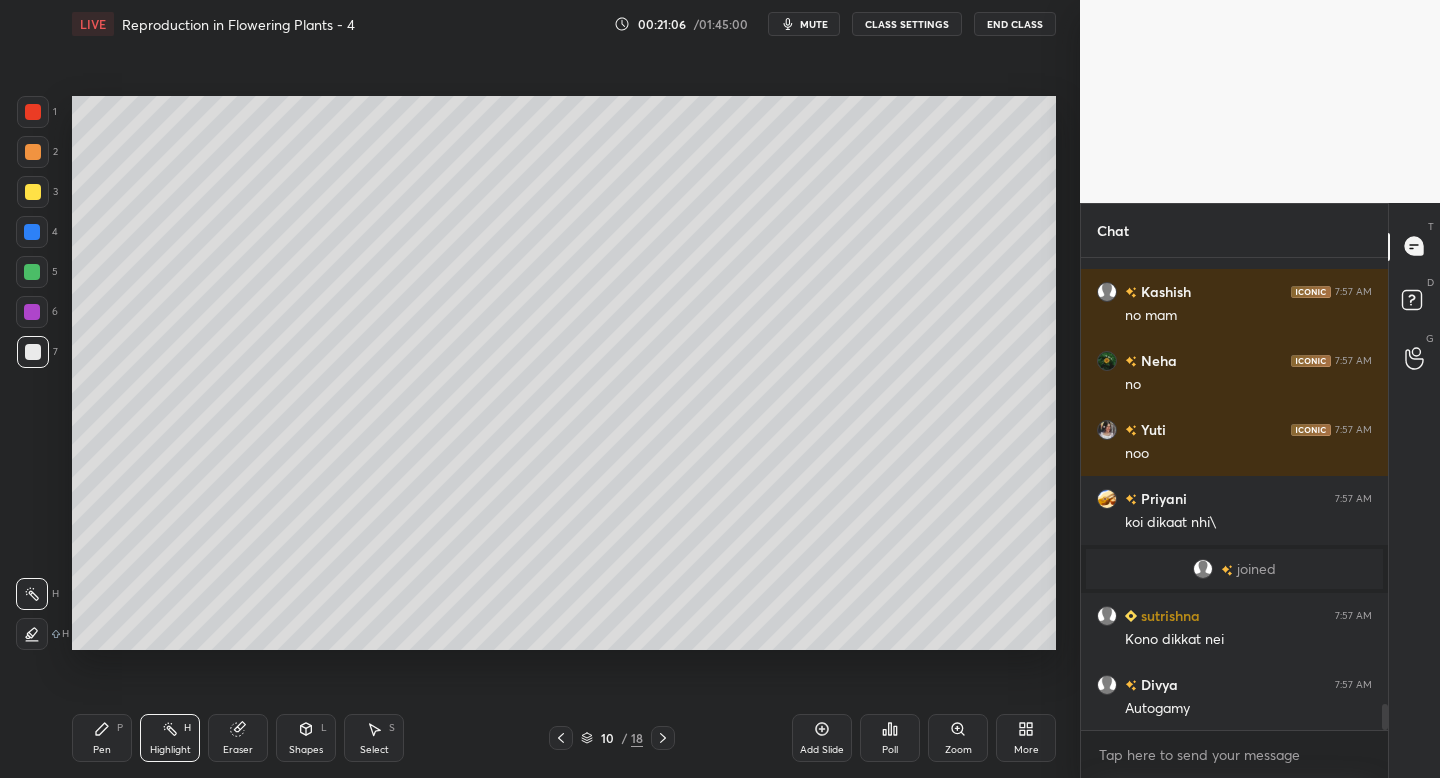 click 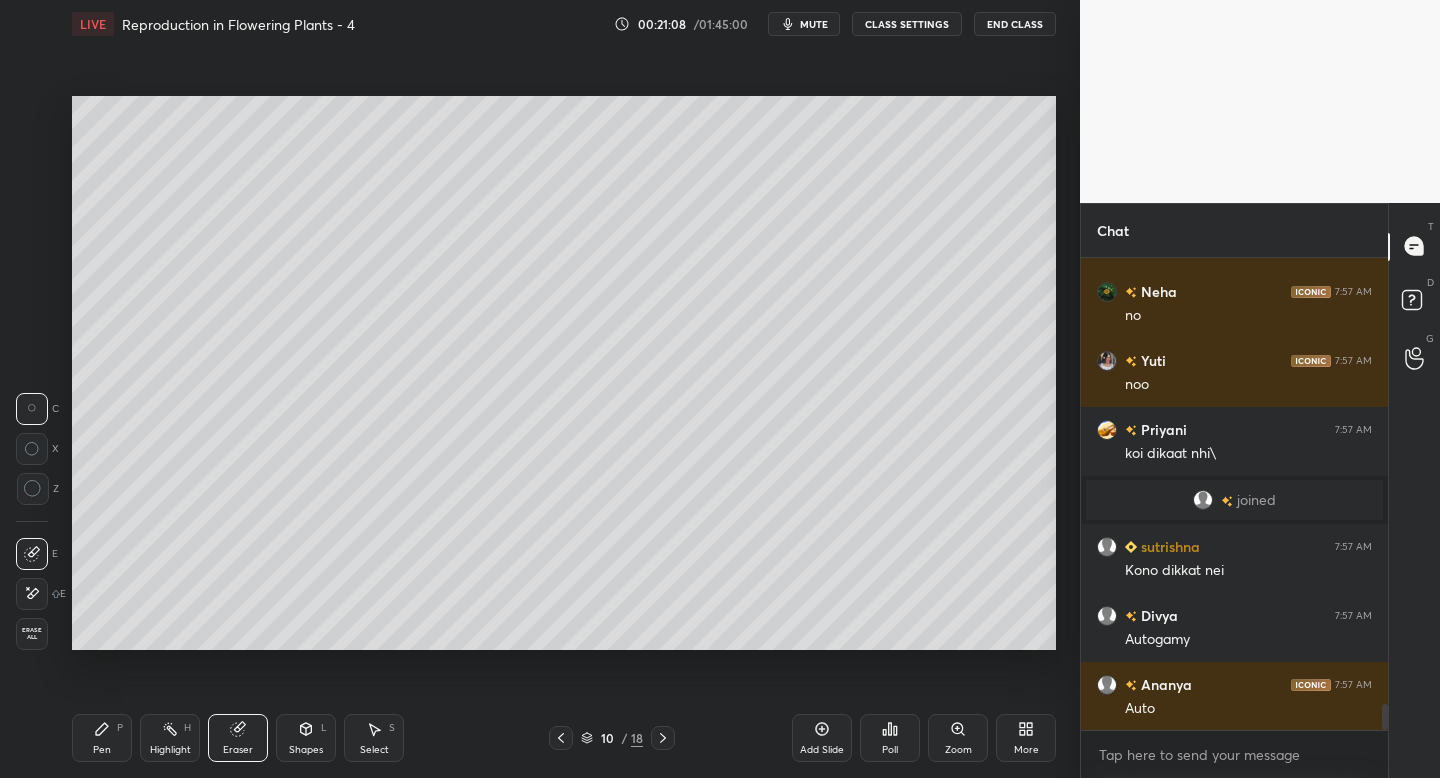click 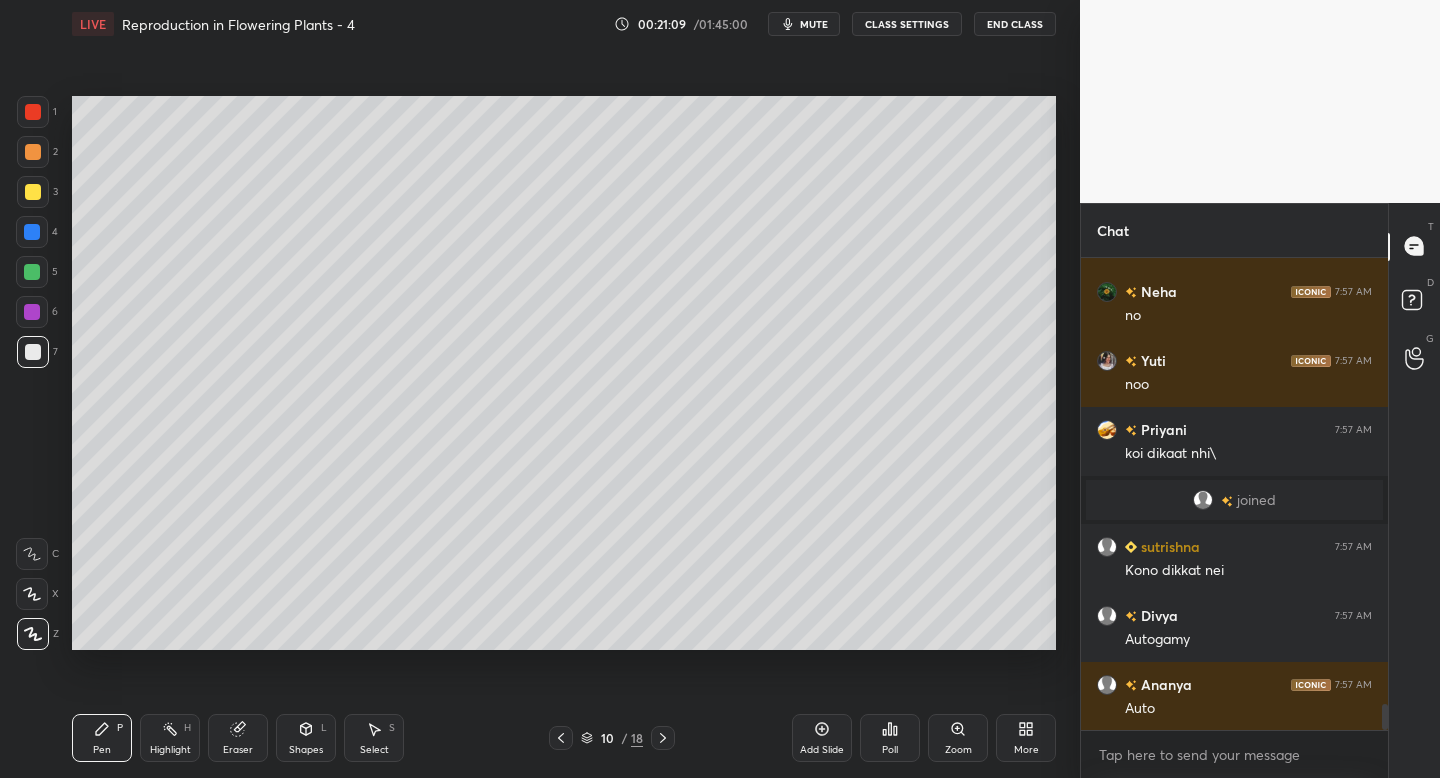 click at bounding box center (33, 112) 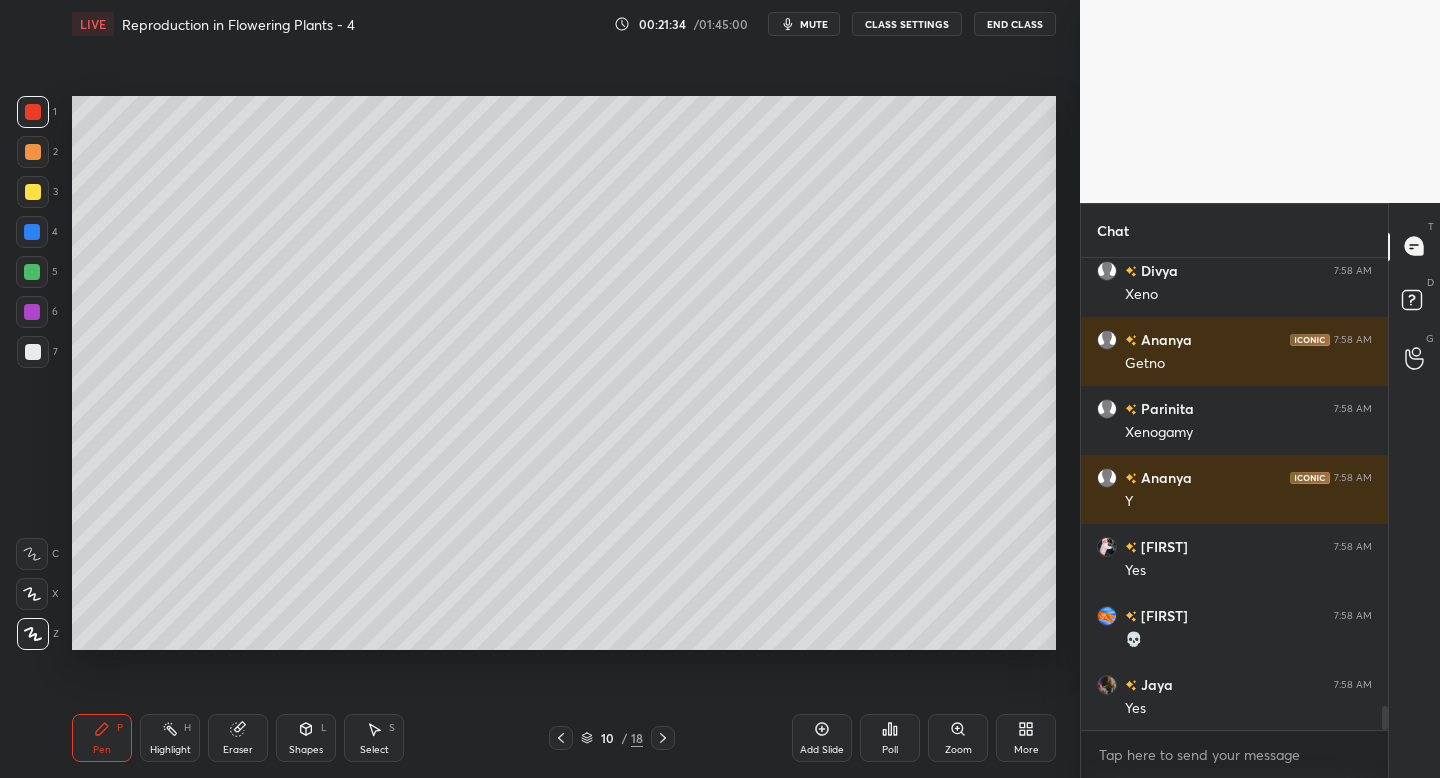 scroll, scrollTop: 8953, scrollLeft: 0, axis: vertical 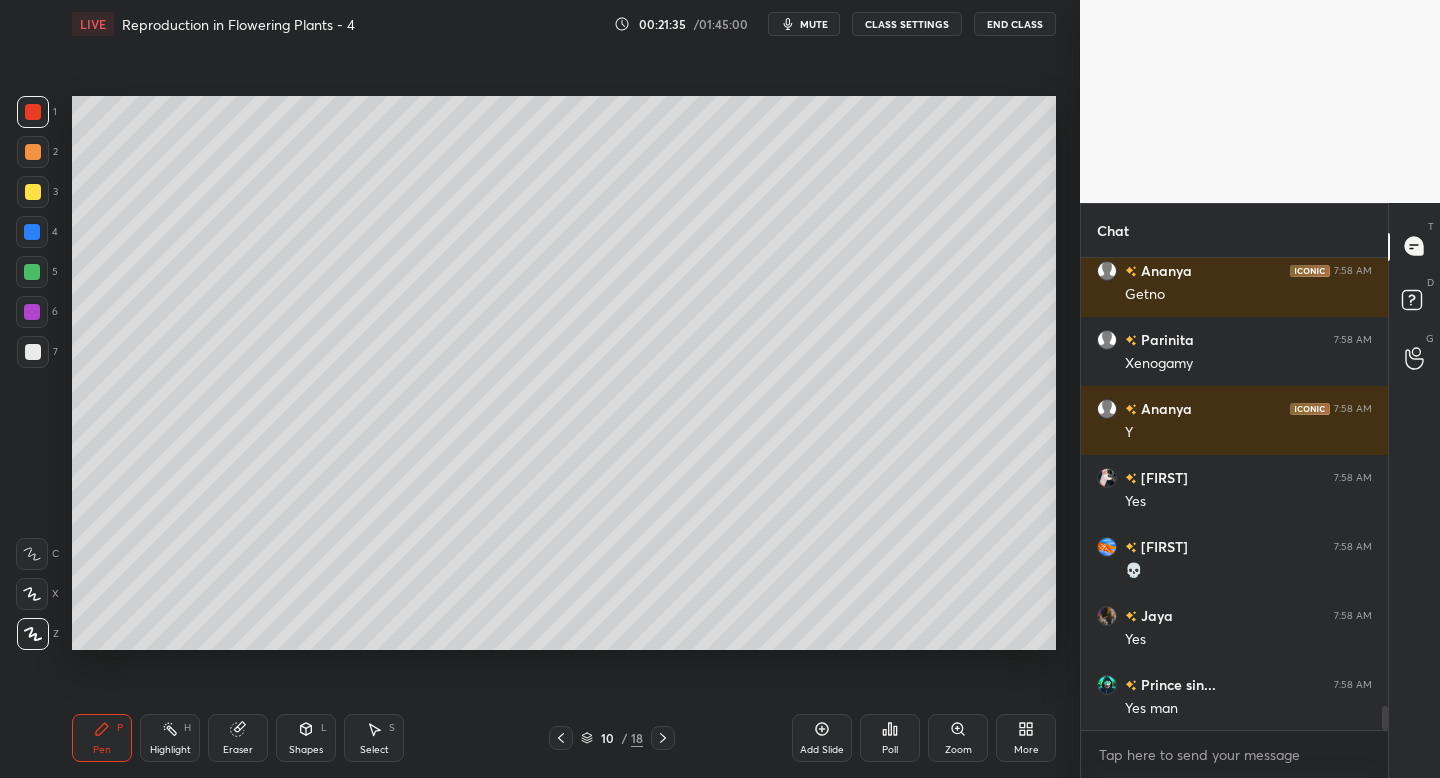 click at bounding box center (33, 352) 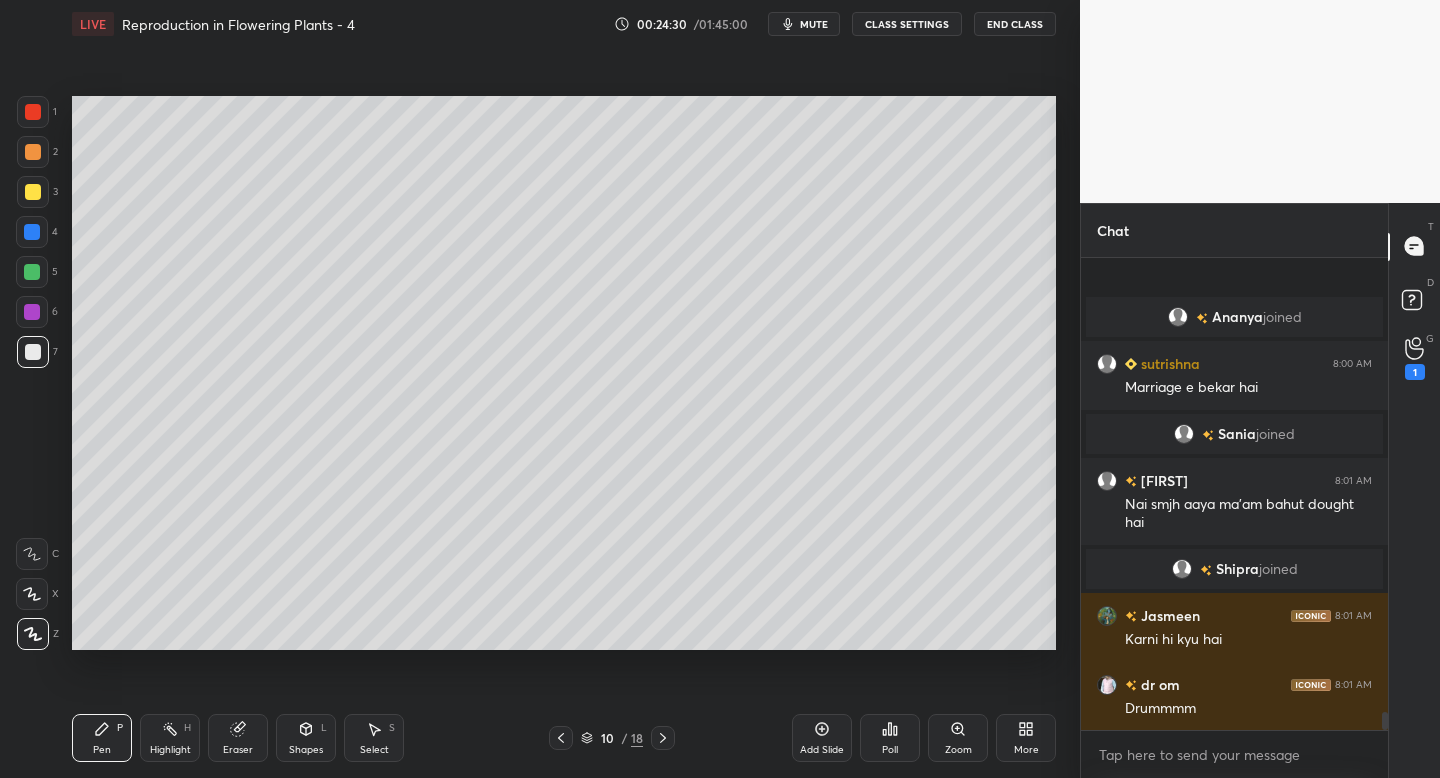 scroll, scrollTop: 11666, scrollLeft: 0, axis: vertical 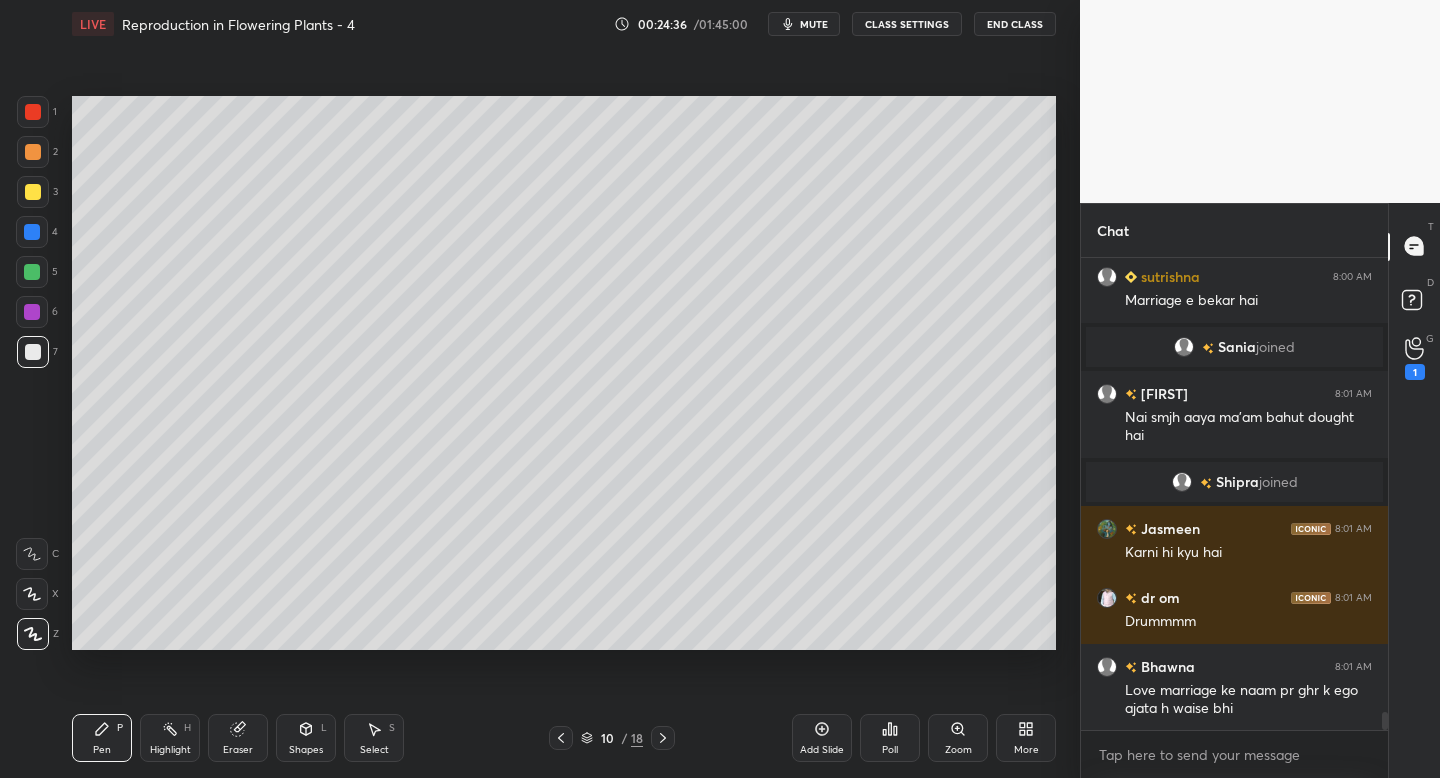 click at bounding box center (32, 312) 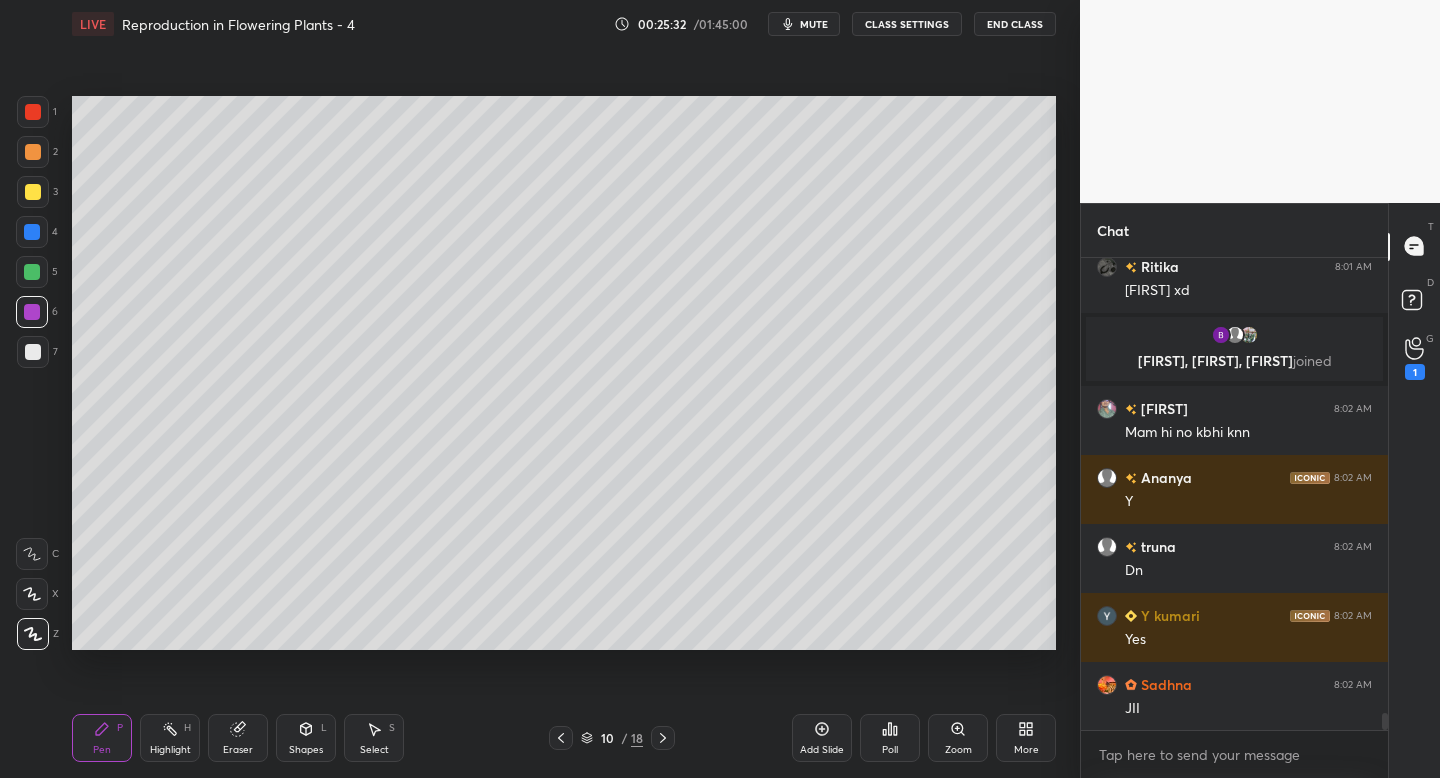 scroll, scrollTop: 12701, scrollLeft: 0, axis: vertical 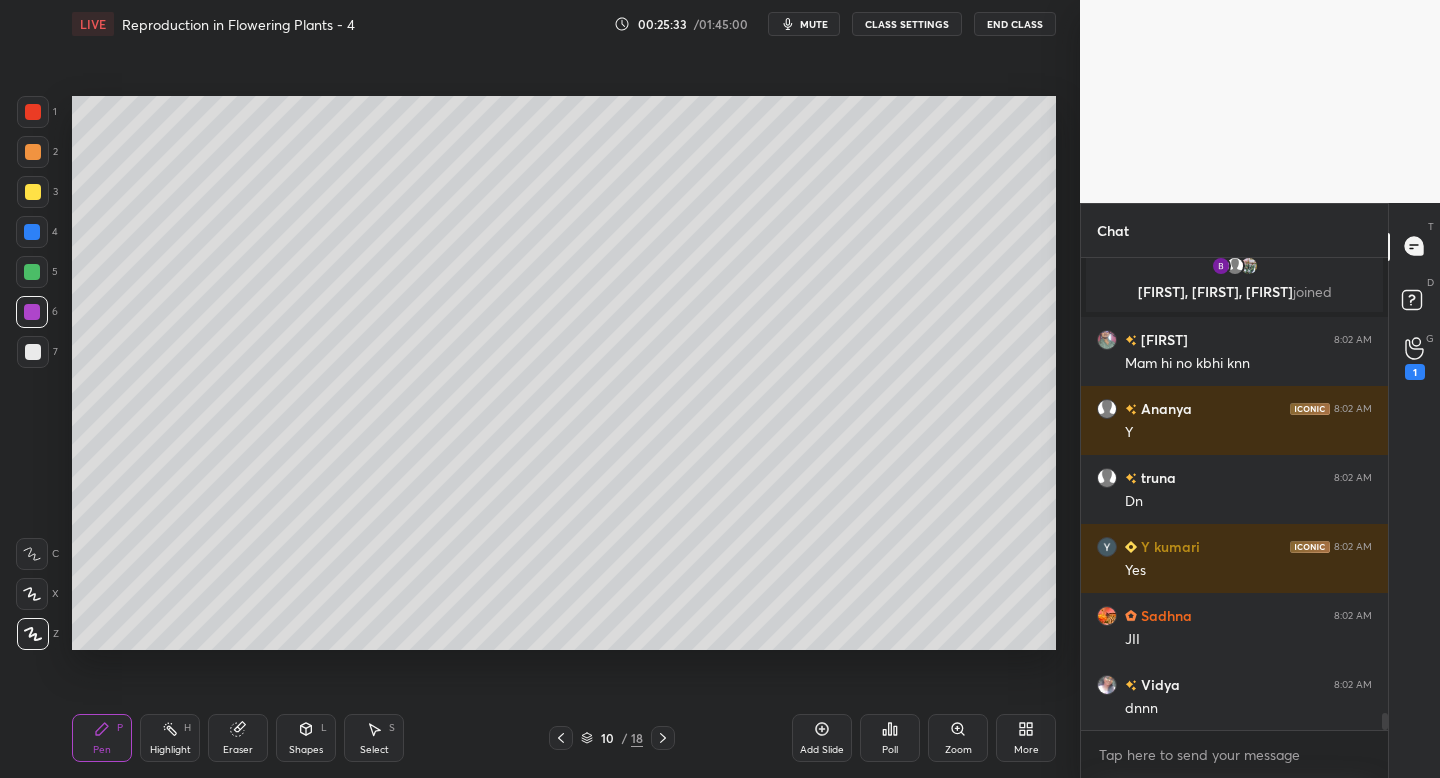 click 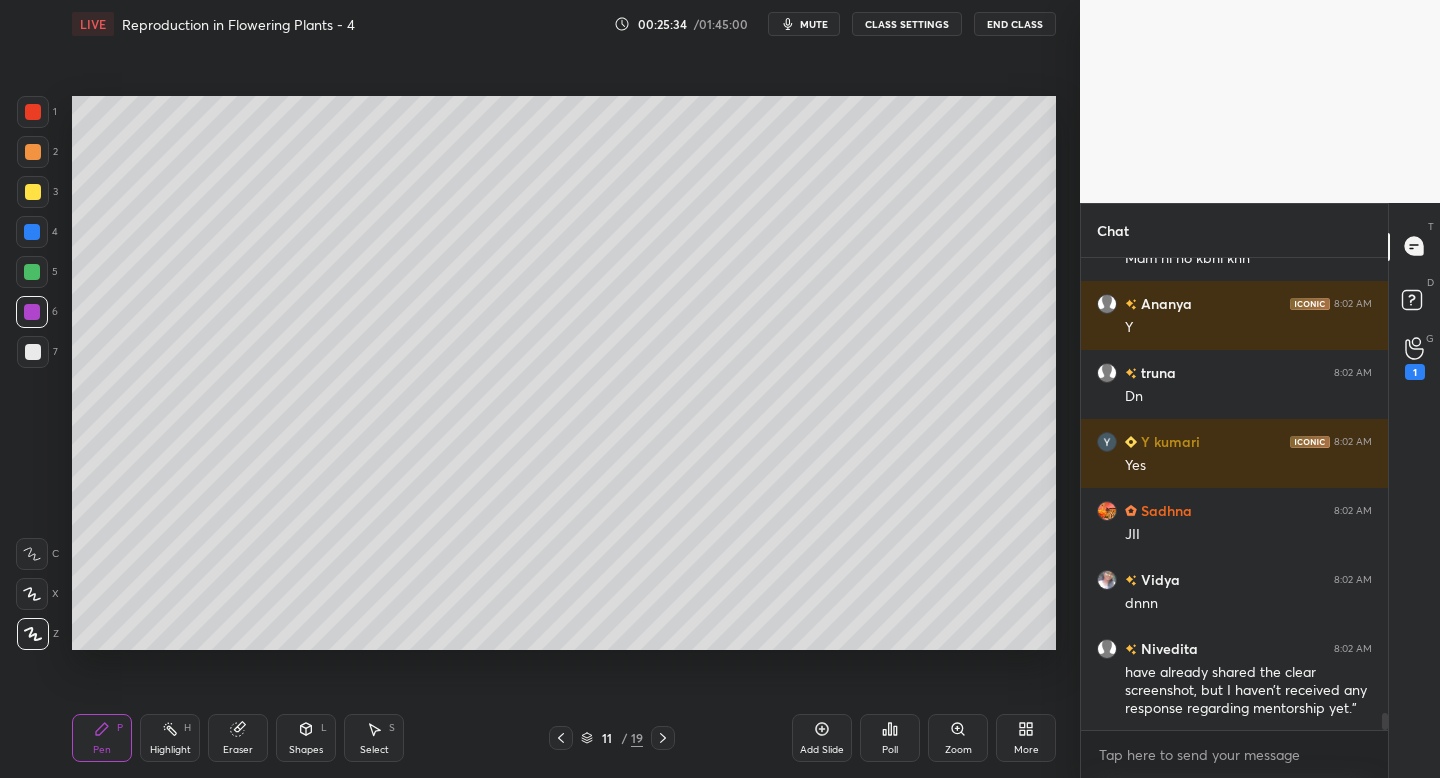 scroll, scrollTop: 12875, scrollLeft: 0, axis: vertical 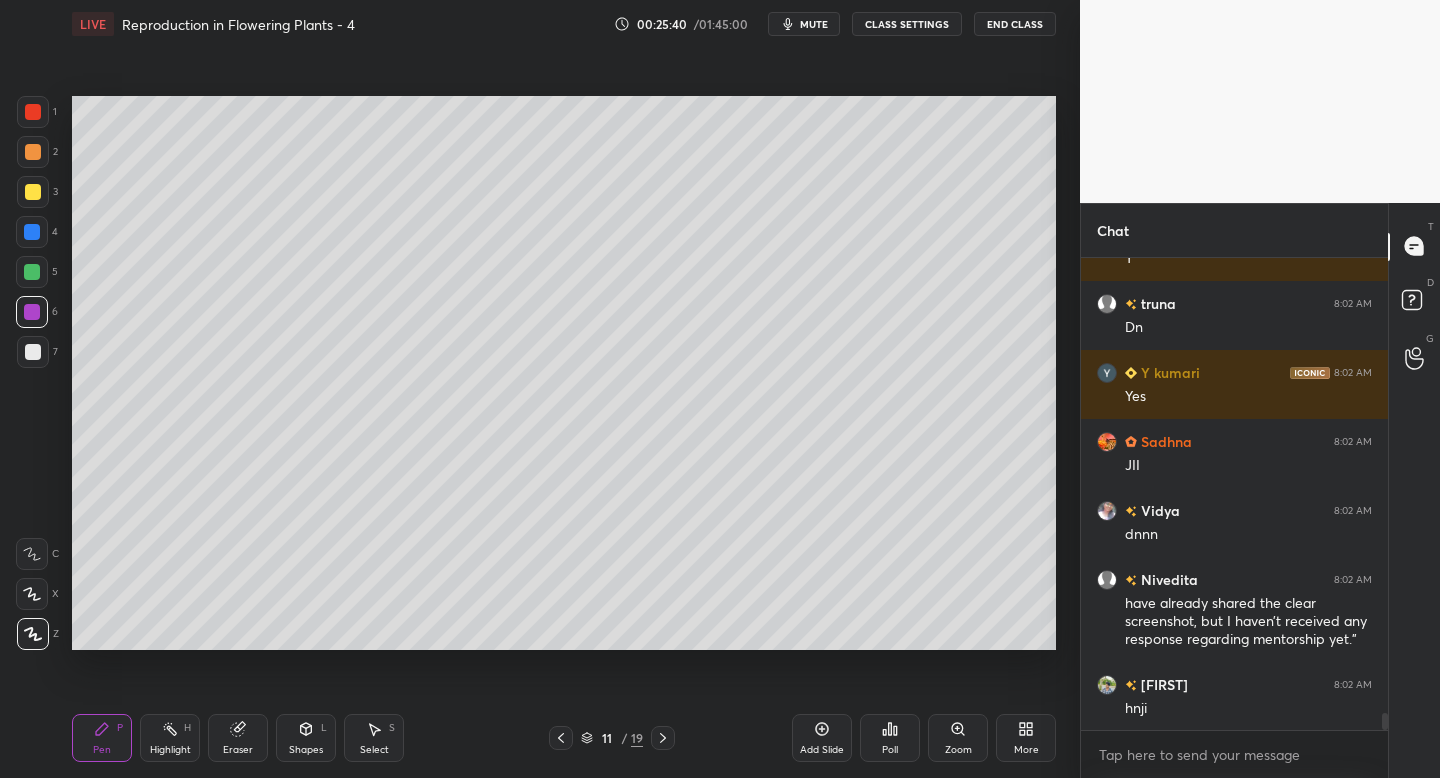 click 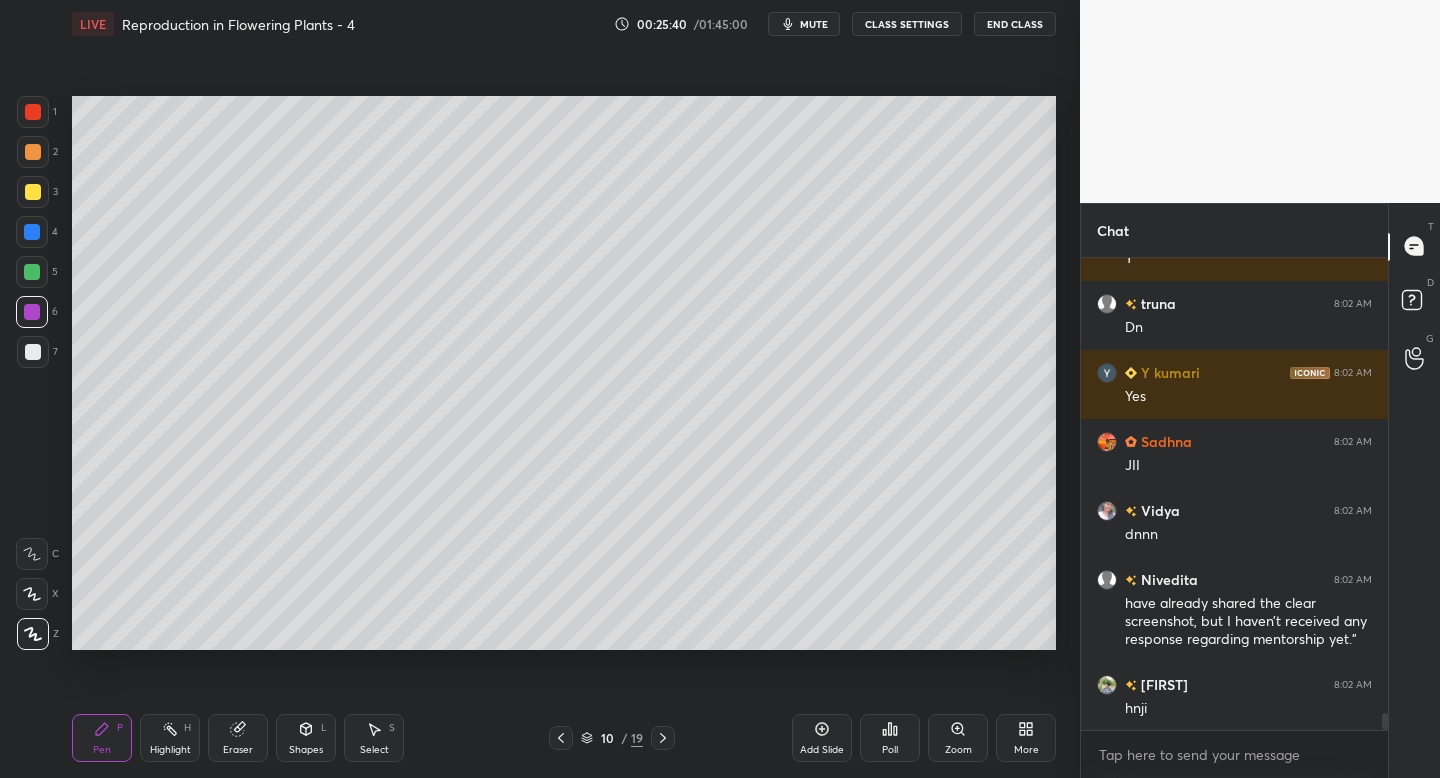 click 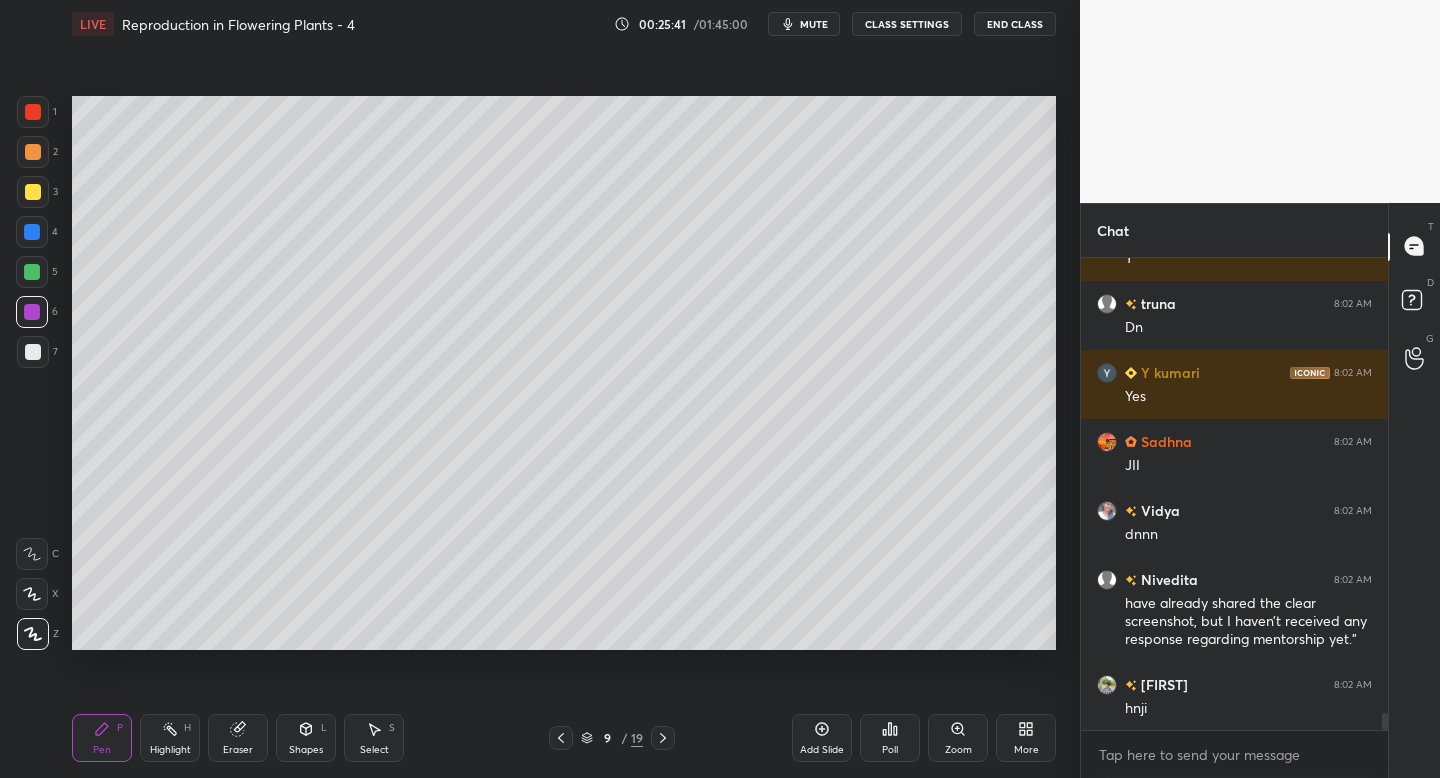 click 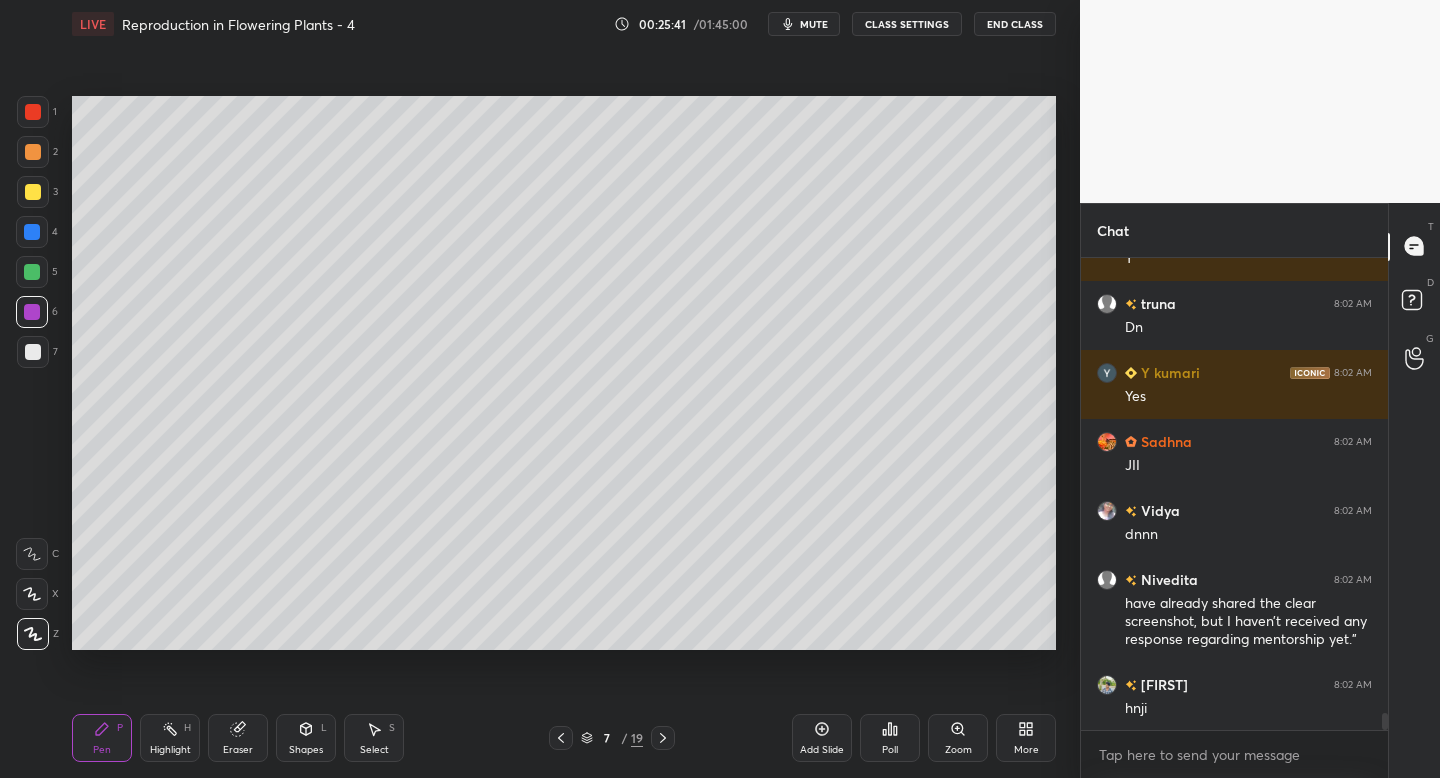 click 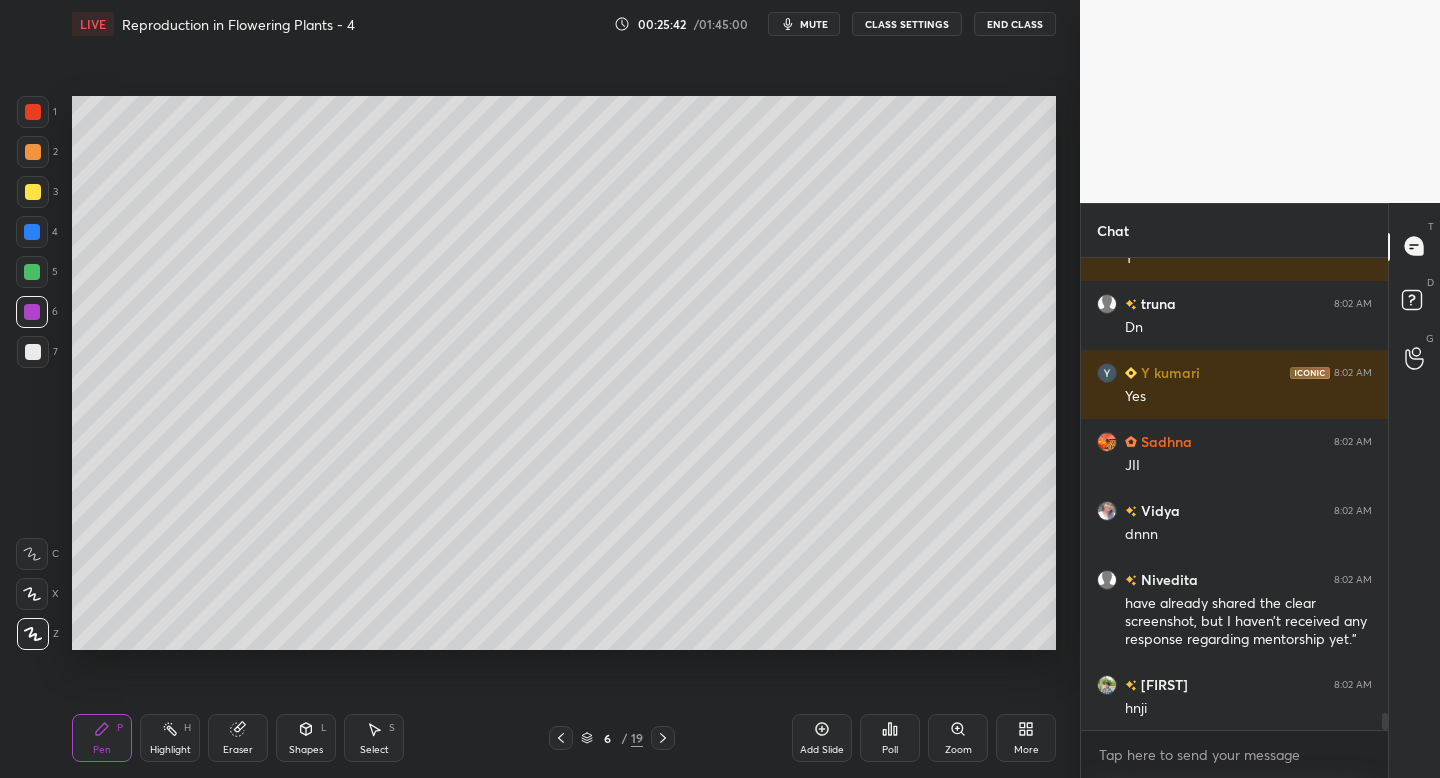 click 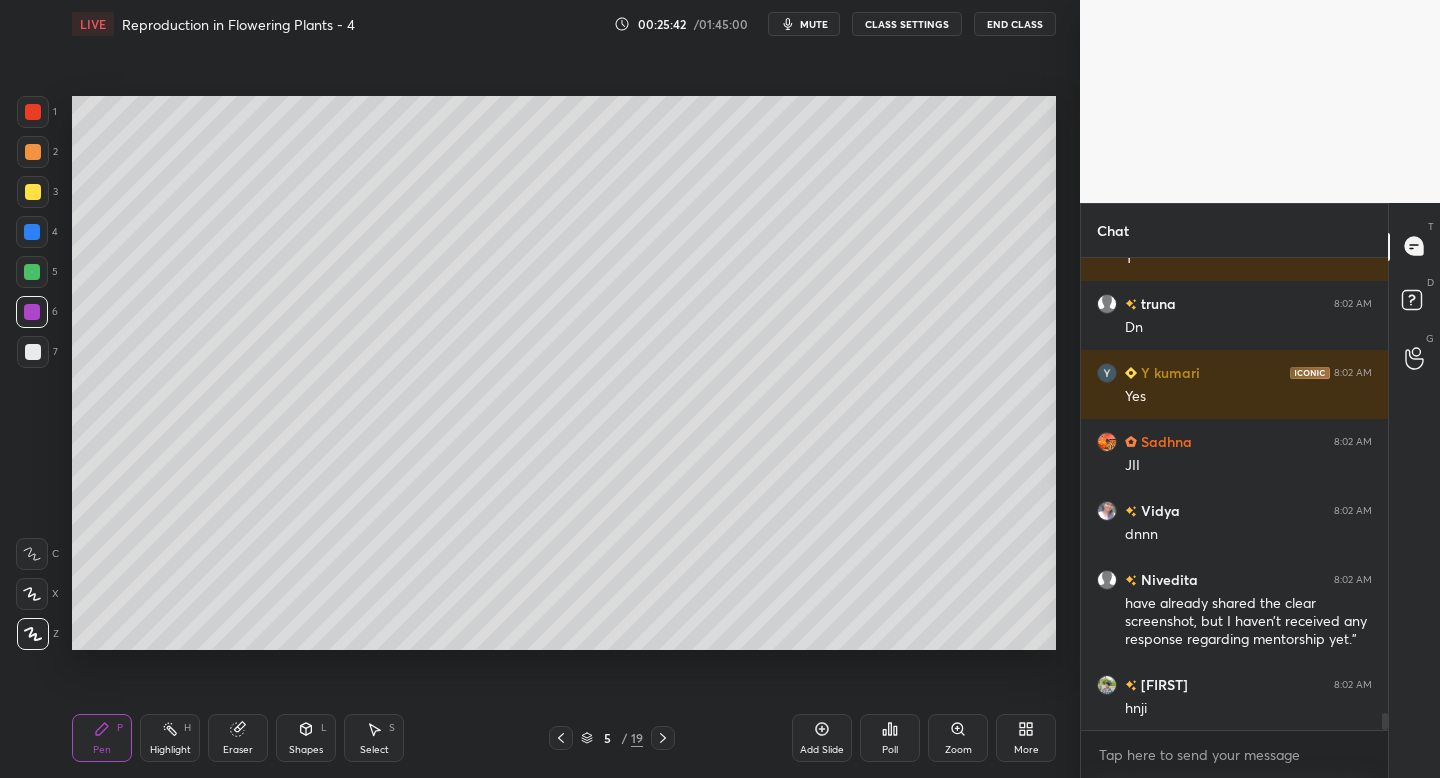 click on "5 / 19" at bounding box center (612, 738) 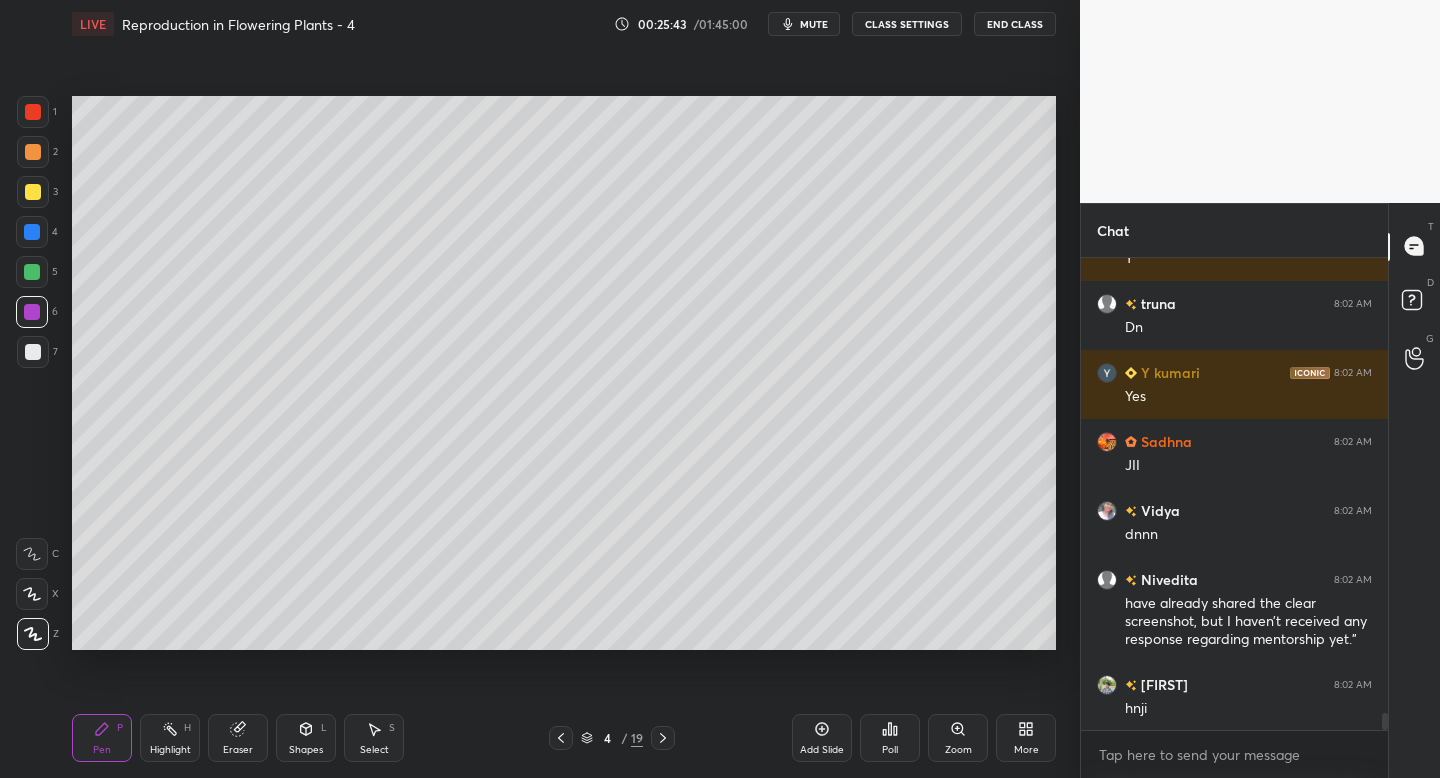 click 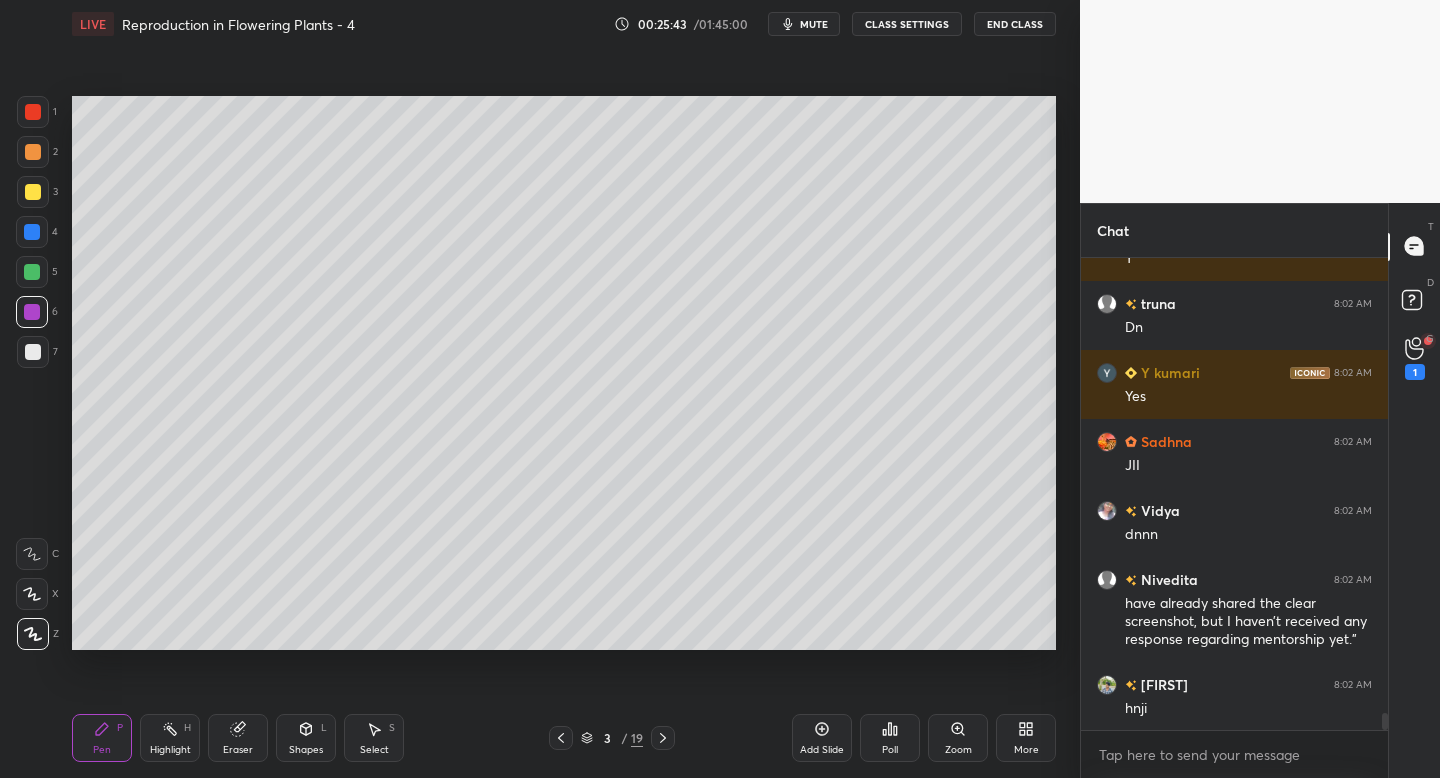 click 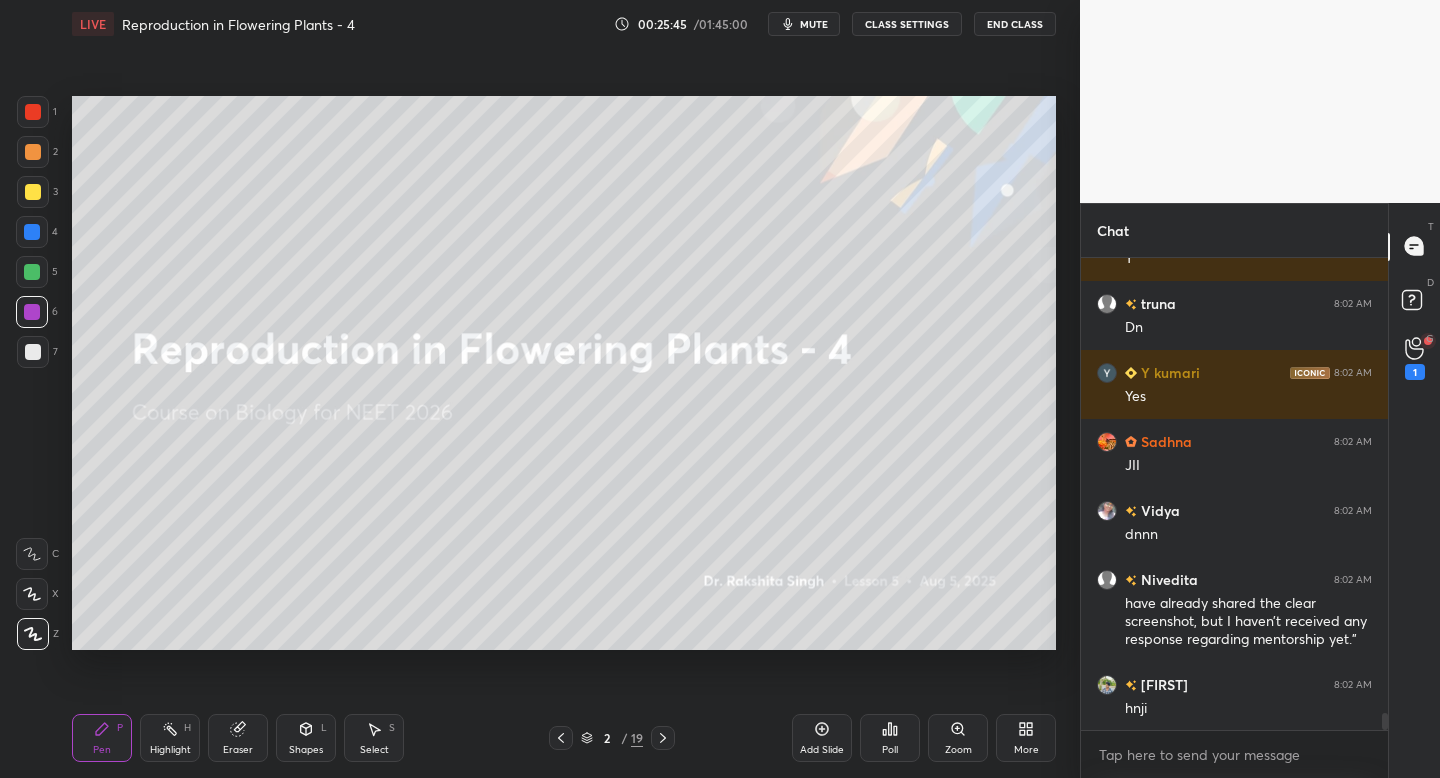 click 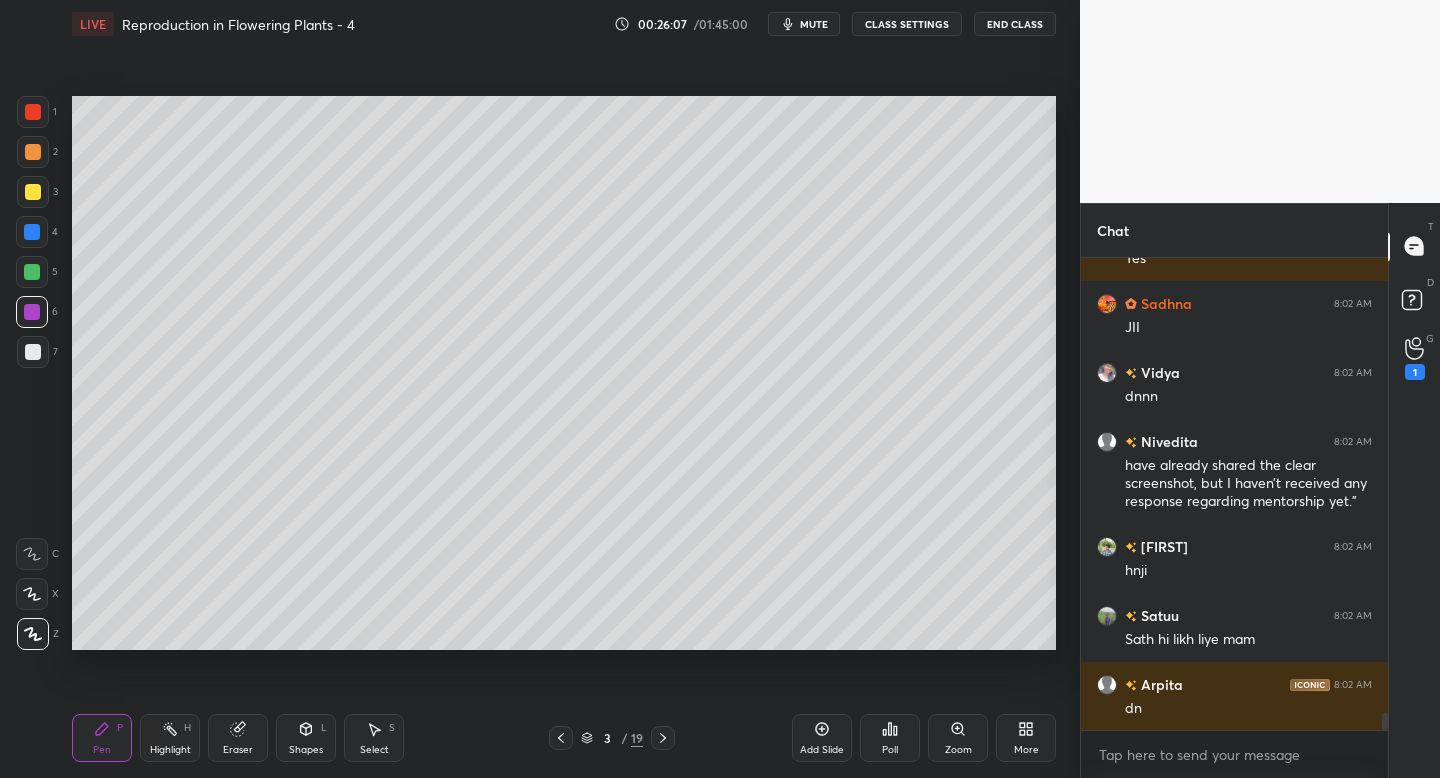 scroll, scrollTop: 13082, scrollLeft: 0, axis: vertical 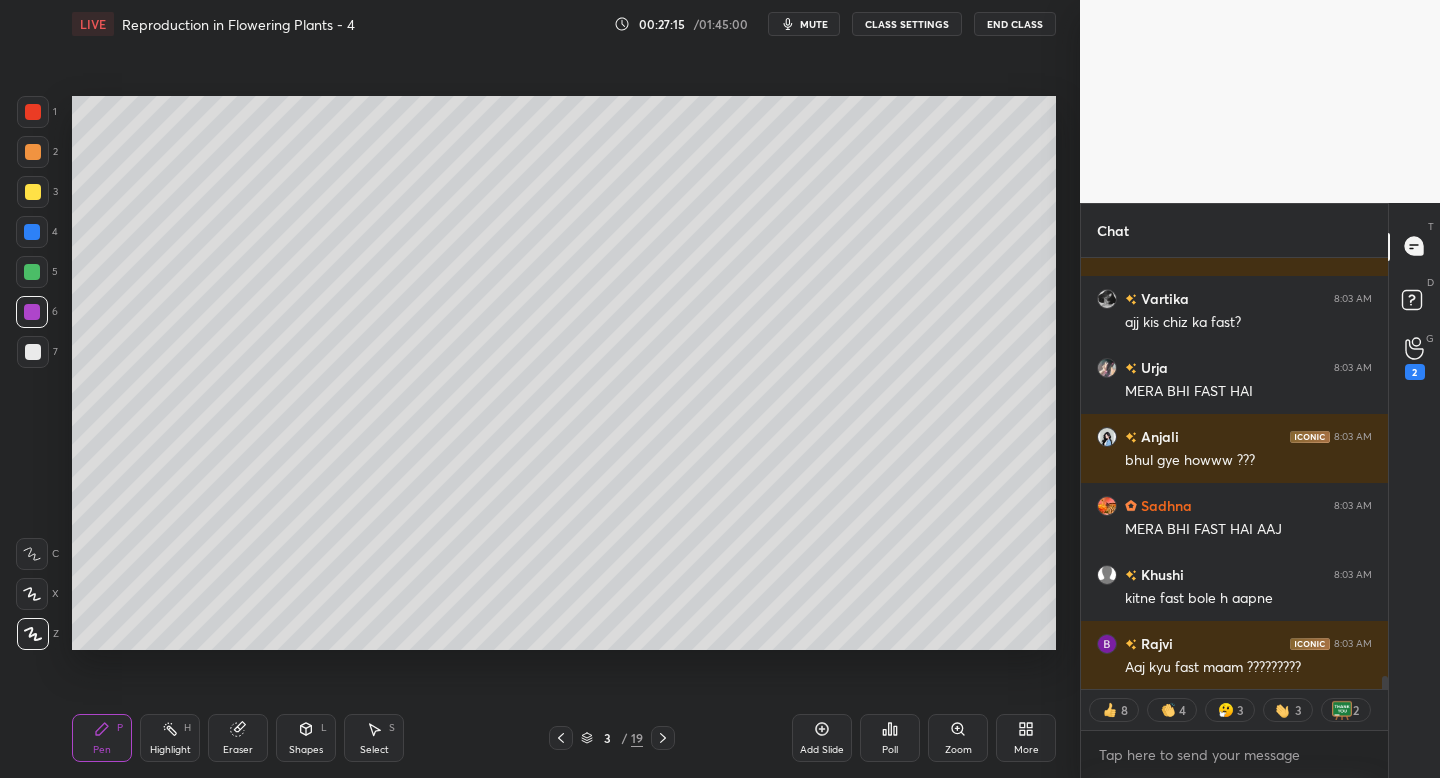 click 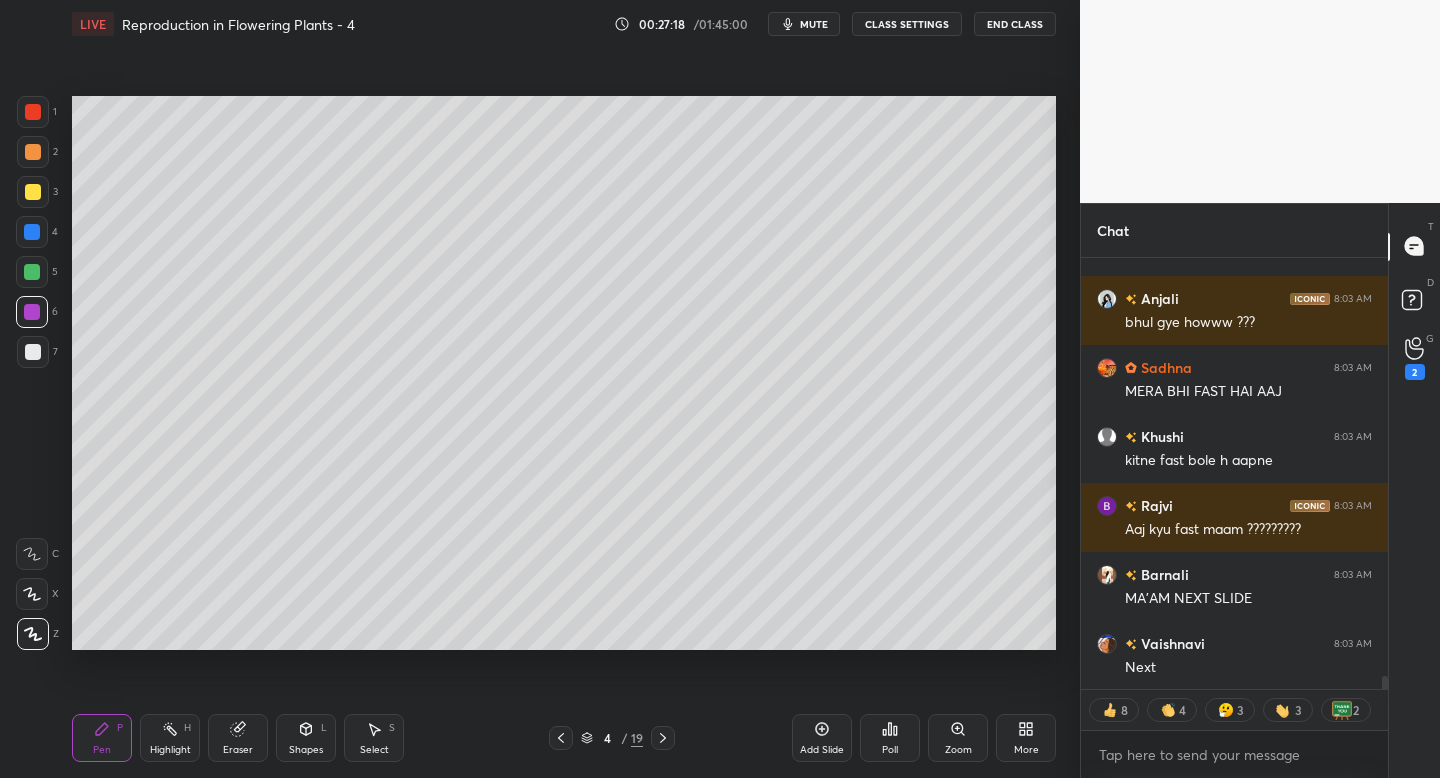 scroll, scrollTop: 14459, scrollLeft: 0, axis: vertical 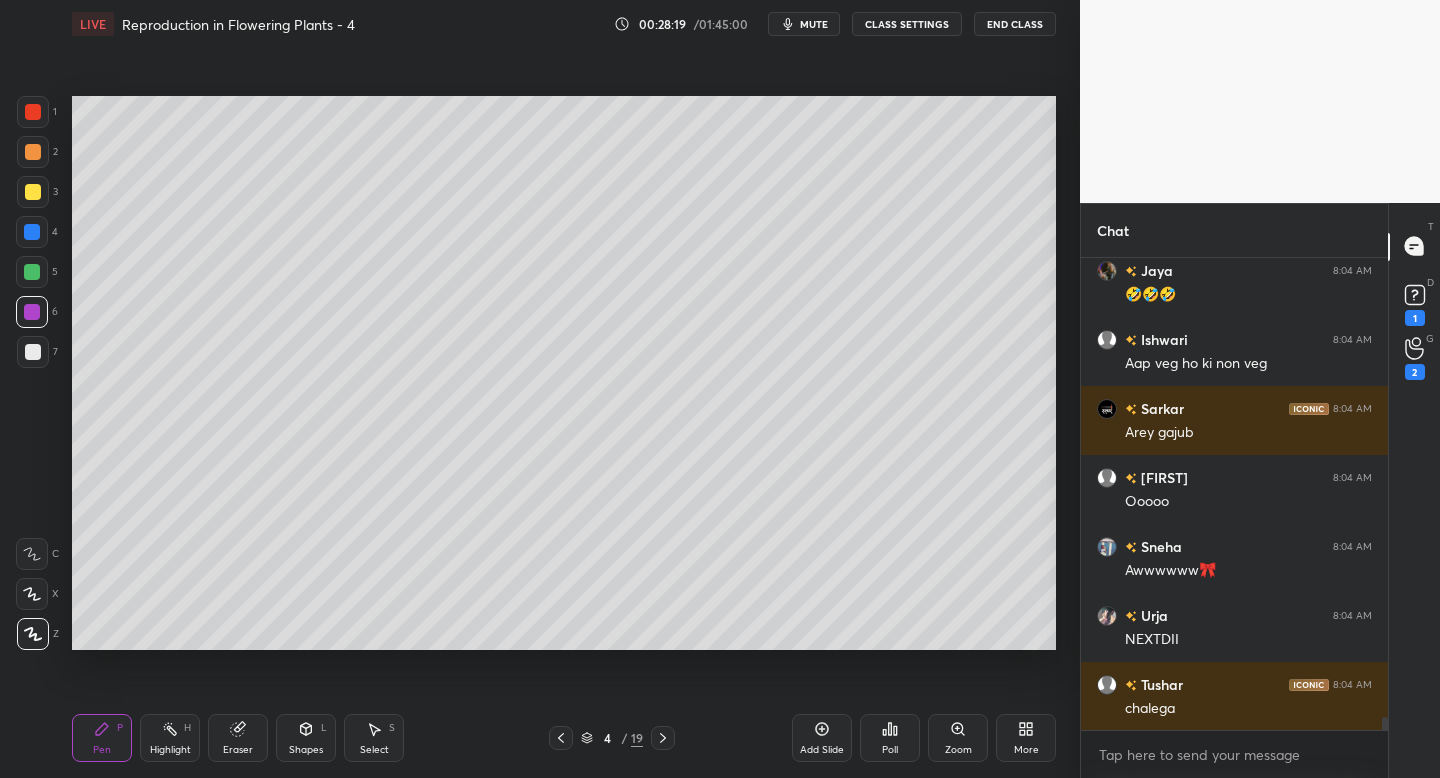click on "Pen P Highlight H Eraser Shapes L Select S 4 / 19 Add Slide Poll Zoom More" at bounding box center [564, 738] 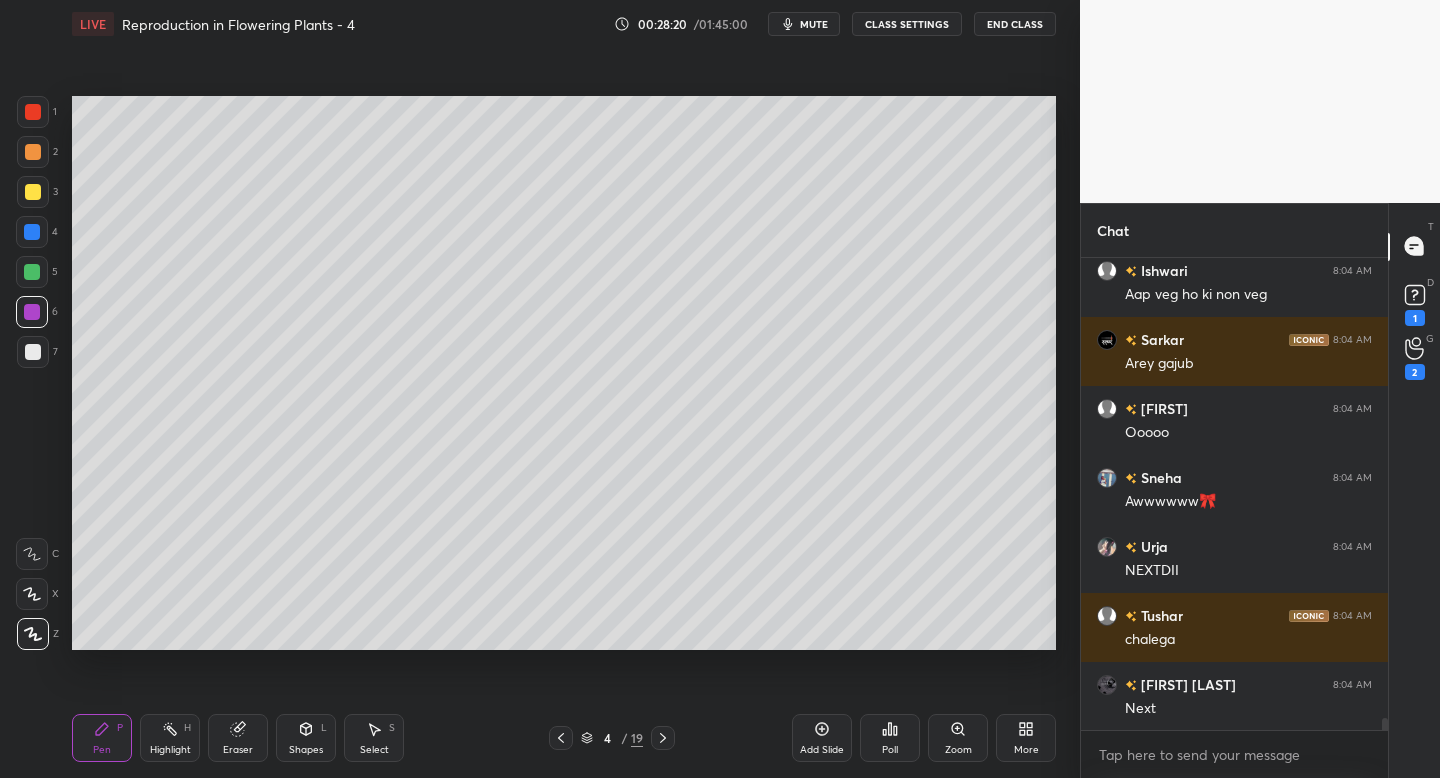 click 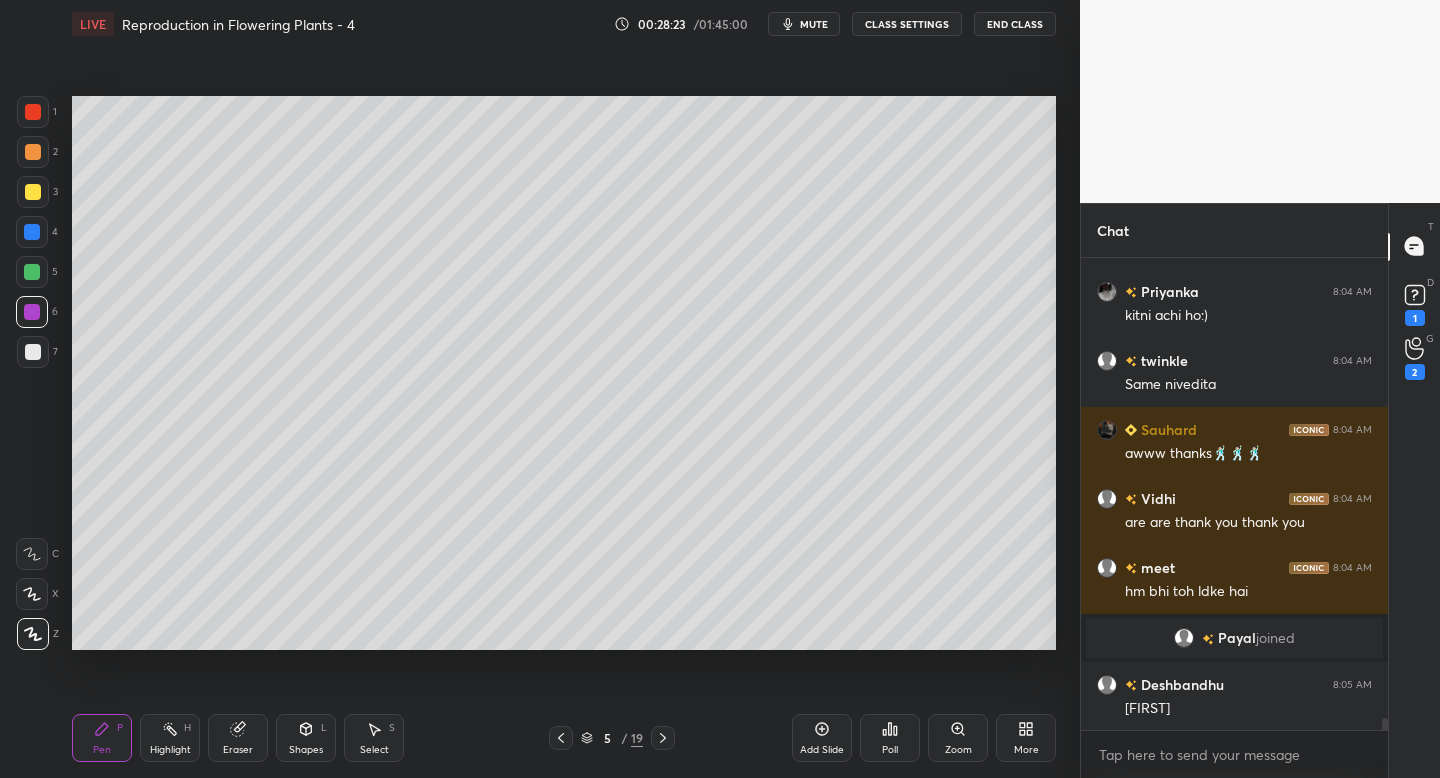 click on "Pen P Highlight H Eraser Shapes L Select S 5 / 19 Add Slide Poll Zoom More" at bounding box center [564, 738] 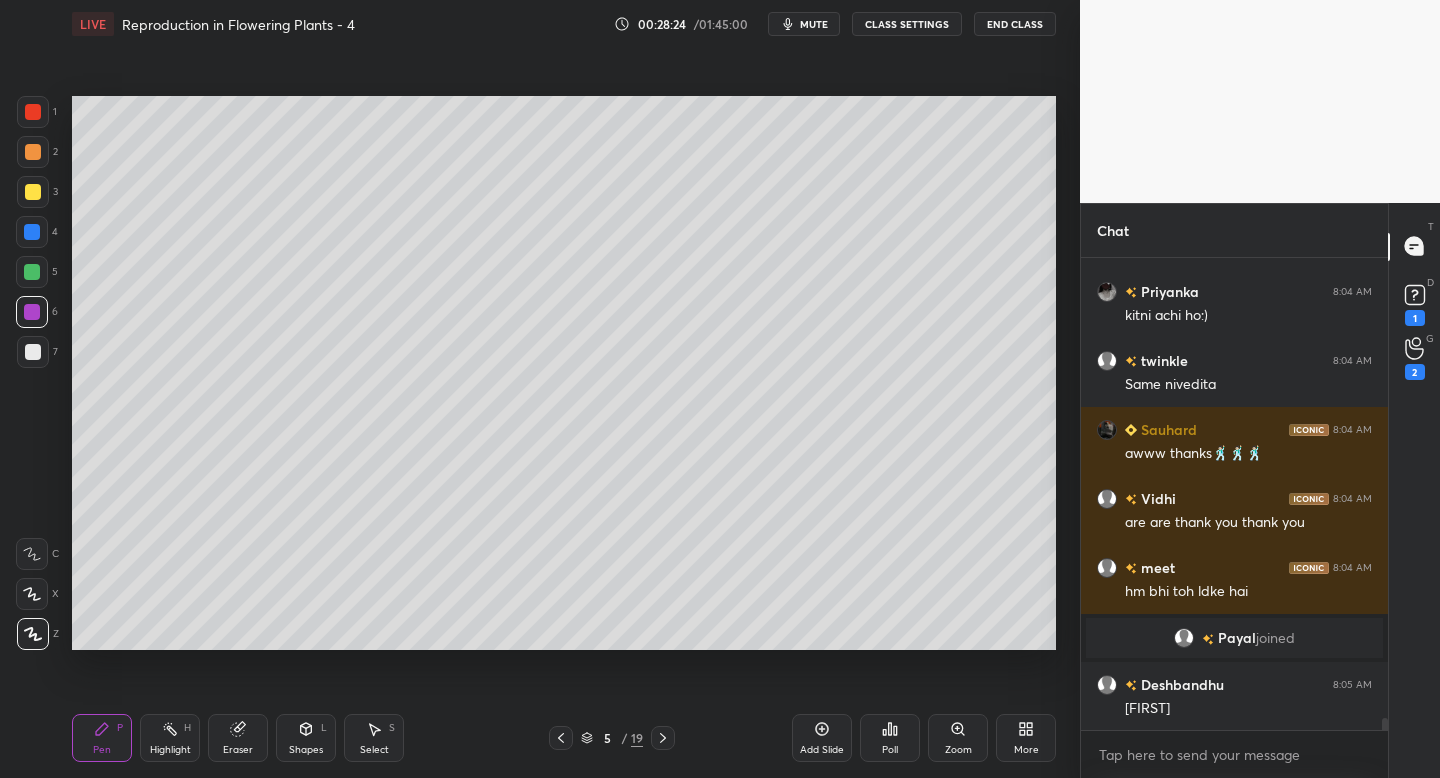 click 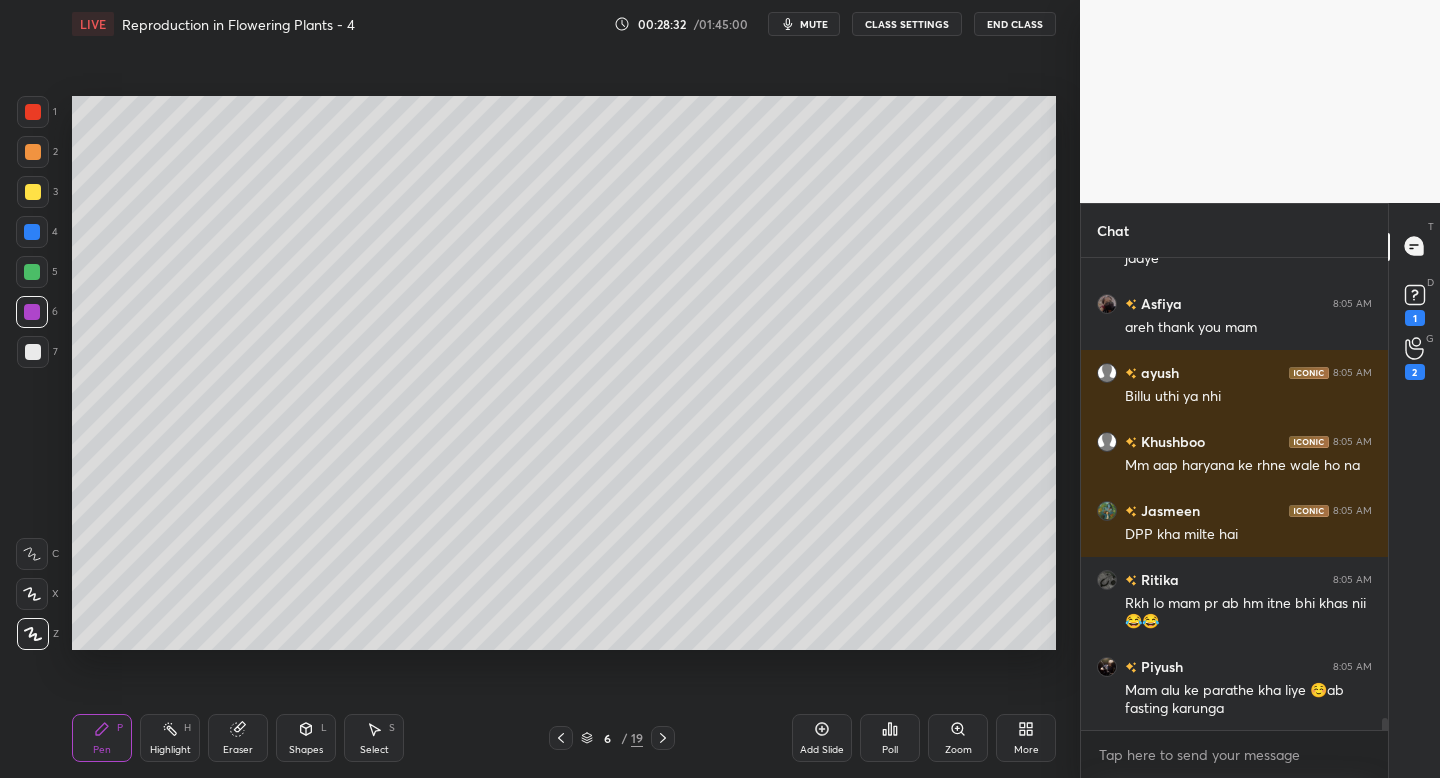 click 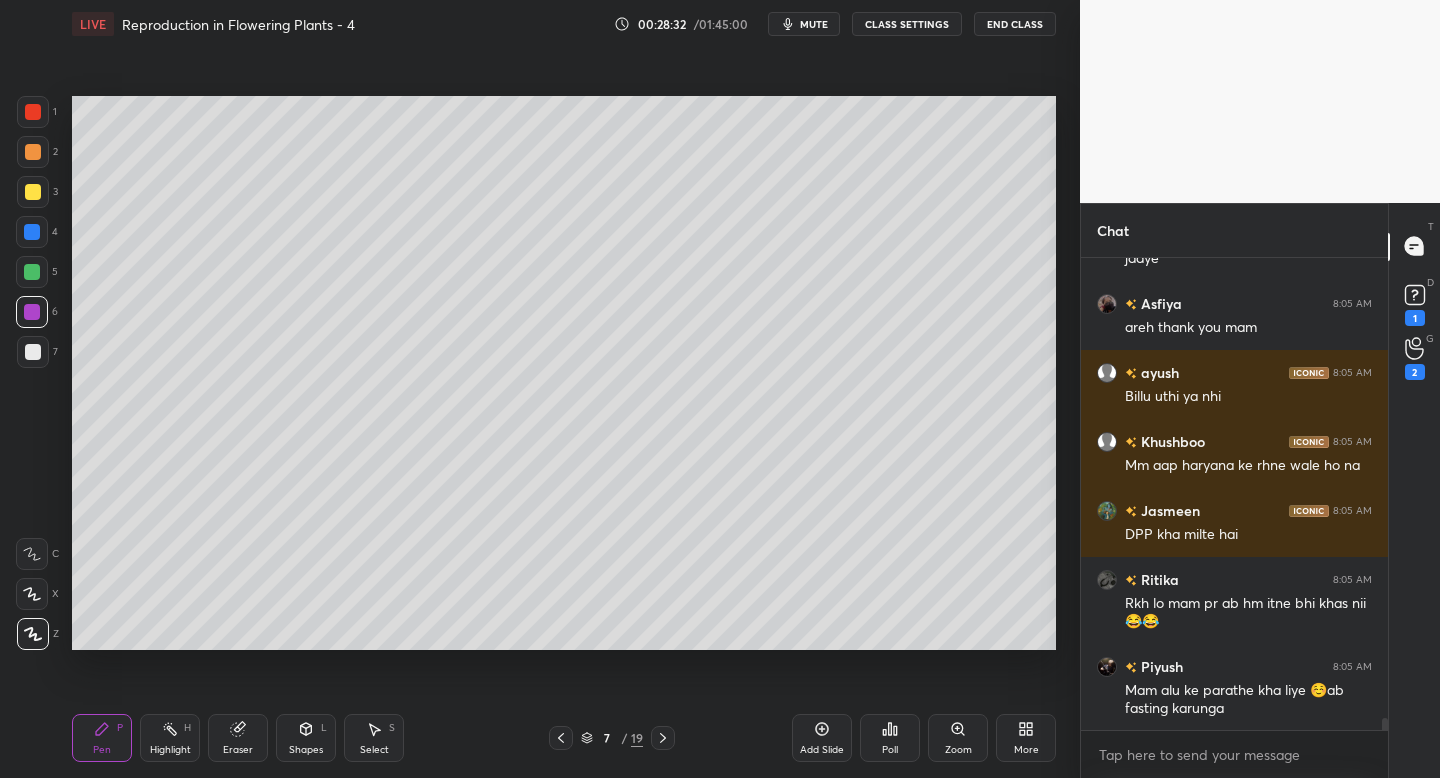 click 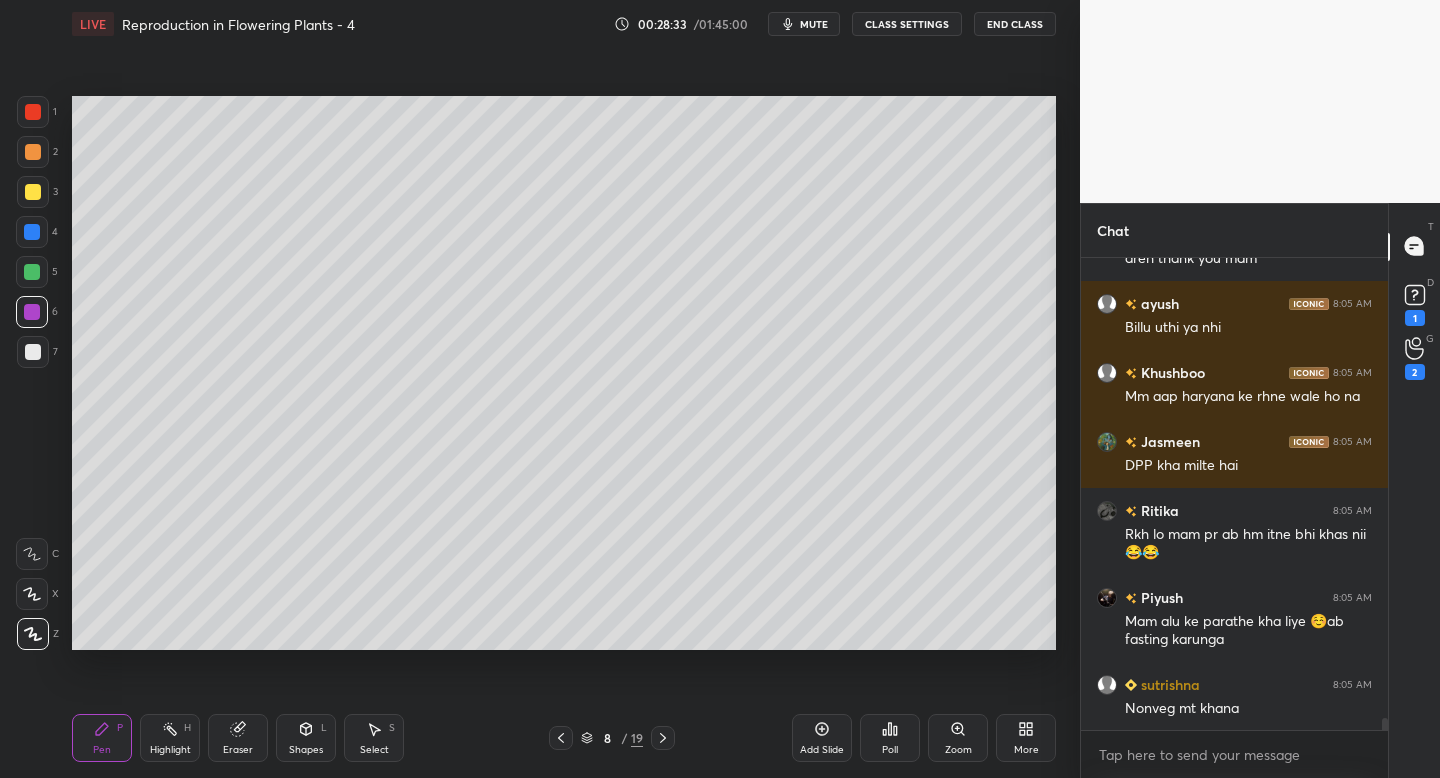 click 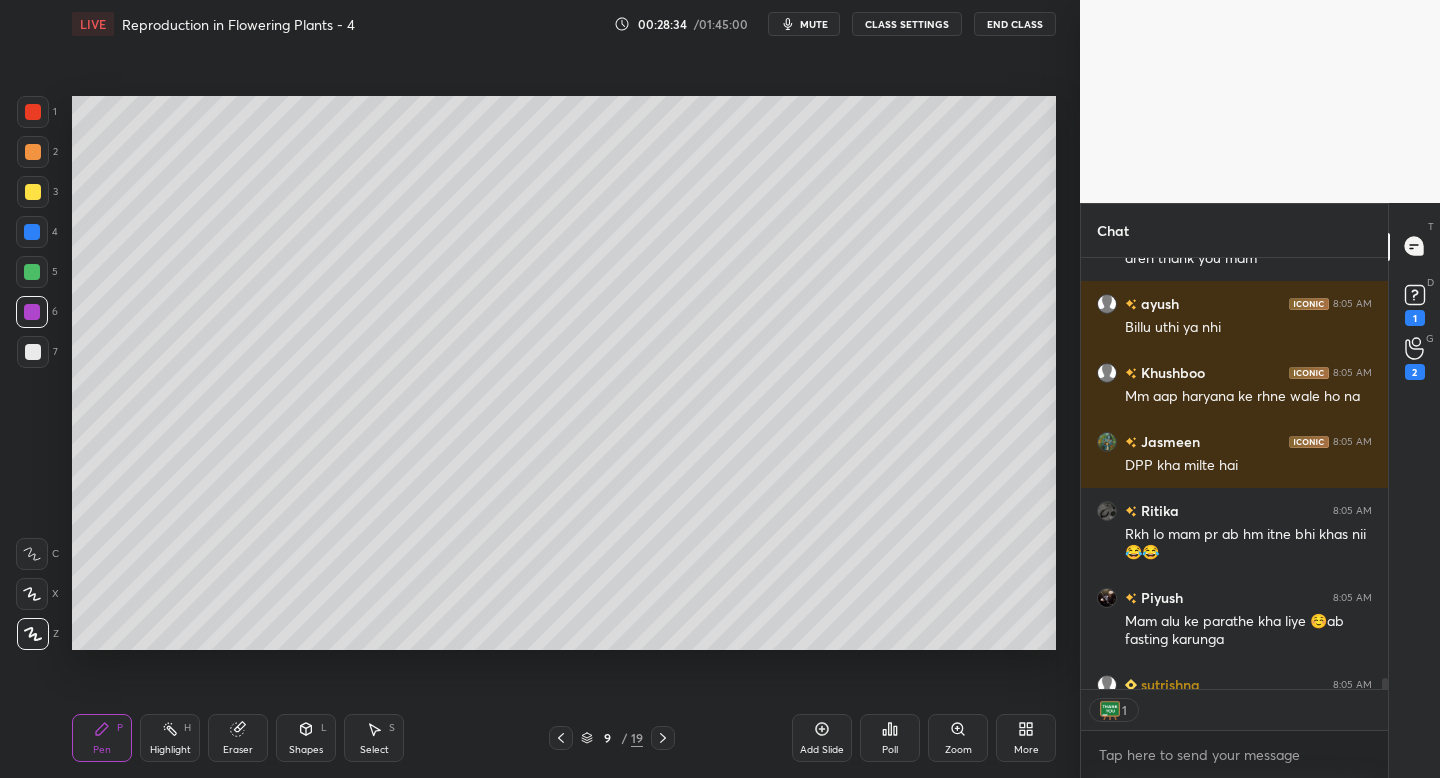 click 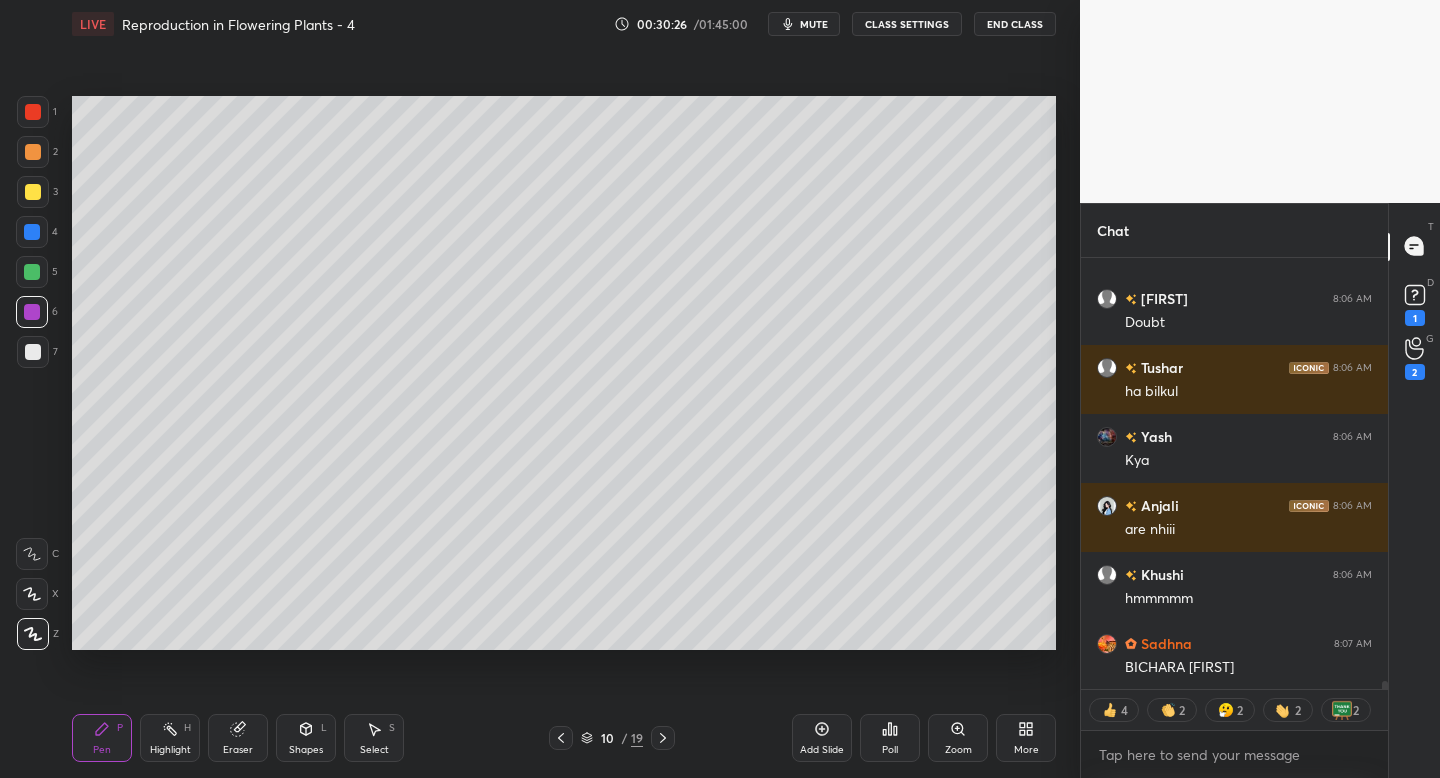 click on "LIVE Reproduction in Flowering Plants - 4 00:30:26 /  01:45:00 mute CLASS SETTINGS End Class Setting up your live class Poll for   secs No correct answer Start poll Back Reproduction in Flowering Plants - 4 • L5 of Course on Biology for NEET 2026 Dr. Rakshita Singh Pen P Highlight H Eraser Shapes L Select S 10 / 19 Add Slide Poll Zoom More" at bounding box center [564, 389] 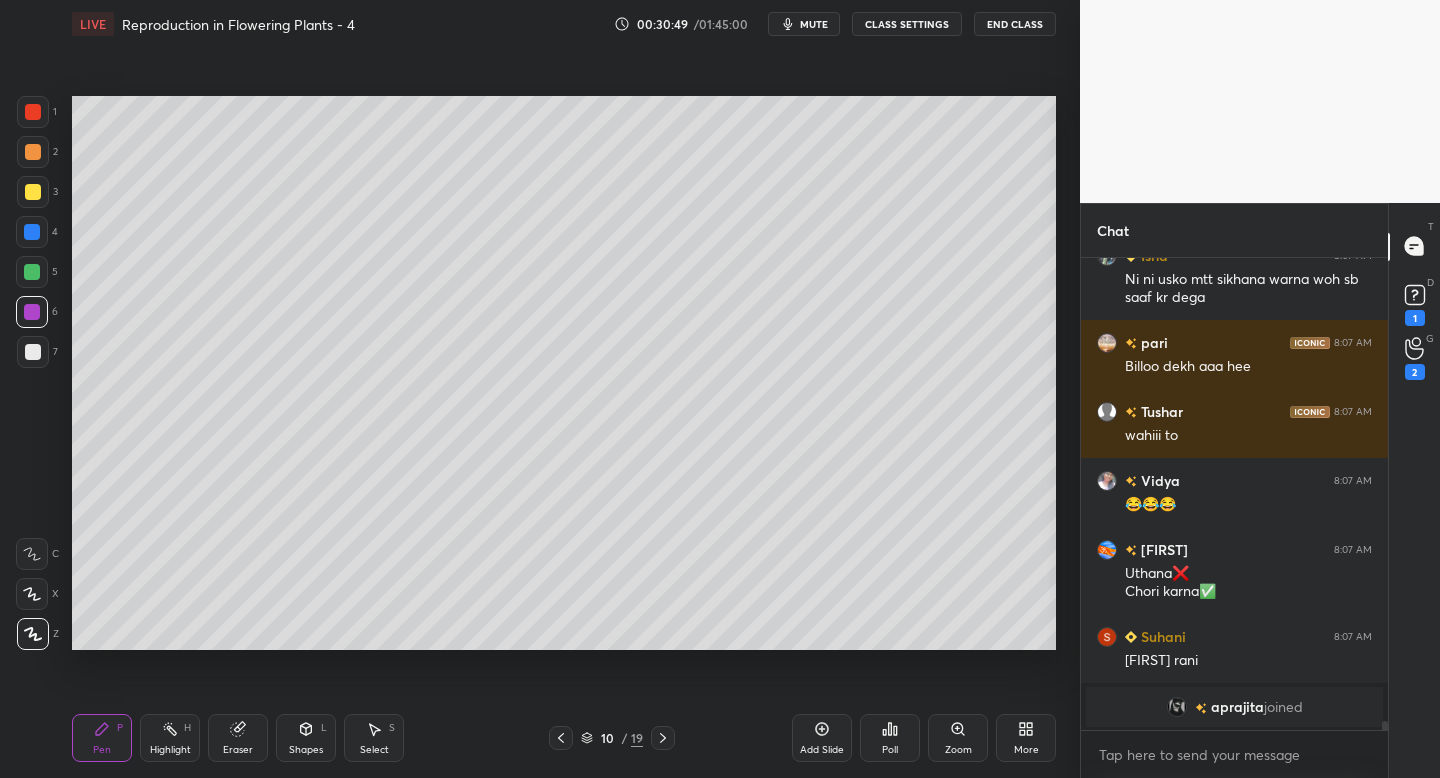 click on "10 / 19 Add Slide Poll Zoom More" at bounding box center [564, 389] 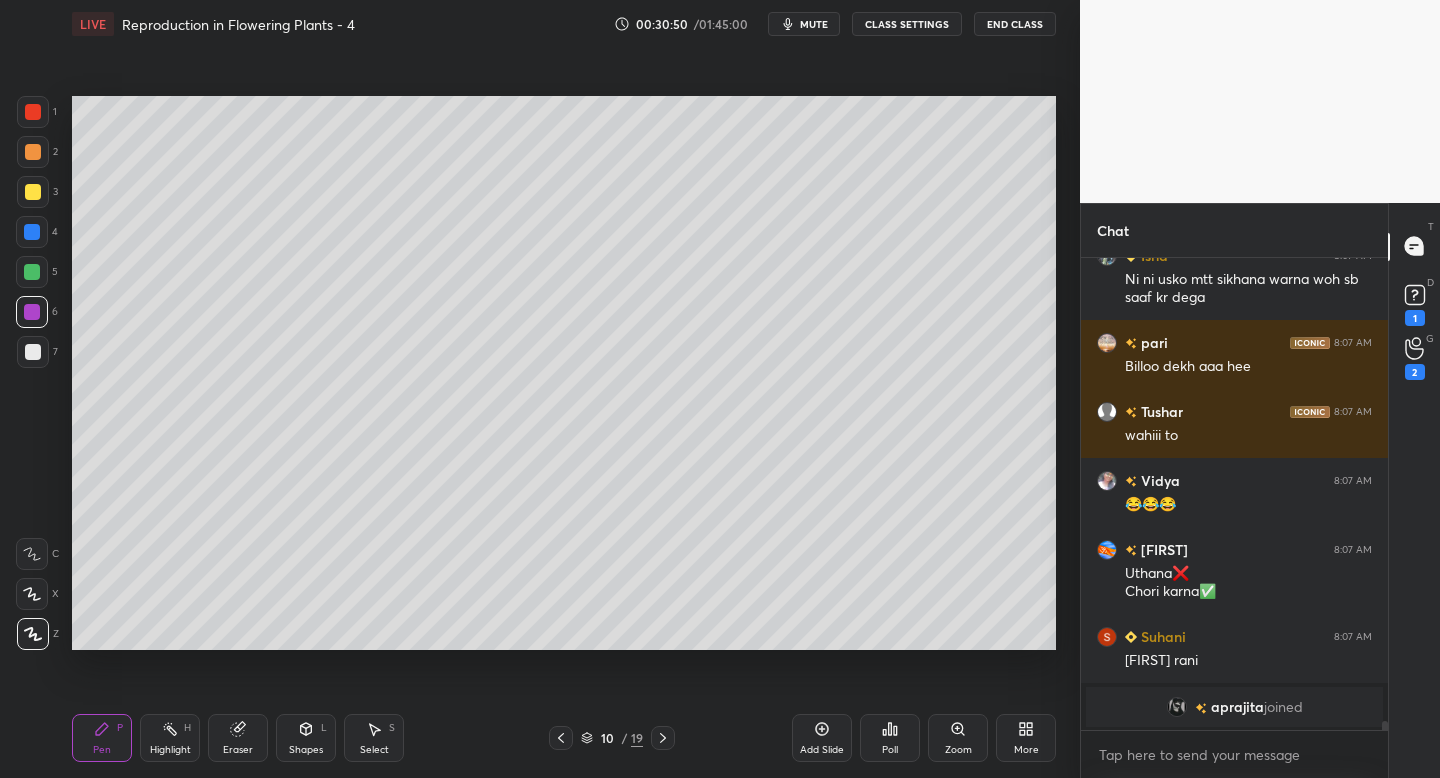 click 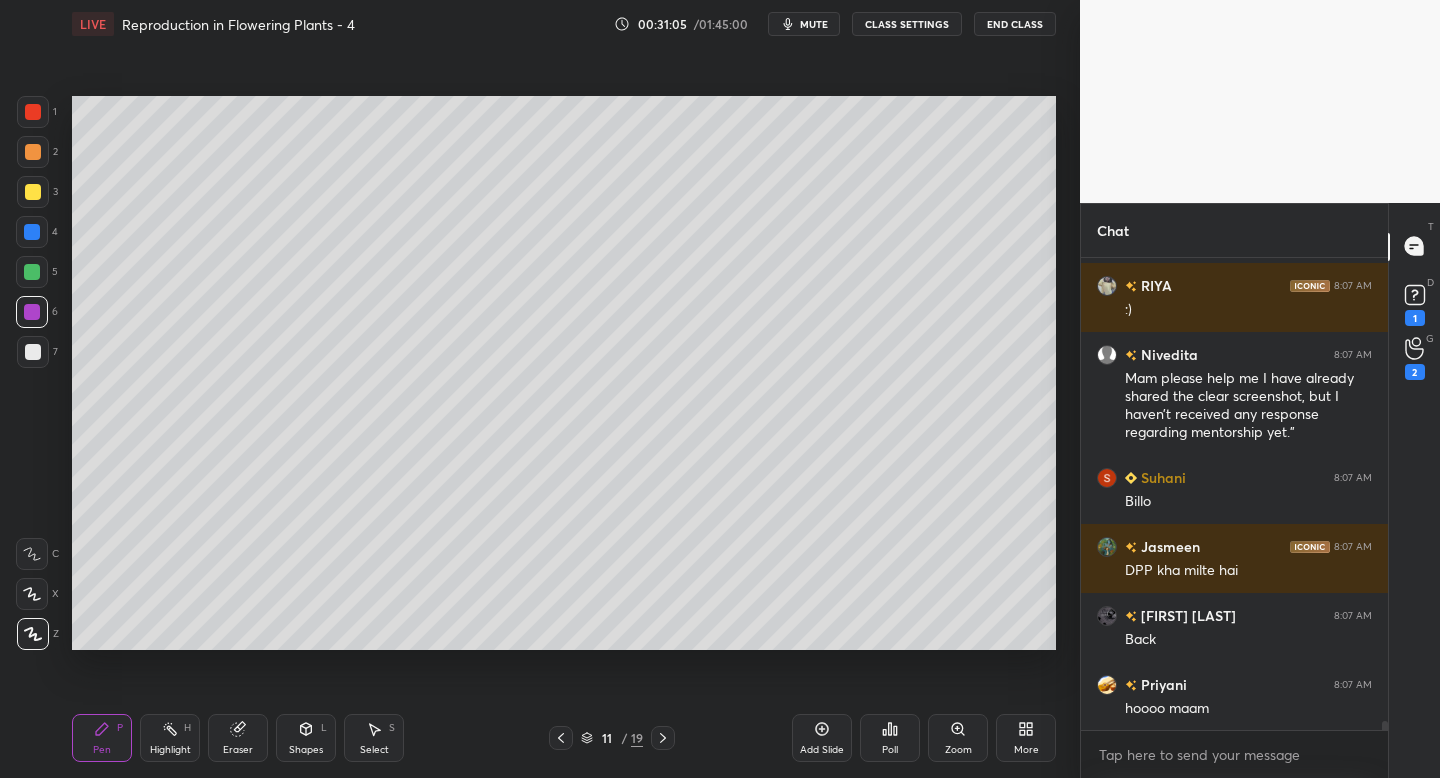 click 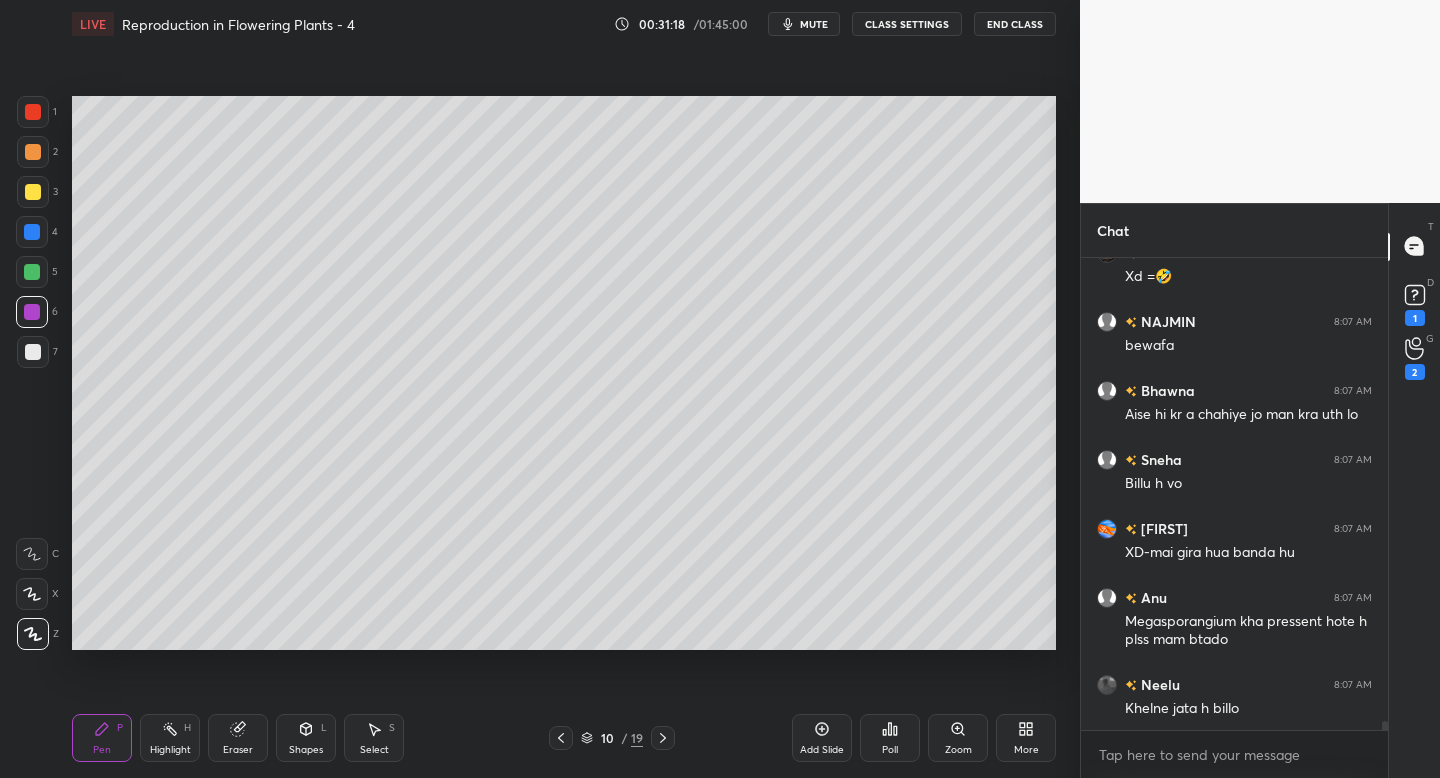 click 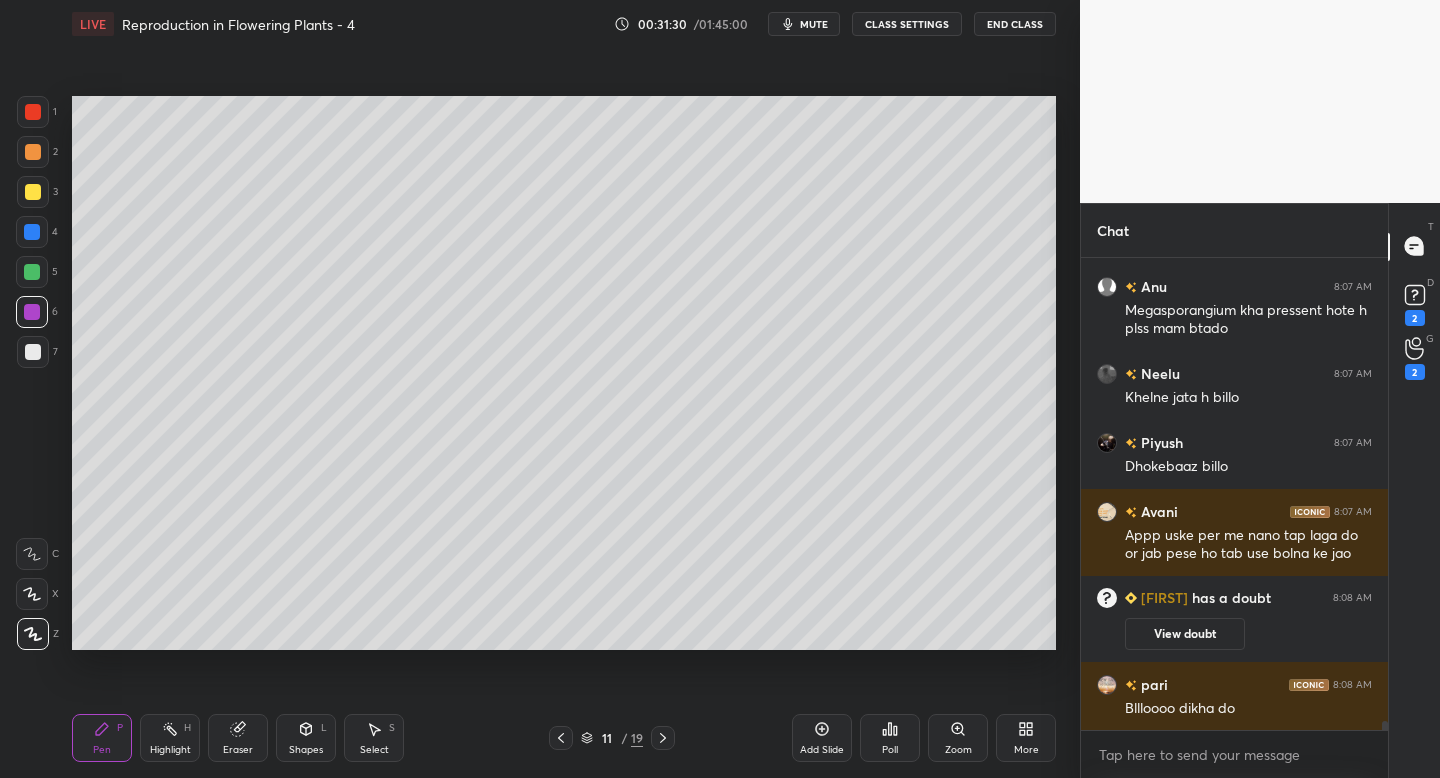 click at bounding box center (33, 192) 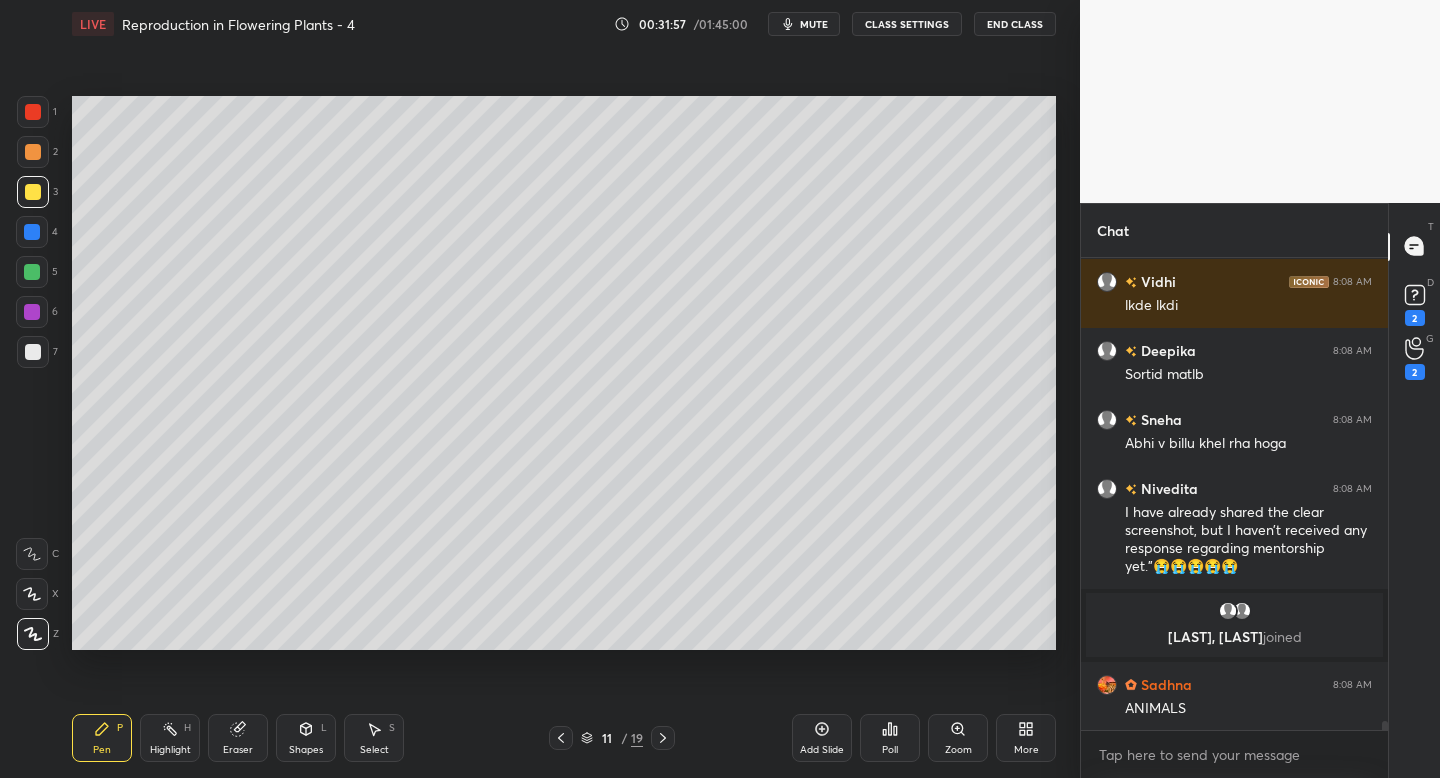 scroll, scrollTop: 24418, scrollLeft: 0, axis: vertical 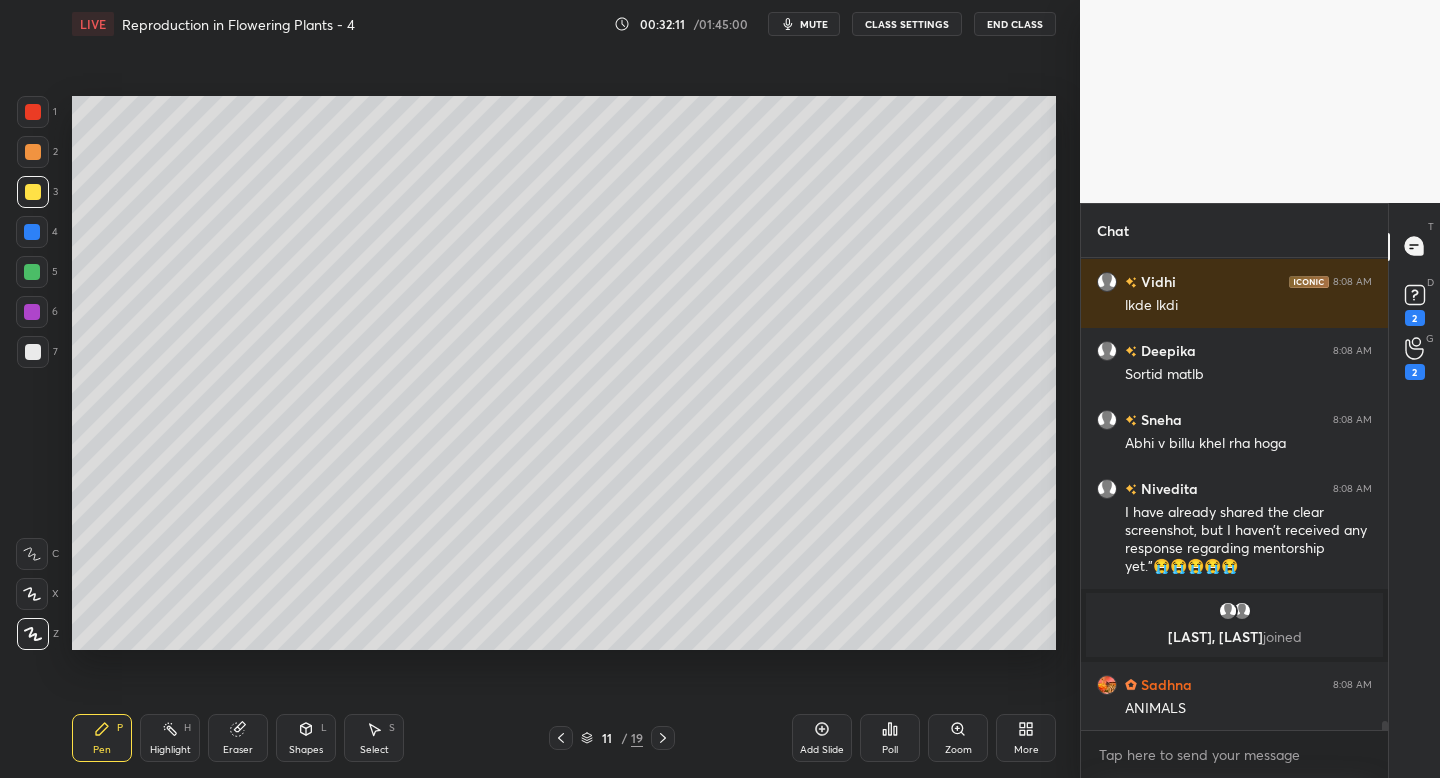 click at bounding box center (33, 352) 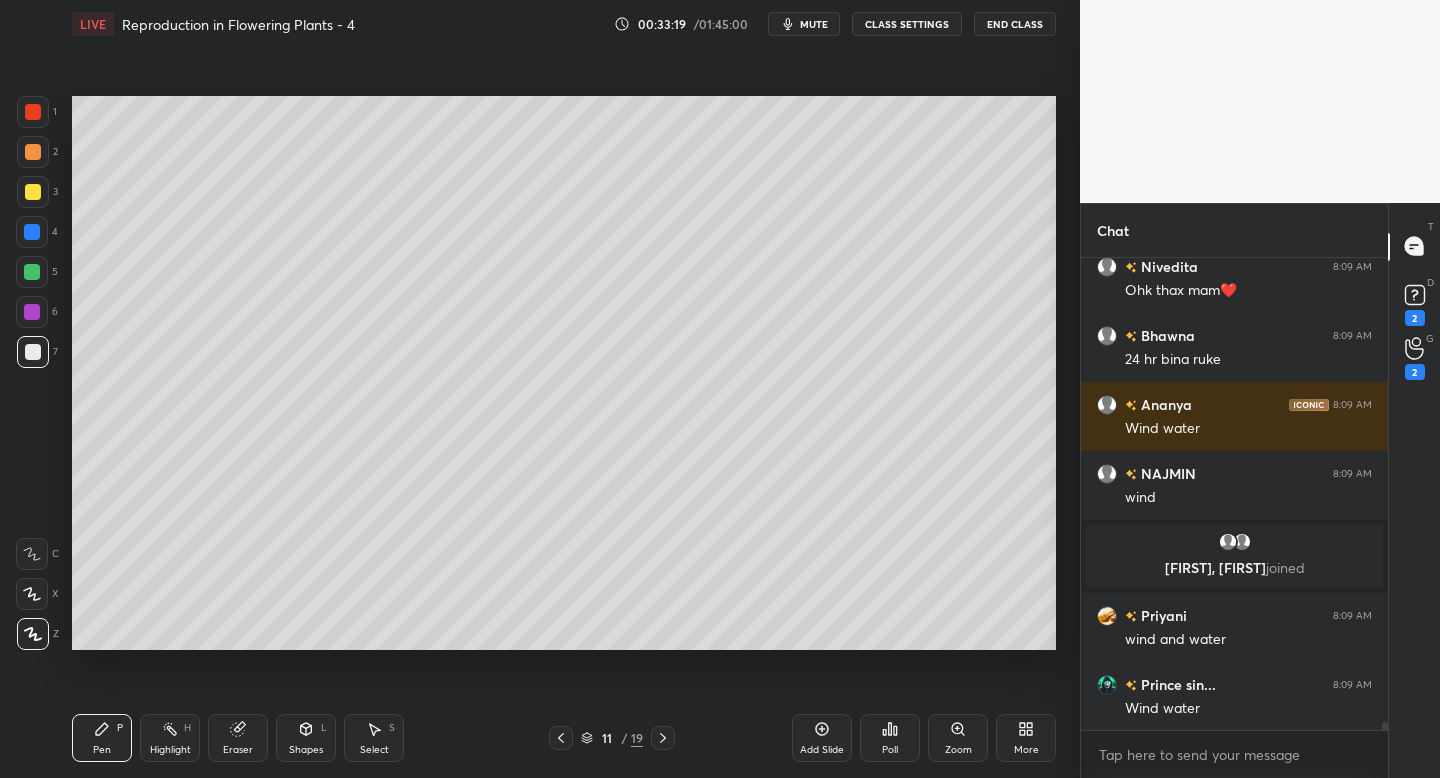 scroll, scrollTop: 25917, scrollLeft: 0, axis: vertical 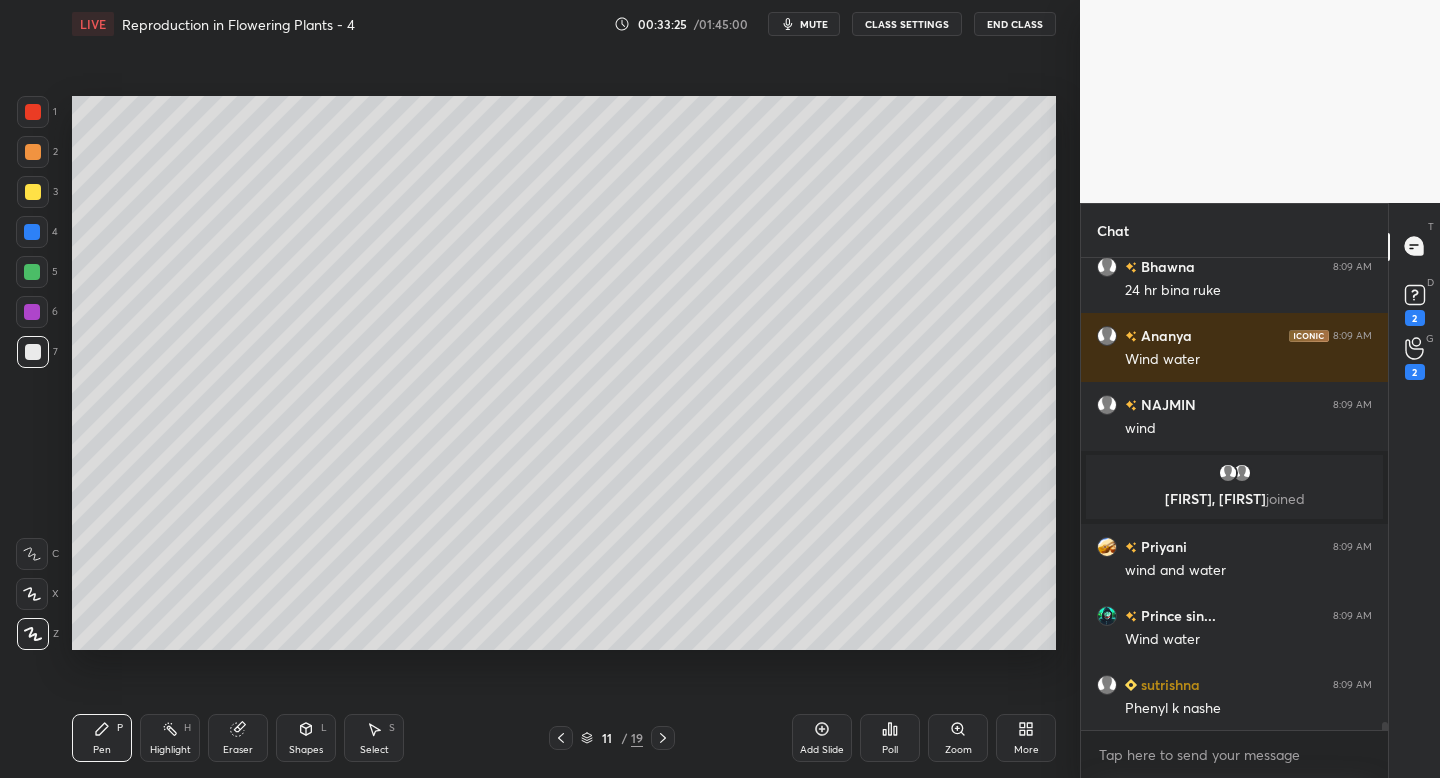click at bounding box center [32, 312] 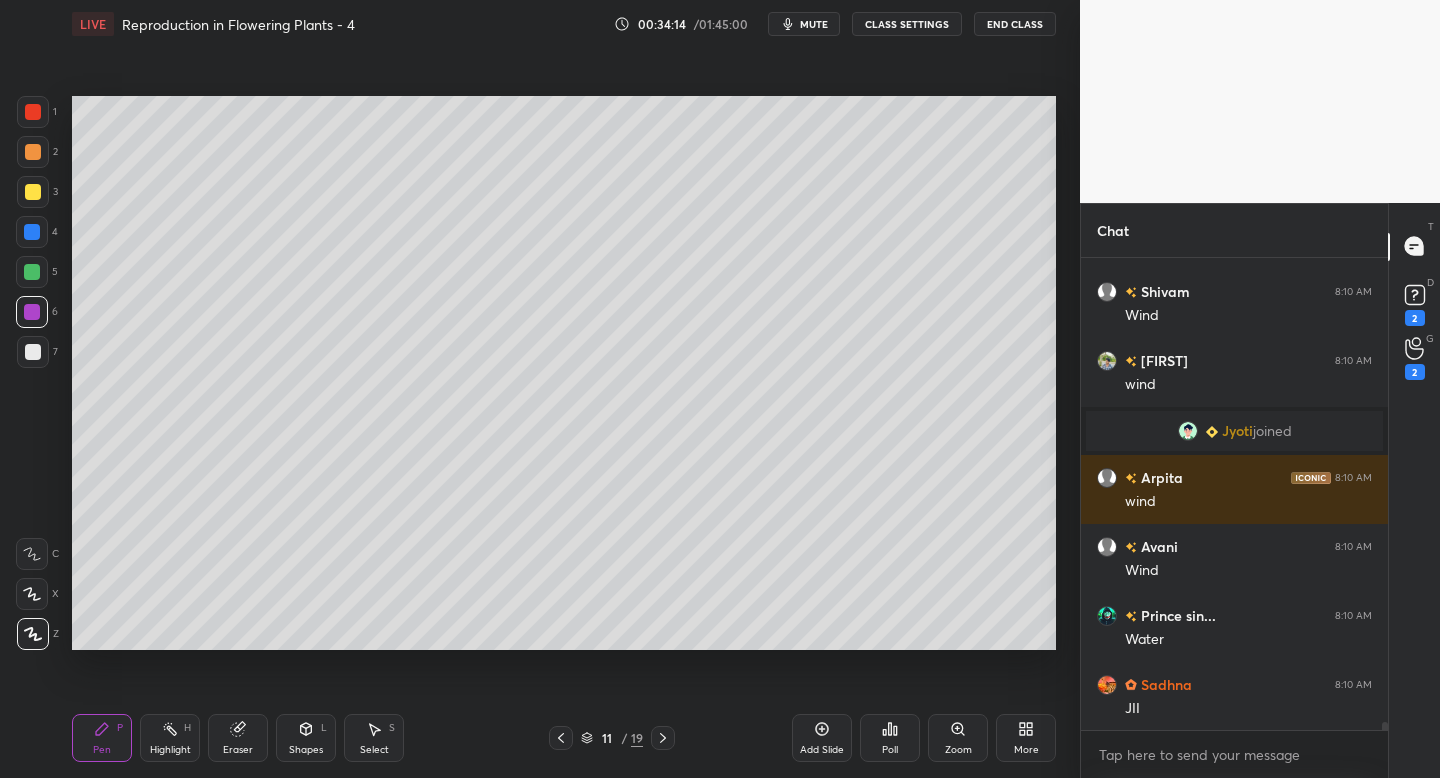 scroll, scrollTop: 27362, scrollLeft: 0, axis: vertical 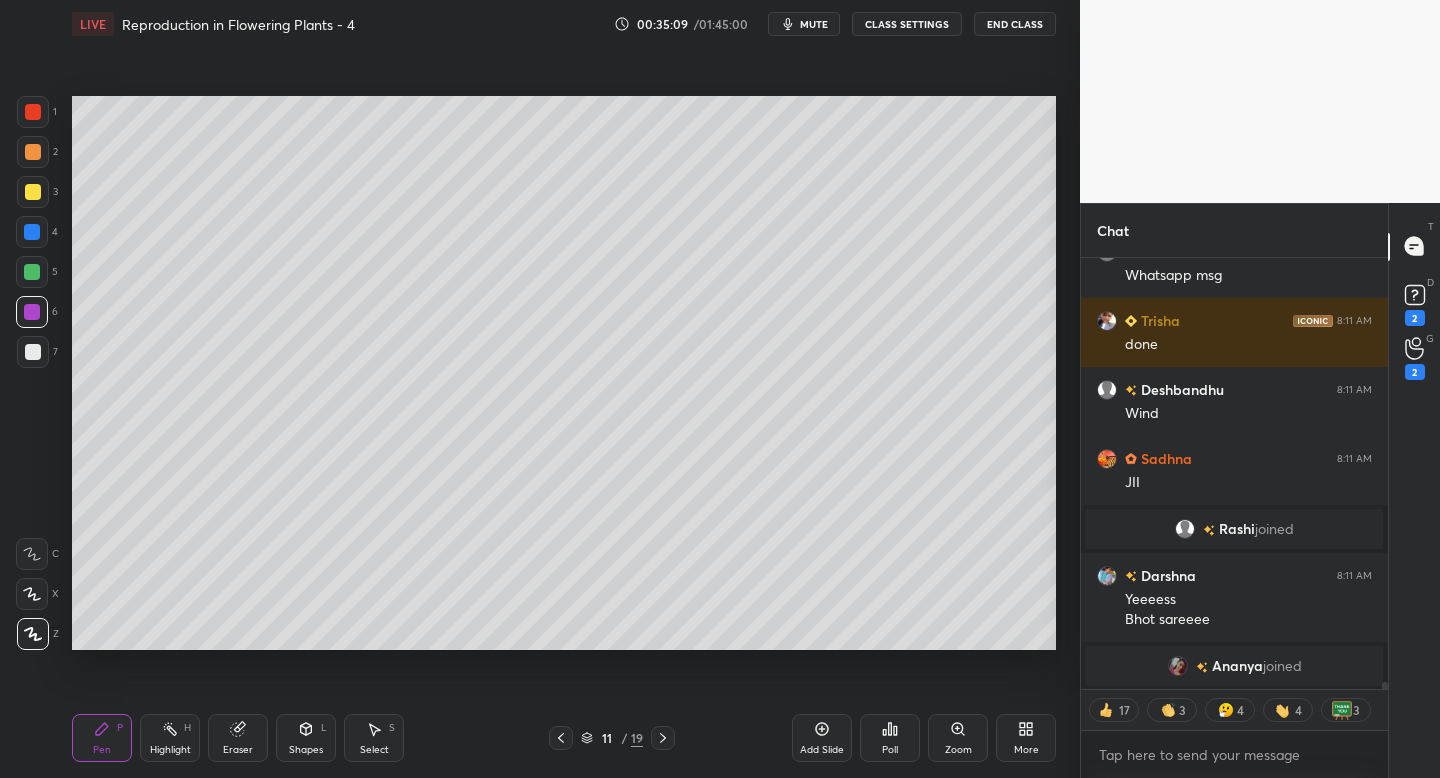click on "Setting up your live class Poll for   secs No correct answer Start poll" at bounding box center (564, 373) 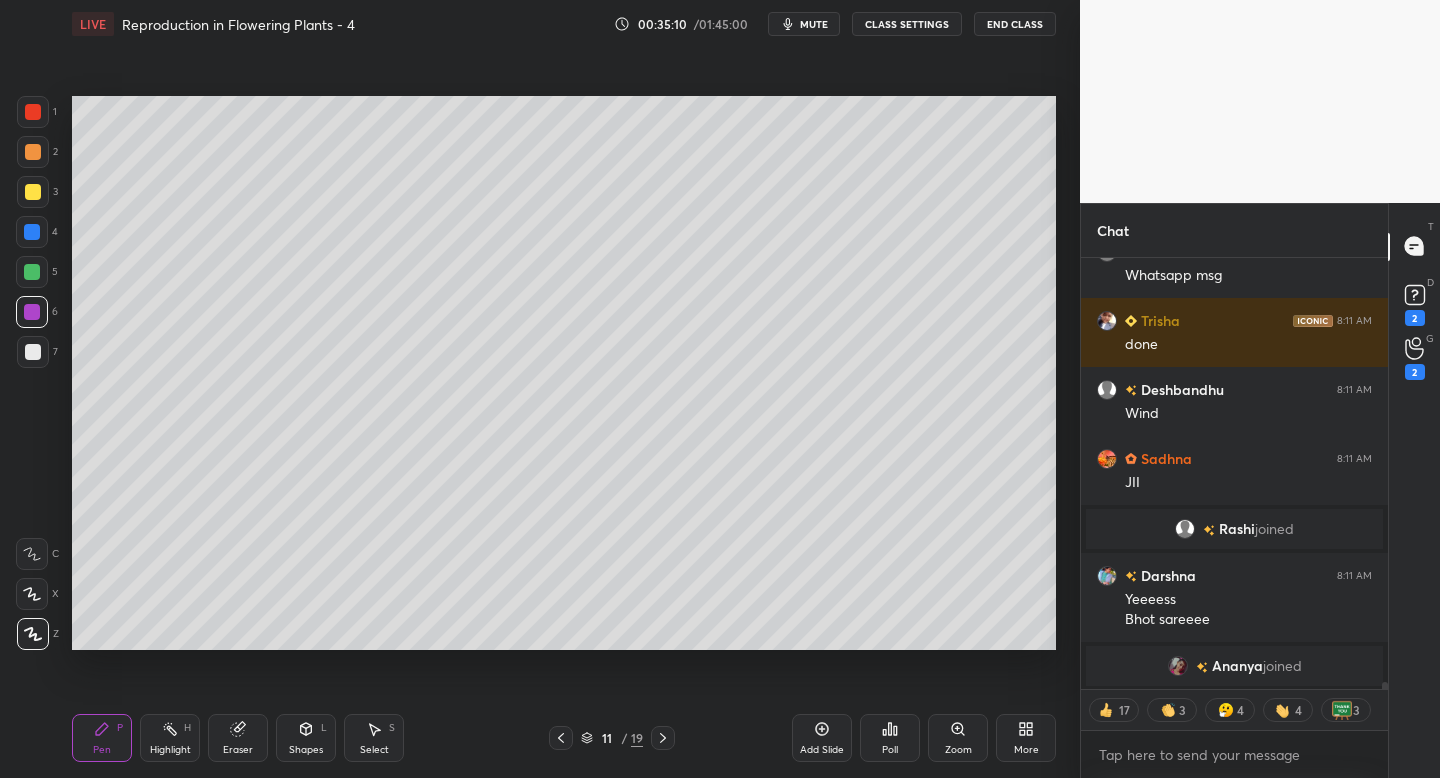 click on "Setting up your live class Poll for   secs No correct answer Start poll" at bounding box center (564, 373) 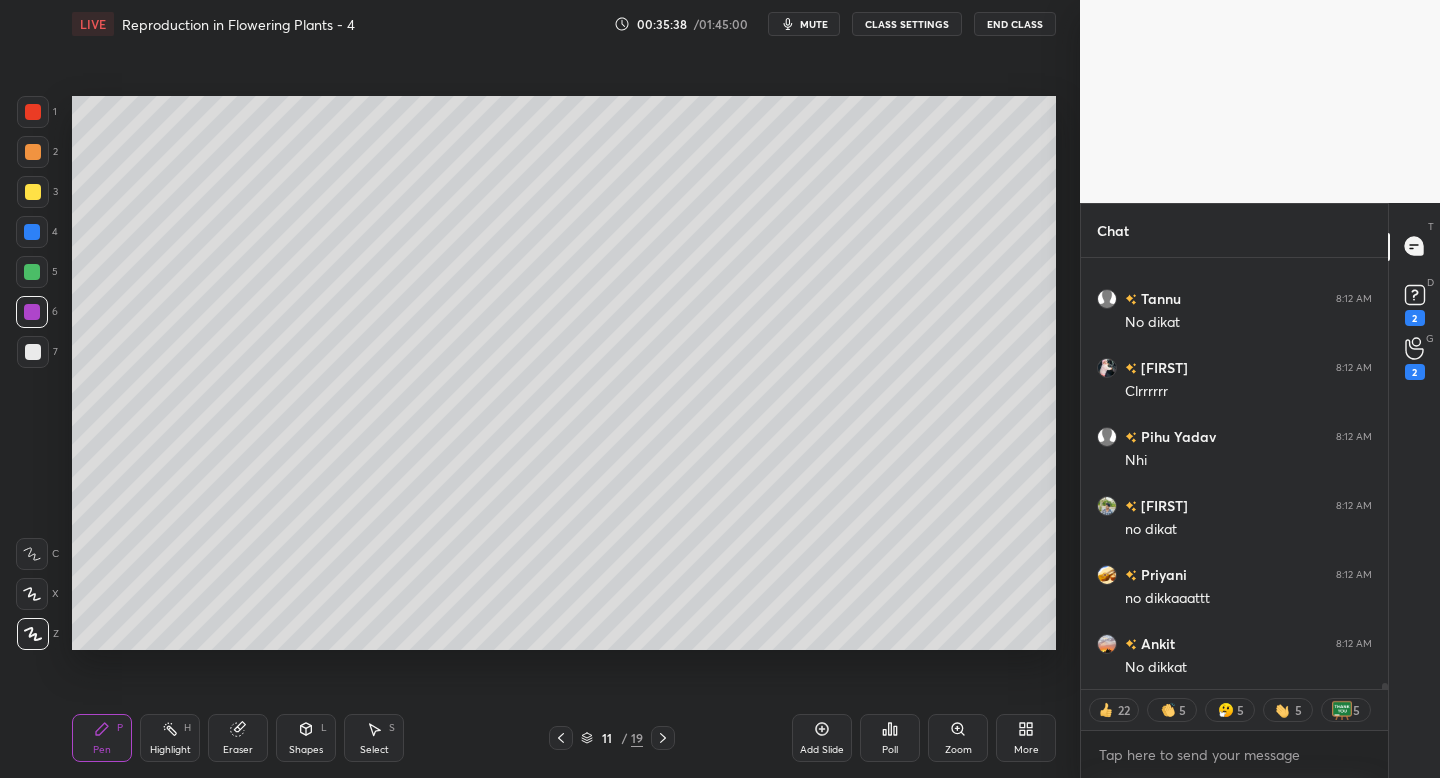 scroll, scrollTop: 28752, scrollLeft: 0, axis: vertical 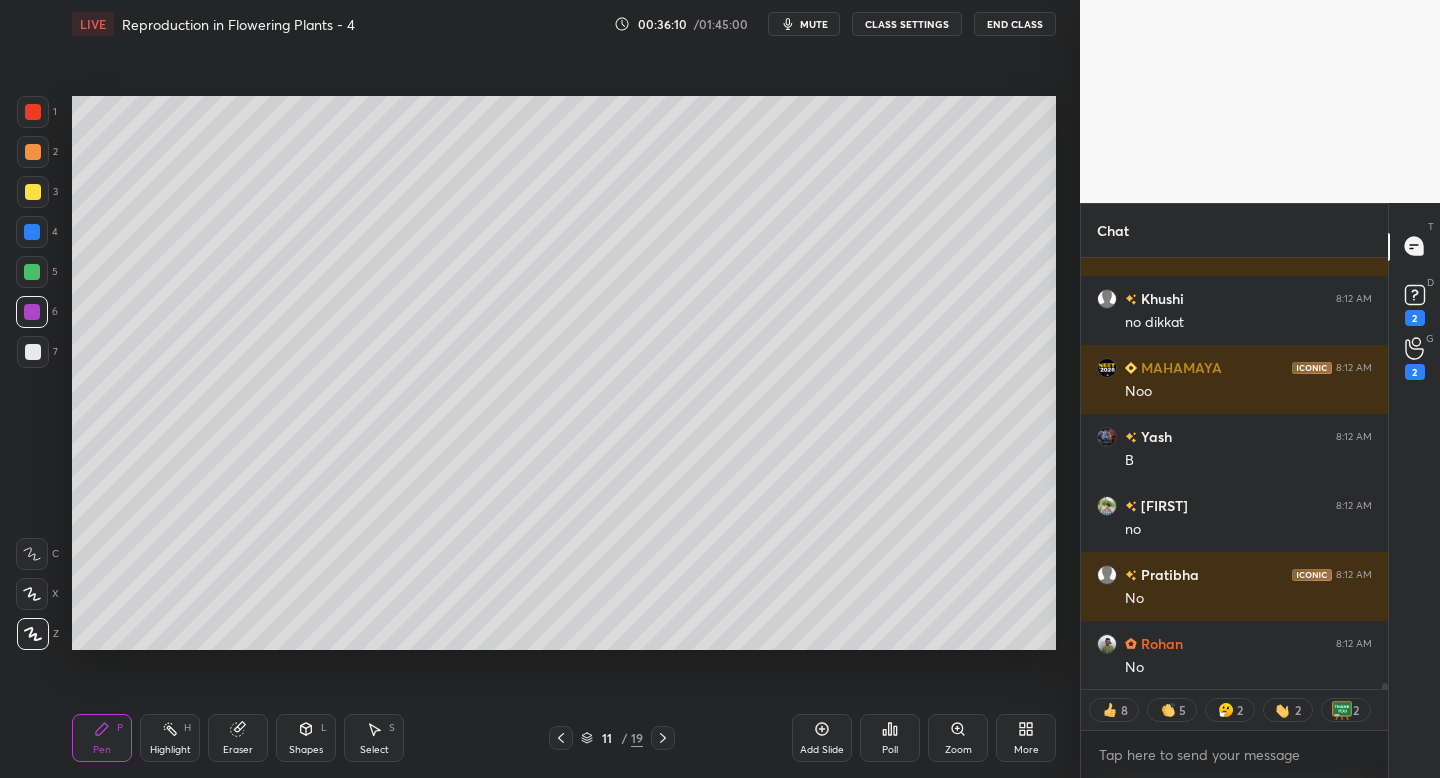 click 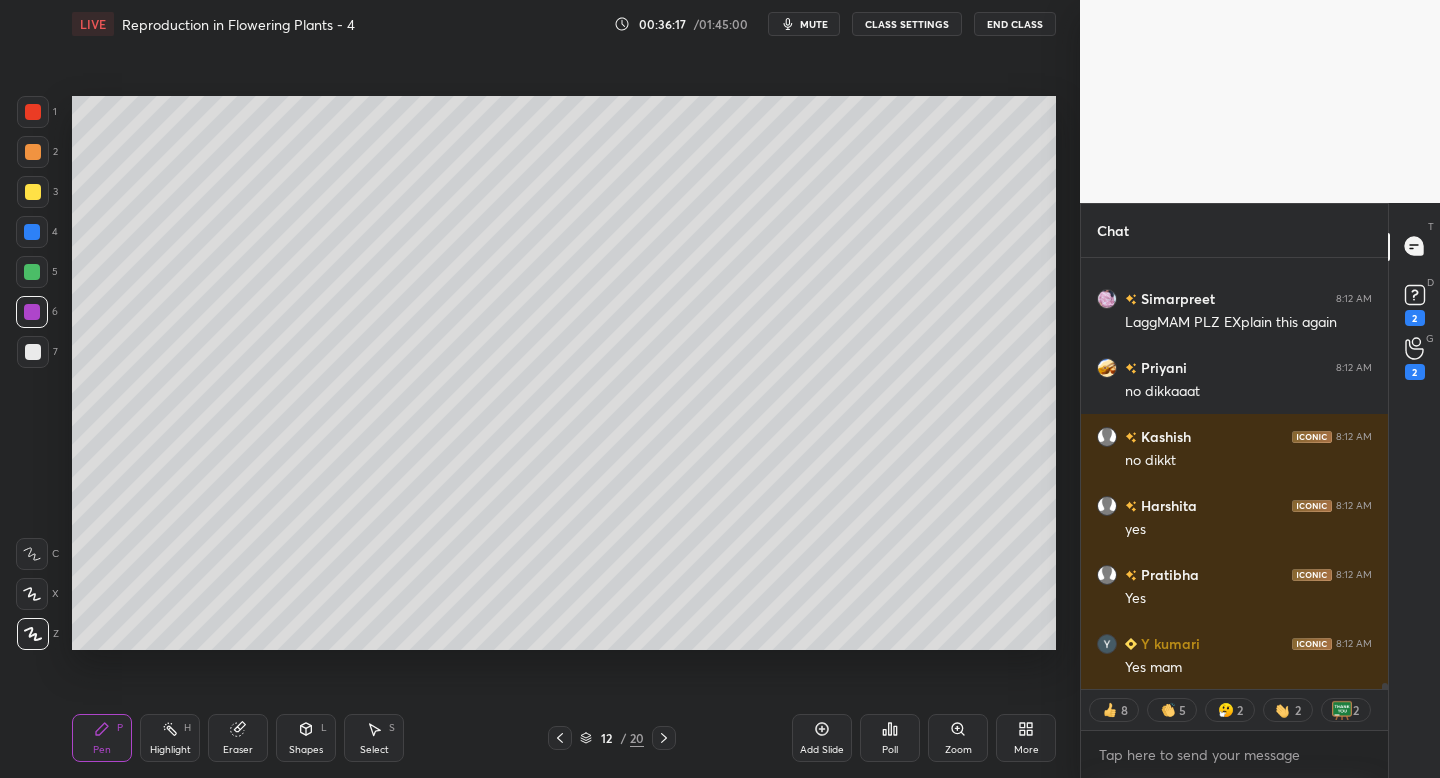 scroll, scrollTop: 30525, scrollLeft: 0, axis: vertical 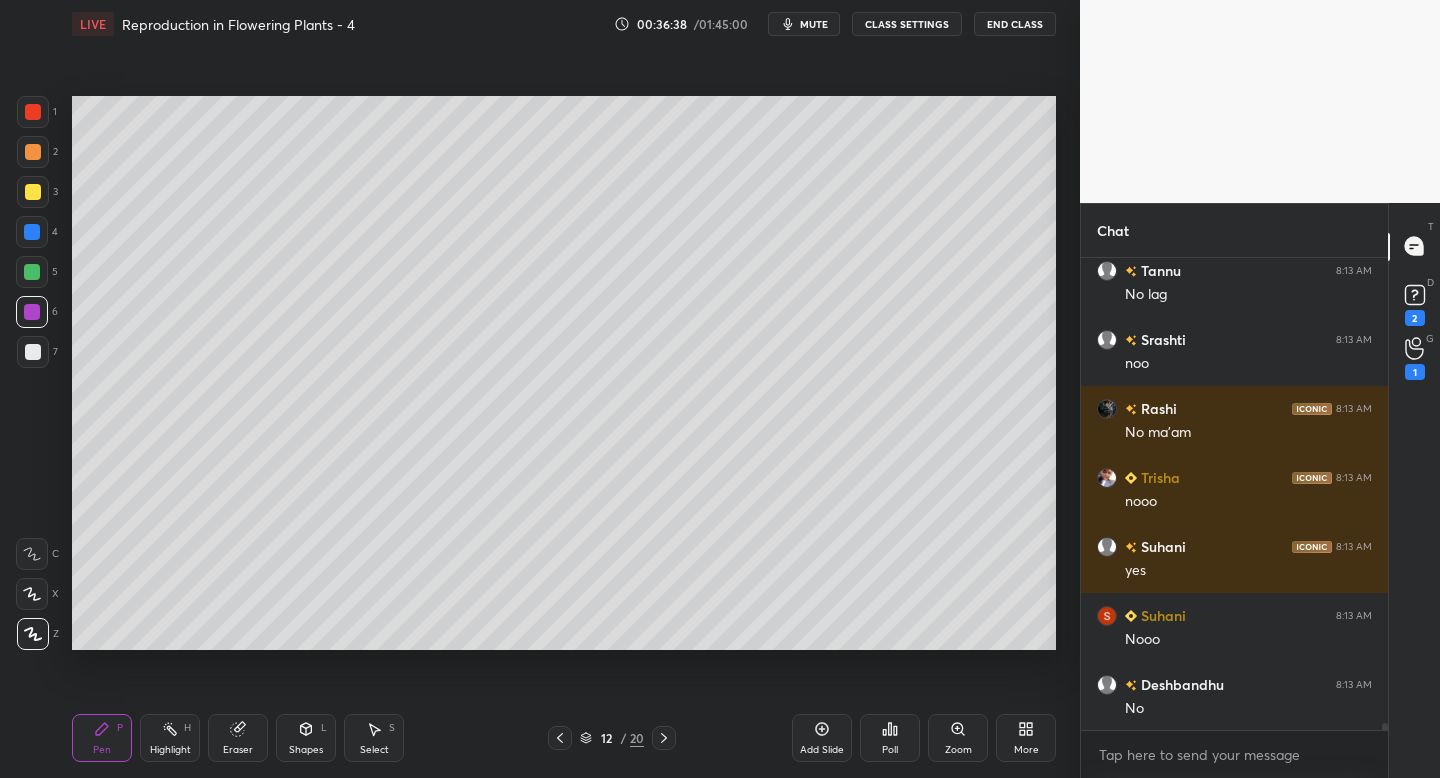 click at bounding box center [33, 192] 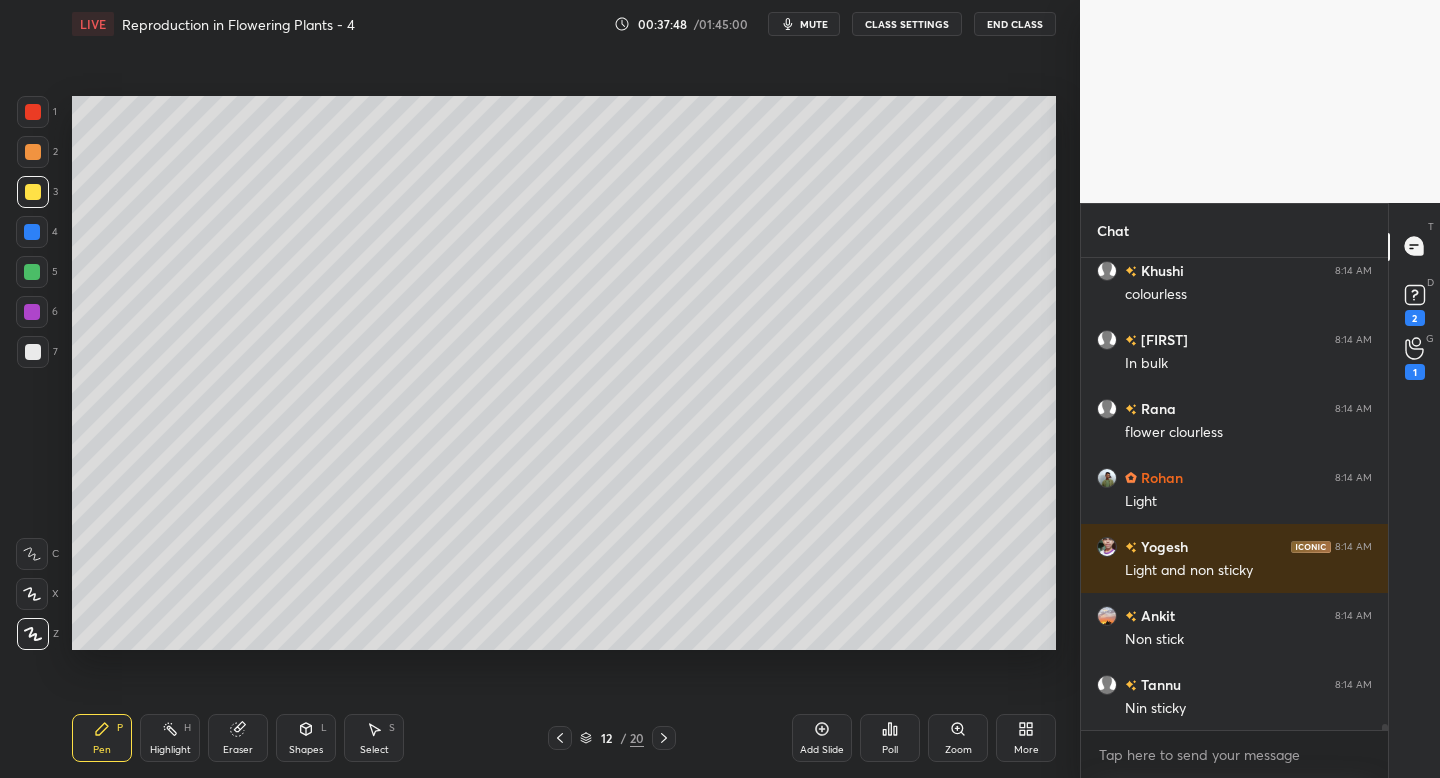 scroll, scrollTop: 36399, scrollLeft: 0, axis: vertical 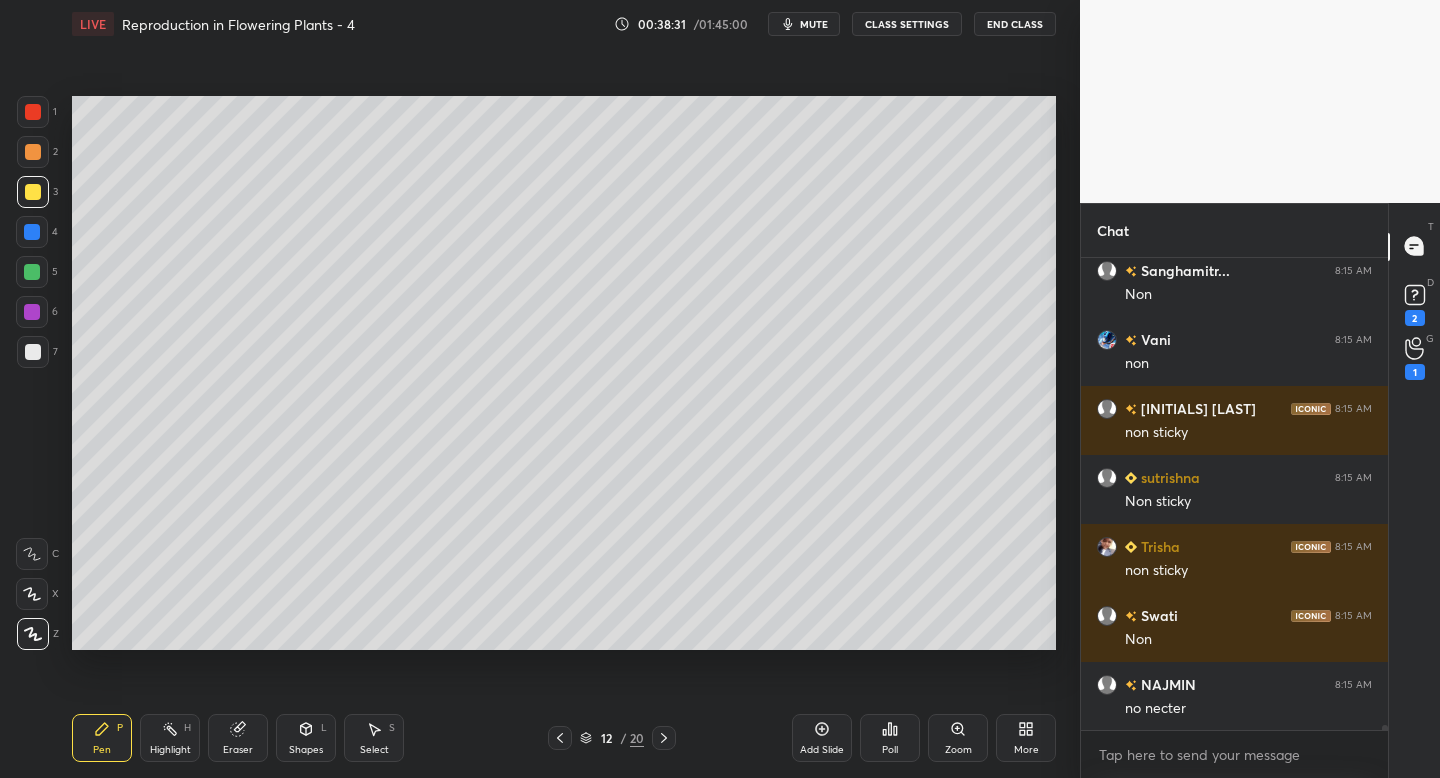 click at bounding box center (33, 352) 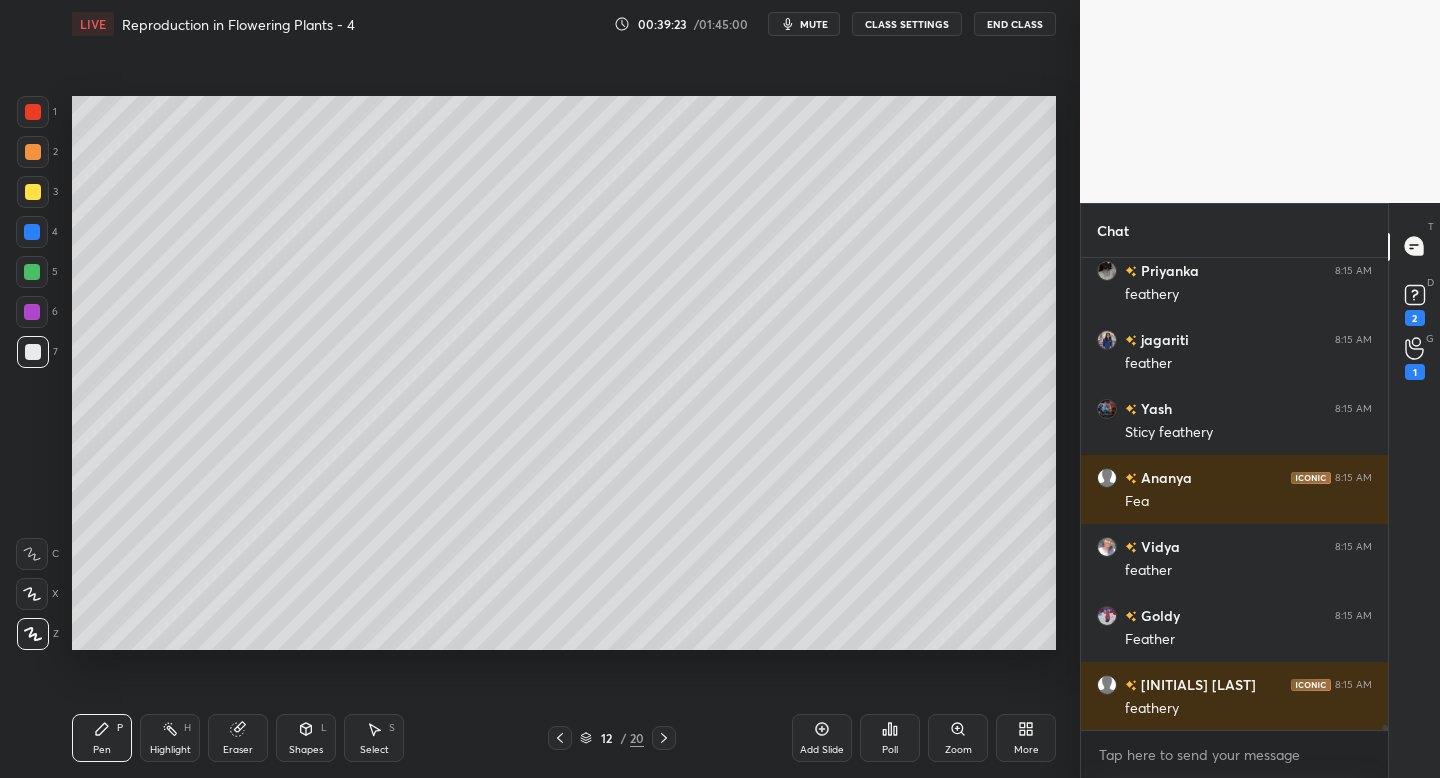 click on "Eraser" at bounding box center (238, 738) 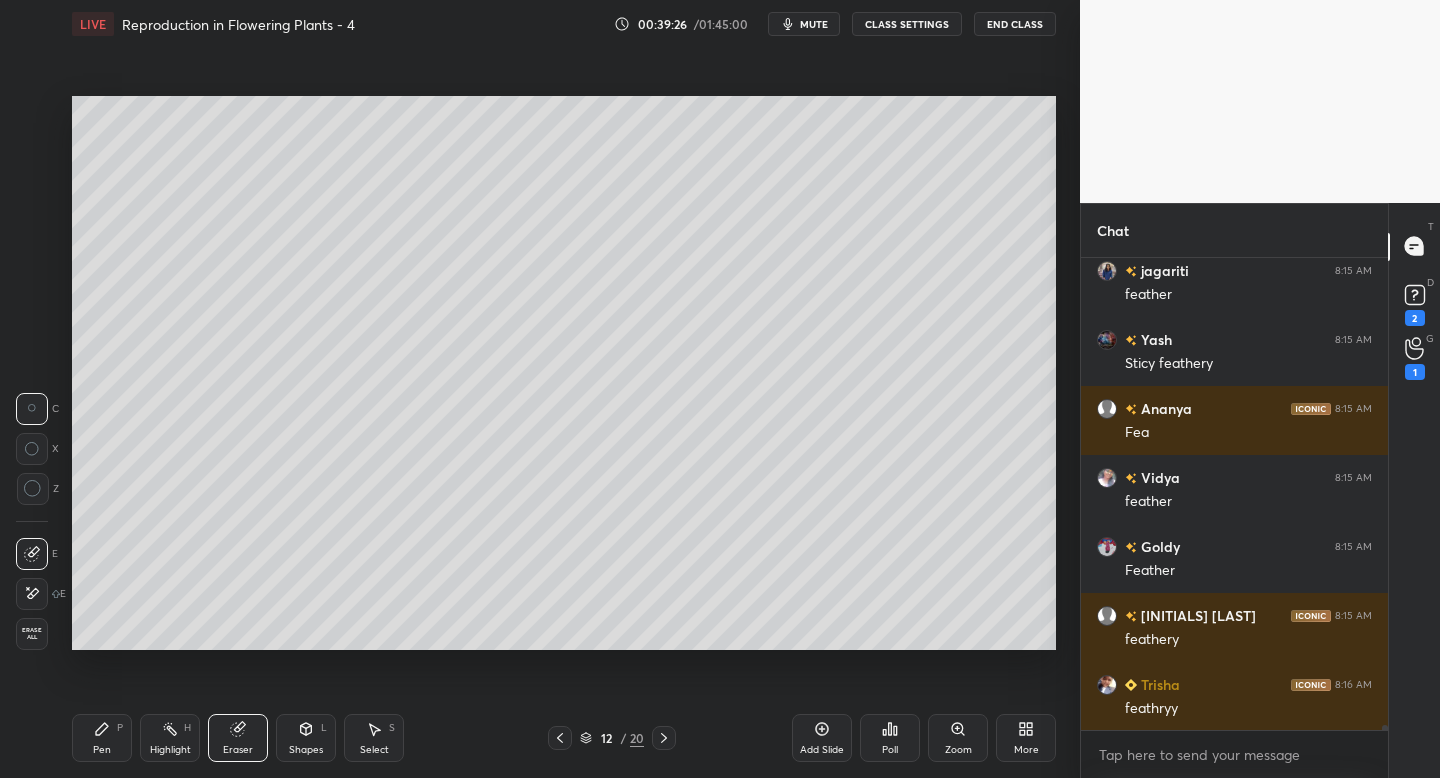click on "Pen P" at bounding box center (102, 738) 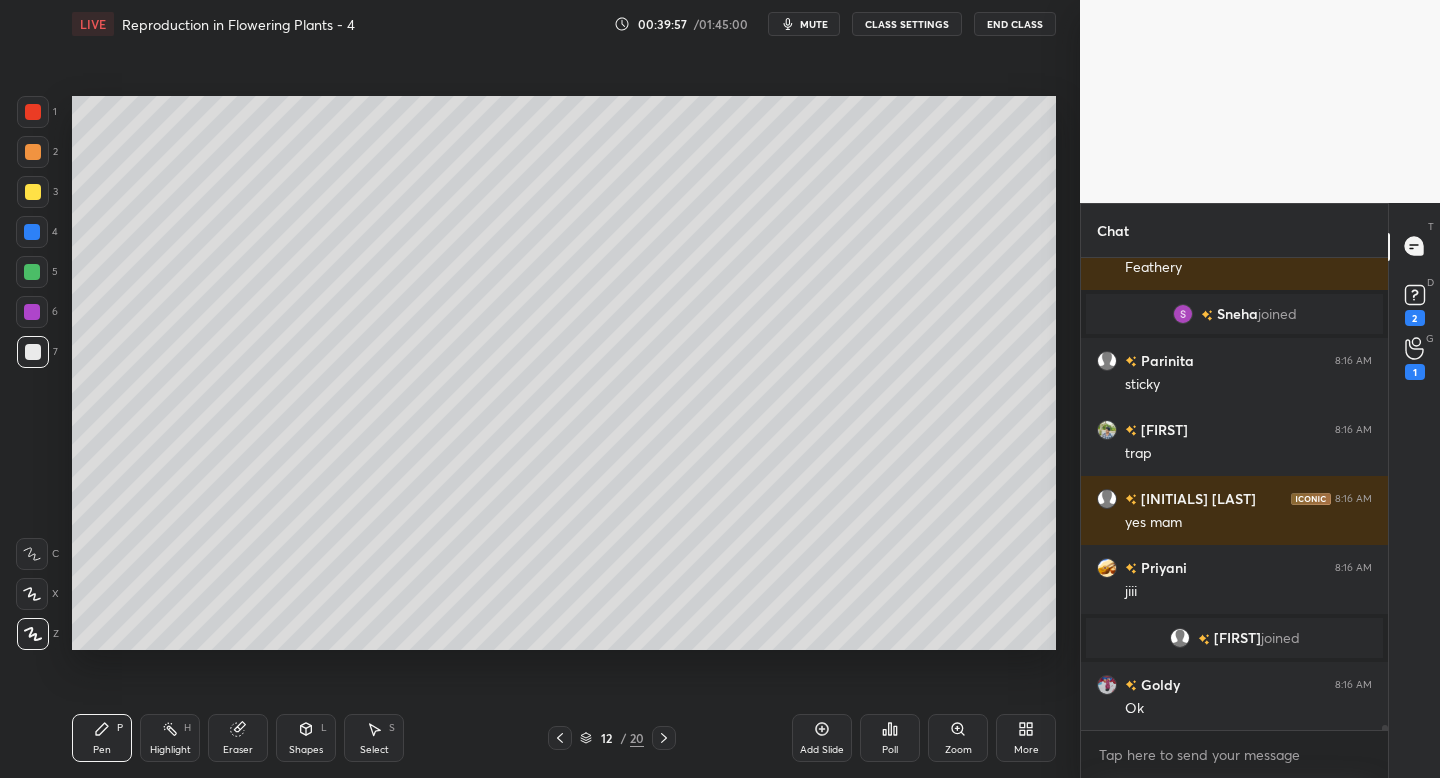 scroll, scrollTop: 43865, scrollLeft: 0, axis: vertical 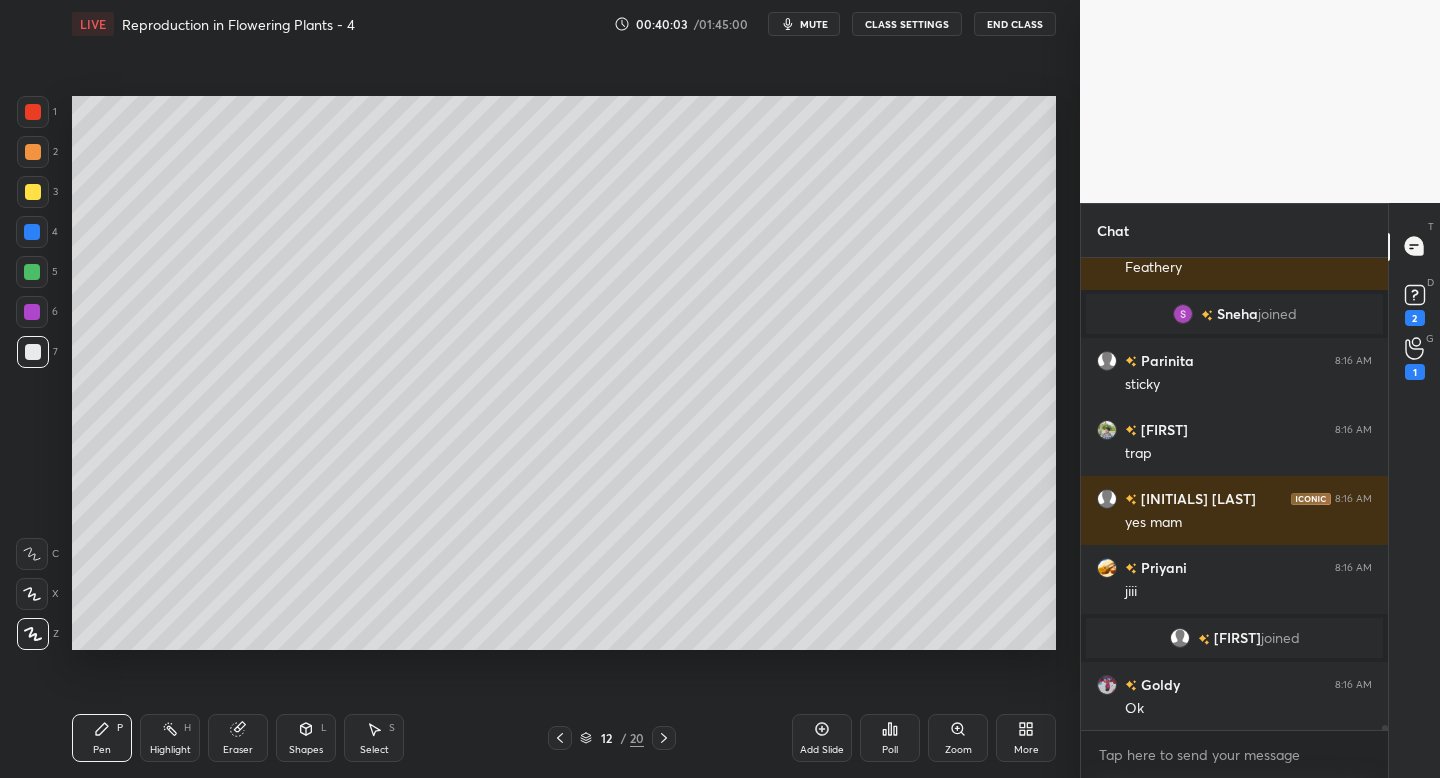 click on "Eraser" at bounding box center (238, 738) 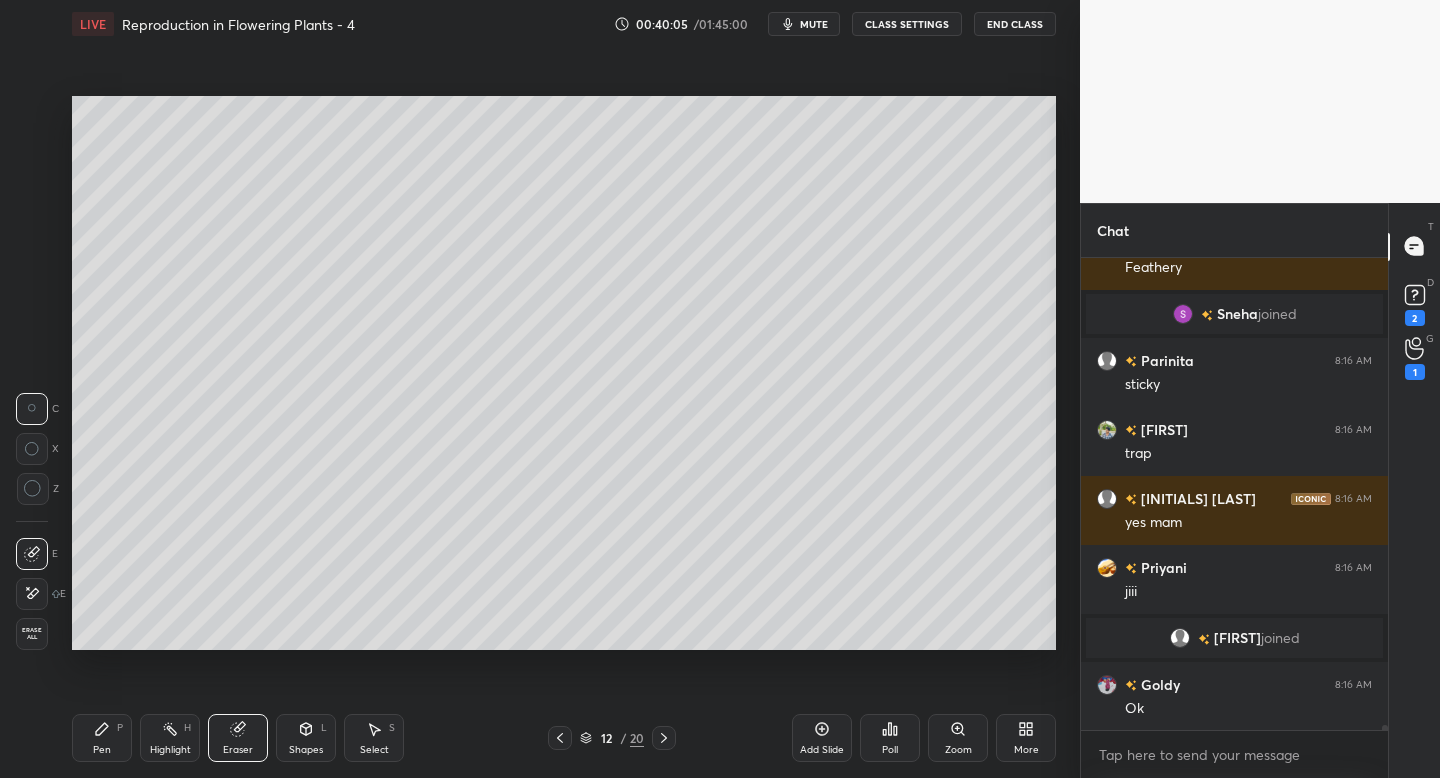 click on "Setting up your live class Poll for   secs No correct answer Start poll" at bounding box center [564, 373] 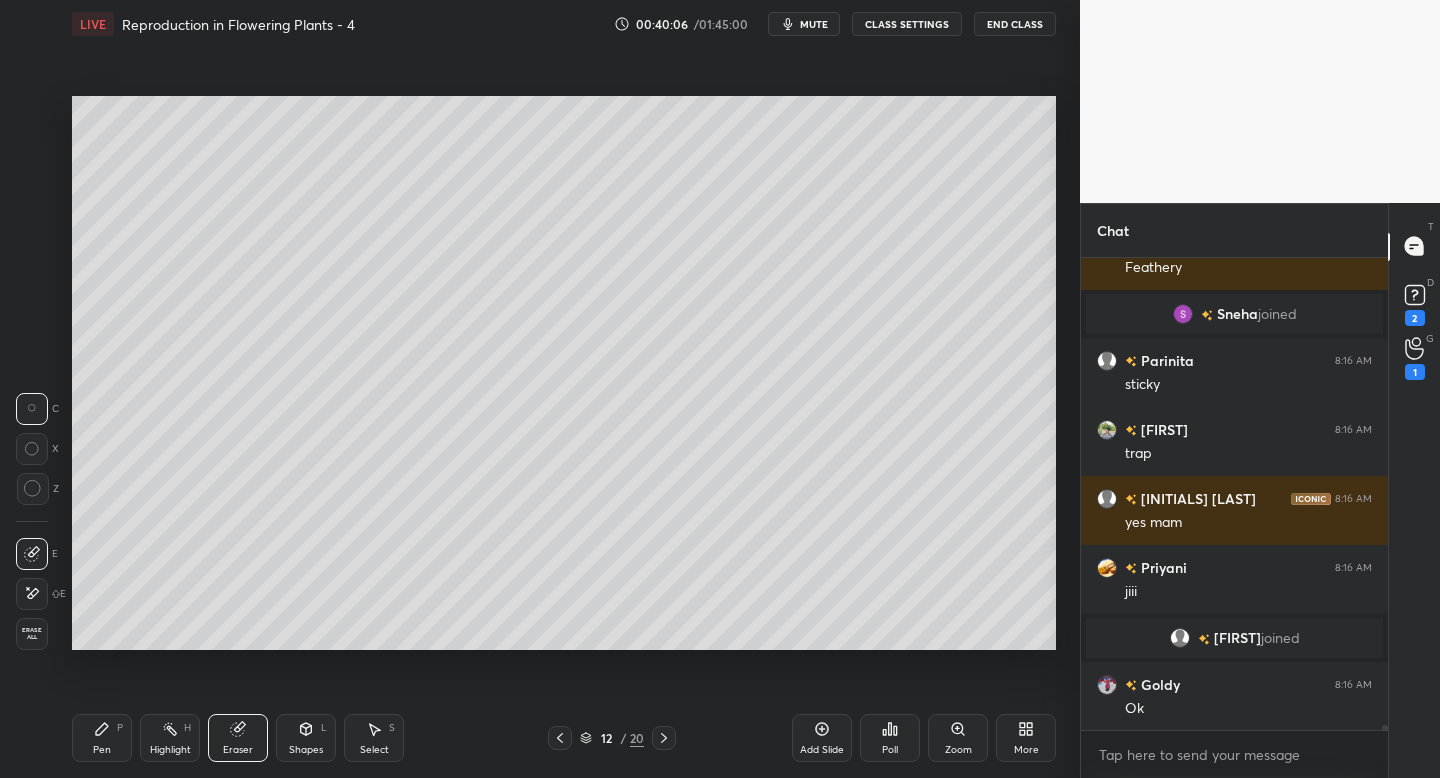 click on "Highlight H" at bounding box center (170, 738) 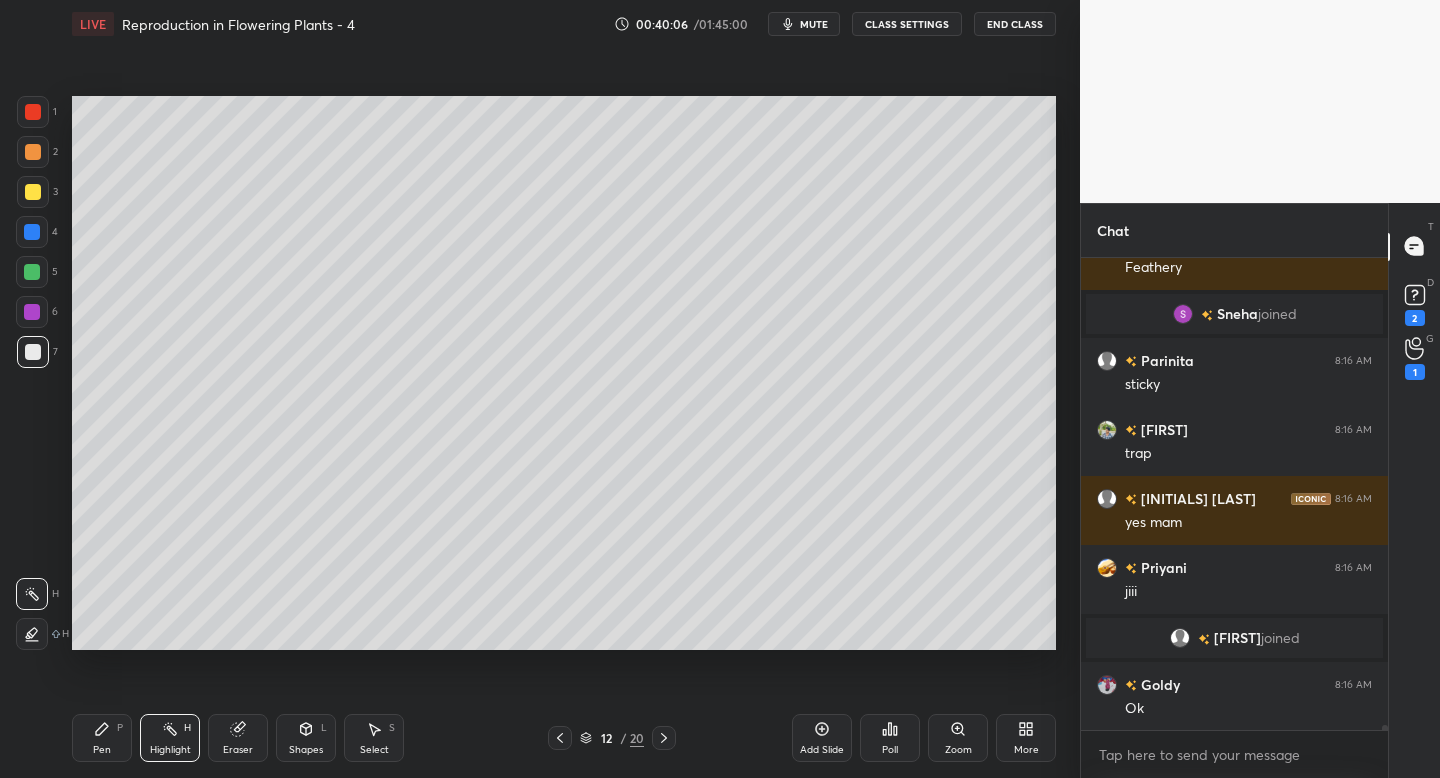 click on "P" at bounding box center [120, 728] 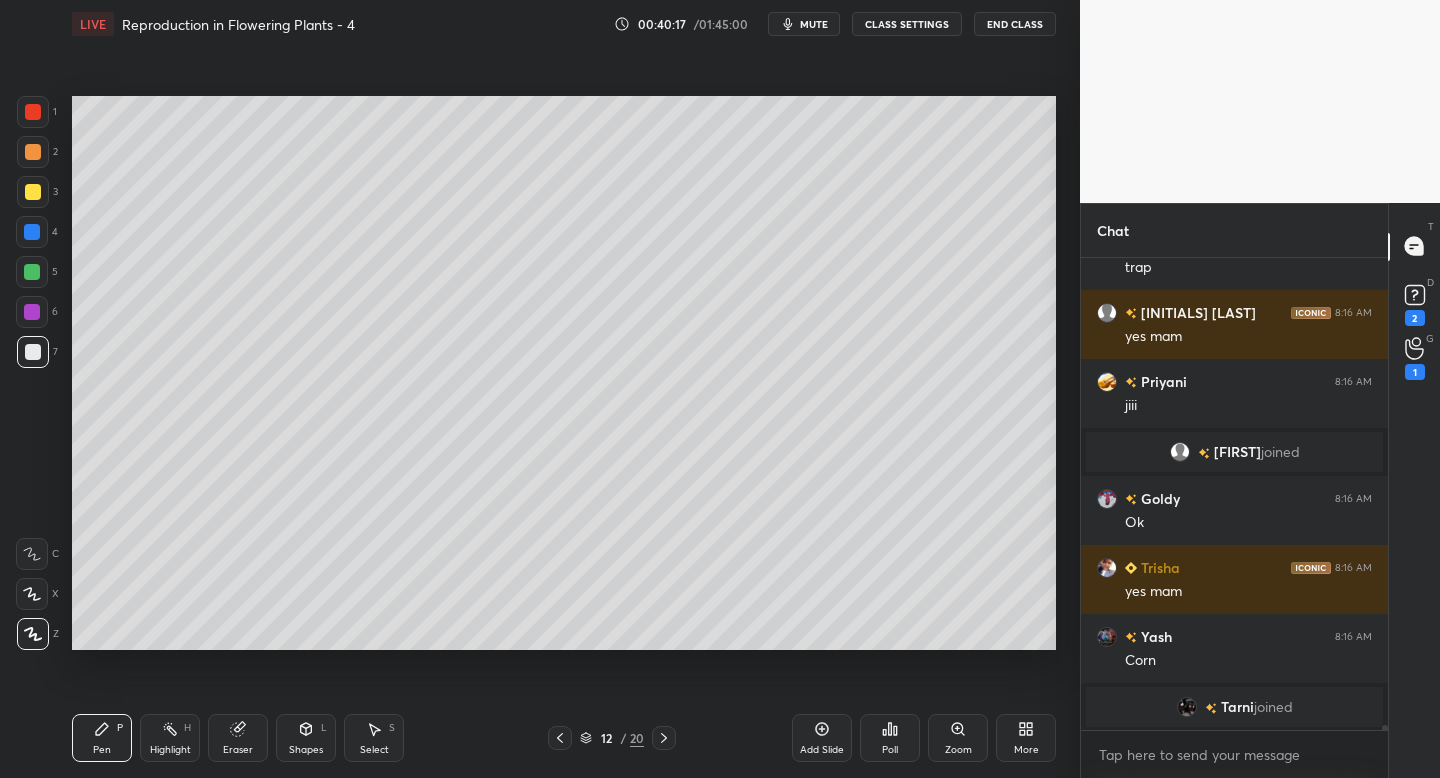 scroll, scrollTop: 44044, scrollLeft: 0, axis: vertical 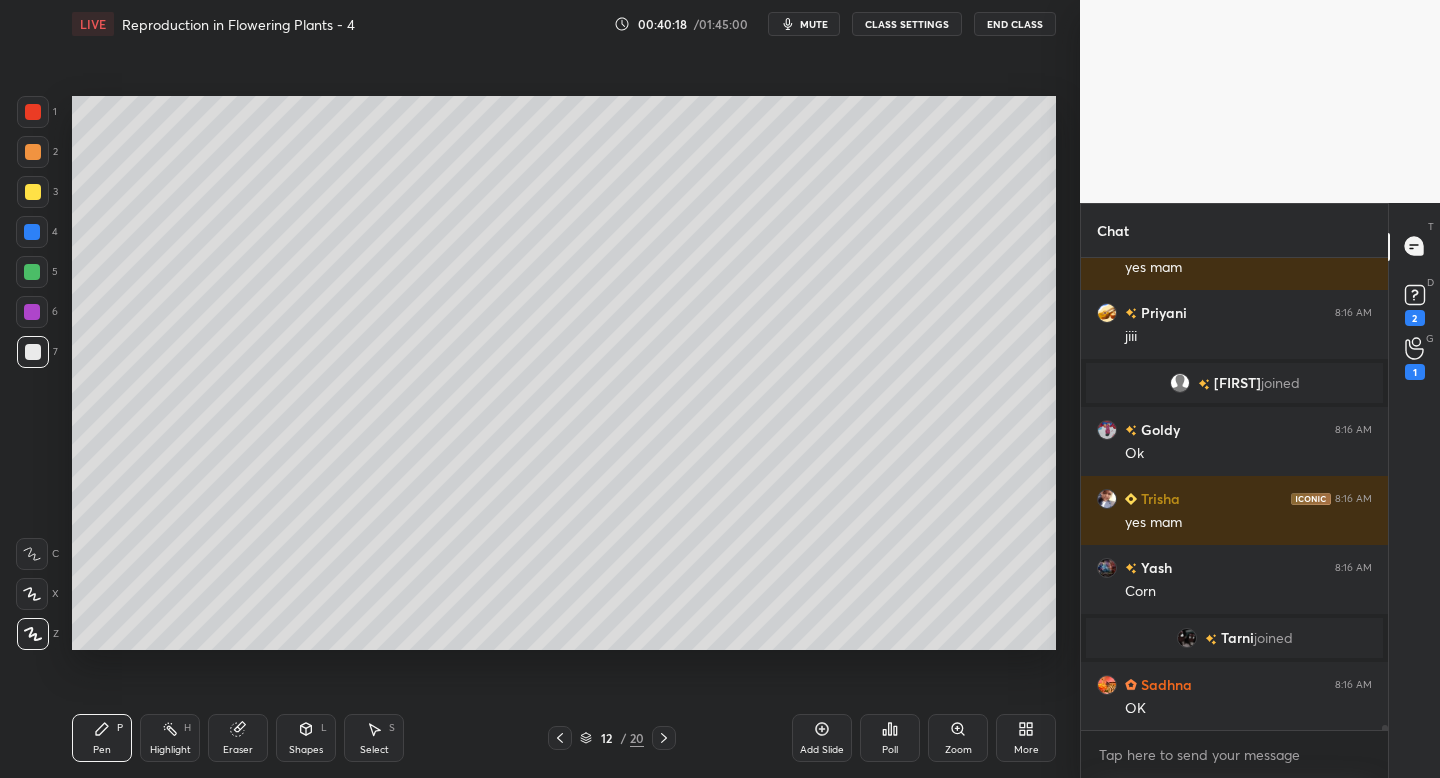 click 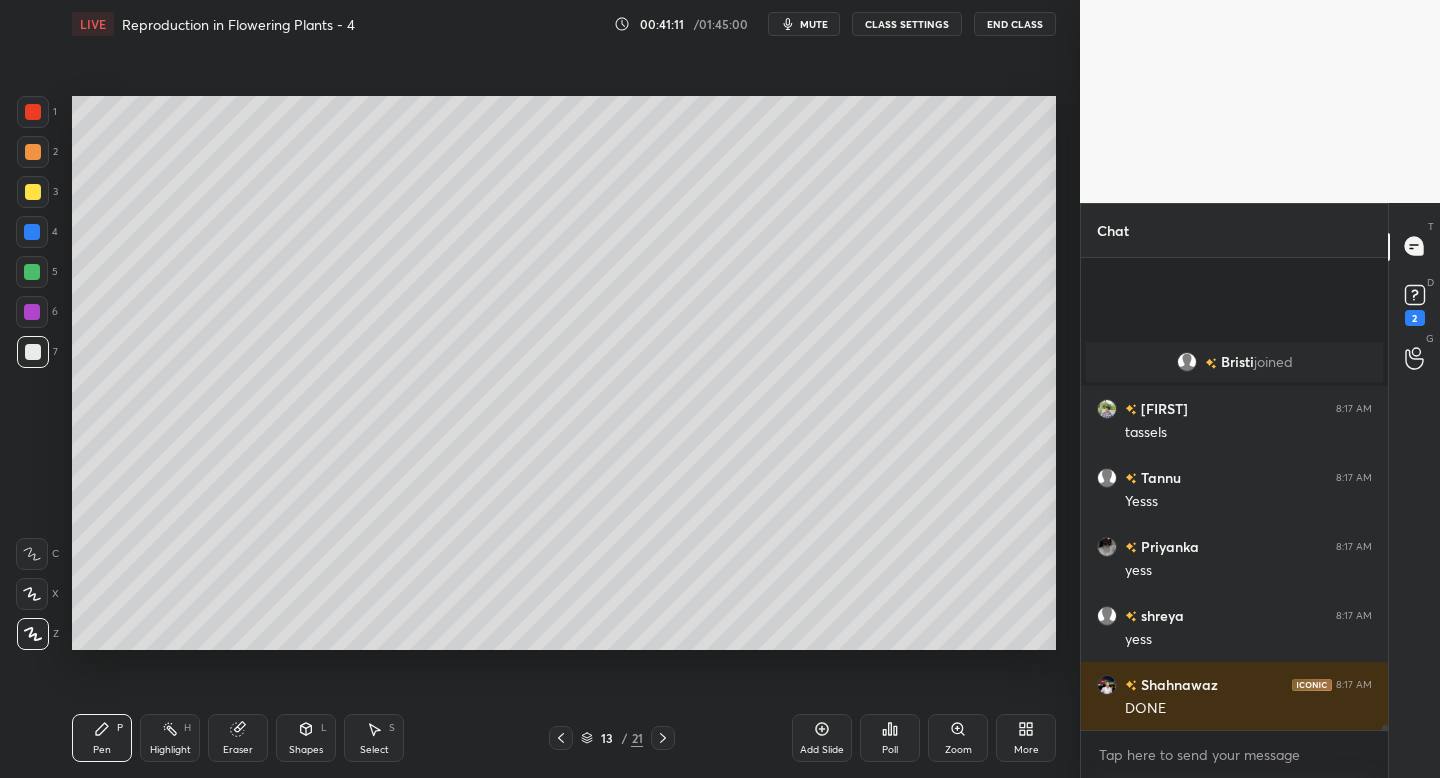 scroll, scrollTop: 44587, scrollLeft: 0, axis: vertical 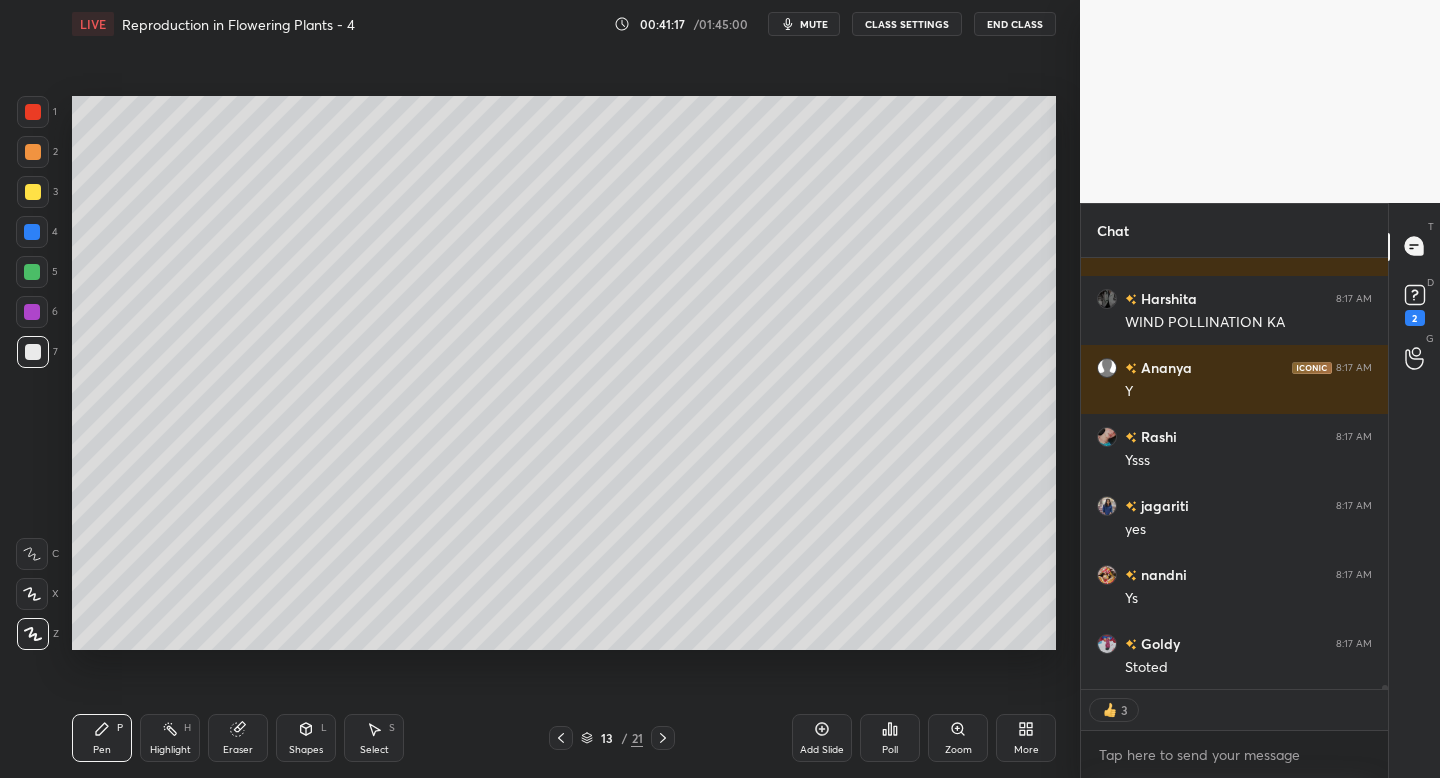 click 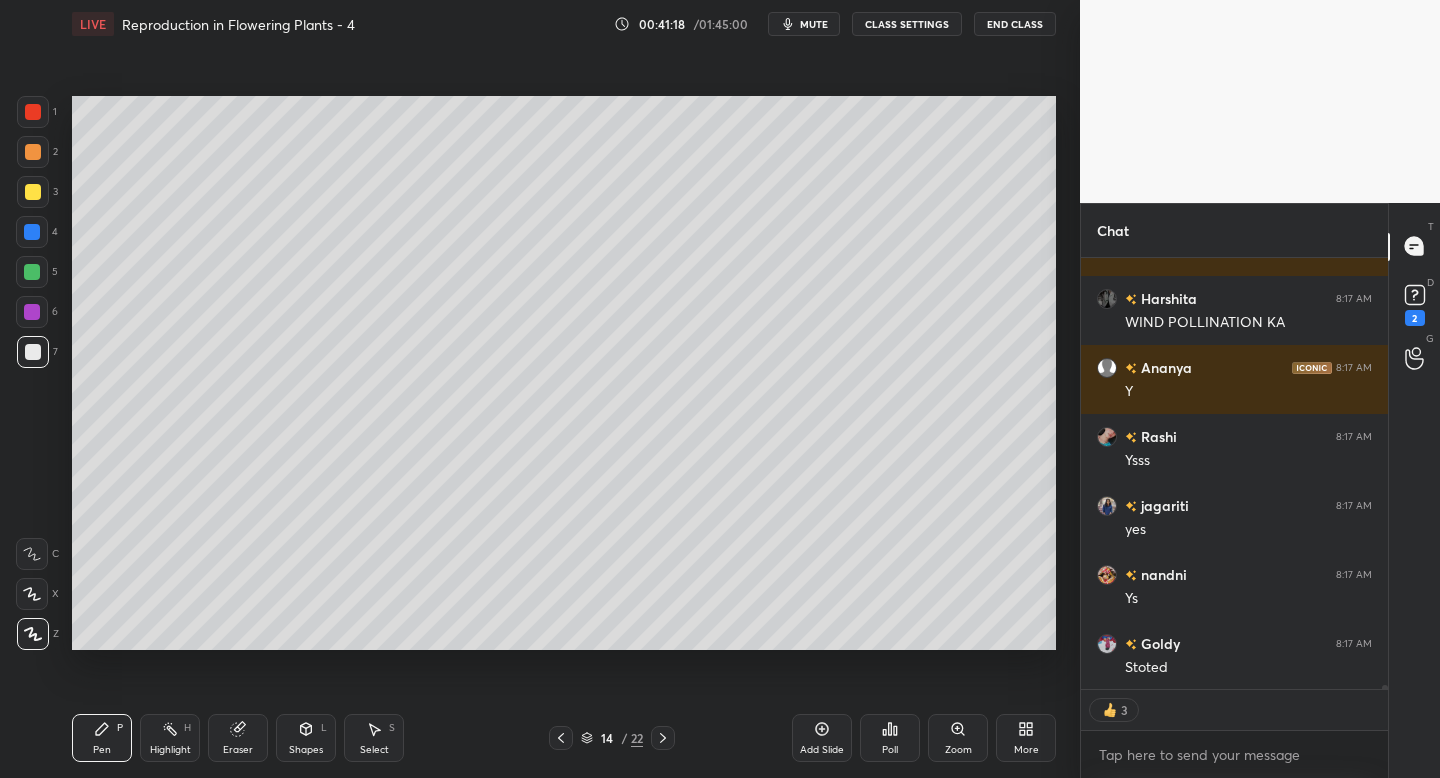 scroll, scrollTop: 45042, scrollLeft: 0, axis: vertical 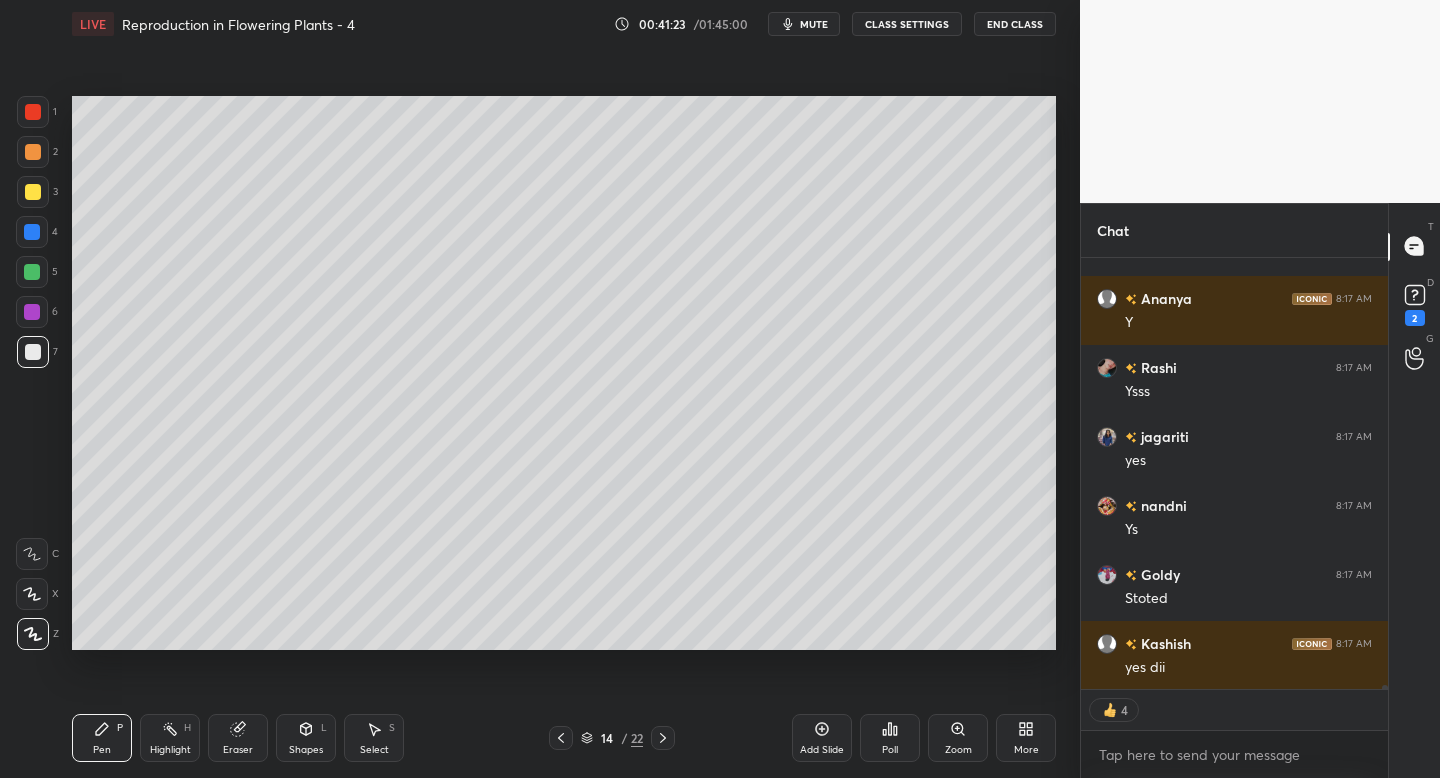 click at bounding box center (33, 192) 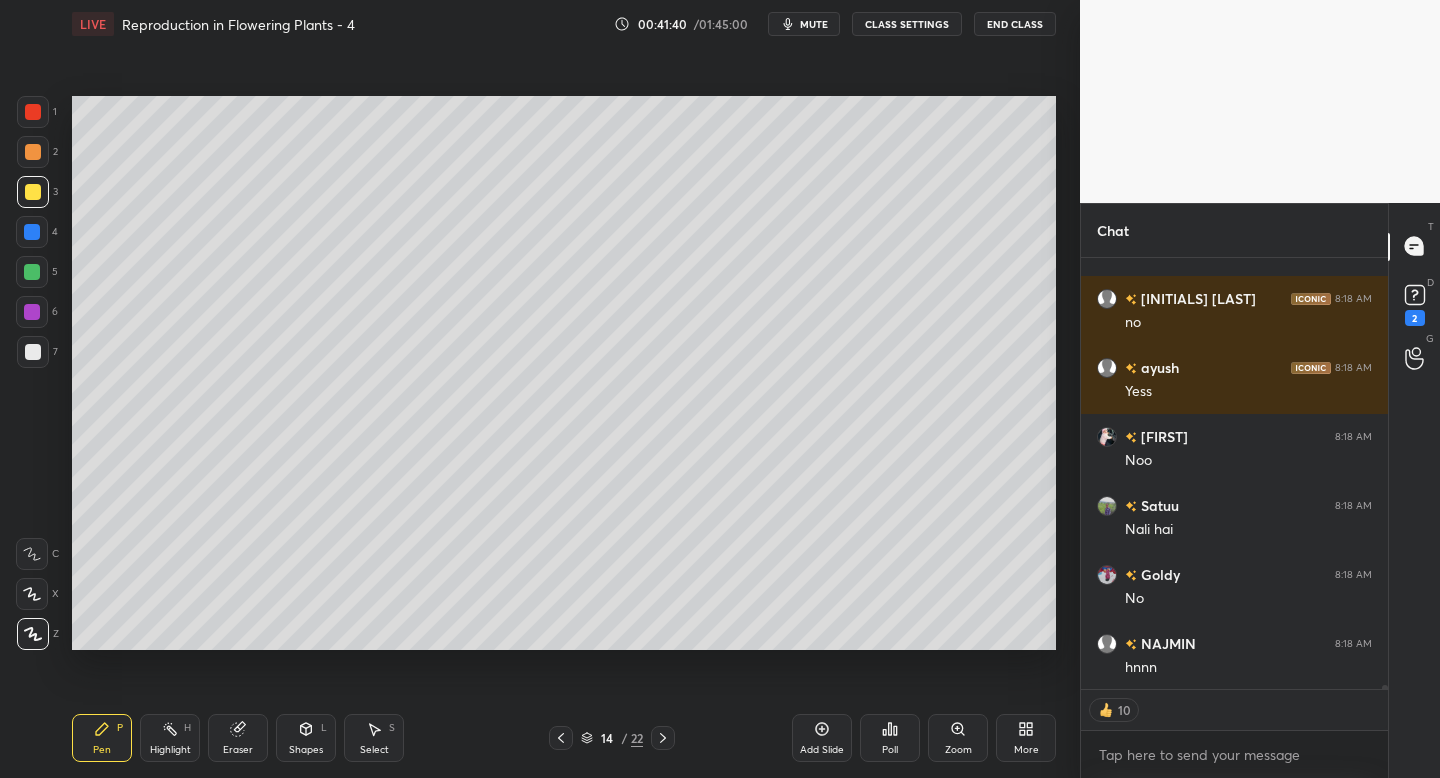 scroll, scrollTop: 46008, scrollLeft: 0, axis: vertical 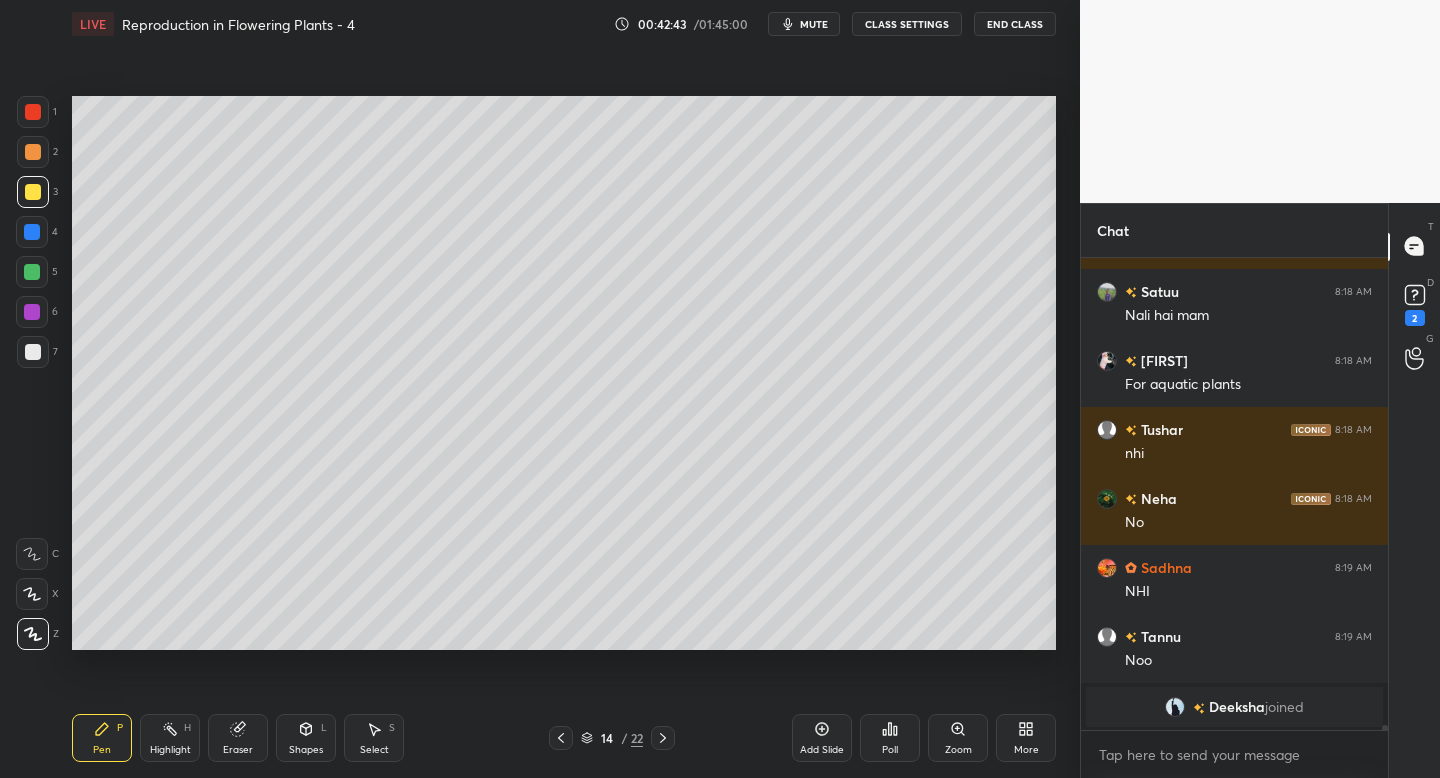 click at bounding box center [33, 352] 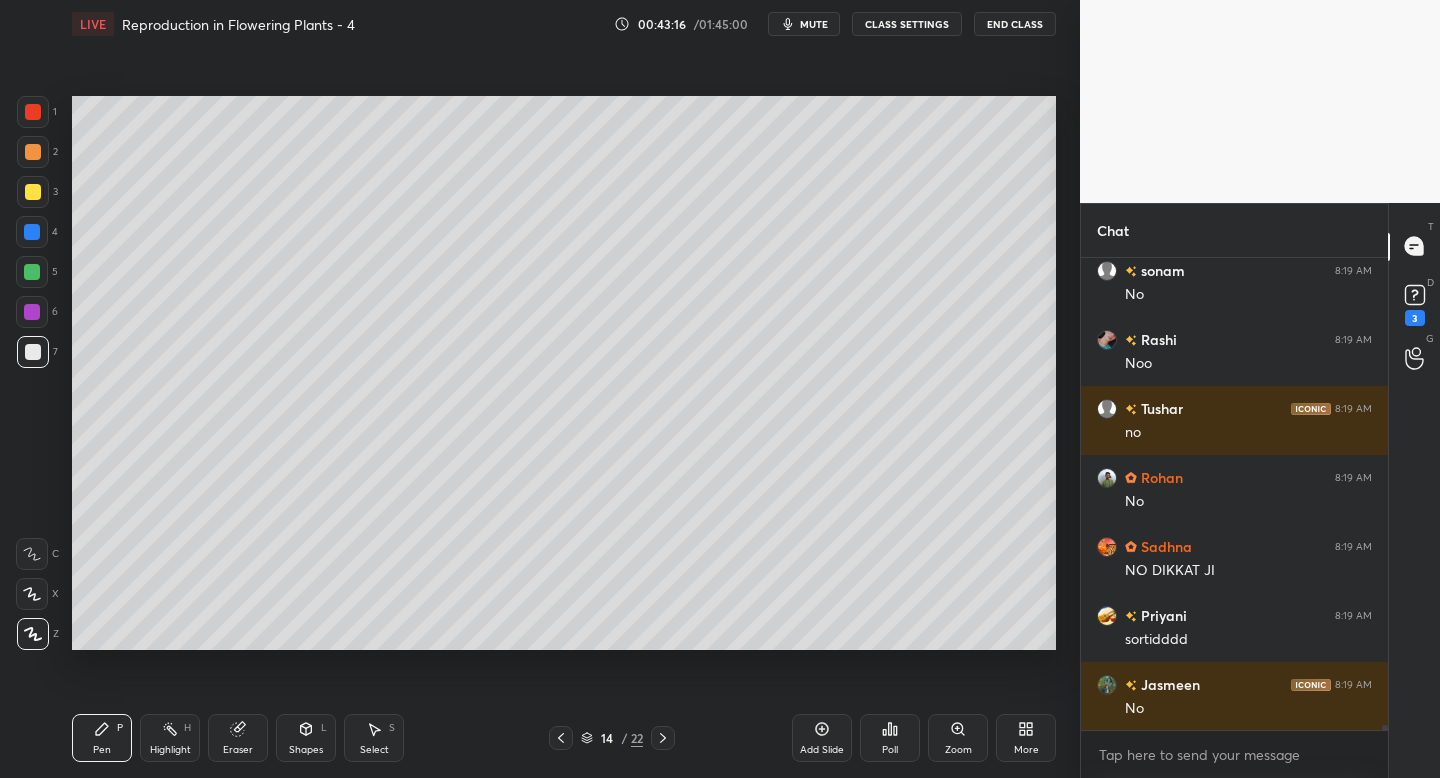scroll, scrollTop: 47346, scrollLeft: 0, axis: vertical 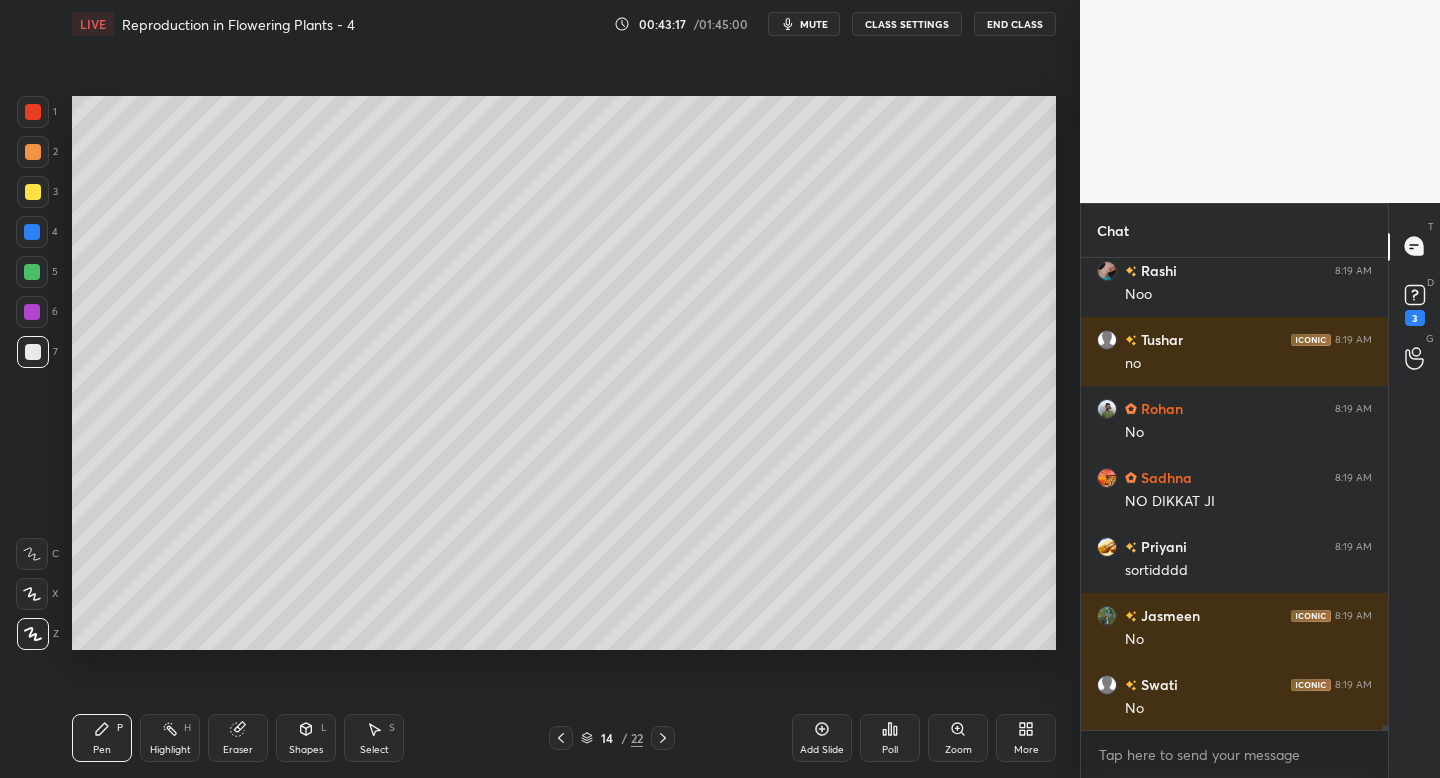 click on "Add Slide" at bounding box center [822, 738] 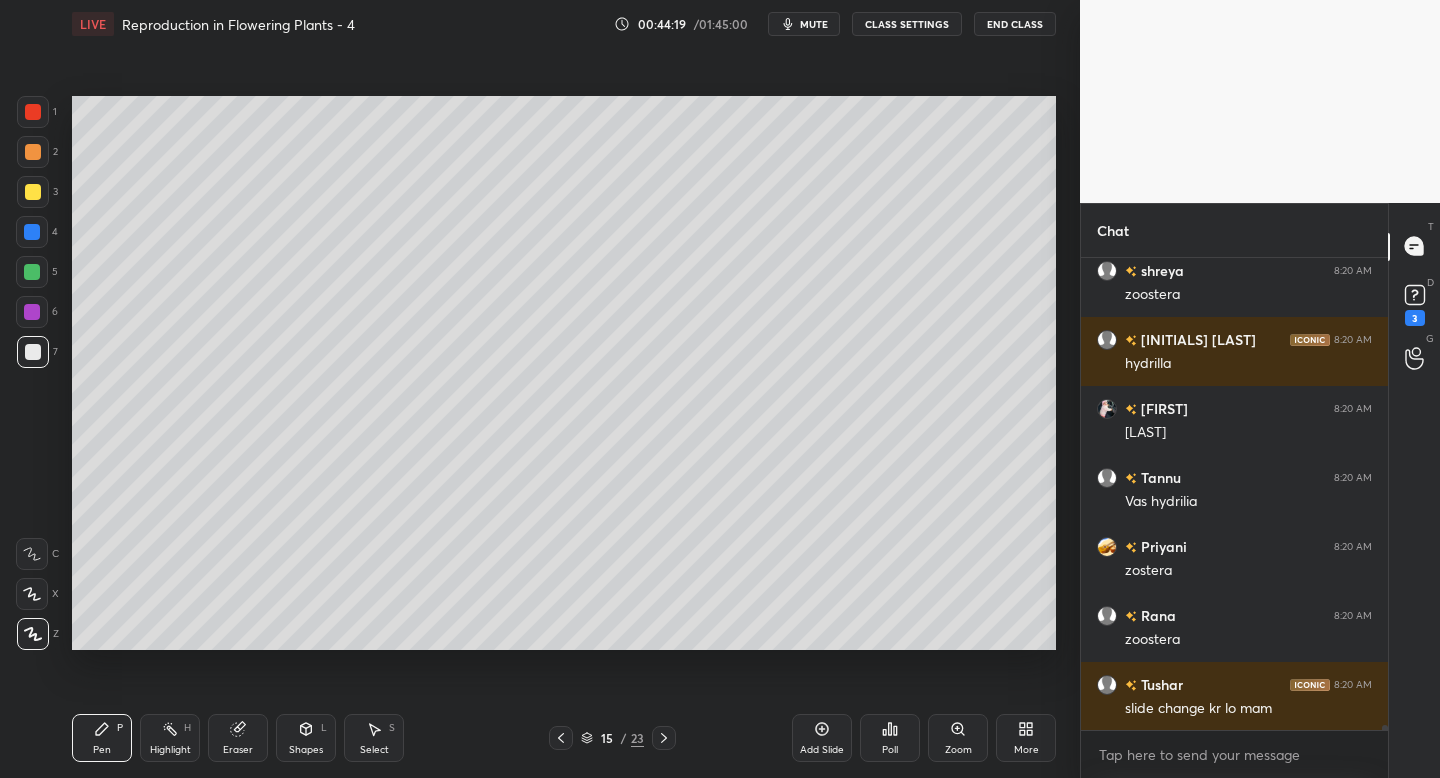 scroll, scrollTop: 48538, scrollLeft: 0, axis: vertical 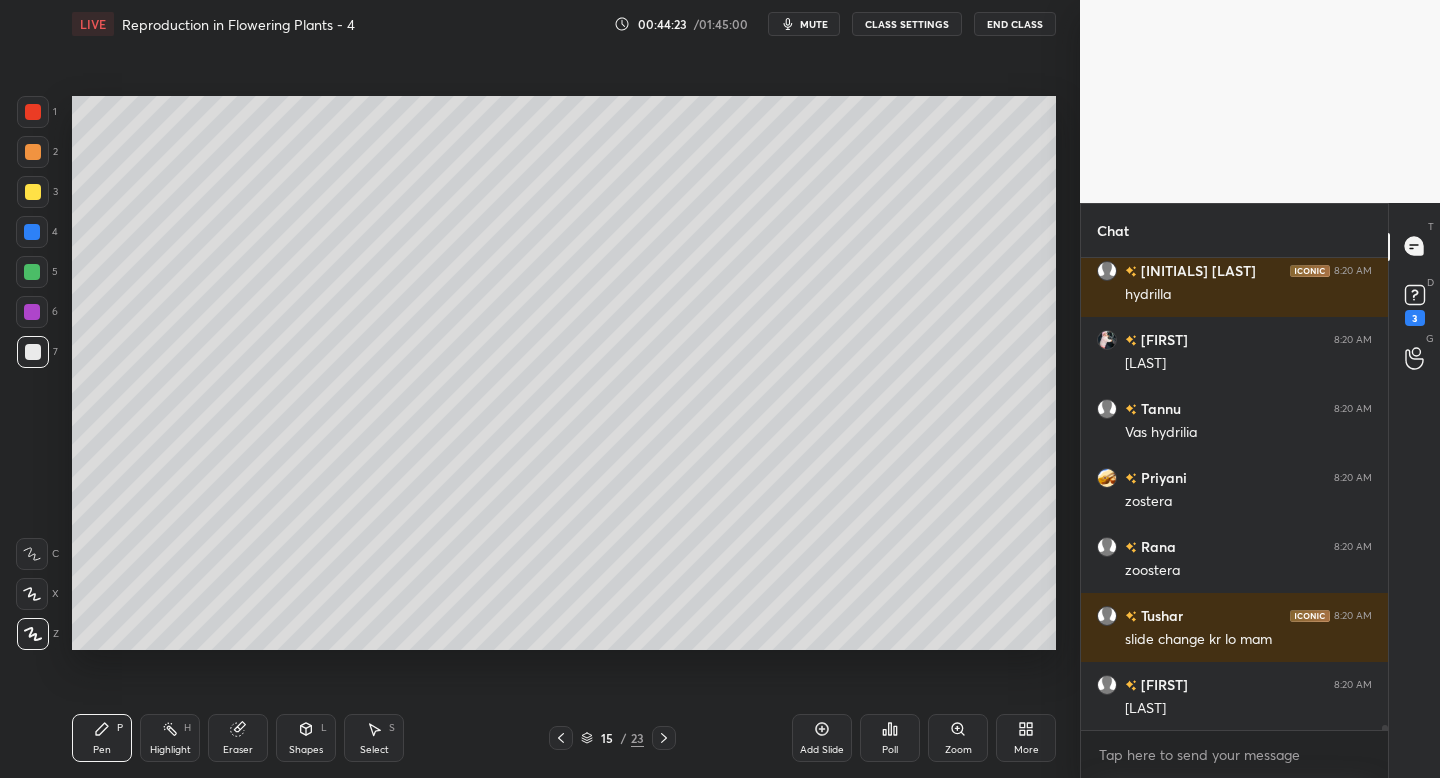 click on "Add Slide" at bounding box center [822, 738] 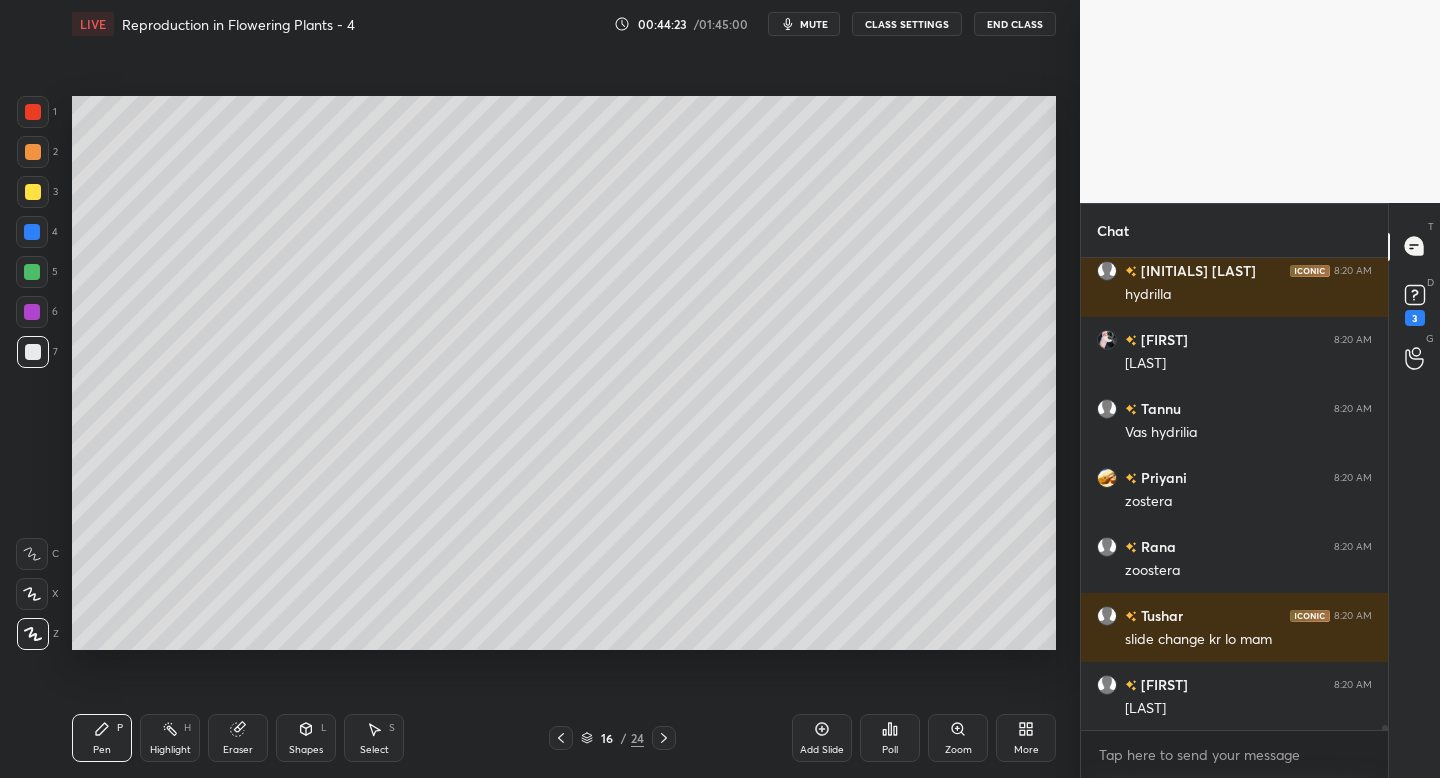 scroll, scrollTop: 48607, scrollLeft: 0, axis: vertical 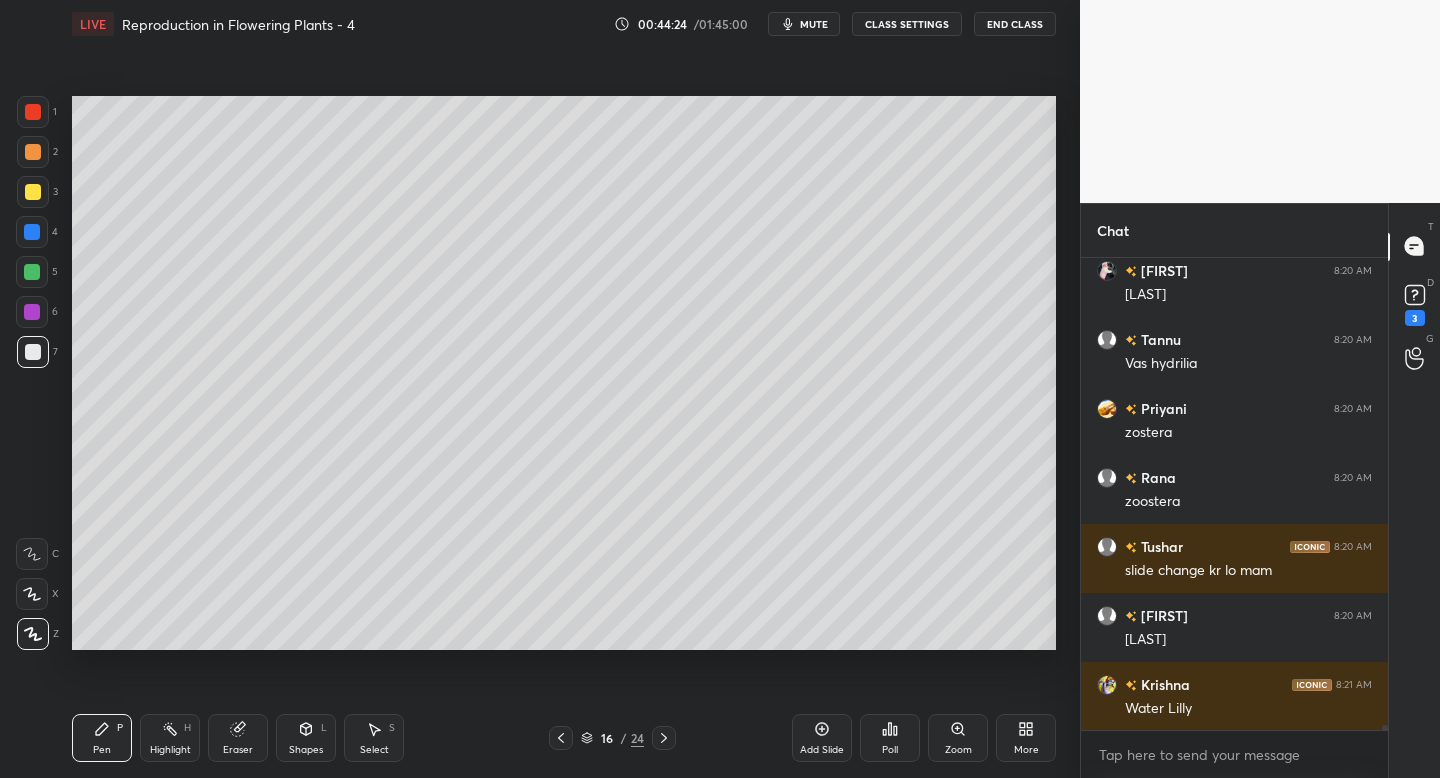 click at bounding box center (33, 192) 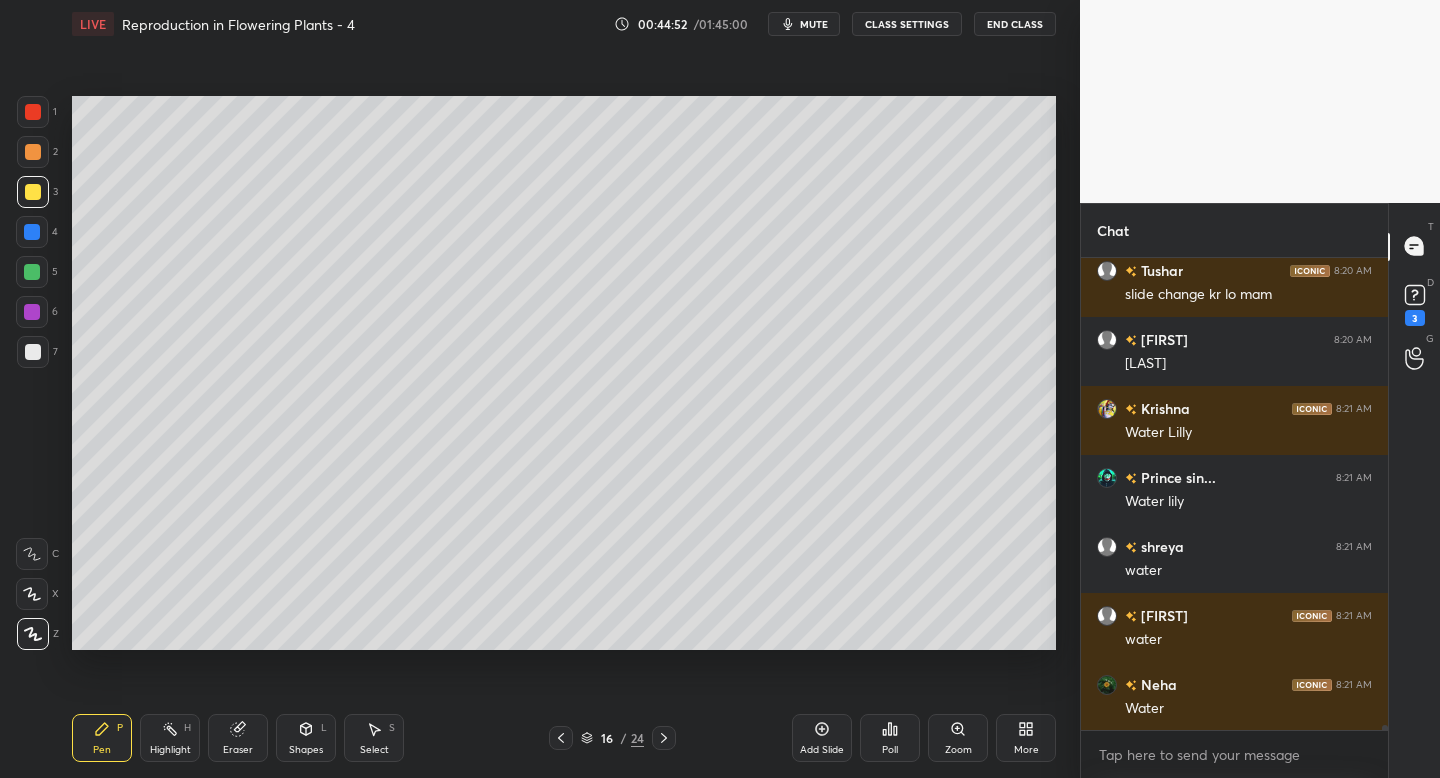 scroll, scrollTop: 48952, scrollLeft: 0, axis: vertical 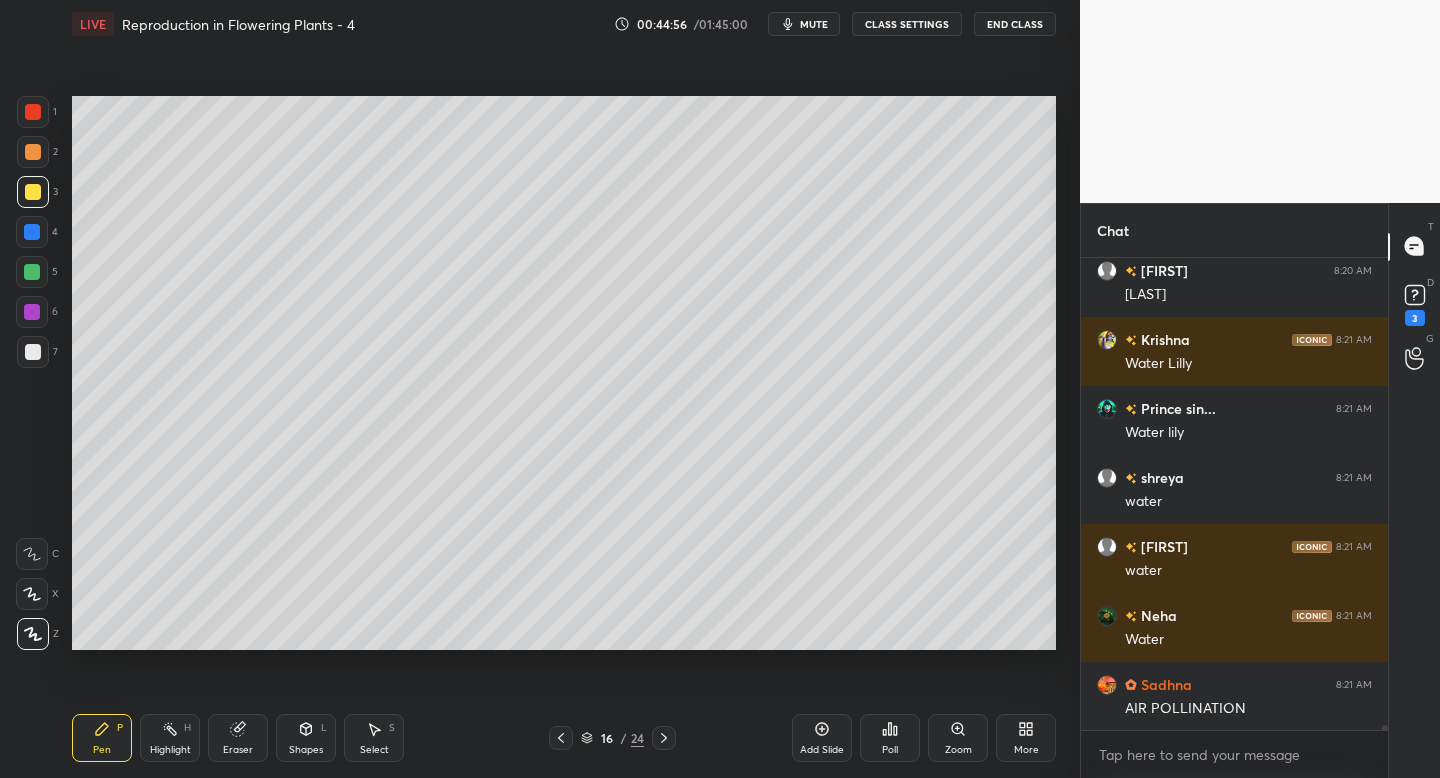 click at bounding box center [33, 352] 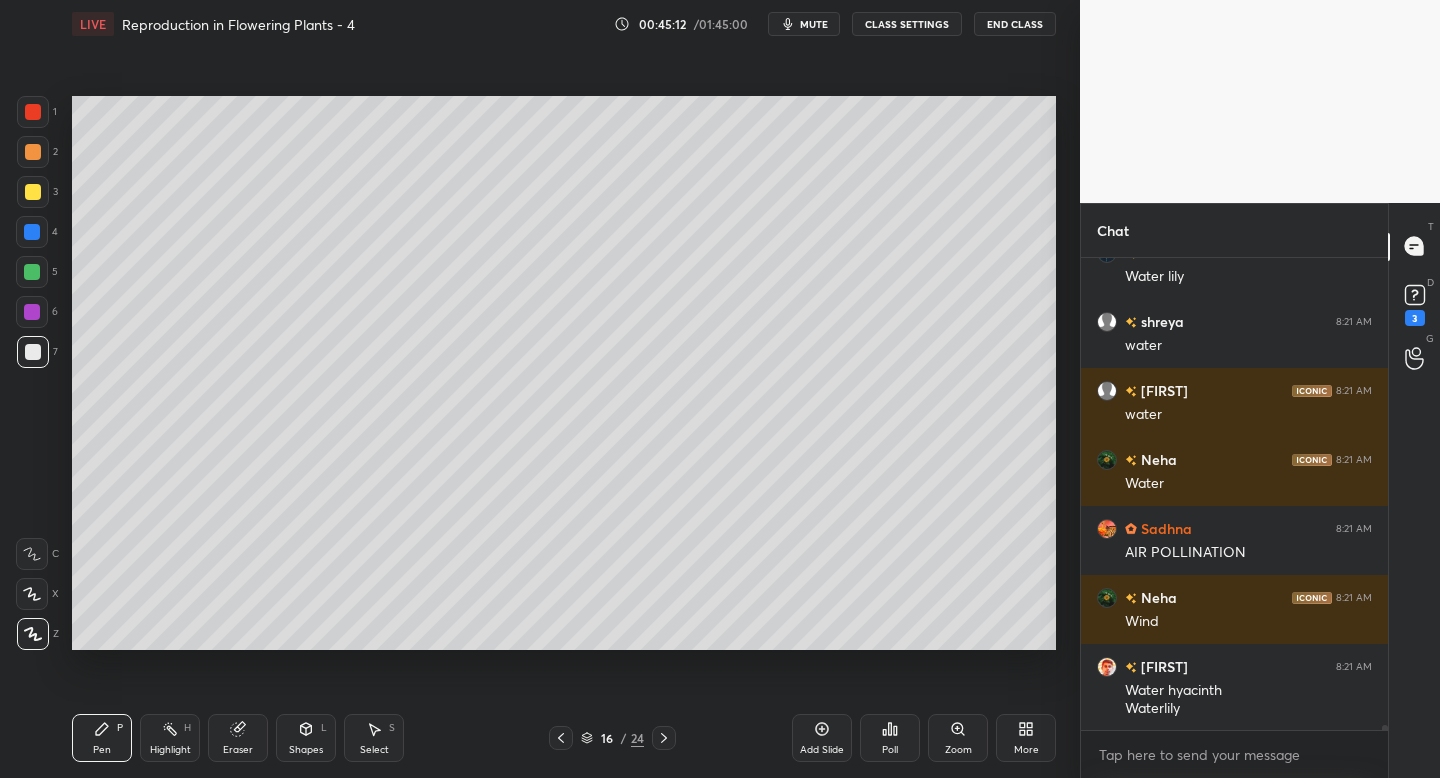 scroll, scrollTop: 49177, scrollLeft: 0, axis: vertical 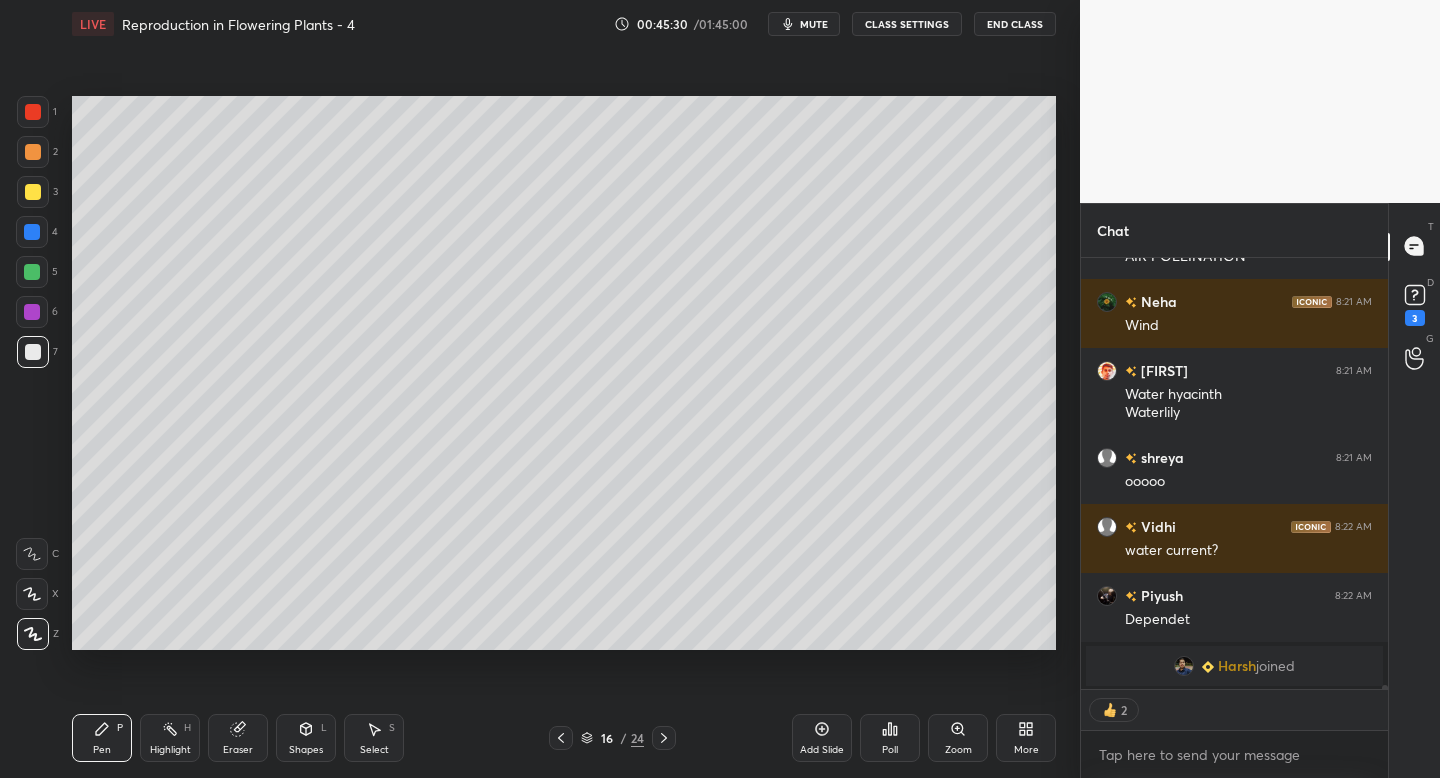 click 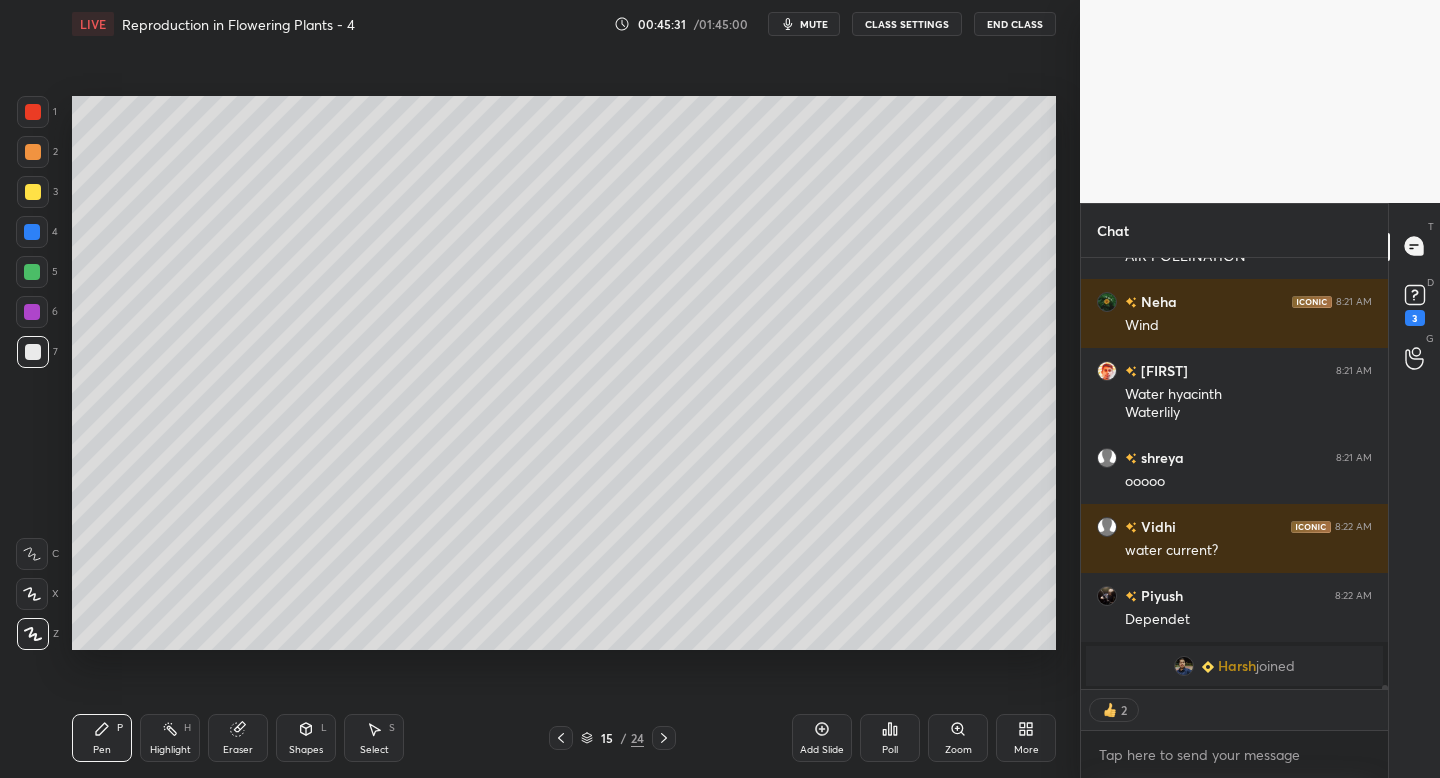 scroll, scrollTop: 7, scrollLeft: 7, axis: both 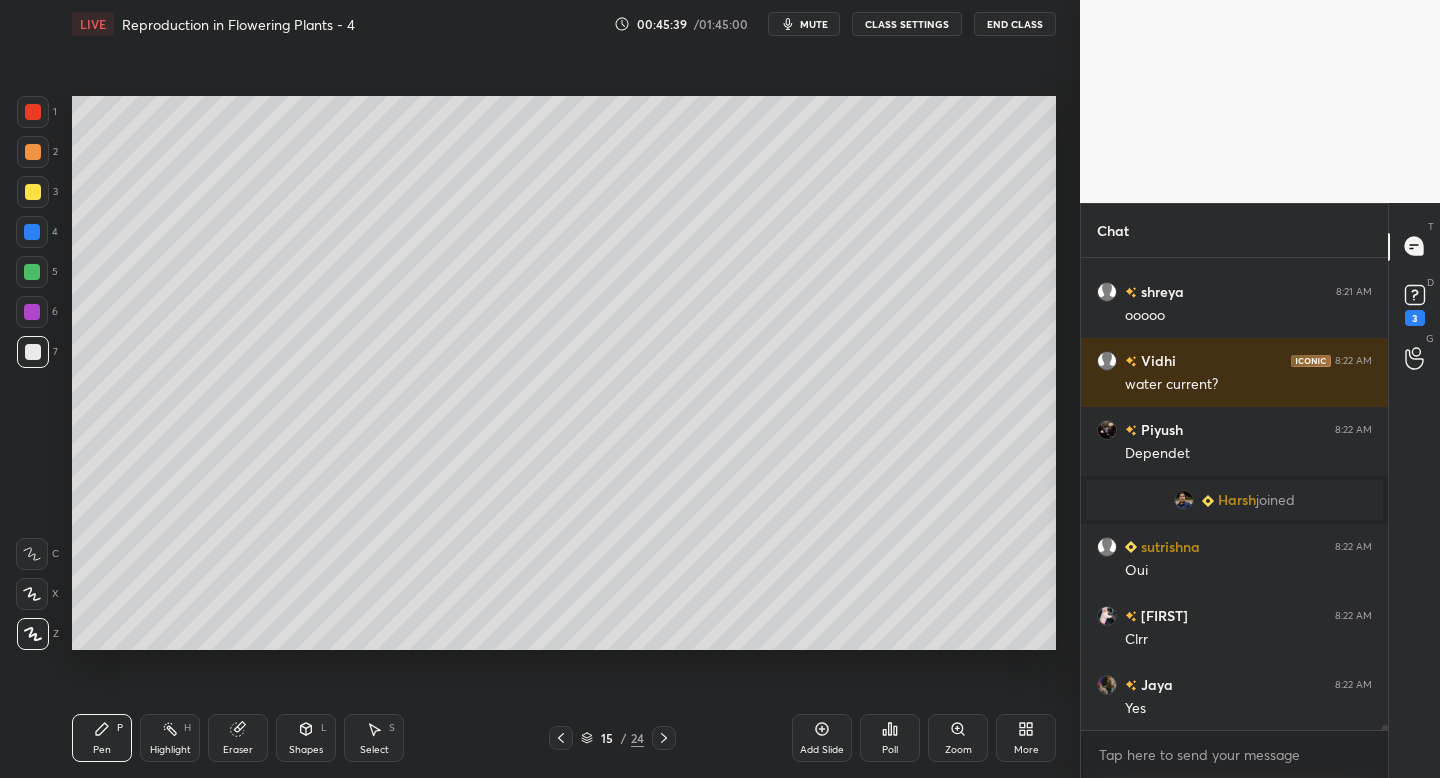 click at bounding box center (33, 192) 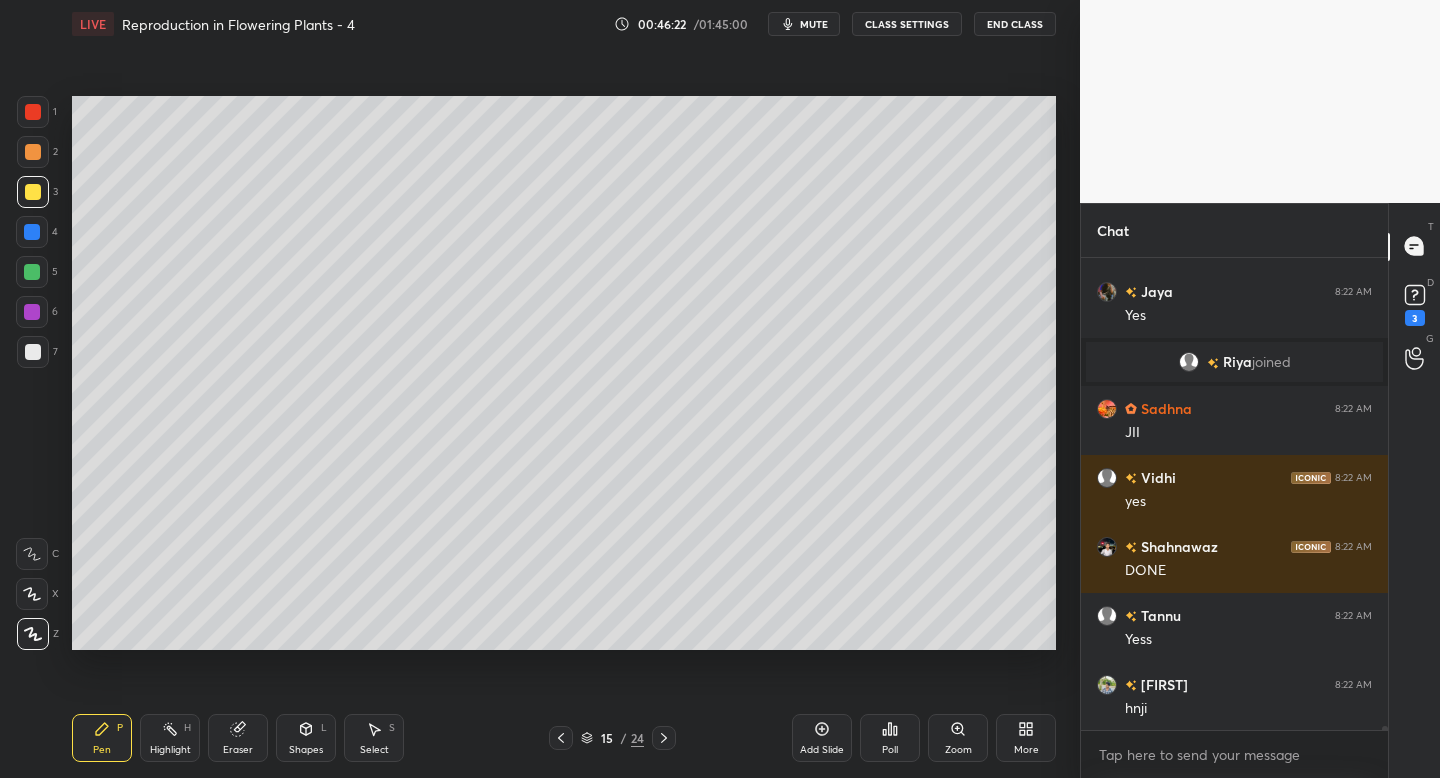 scroll, scrollTop: 49578, scrollLeft: 0, axis: vertical 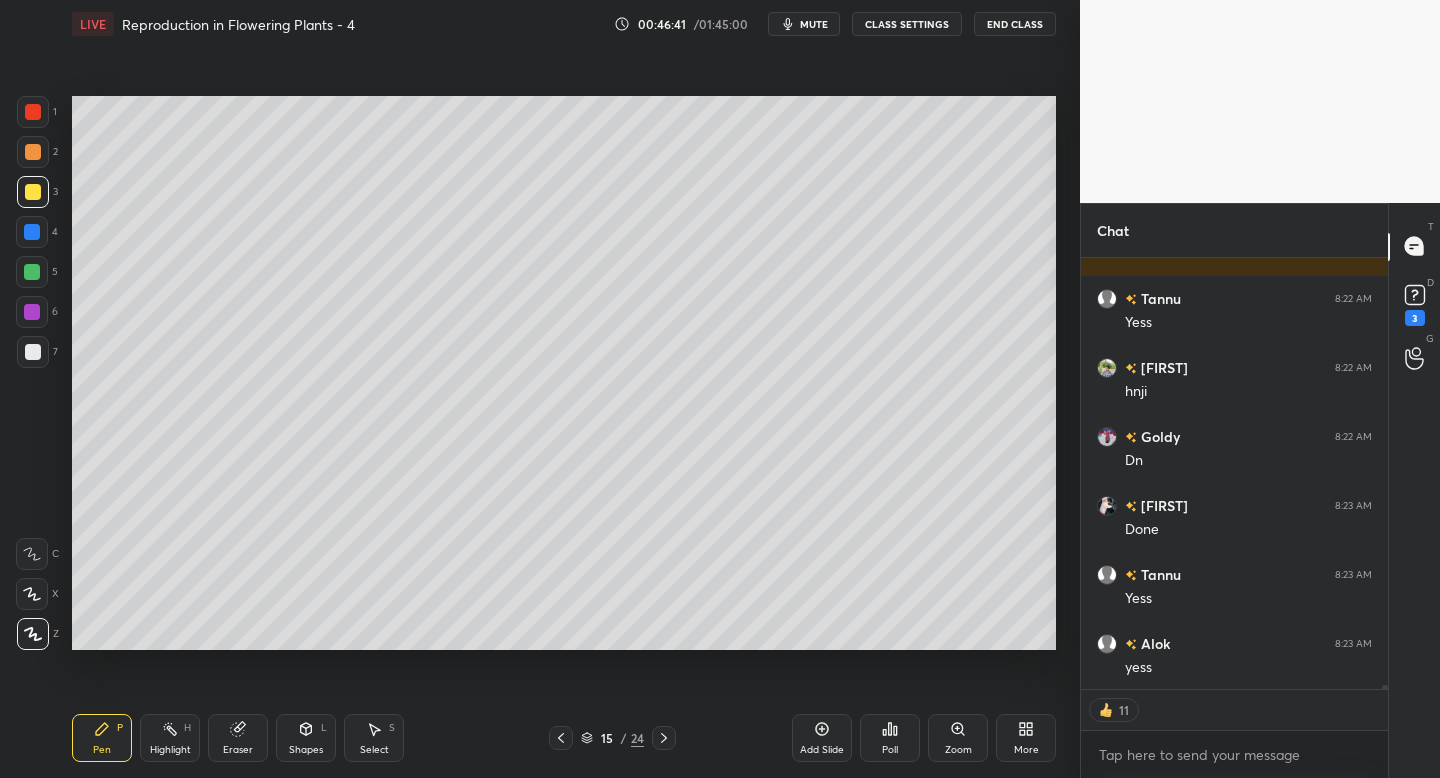 click at bounding box center [33, 112] 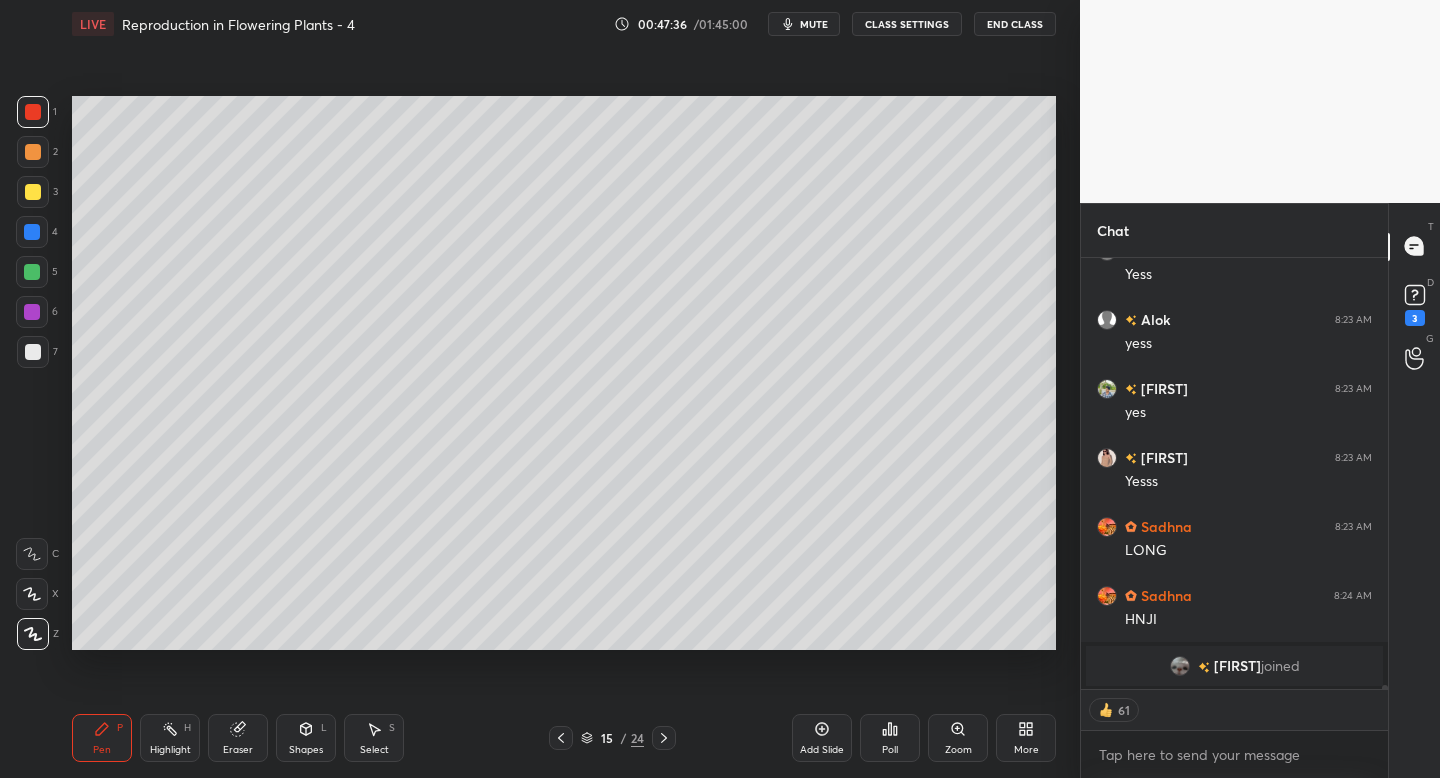 scroll, scrollTop: 50175, scrollLeft: 0, axis: vertical 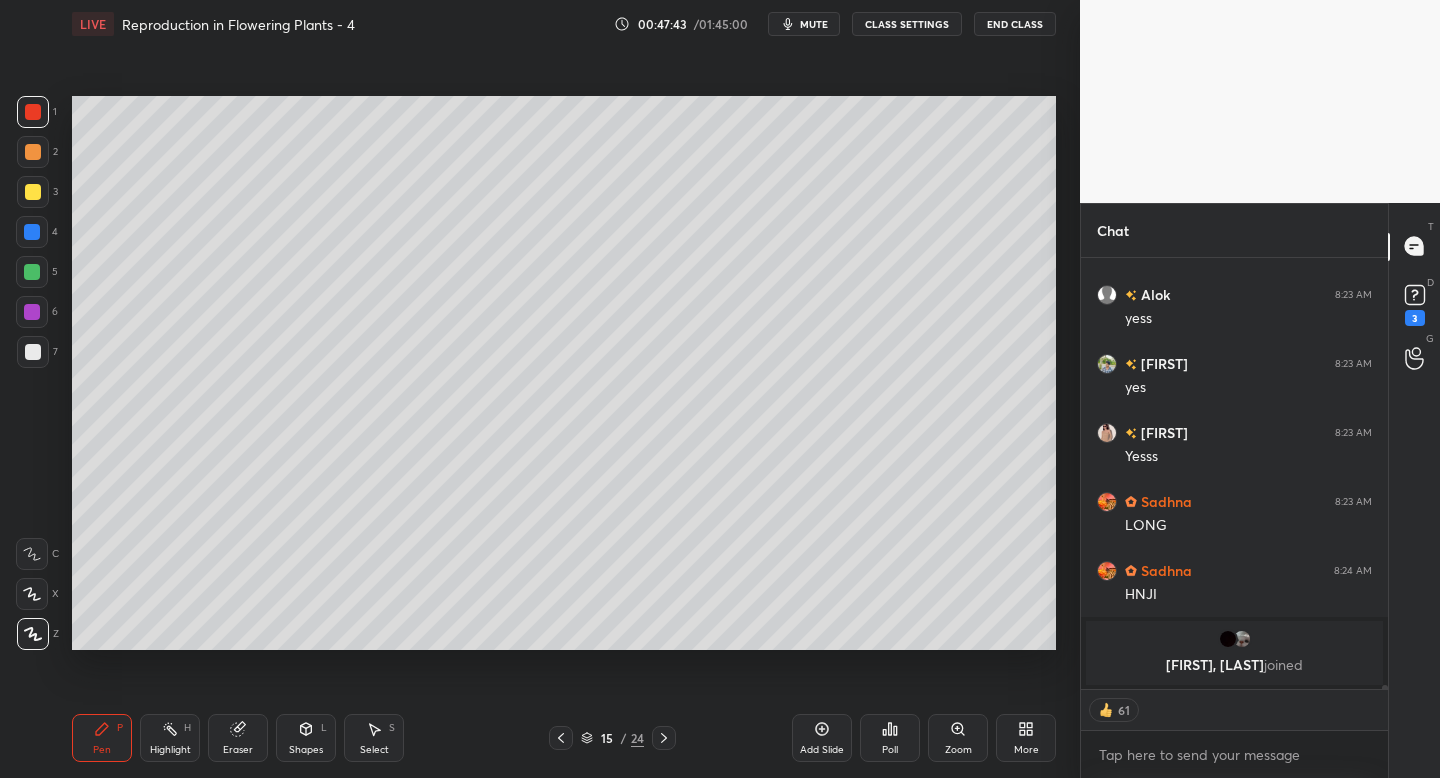 click 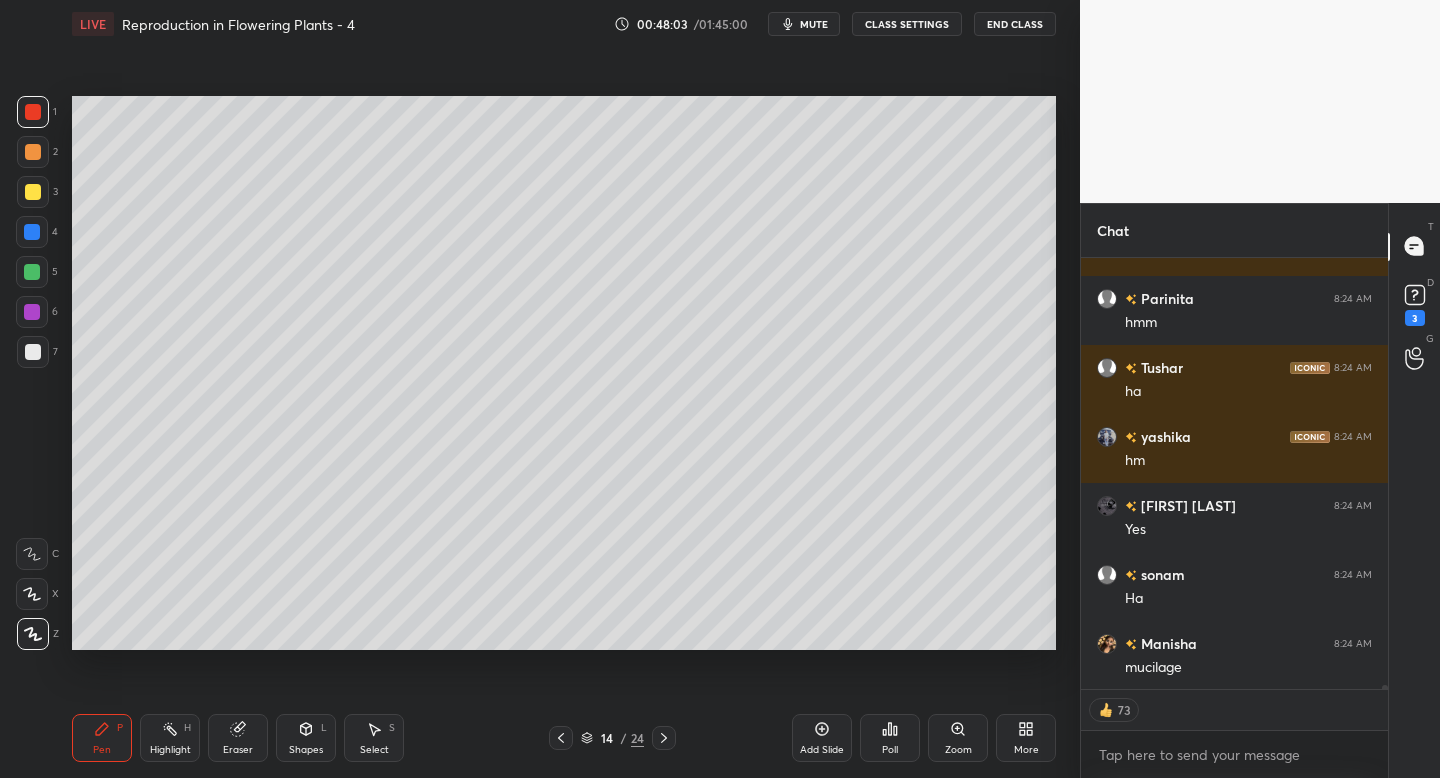scroll, scrollTop: 51873, scrollLeft: 0, axis: vertical 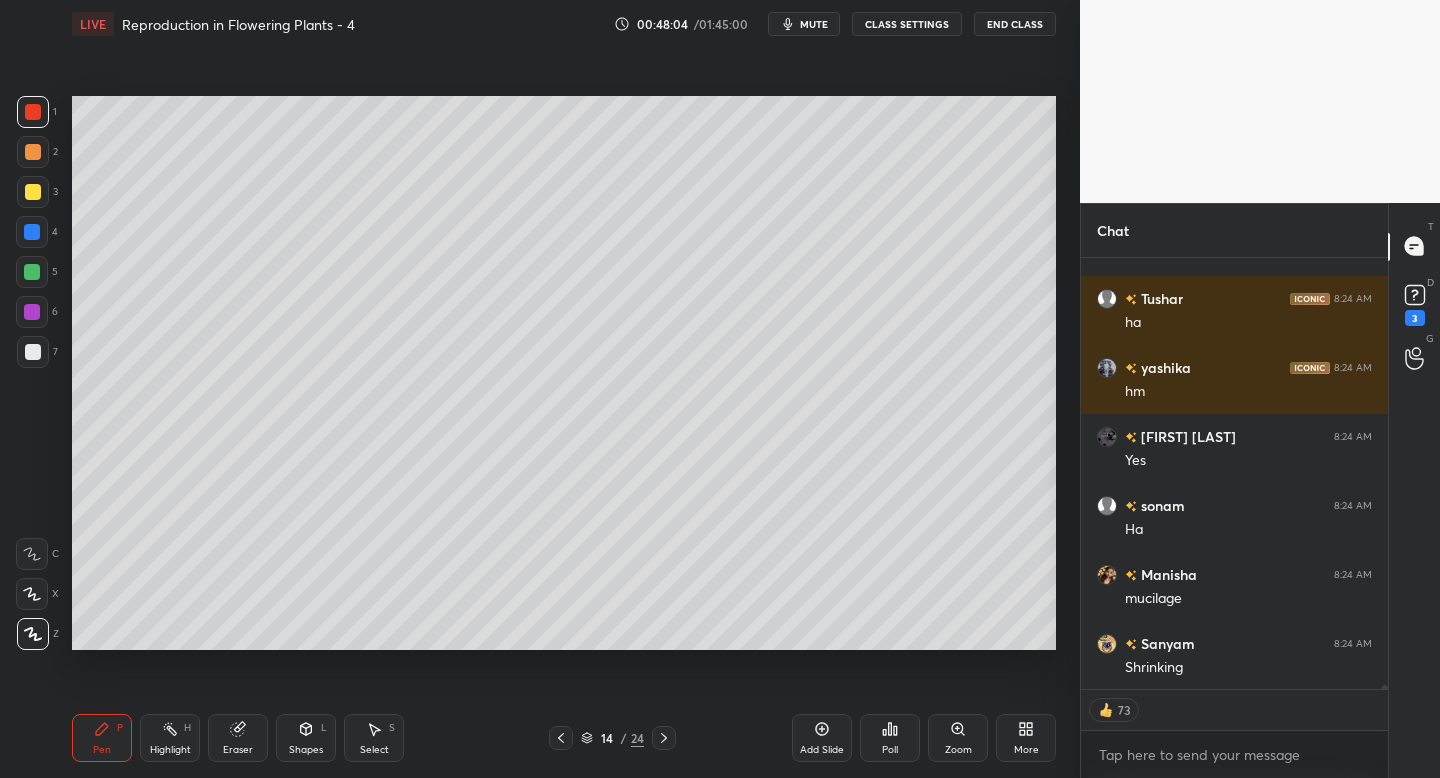 click at bounding box center (33, 352) 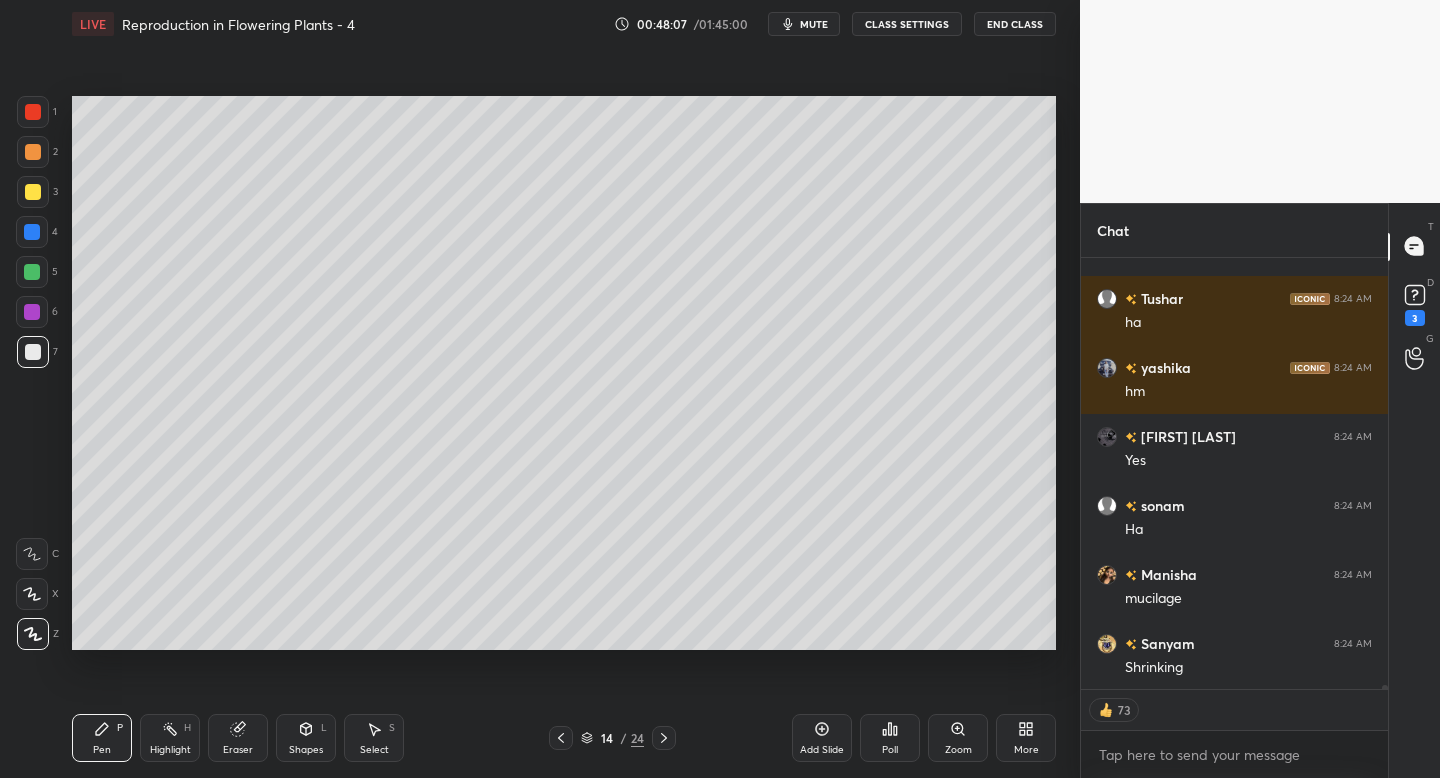 scroll, scrollTop: 6, scrollLeft: 7, axis: both 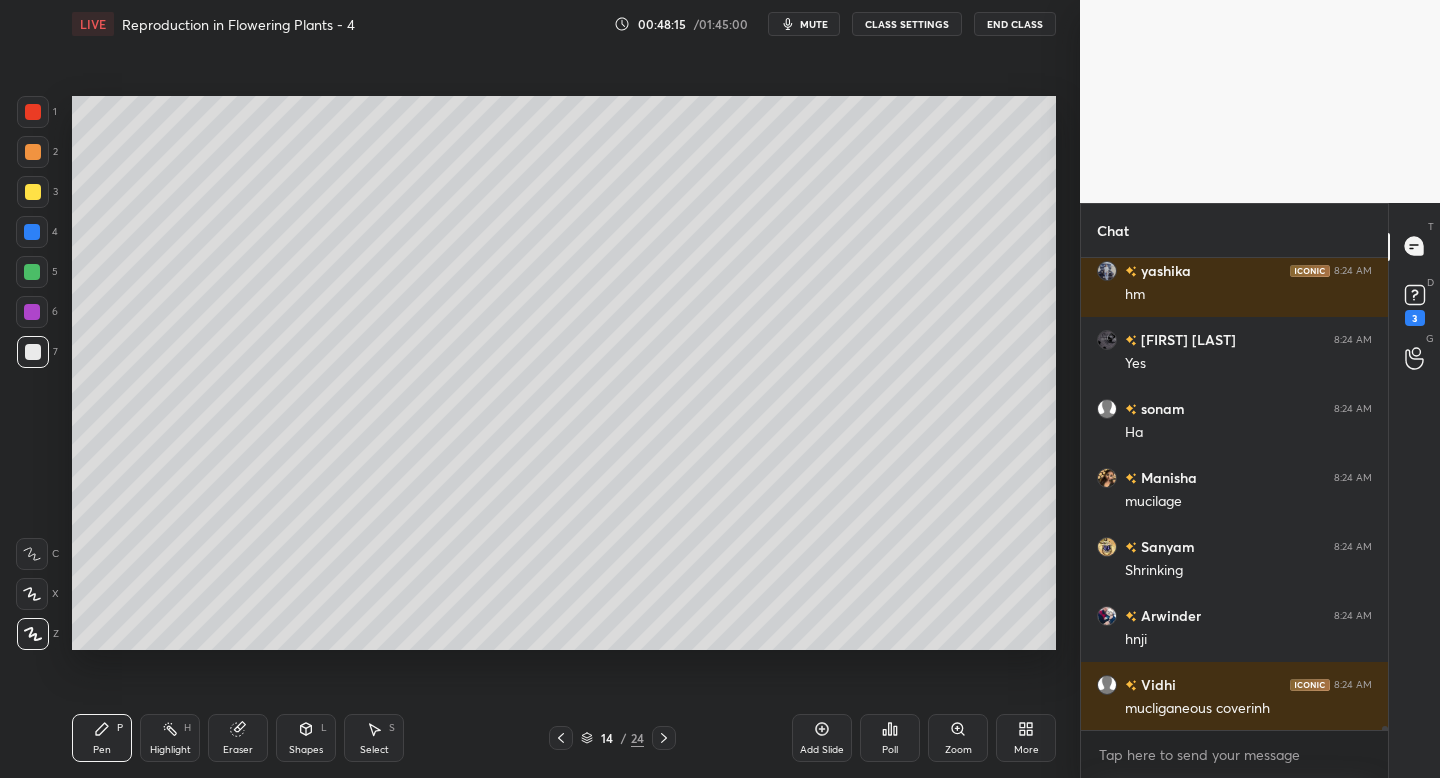 click at bounding box center [664, 738] 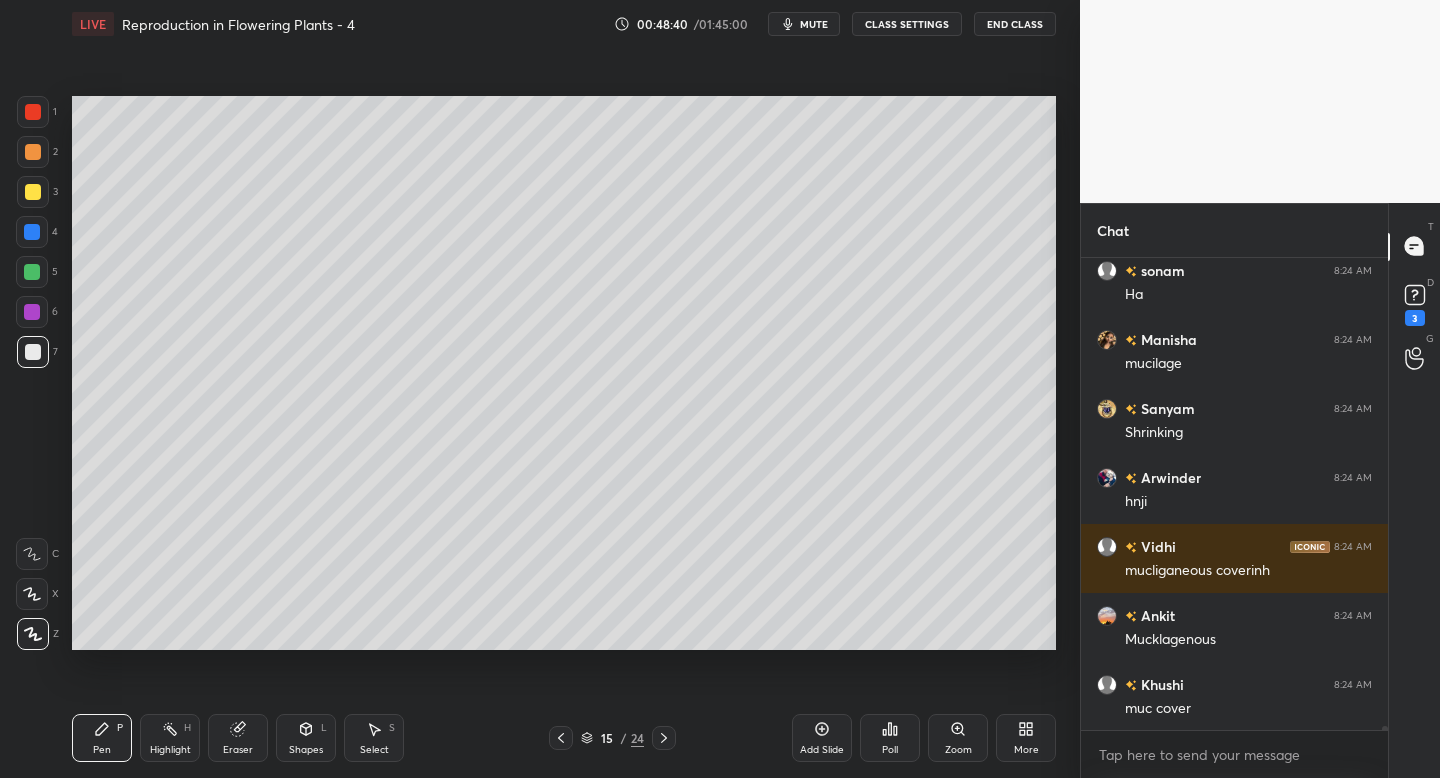 scroll, scrollTop: 52177, scrollLeft: 0, axis: vertical 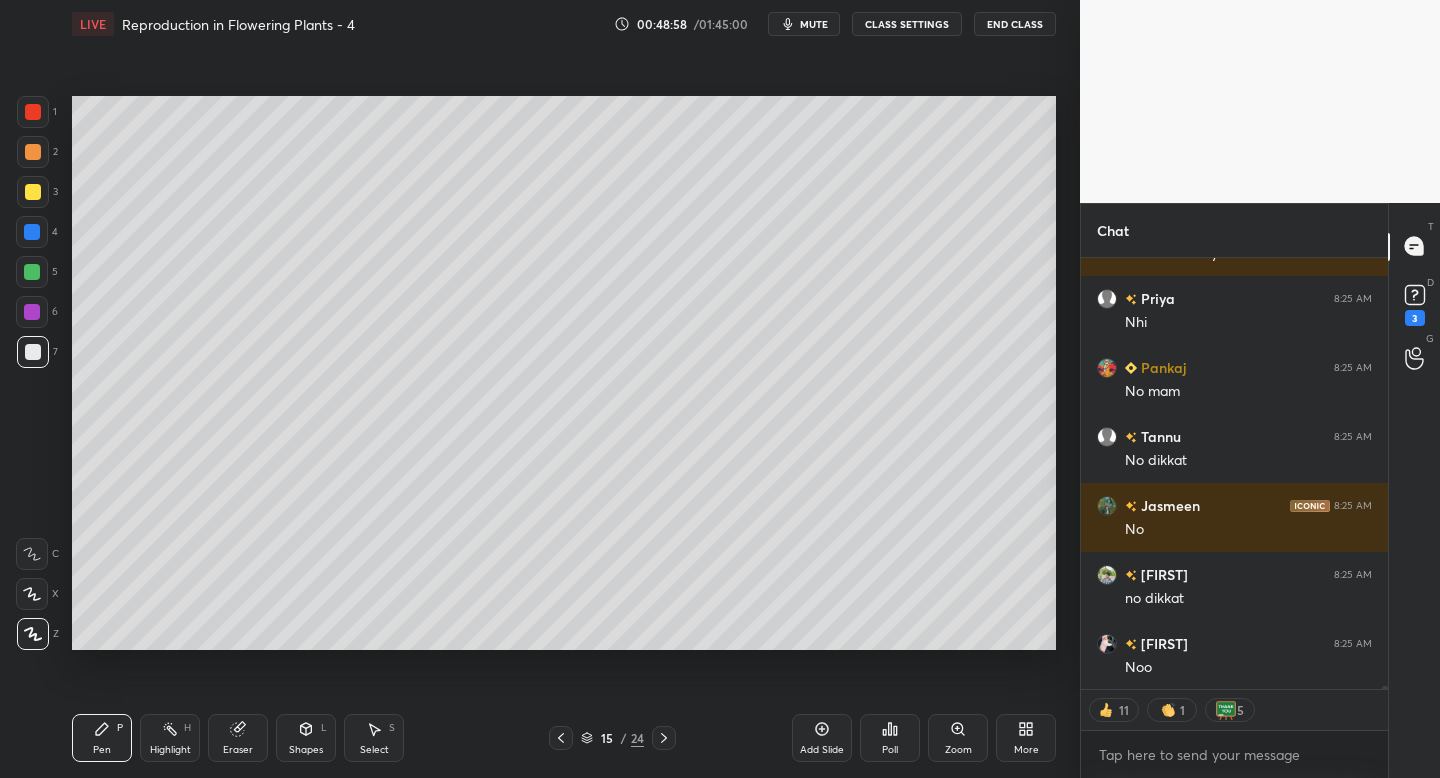 click 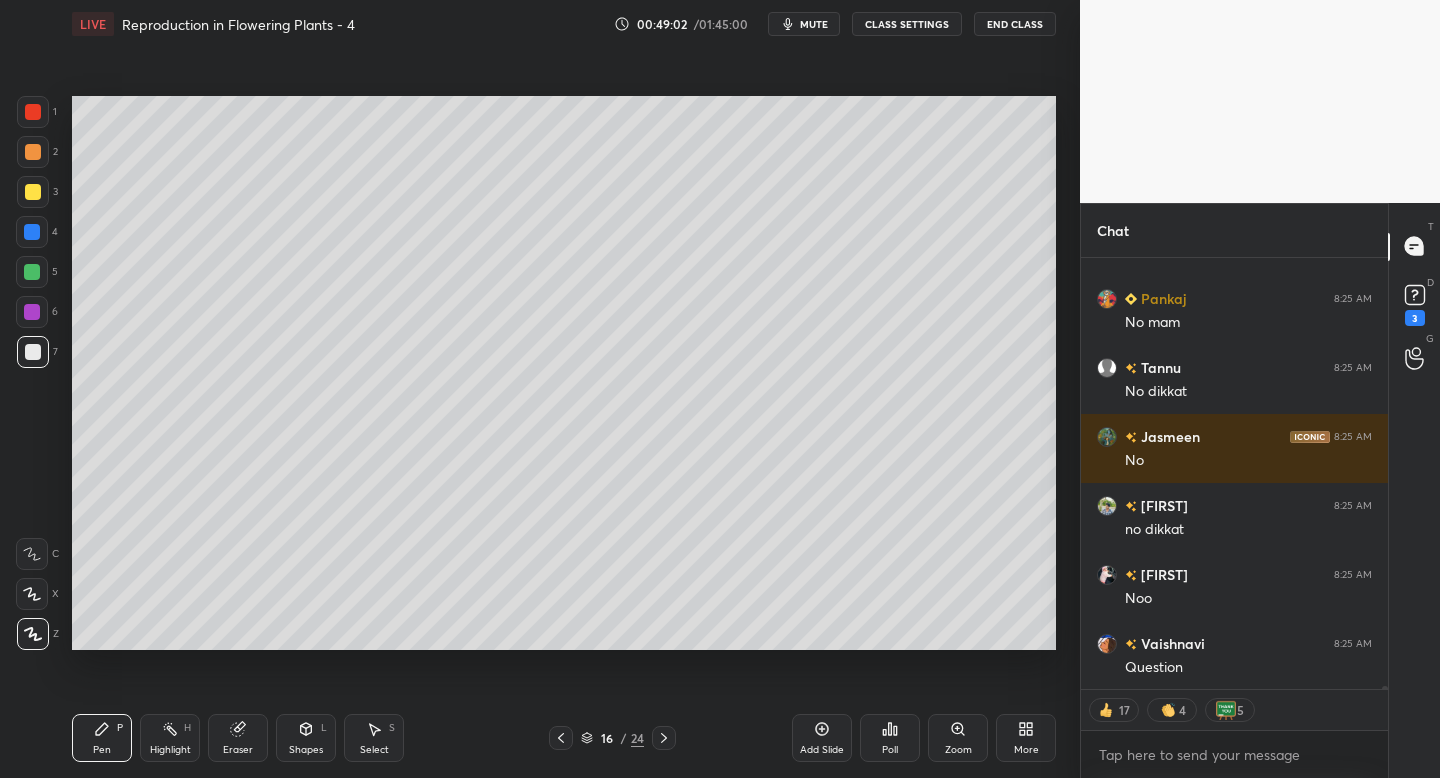 scroll, scrollTop: 52977, scrollLeft: 0, axis: vertical 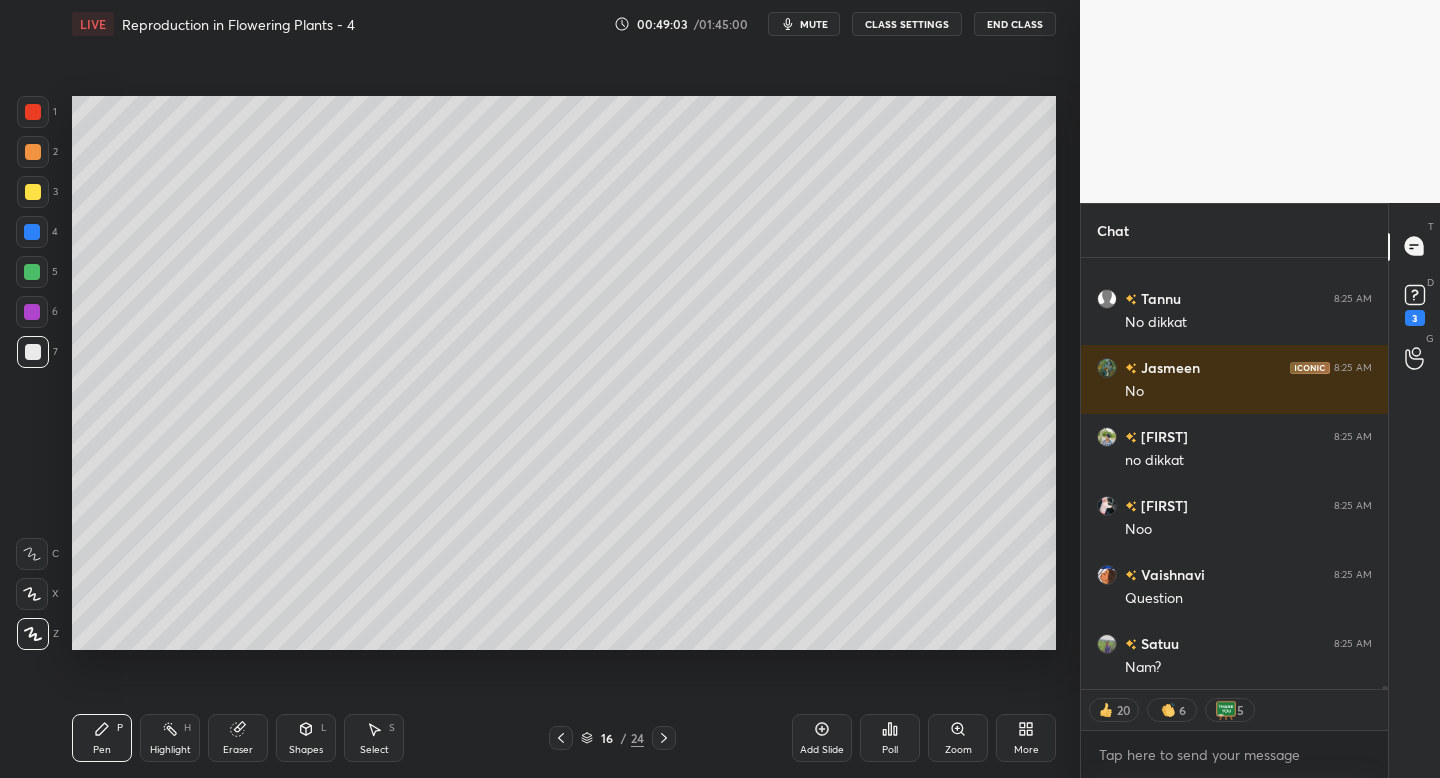 click 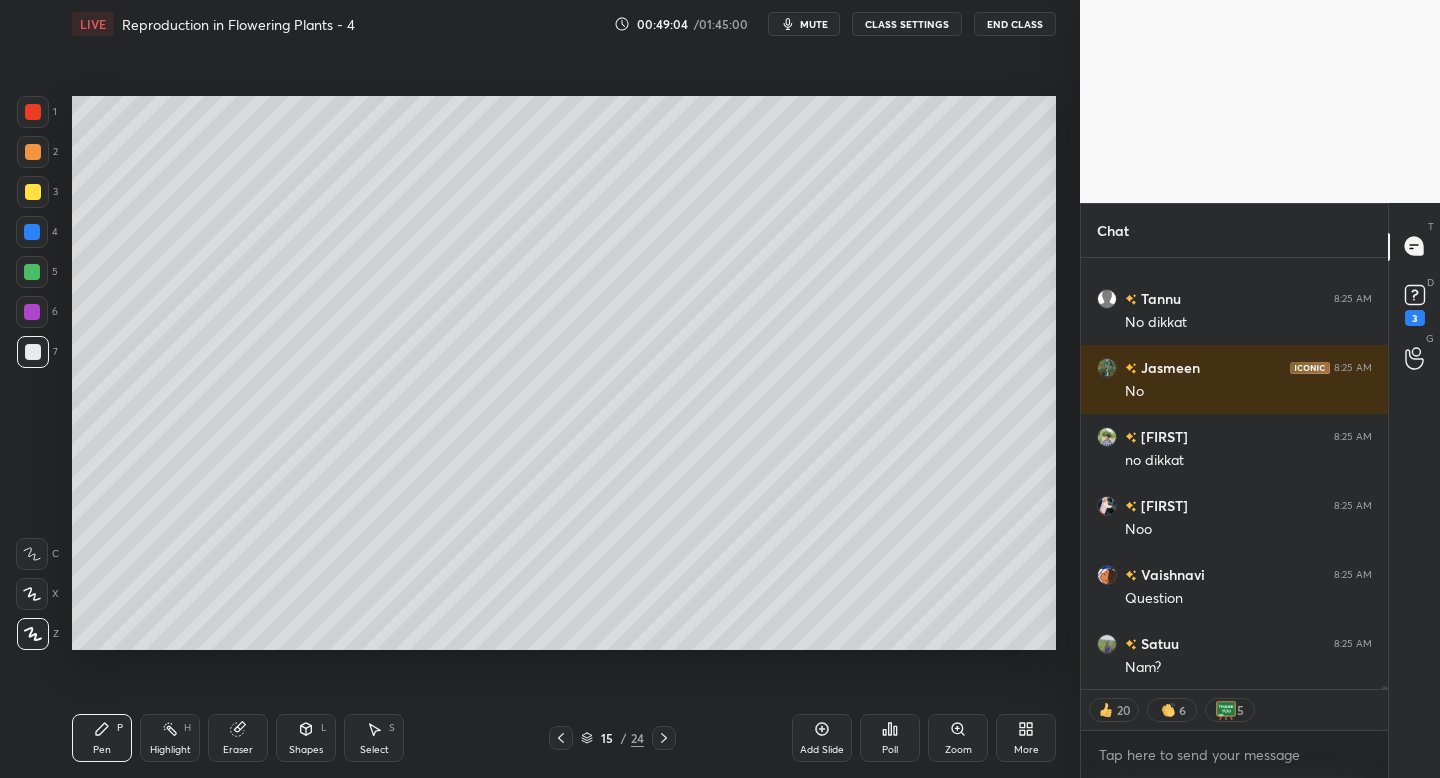 click 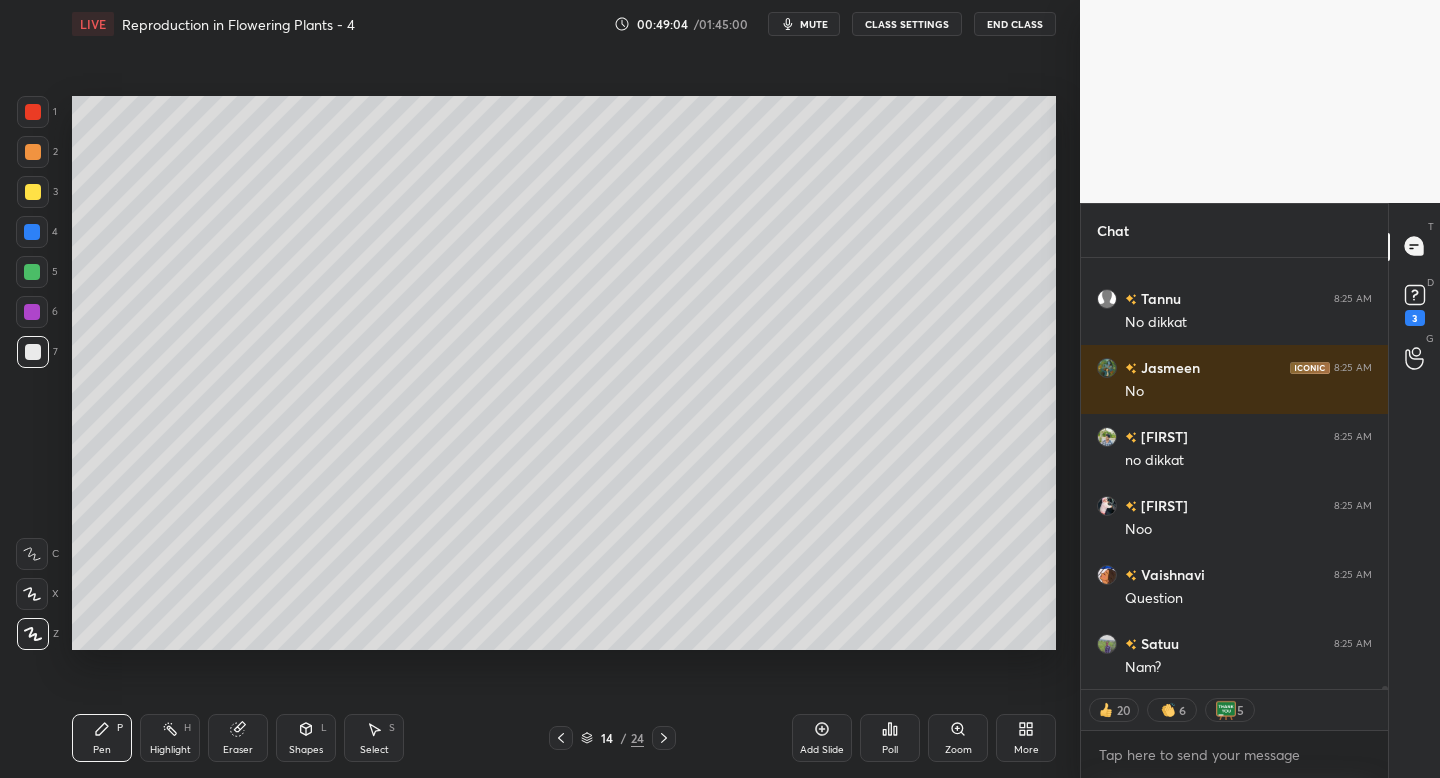 click 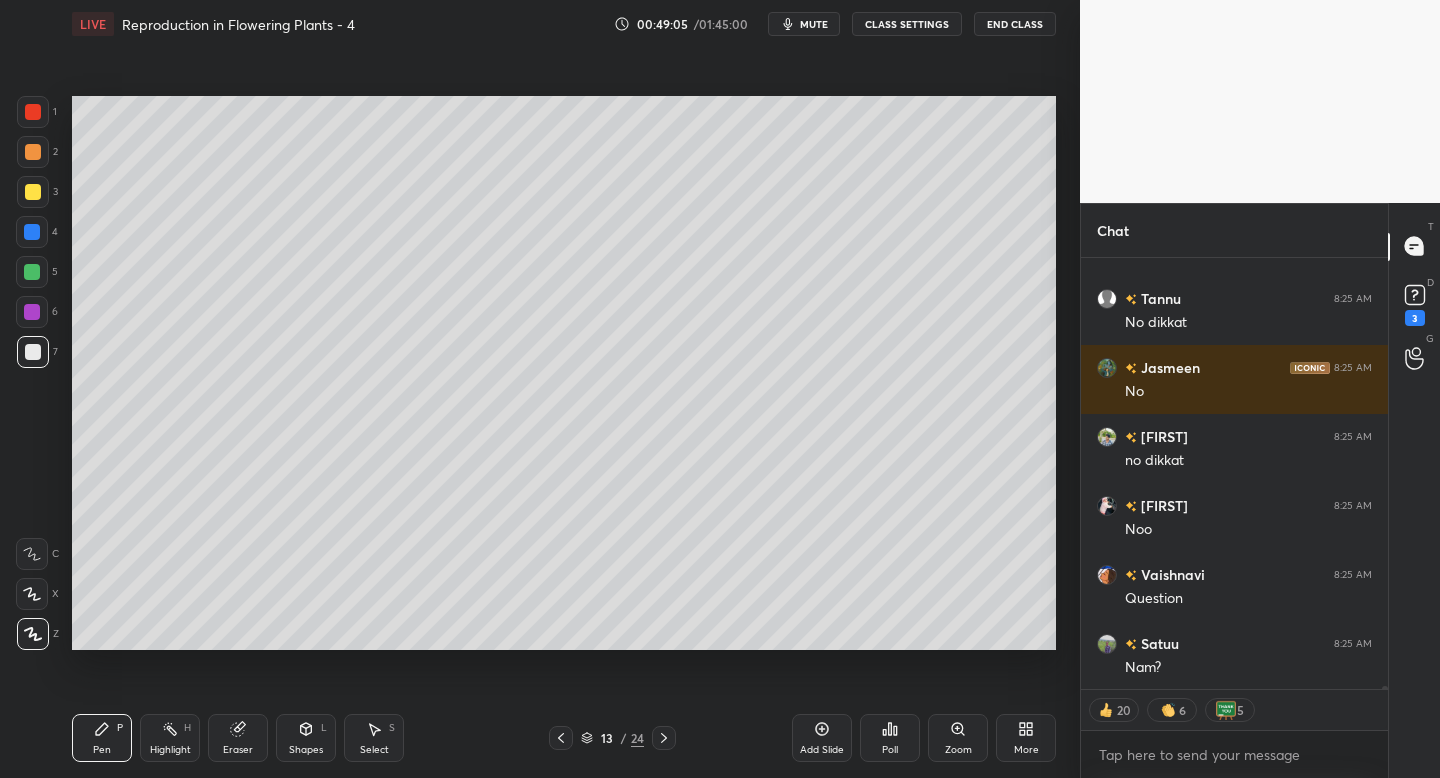 click 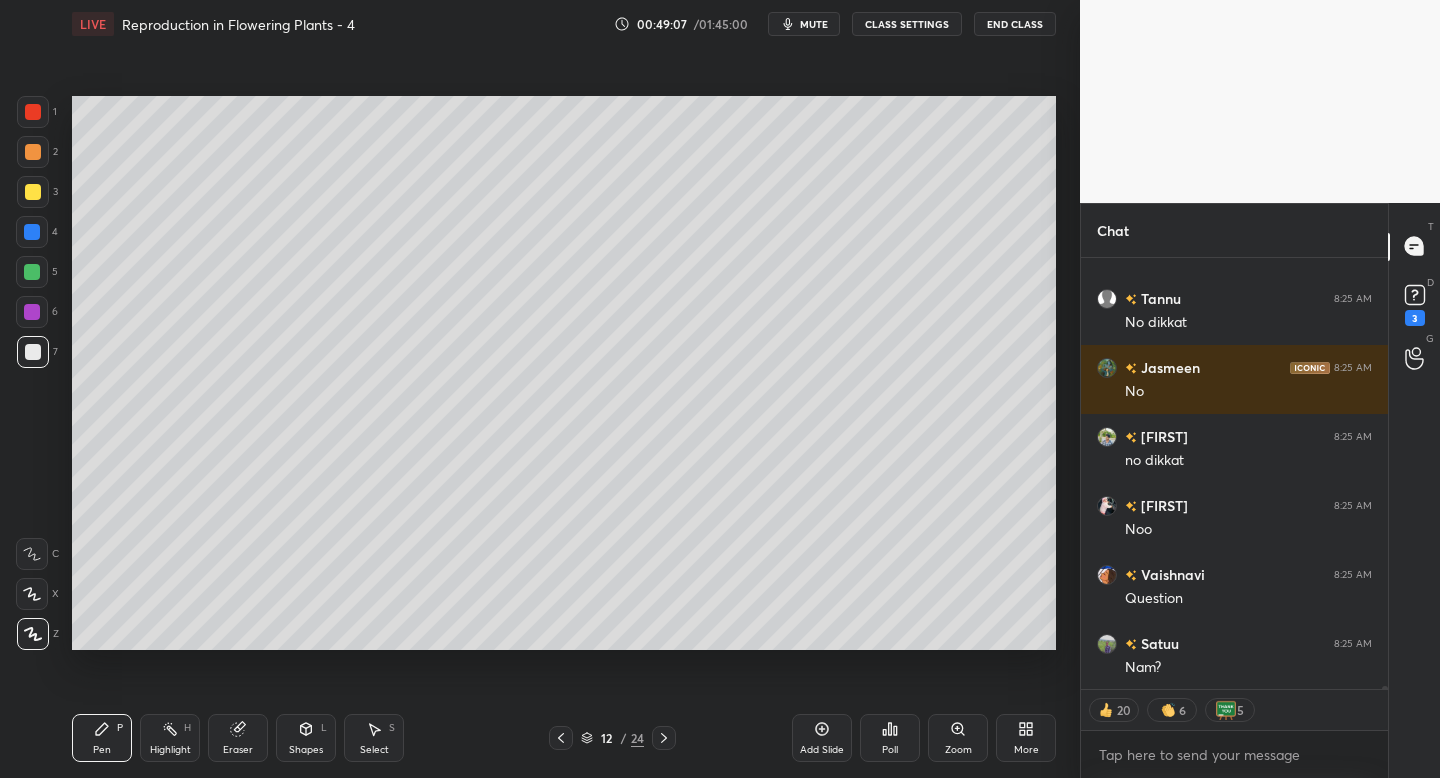 click 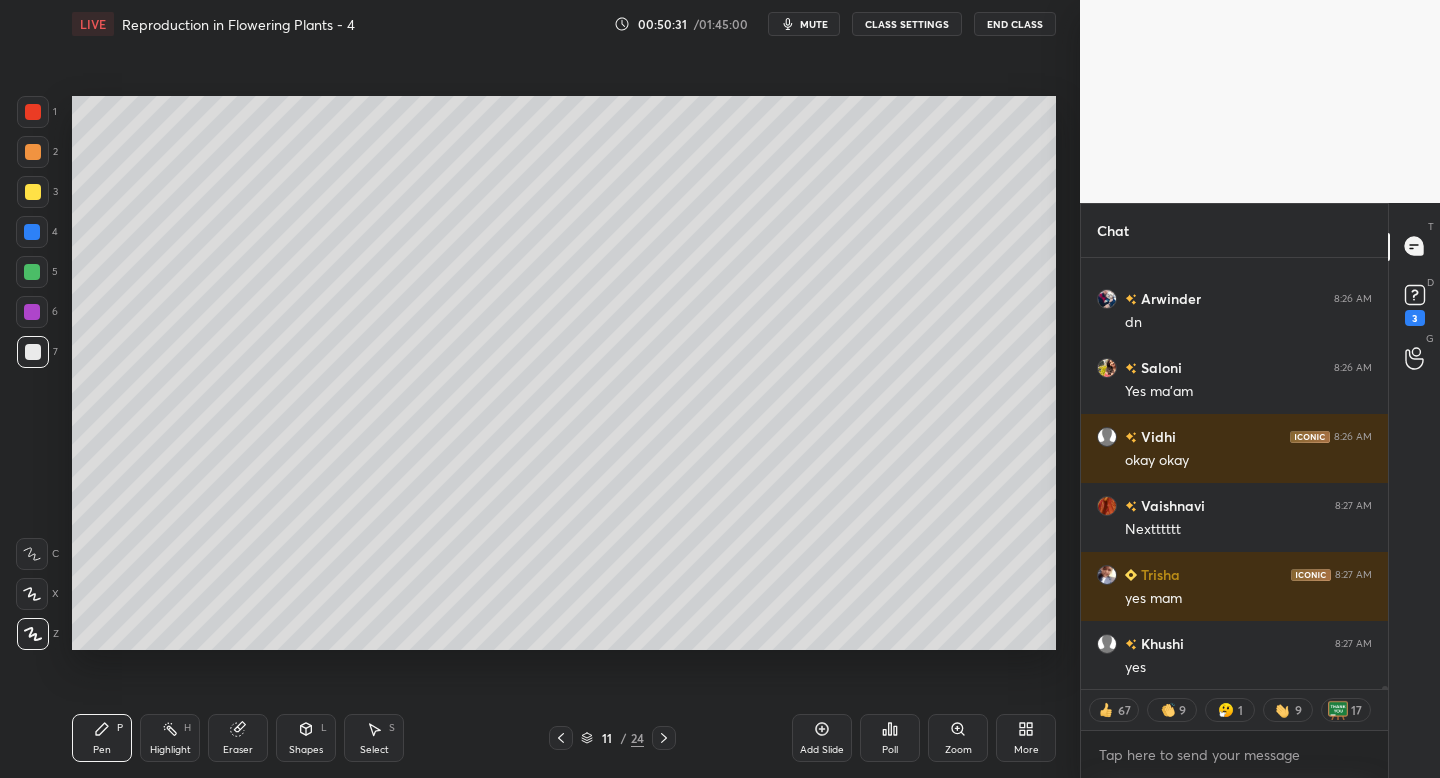 scroll, scrollTop: 54360, scrollLeft: 0, axis: vertical 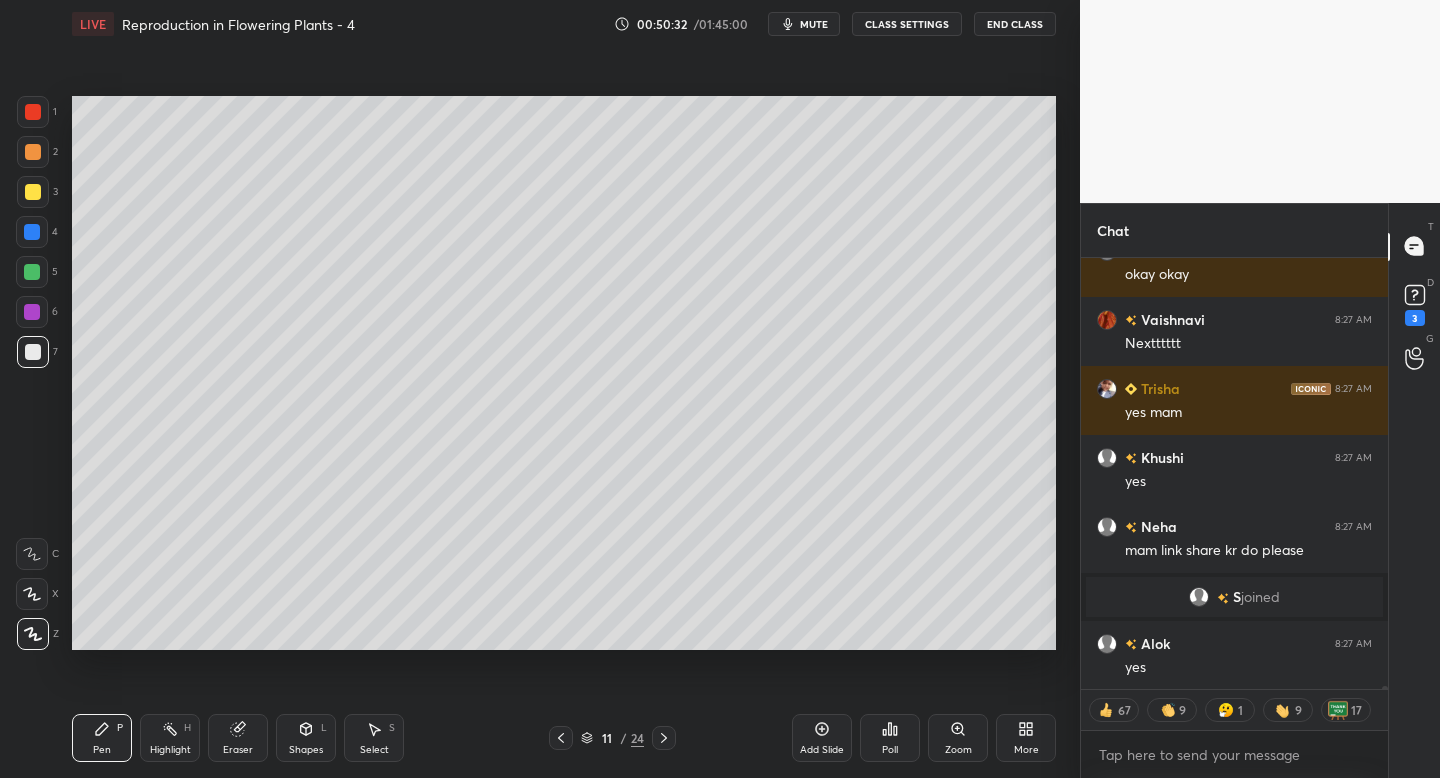 click 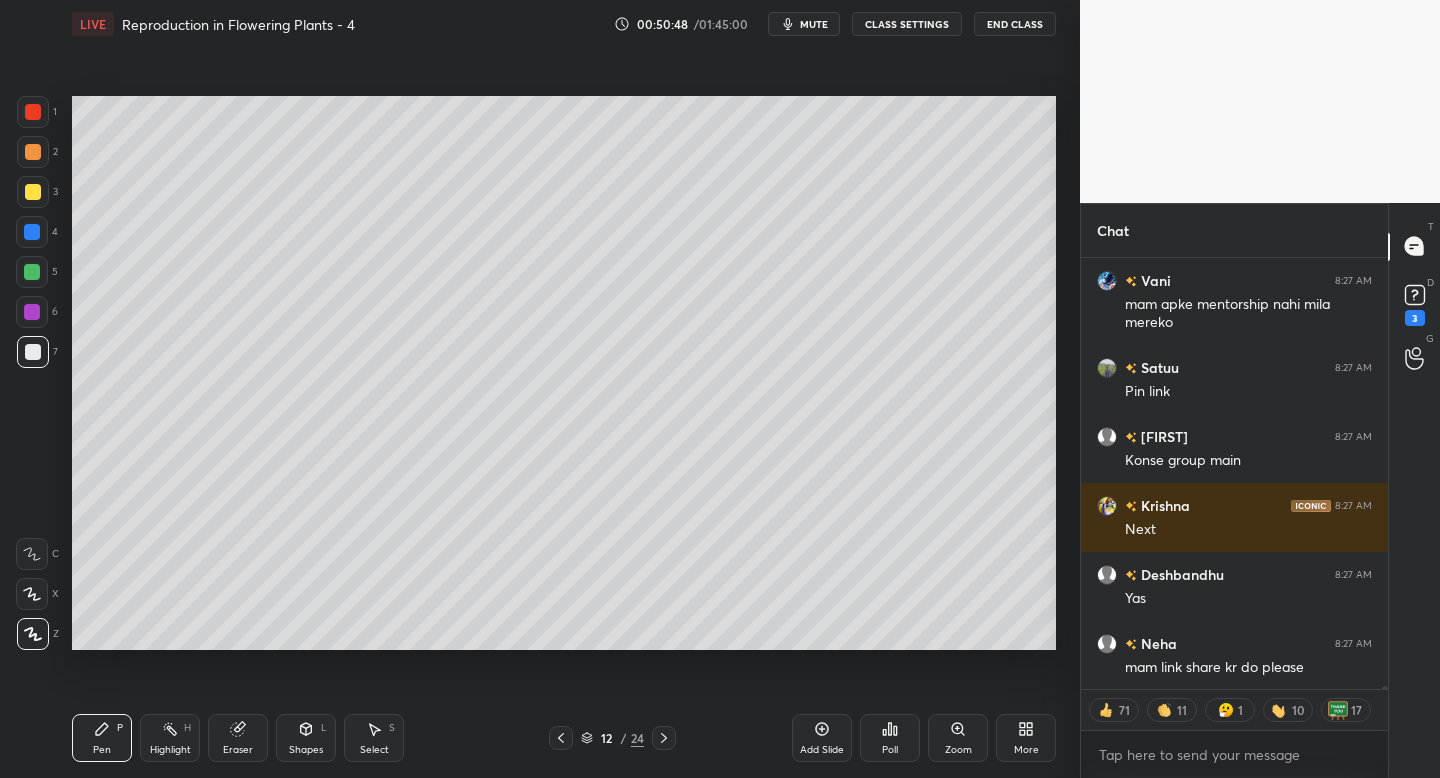 scroll, scrollTop: 55392, scrollLeft: 0, axis: vertical 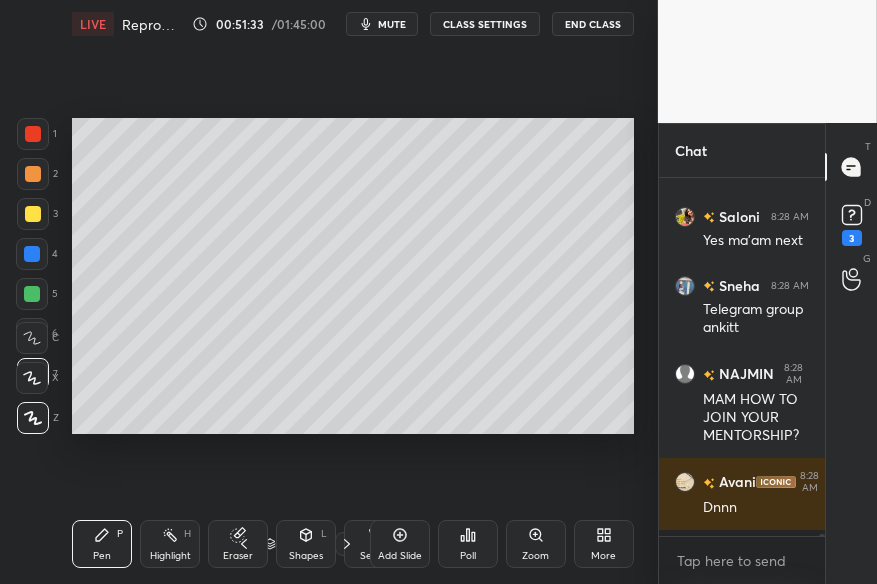 click 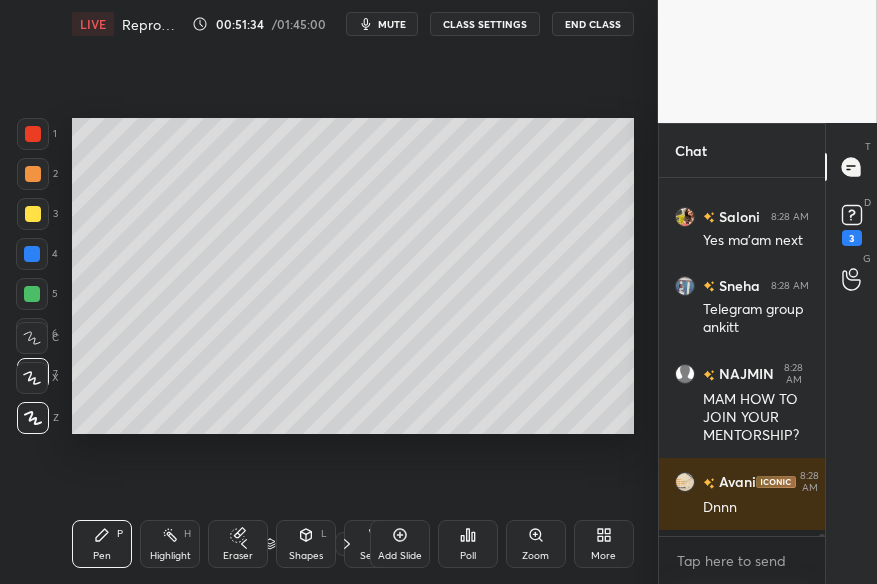 click 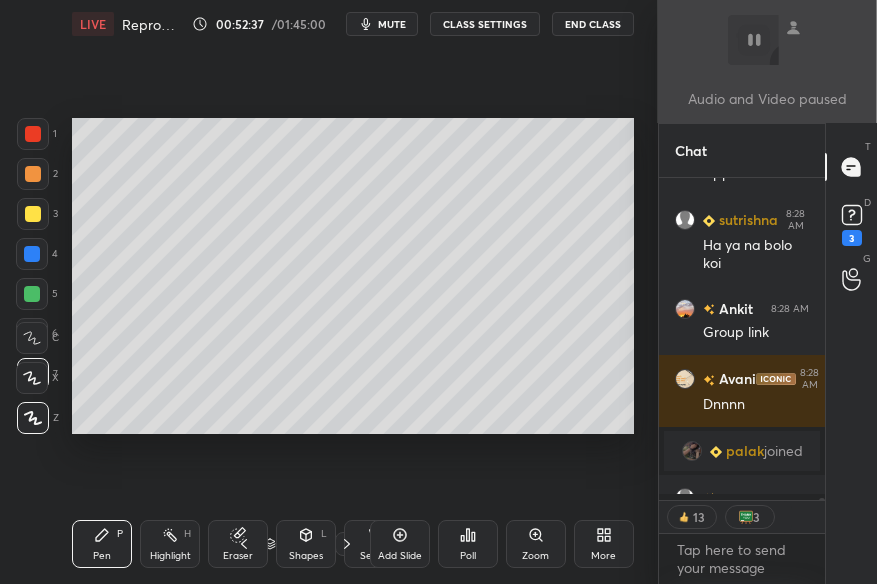 scroll, scrollTop: 58699, scrollLeft: 0, axis: vertical 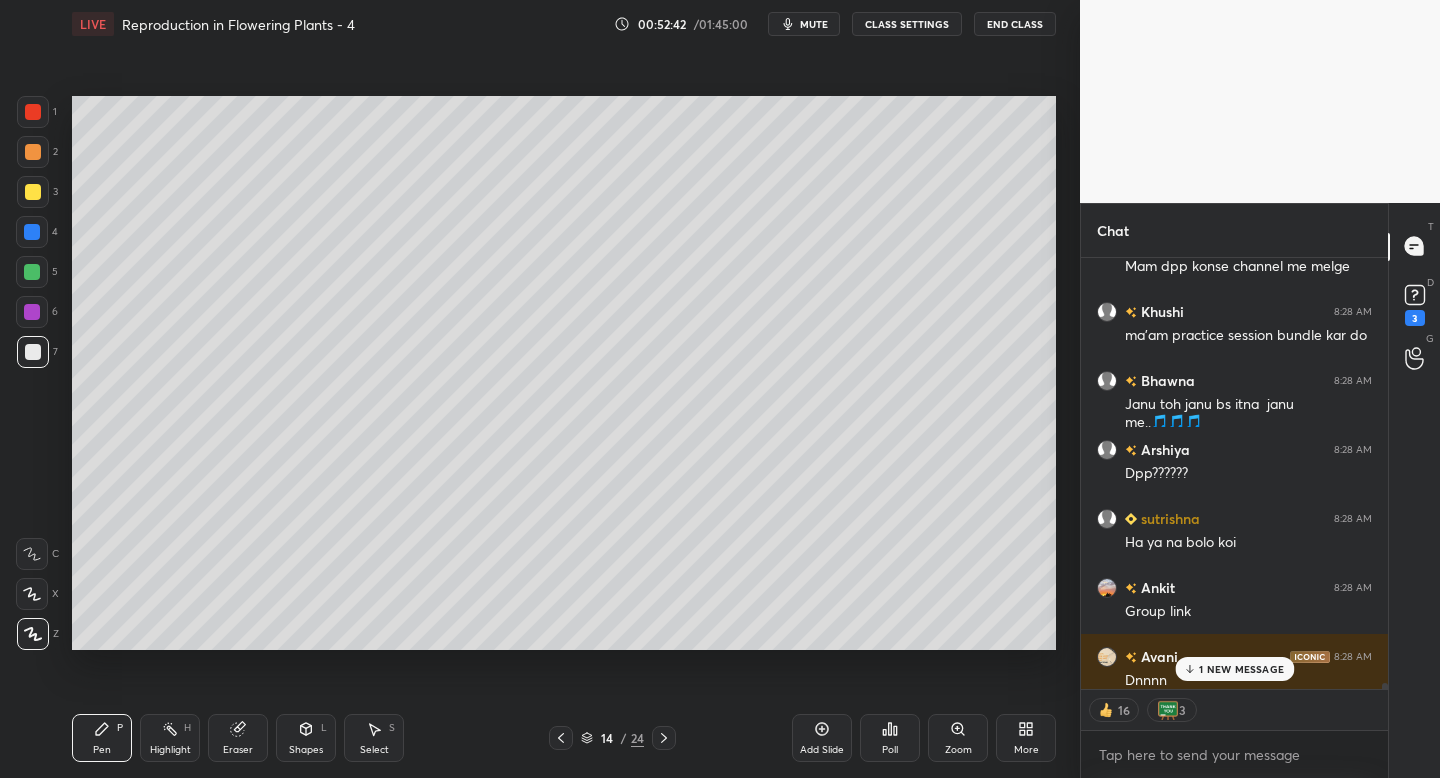 click on "1 NEW MESSAGE" at bounding box center [1241, 669] 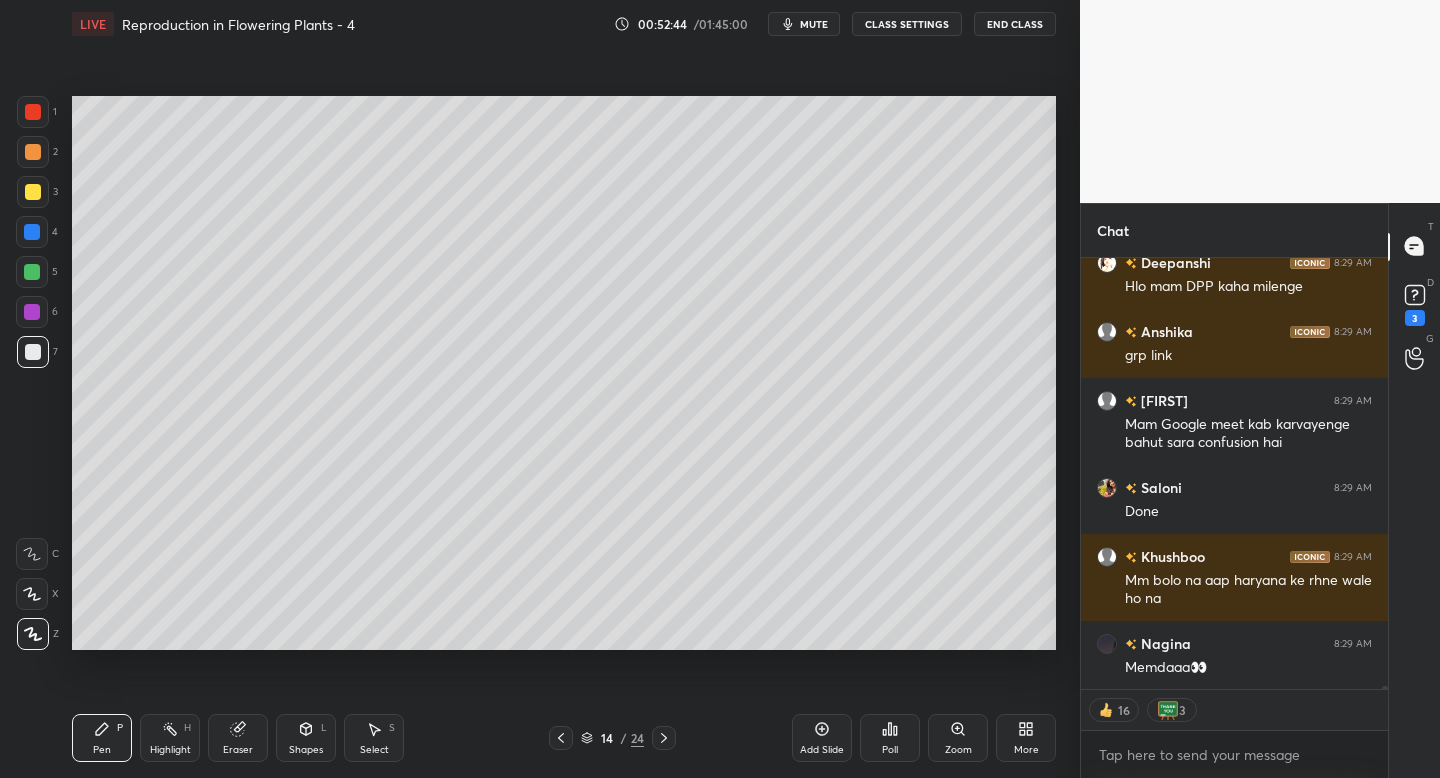 click 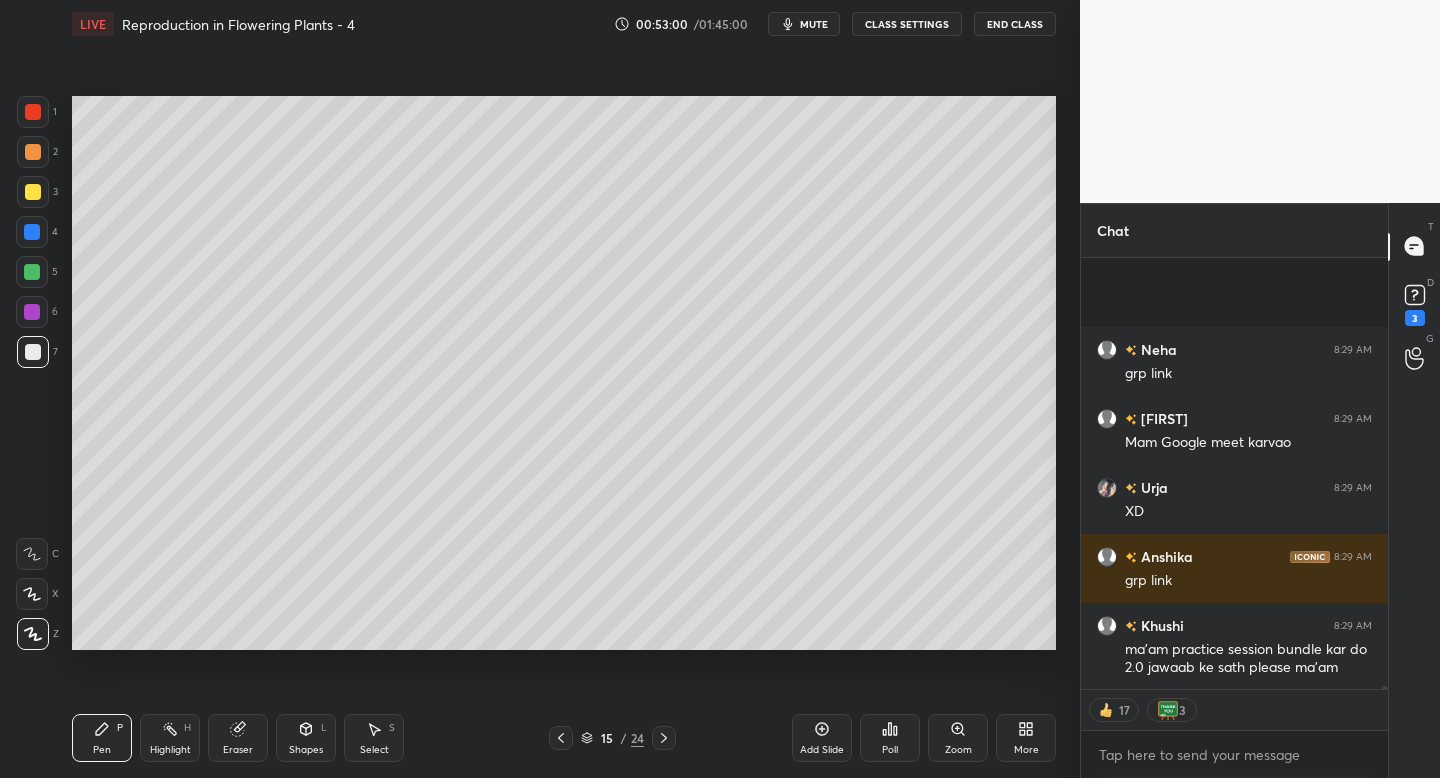 scroll, scrollTop: 58930, scrollLeft: 0, axis: vertical 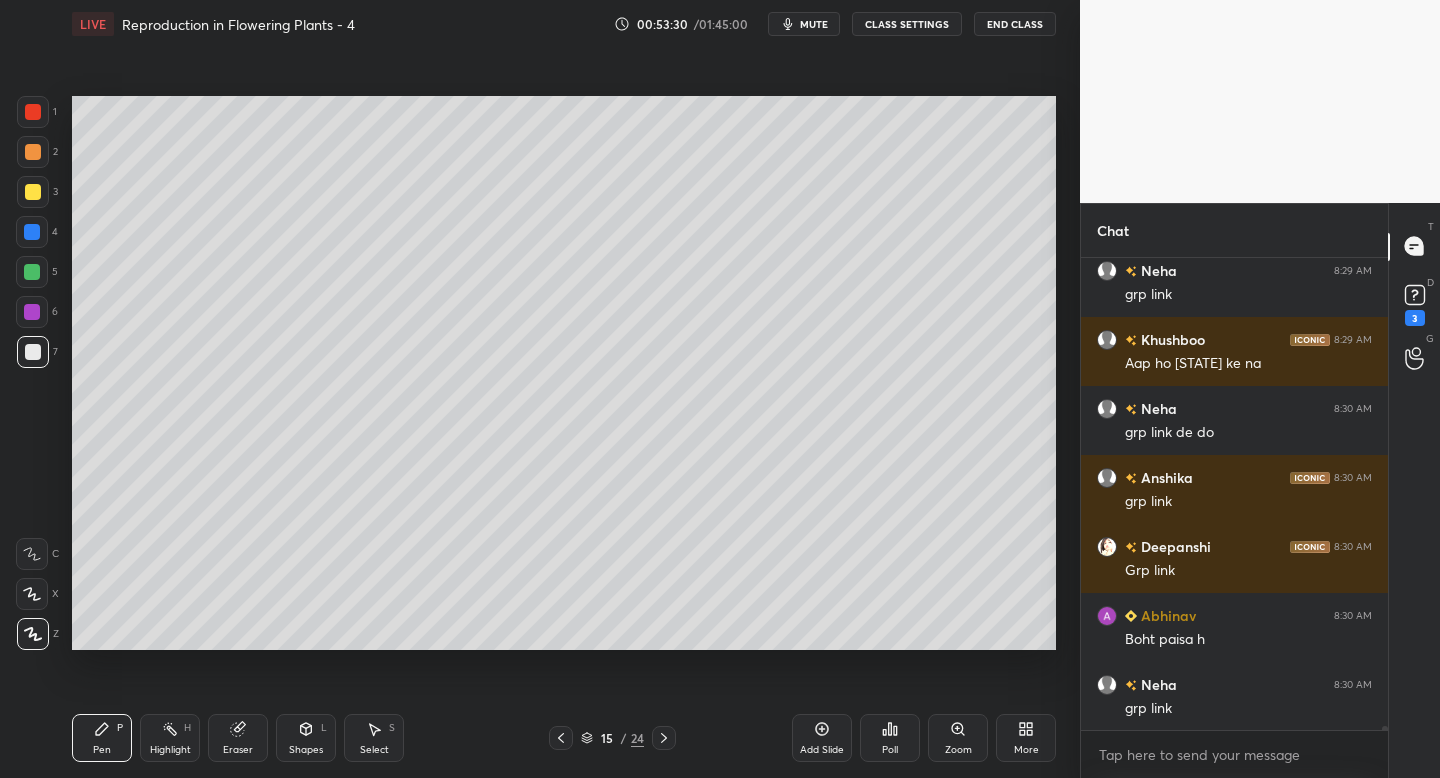 click 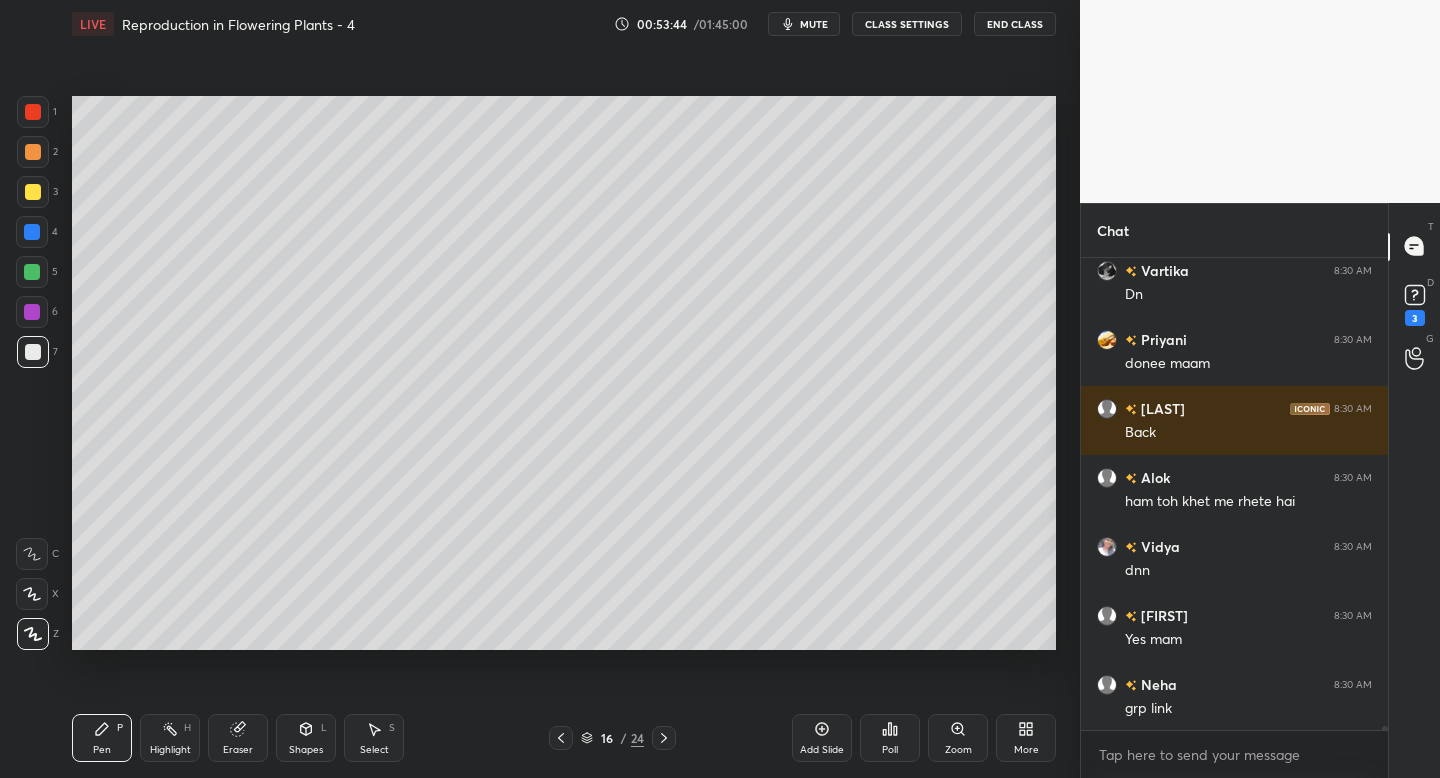 click 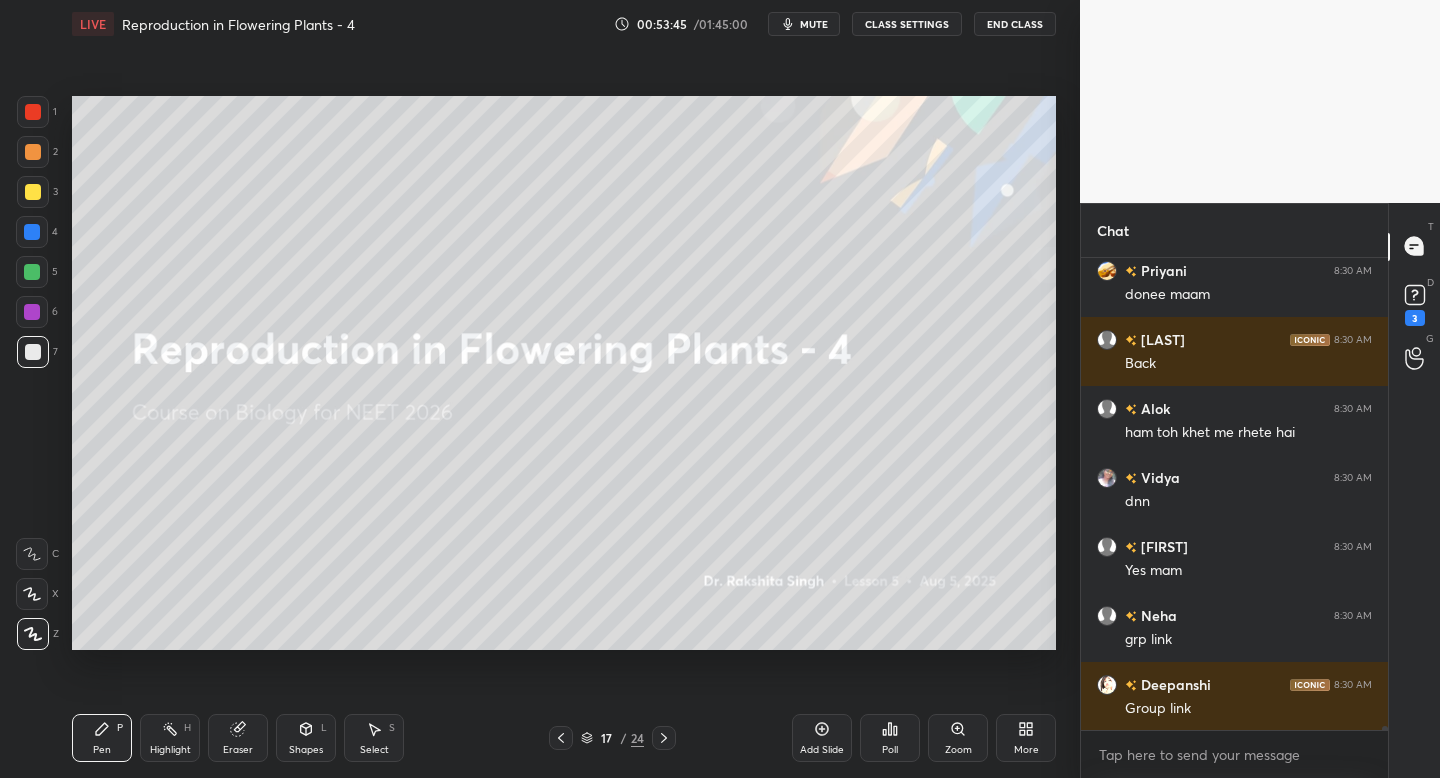 click 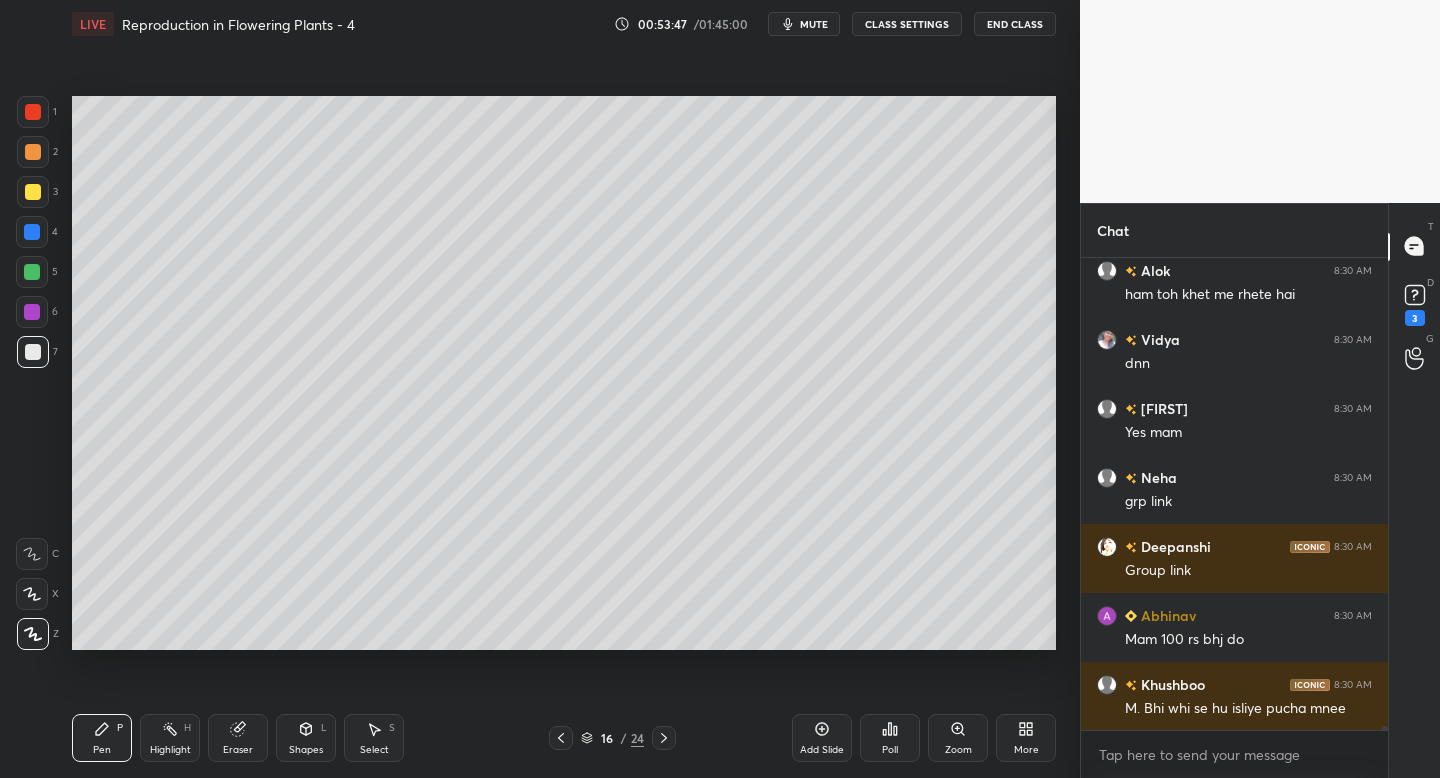 click 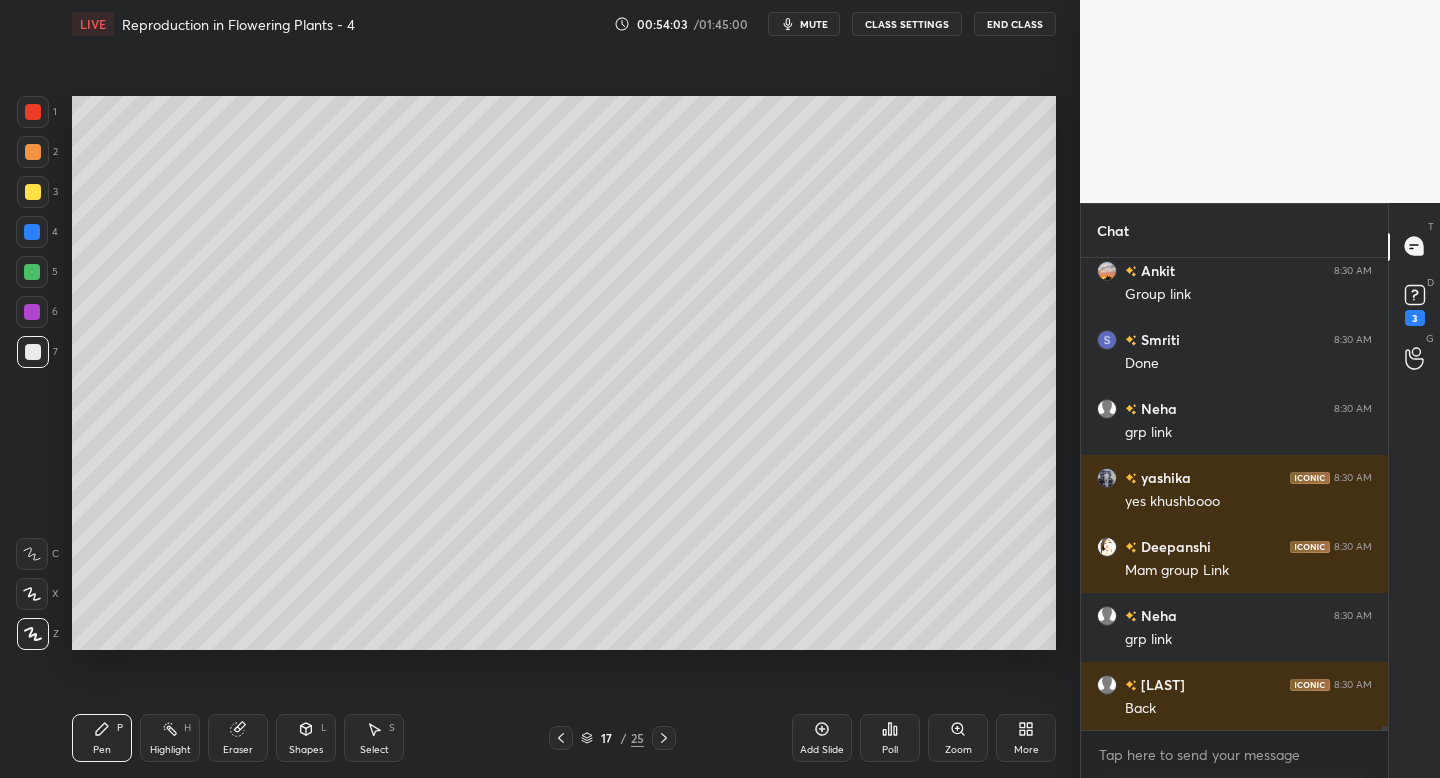 click at bounding box center (33, 192) 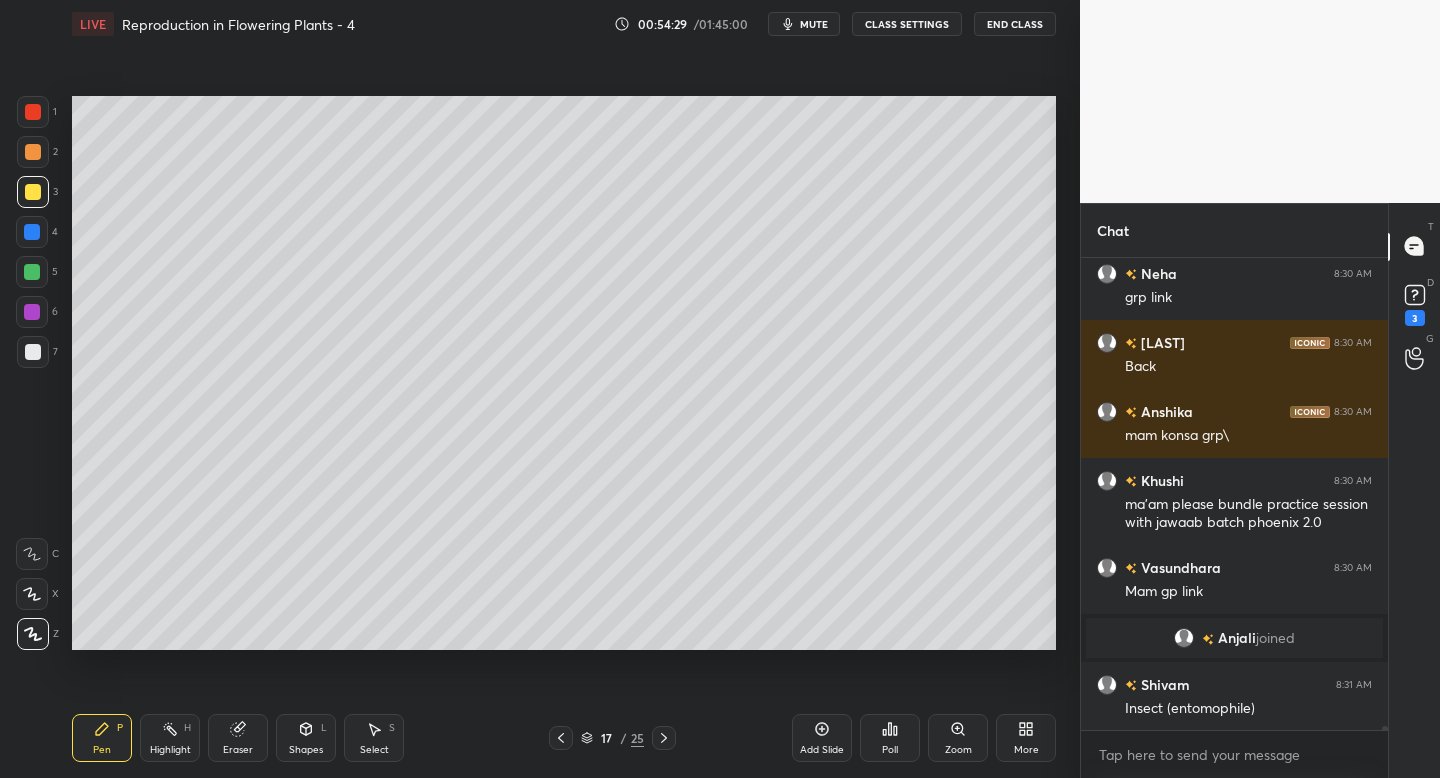 scroll, scrollTop: 61804, scrollLeft: 0, axis: vertical 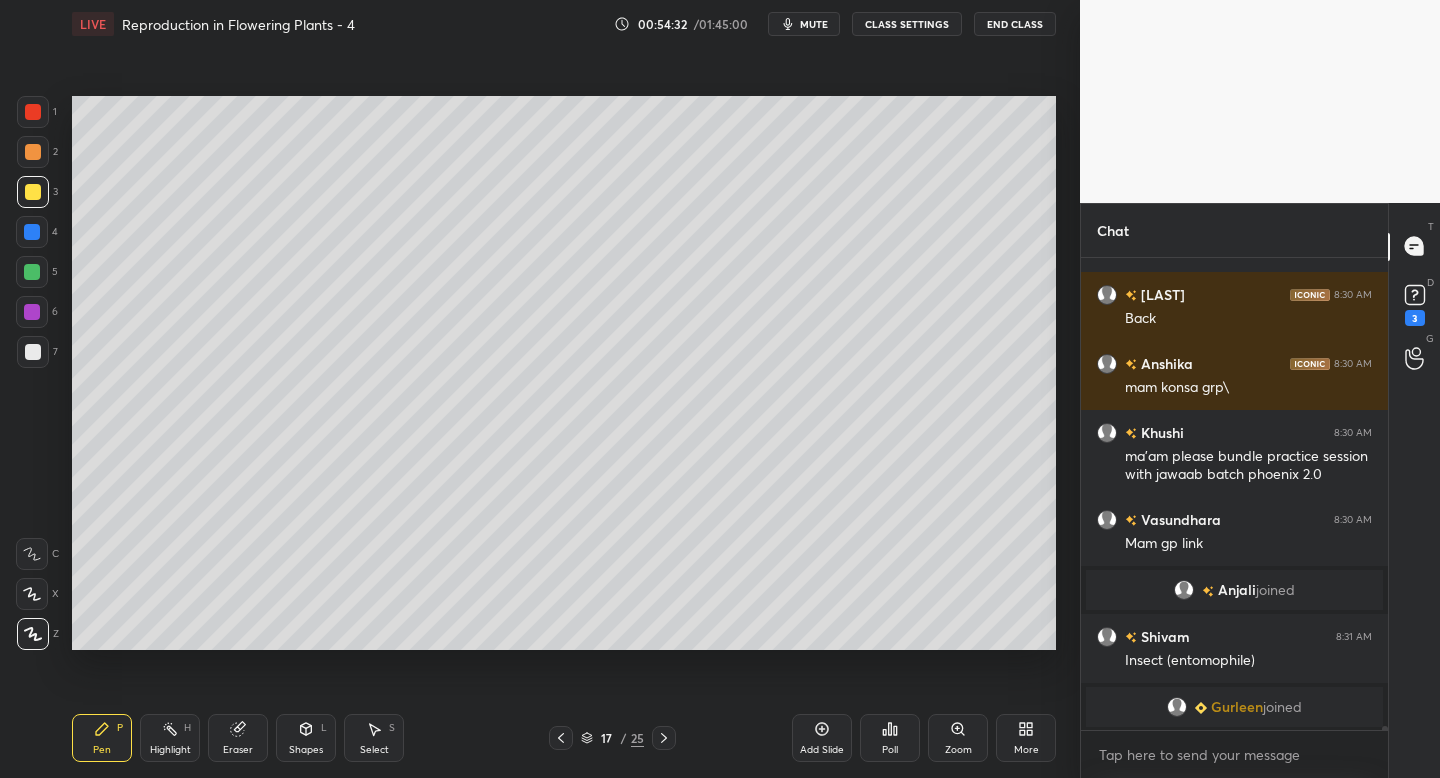 click at bounding box center [33, 352] 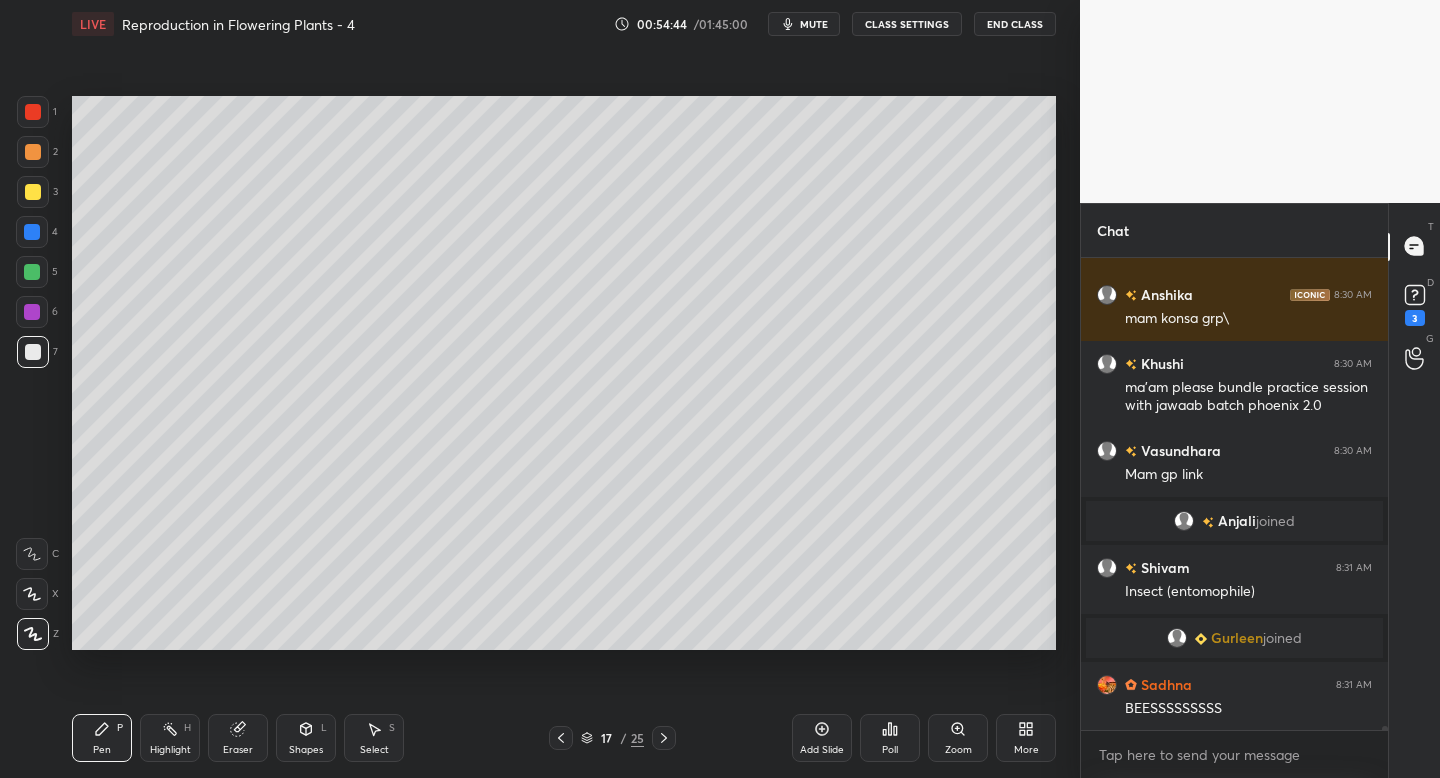 scroll, scrollTop: 61952, scrollLeft: 0, axis: vertical 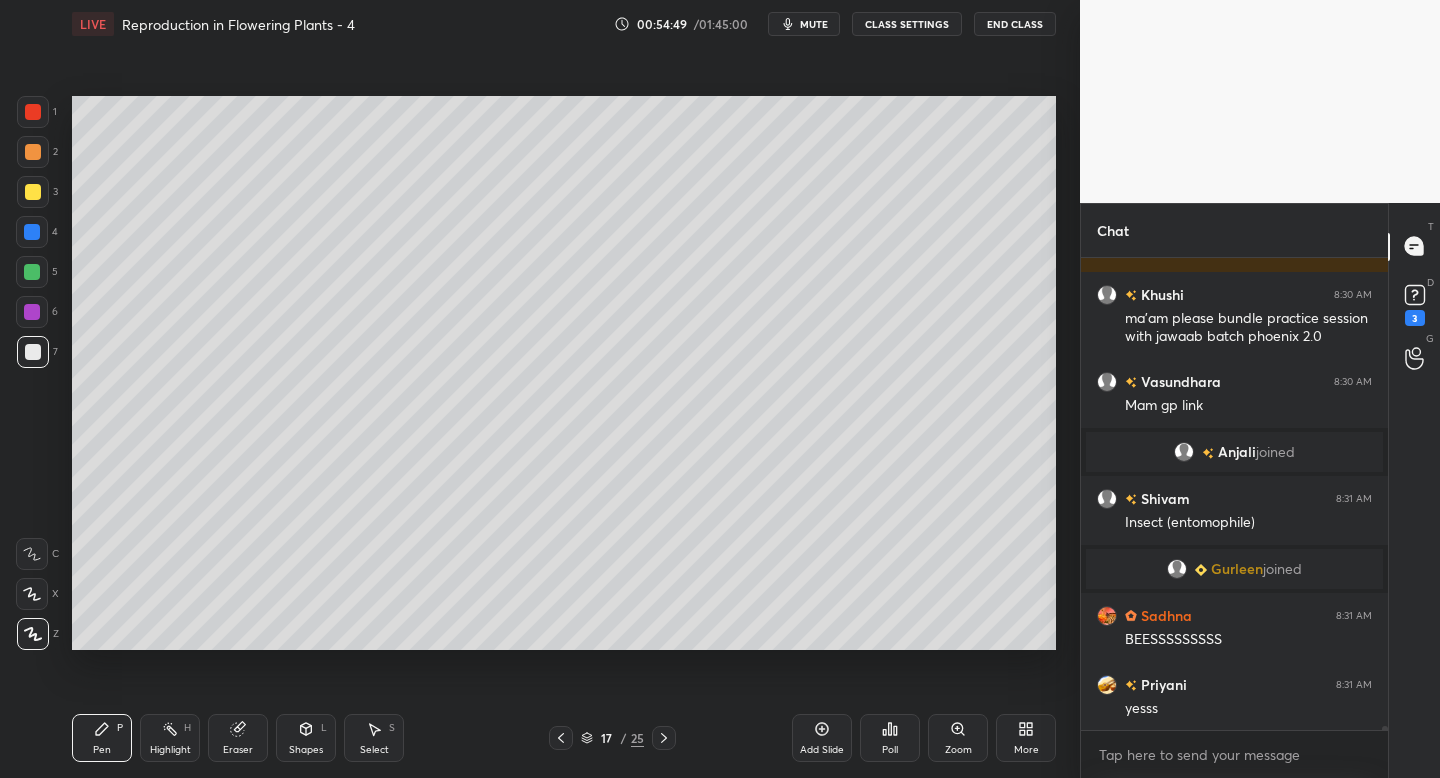 click 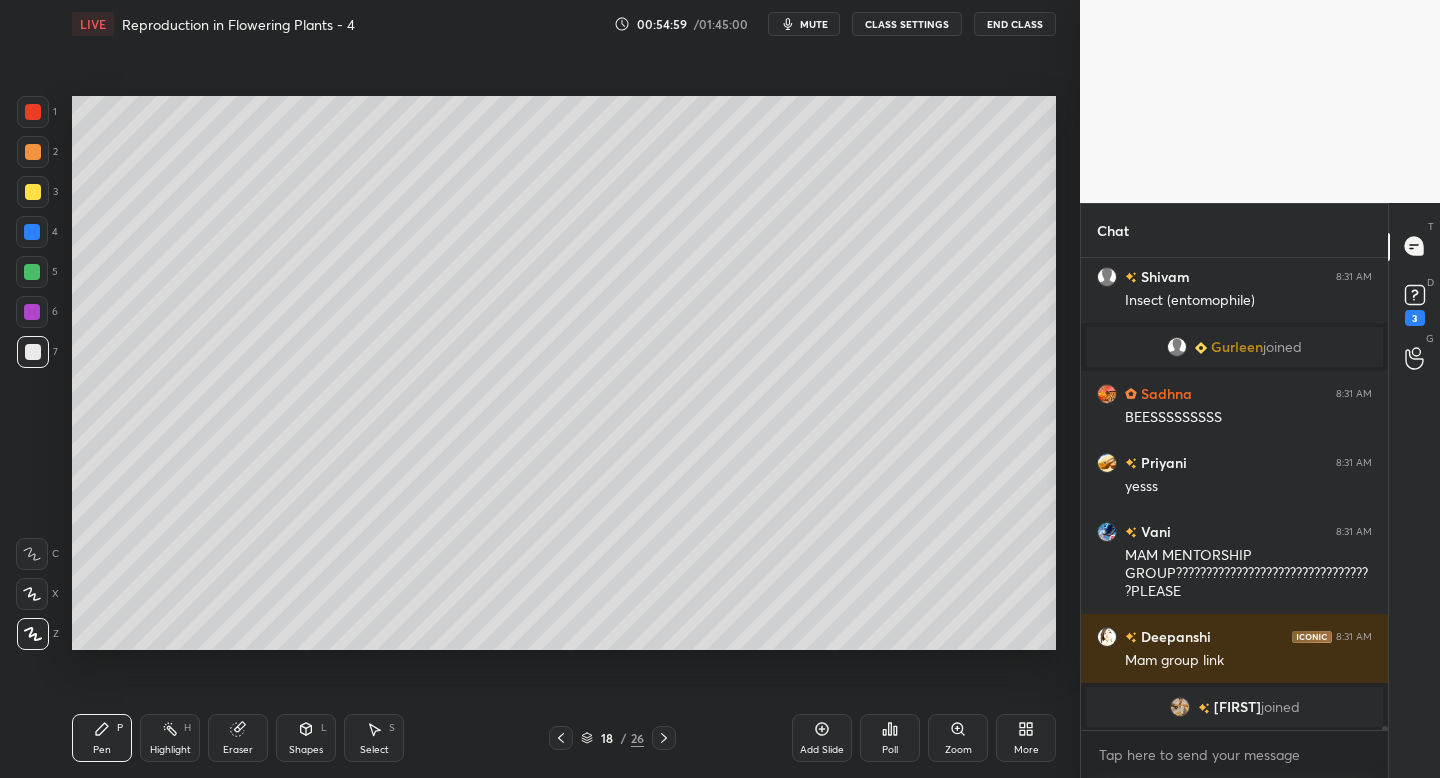 scroll, scrollTop: 62167, scrollLeft: 0, axis: vertical 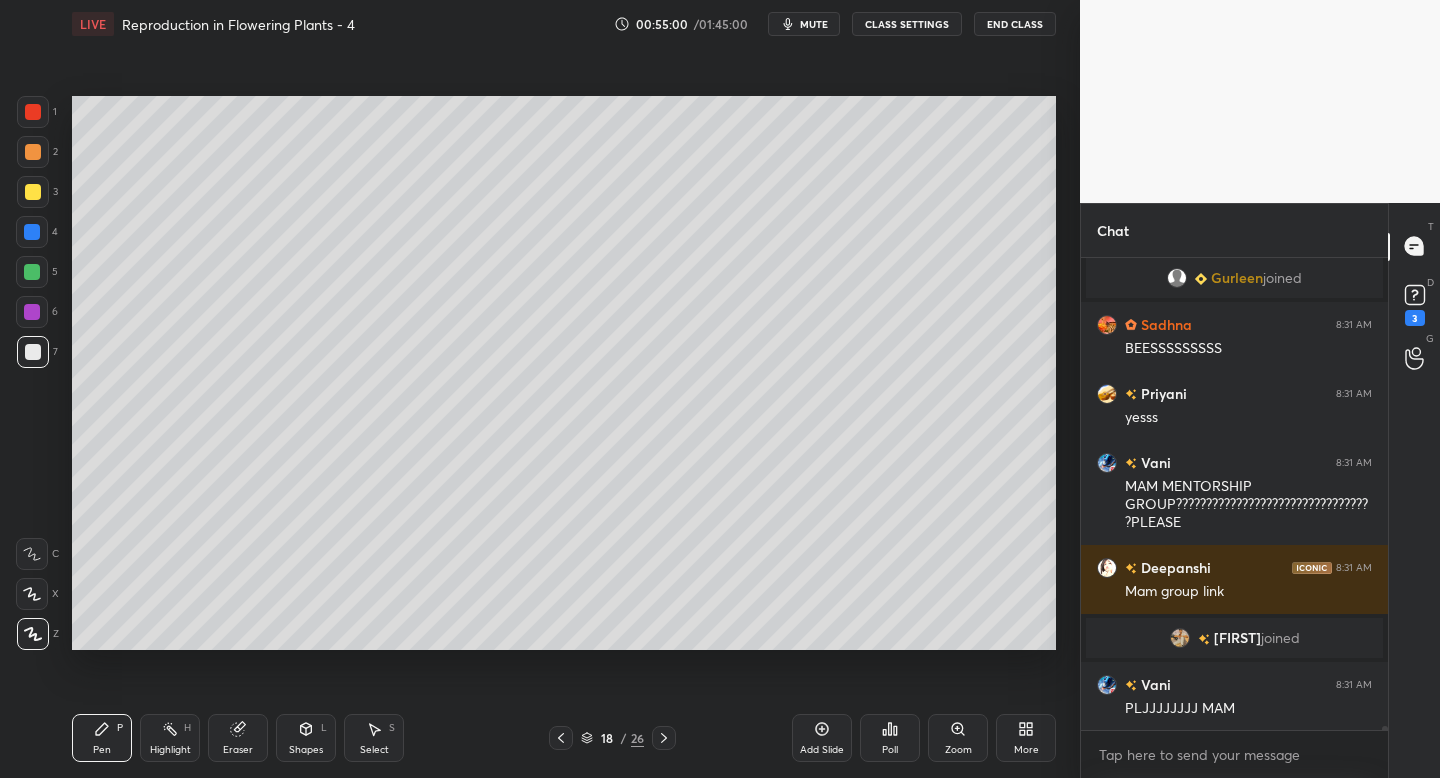 click on "Setting up your live class Poll for   secs No correct answer Start poll" at bounding box center [564, 373] 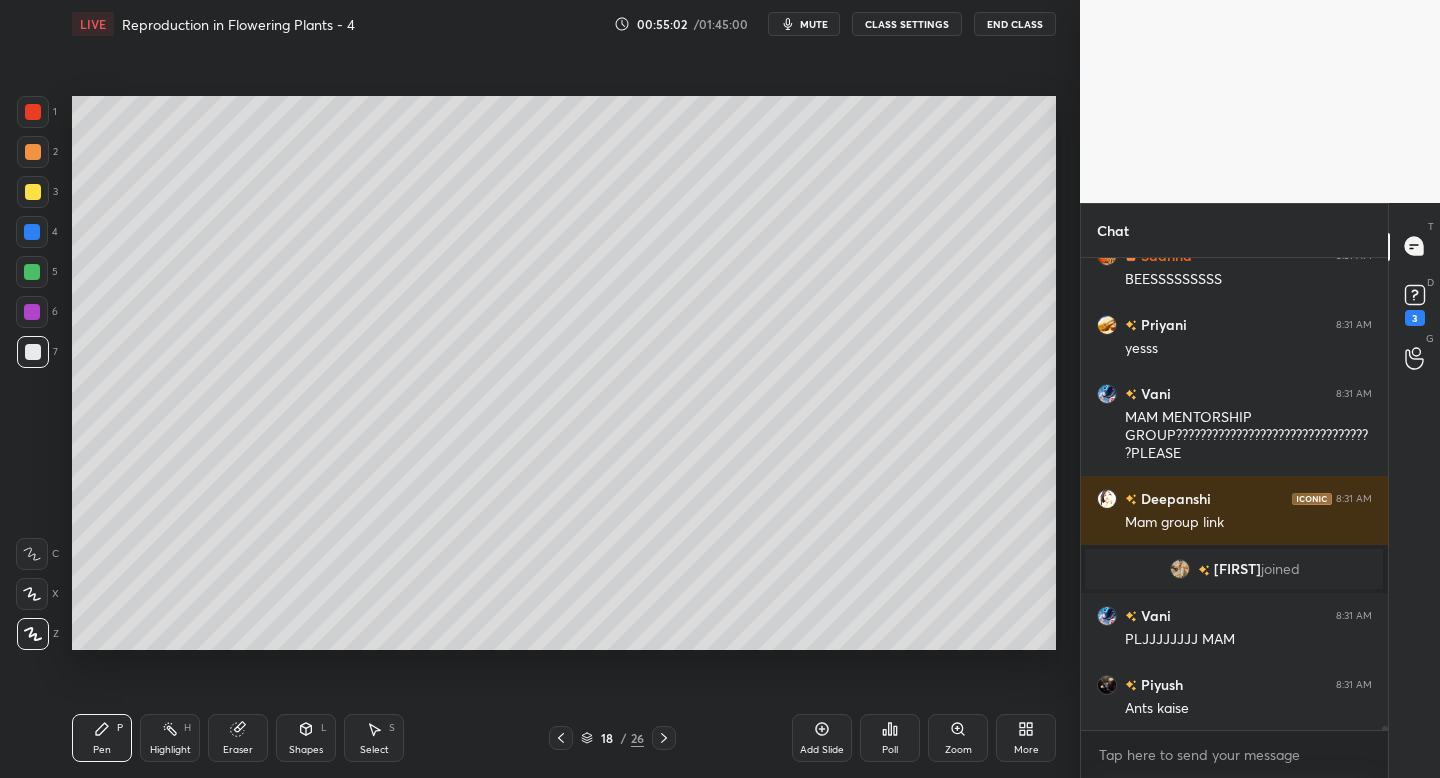 scroll, scrollTop: 62323, scrollLeft: 0, axis: vertical 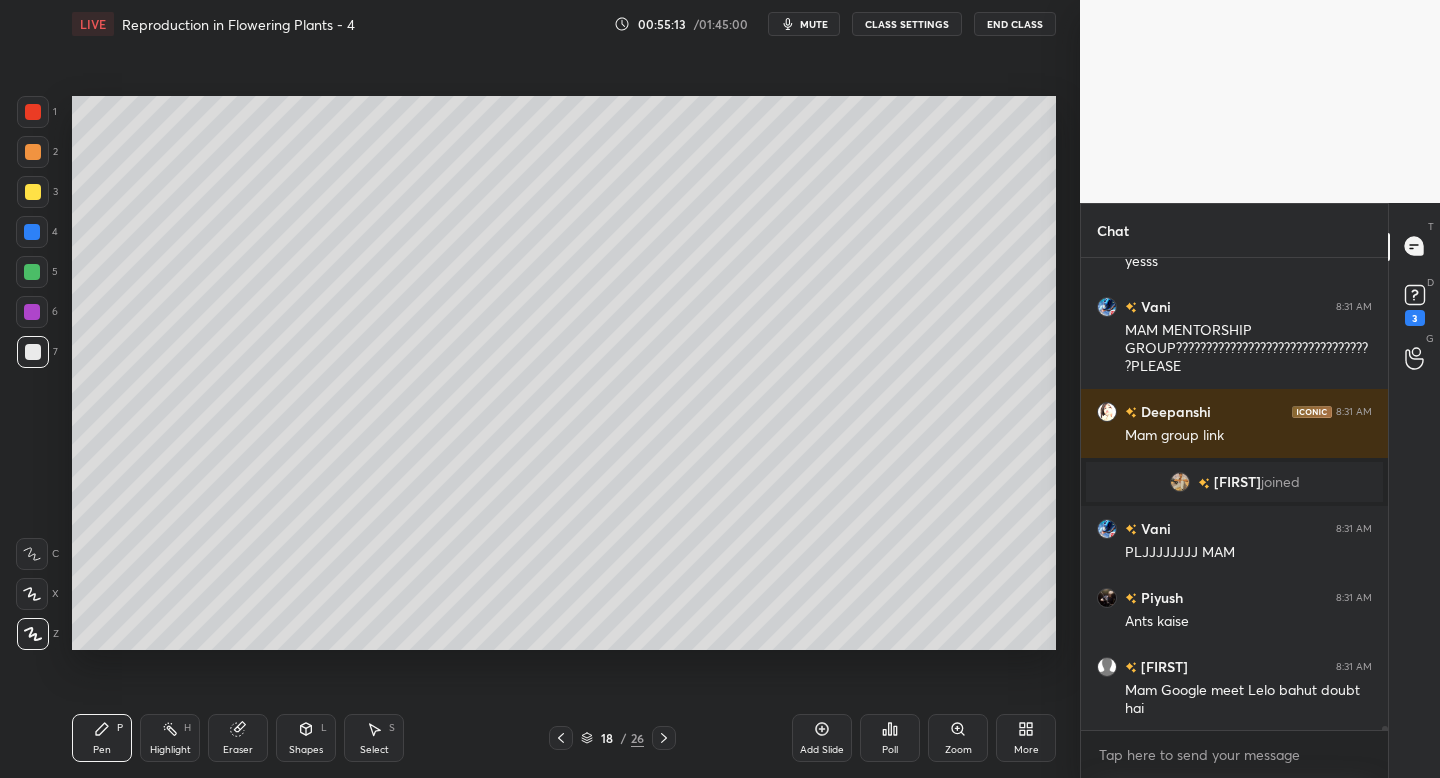 click at bounding box center [32, 272] 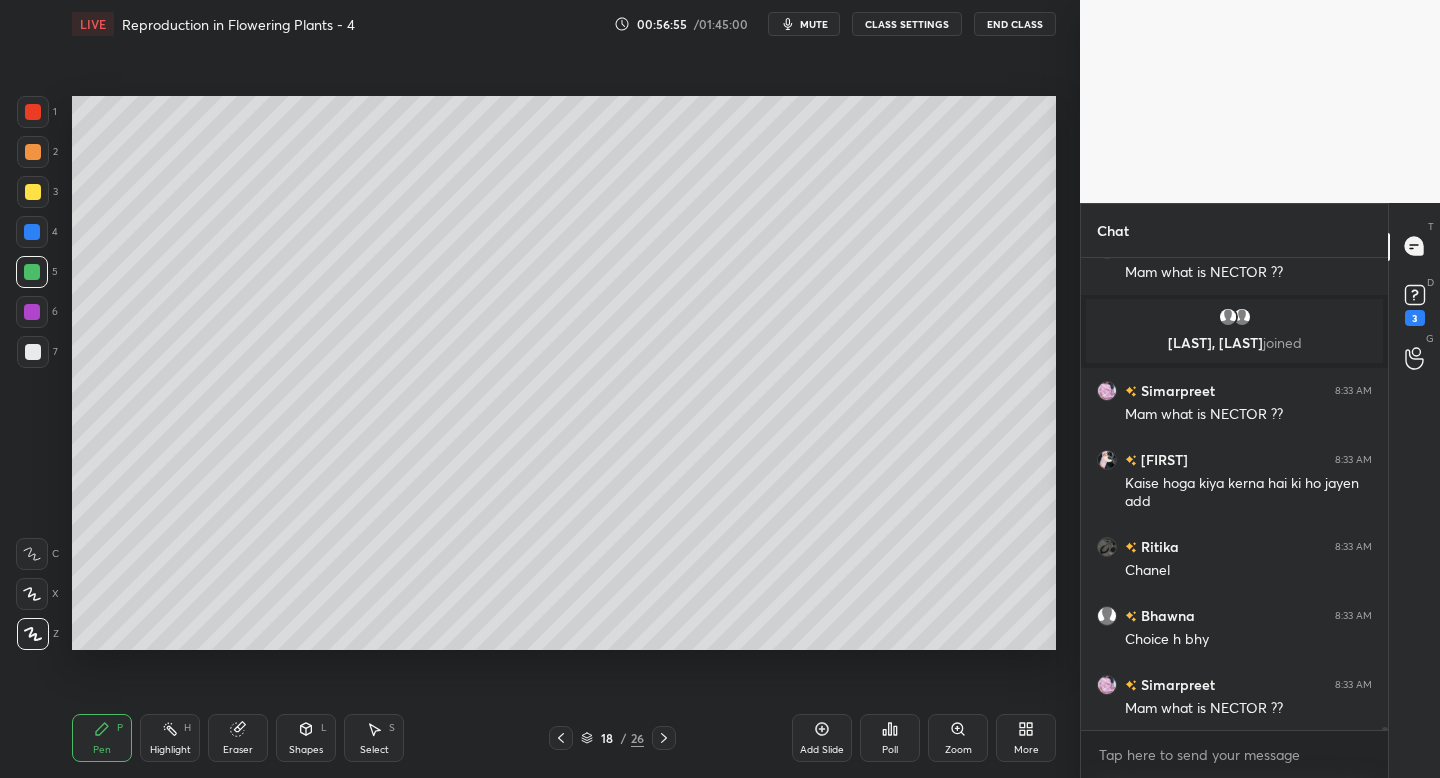 scroll, scrollTop: 64434, scrollLeft: 0, axis: vertical 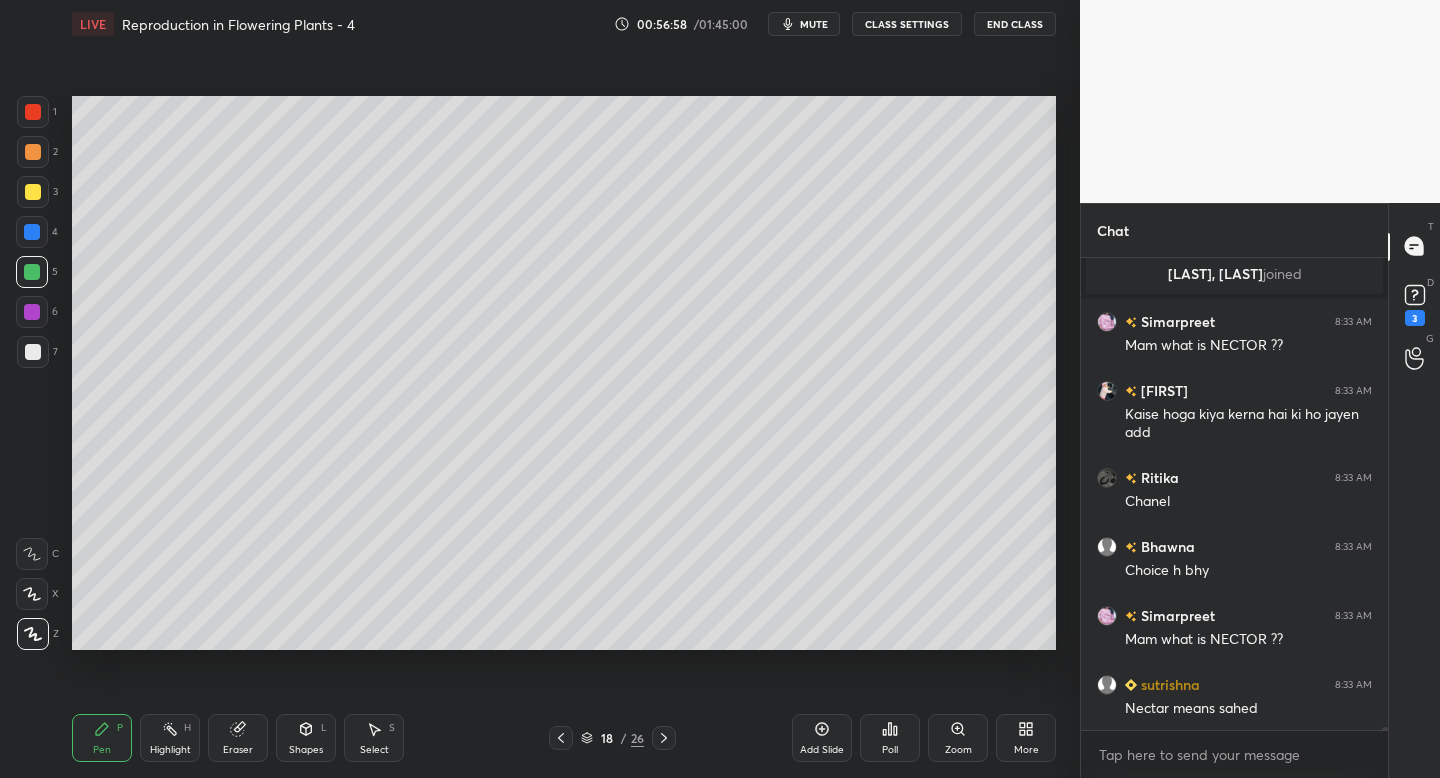 click at bounding box center [33, 352] 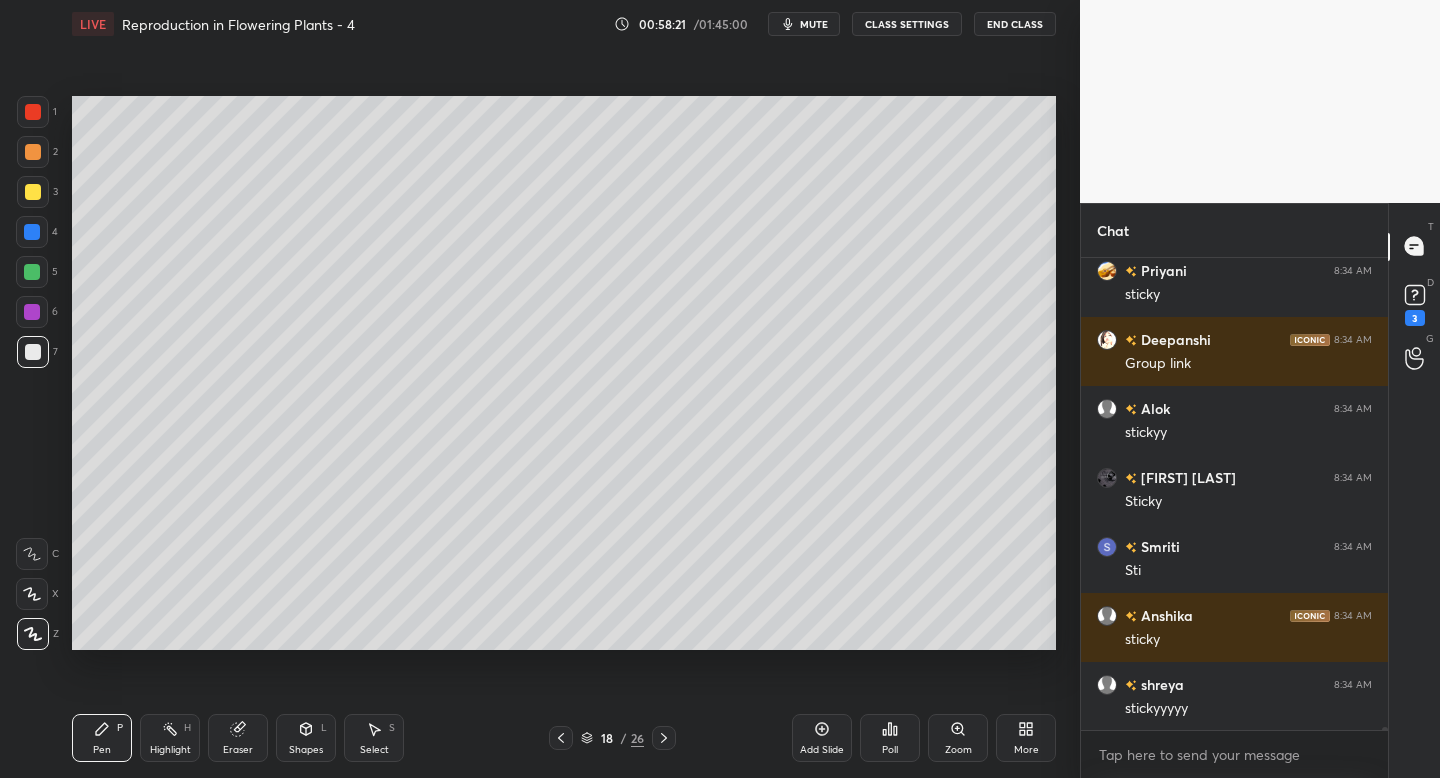 scroll, scrollTop: 66960, scrollLeft: 0, axis: vertical 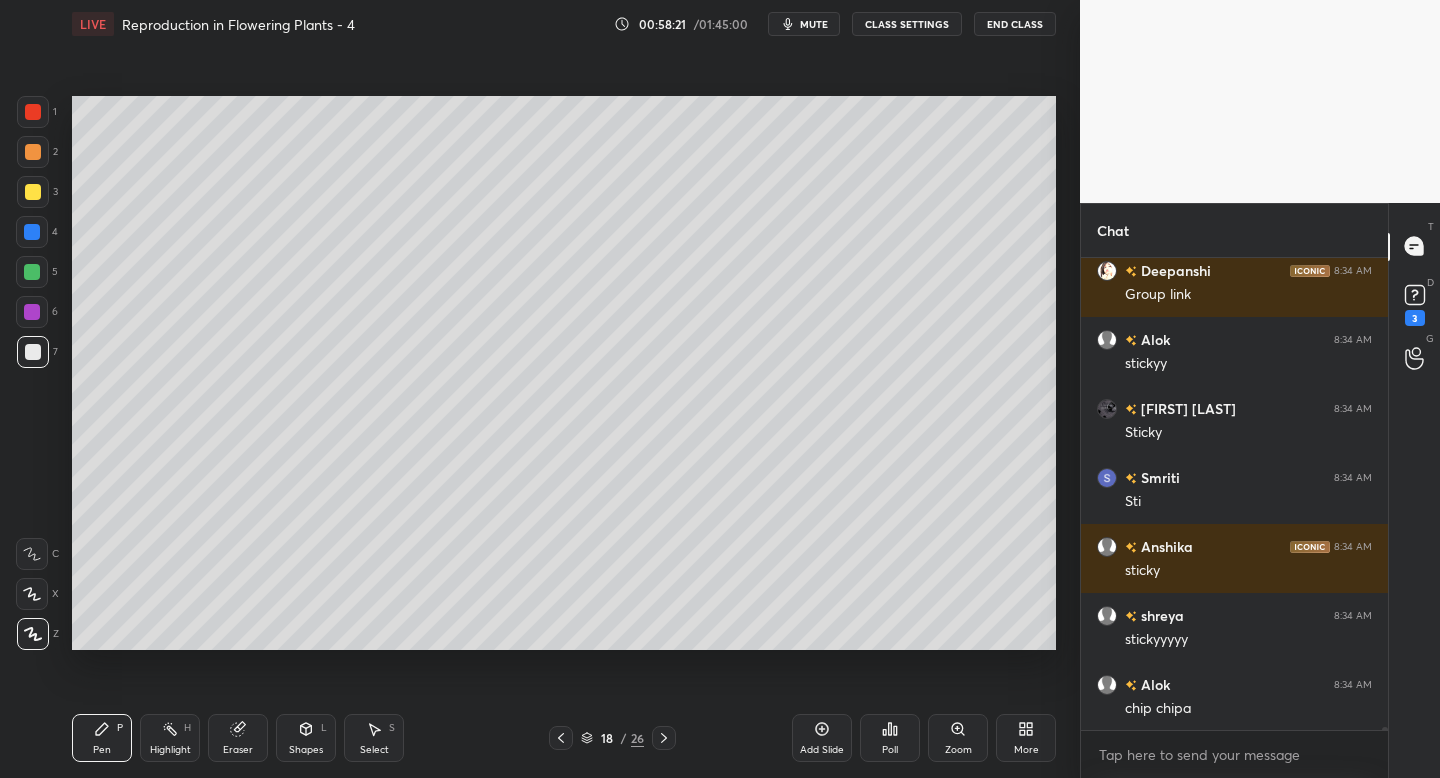 click at bounding box center (33, 112) 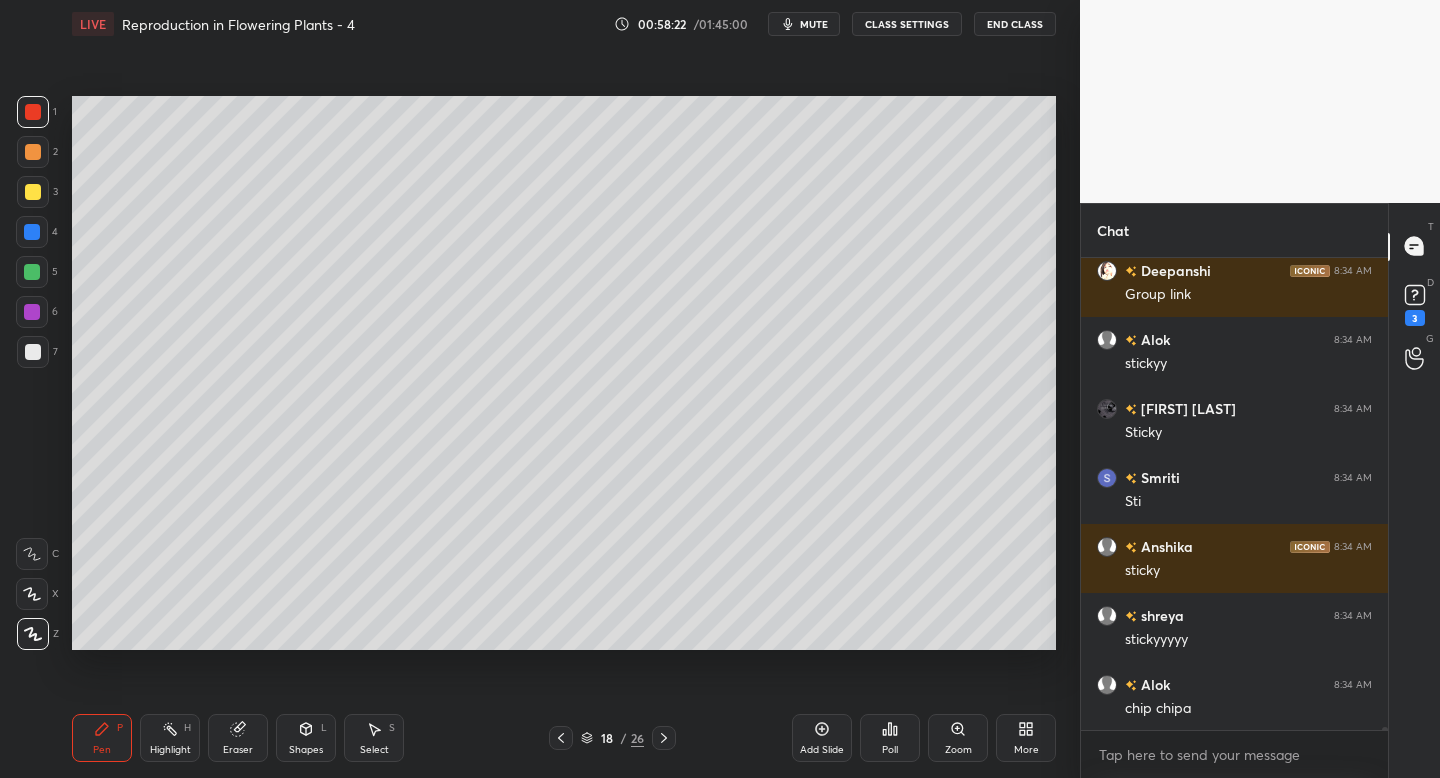 scroll, scrollTop: 67029, scrollLeft: 0, axis: vertical 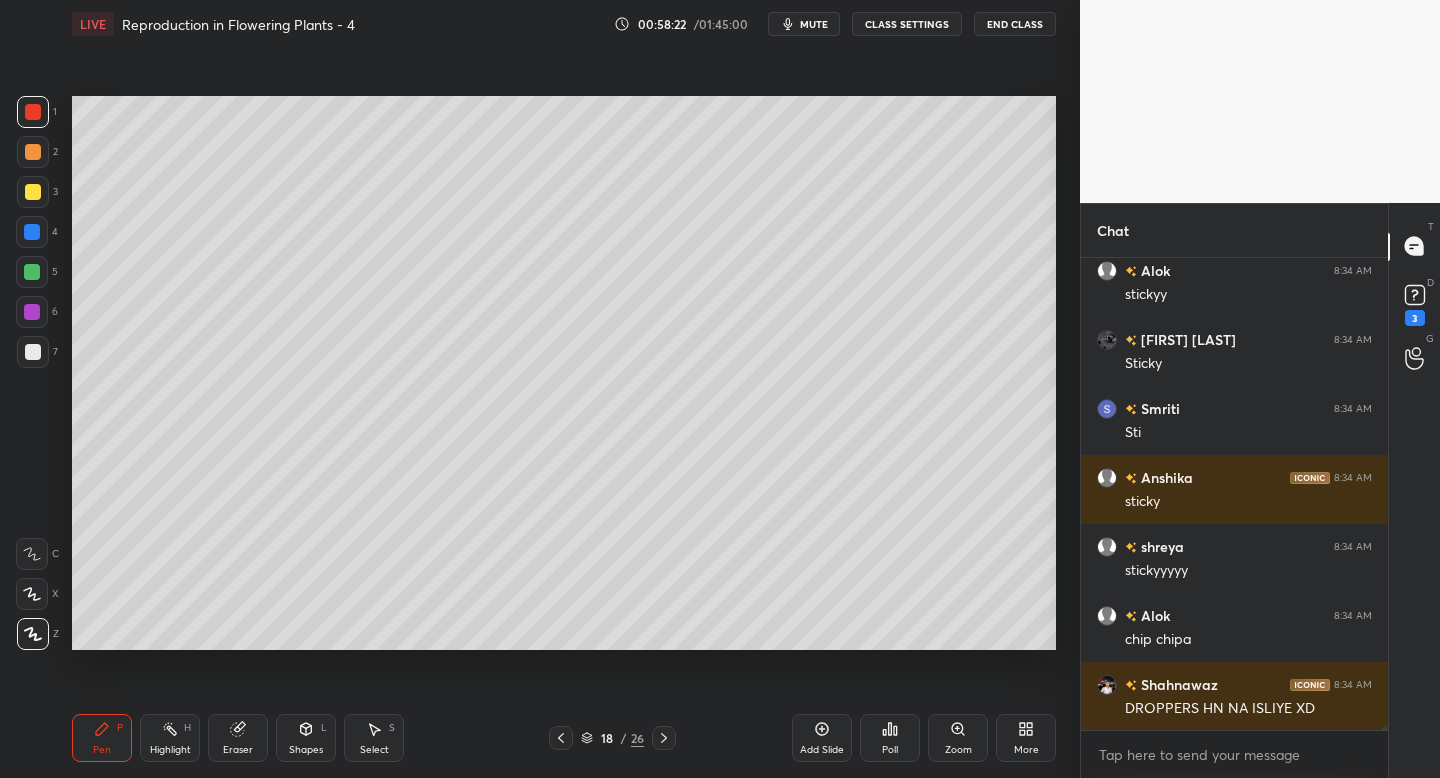 click 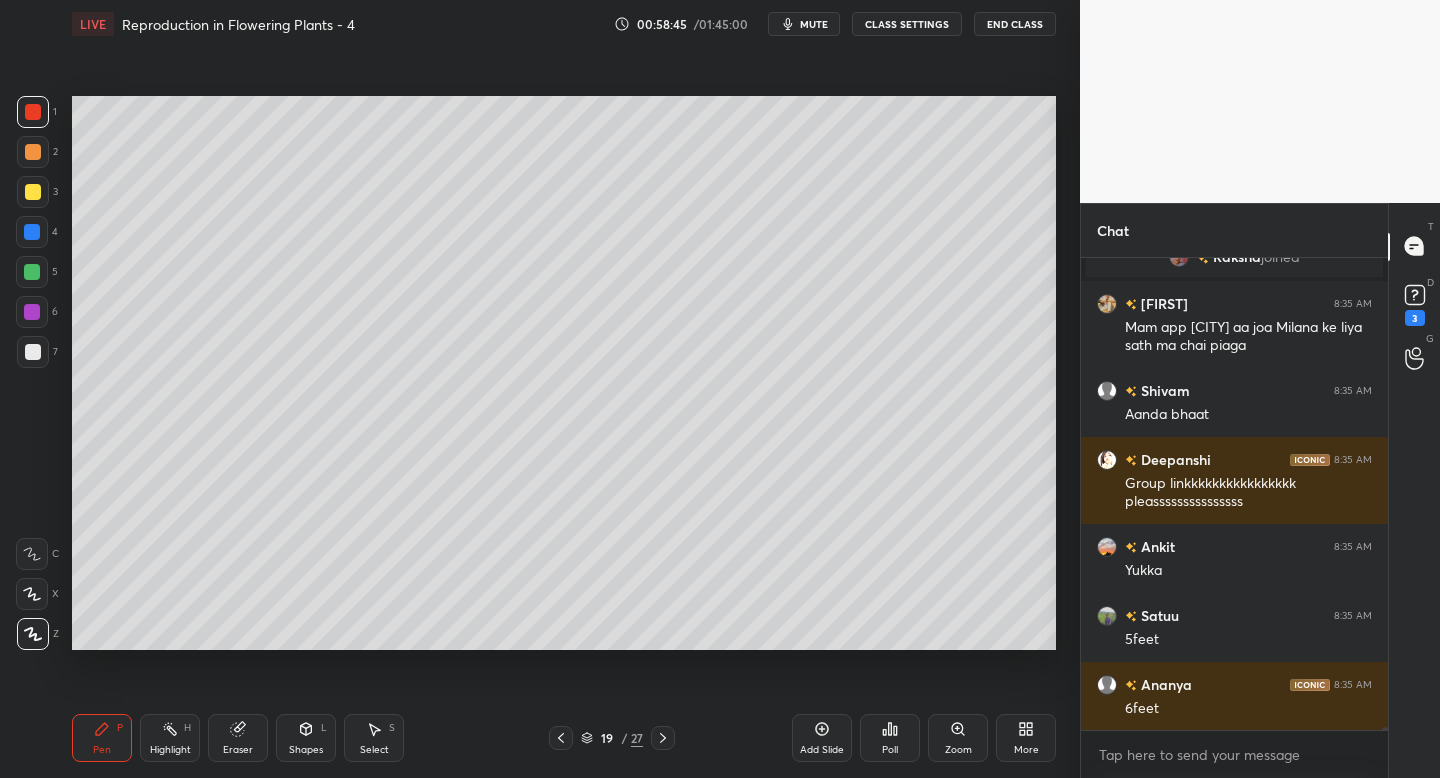 scroll, scrollTop: 66867, scrollLeft: 0, axis: vertical 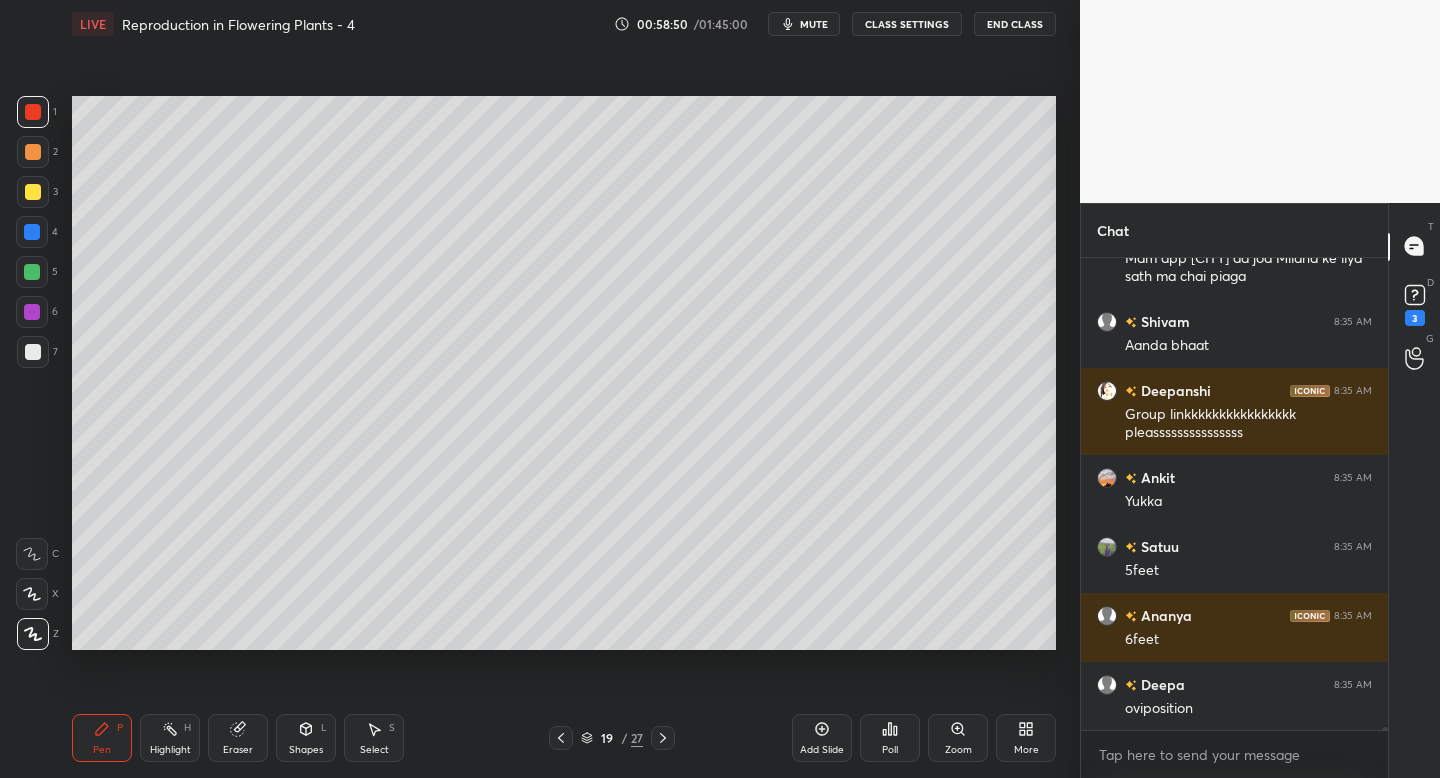 click at bounding box center (33, 352) 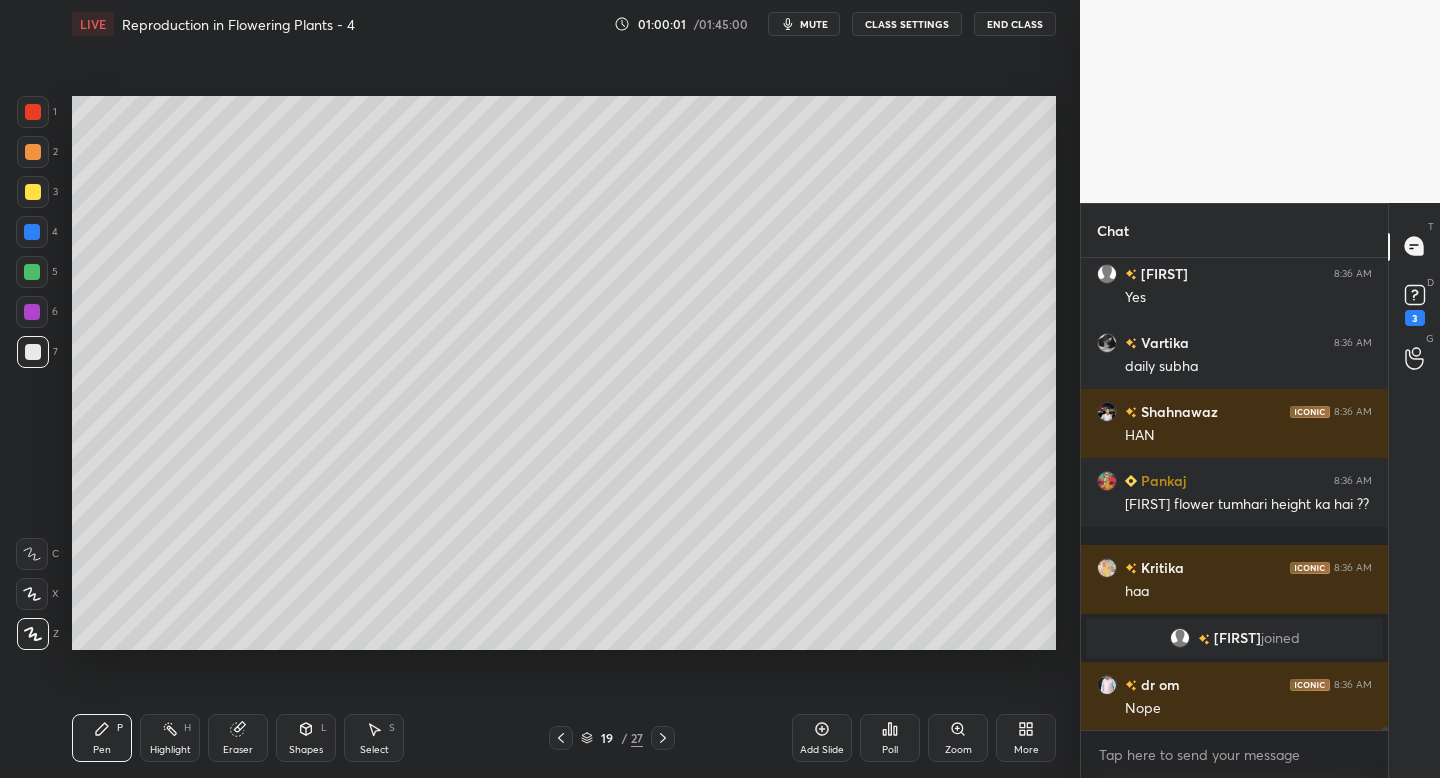 scroll, scrollTop: 70742, scrollLeft: 0, axis: vertical 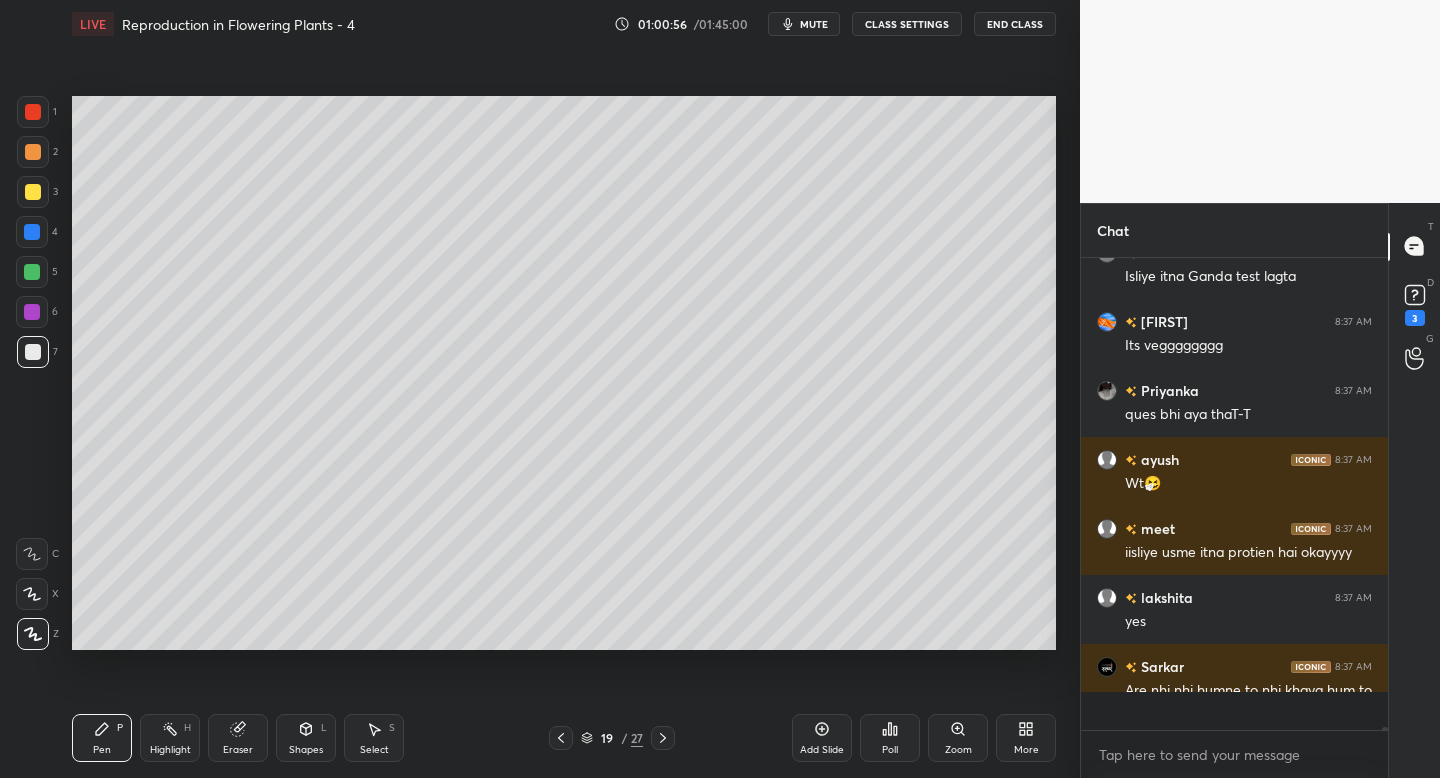 click 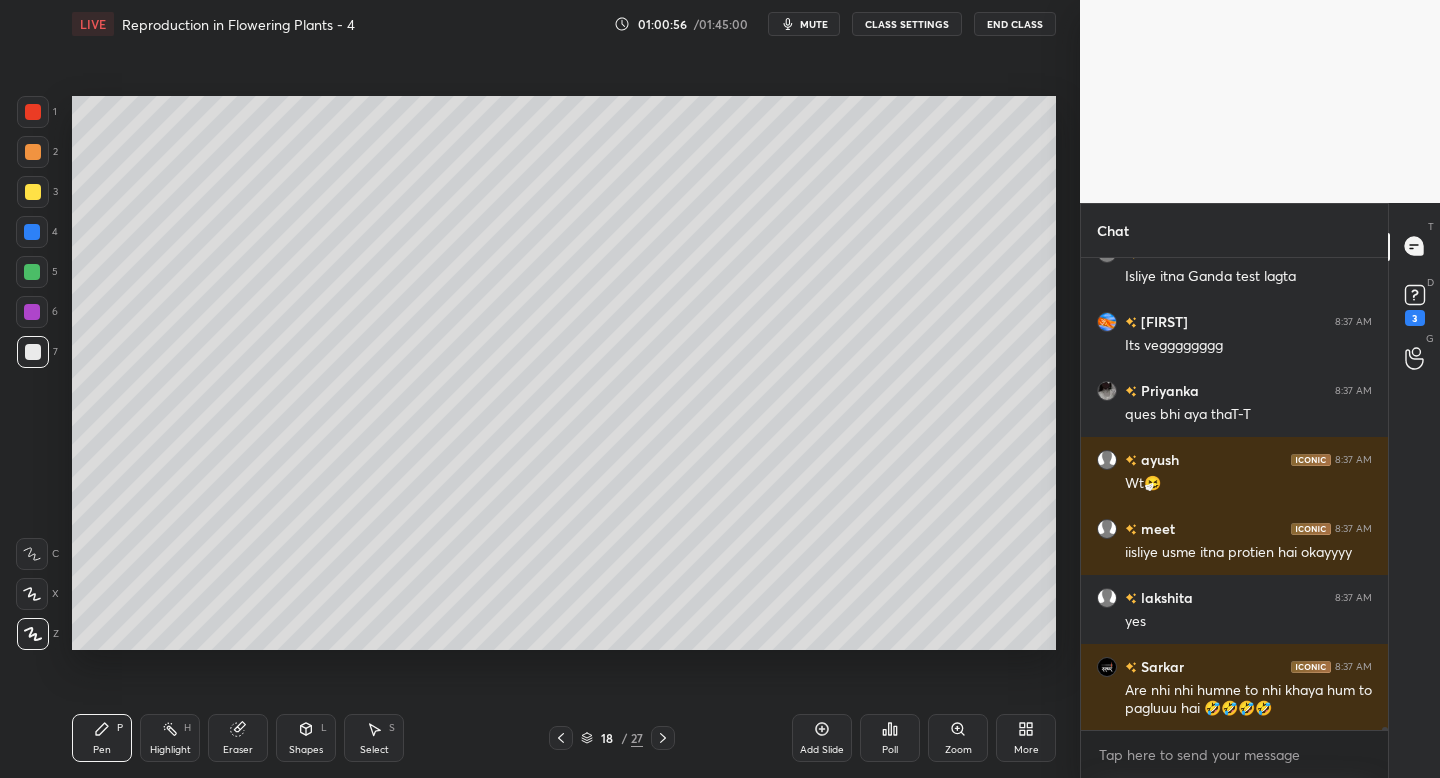 click 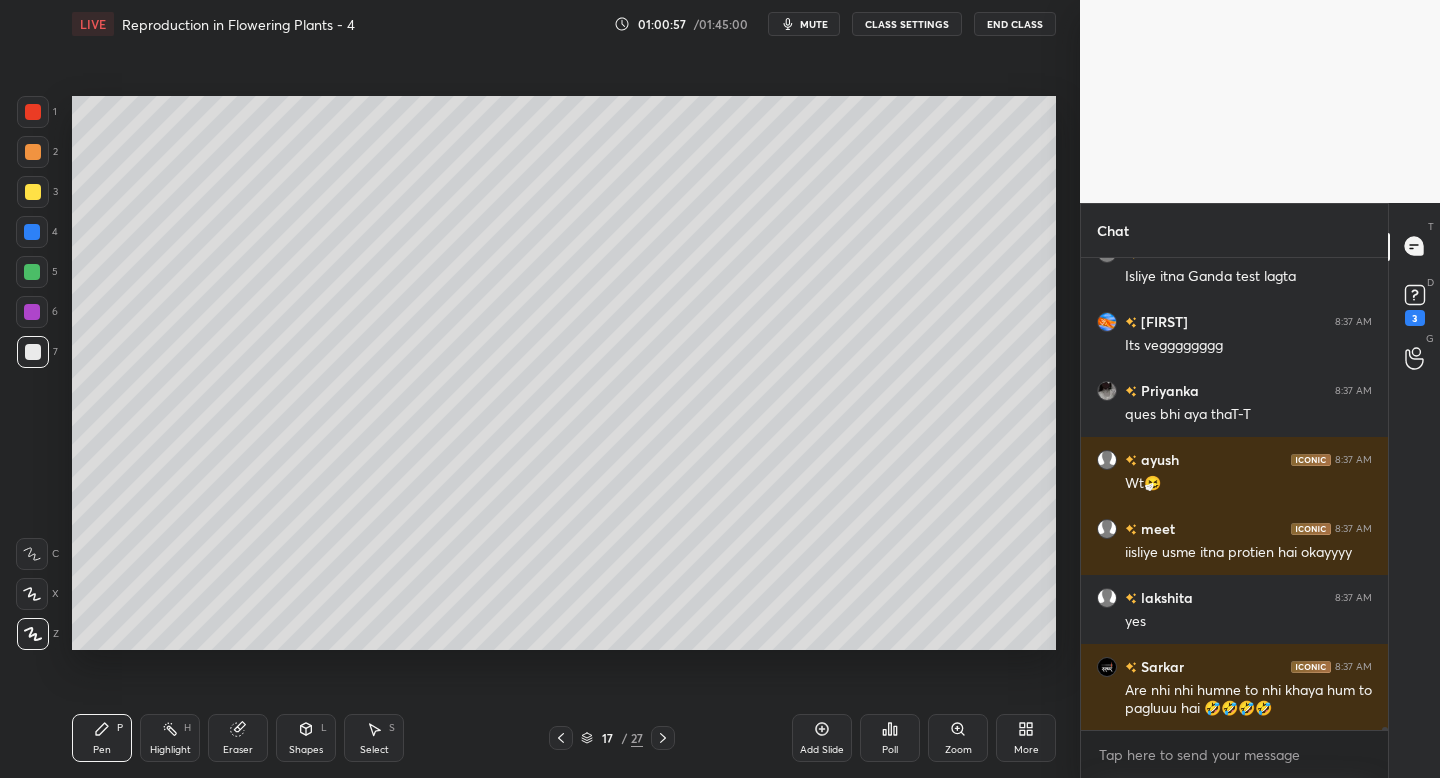 click 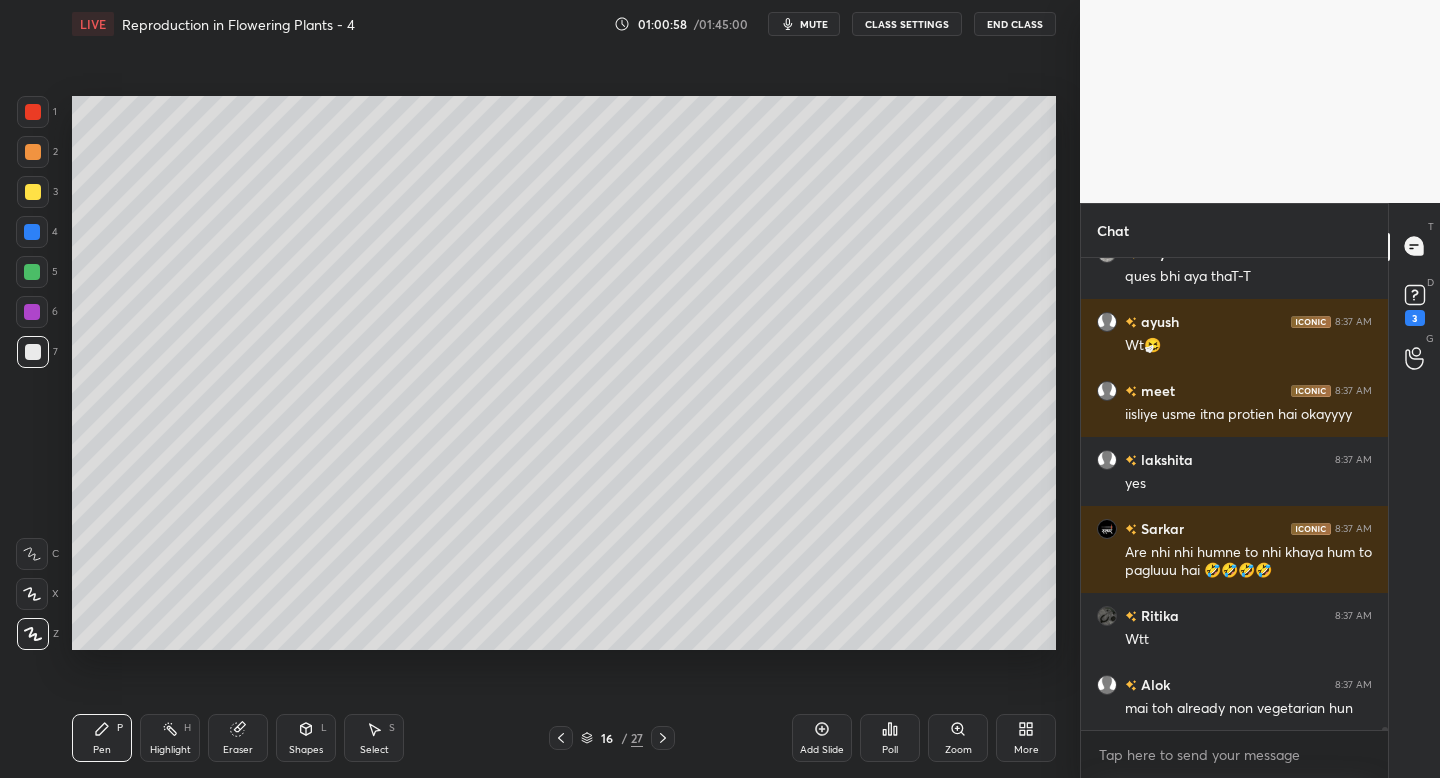 click at bounding box center (663, 738) 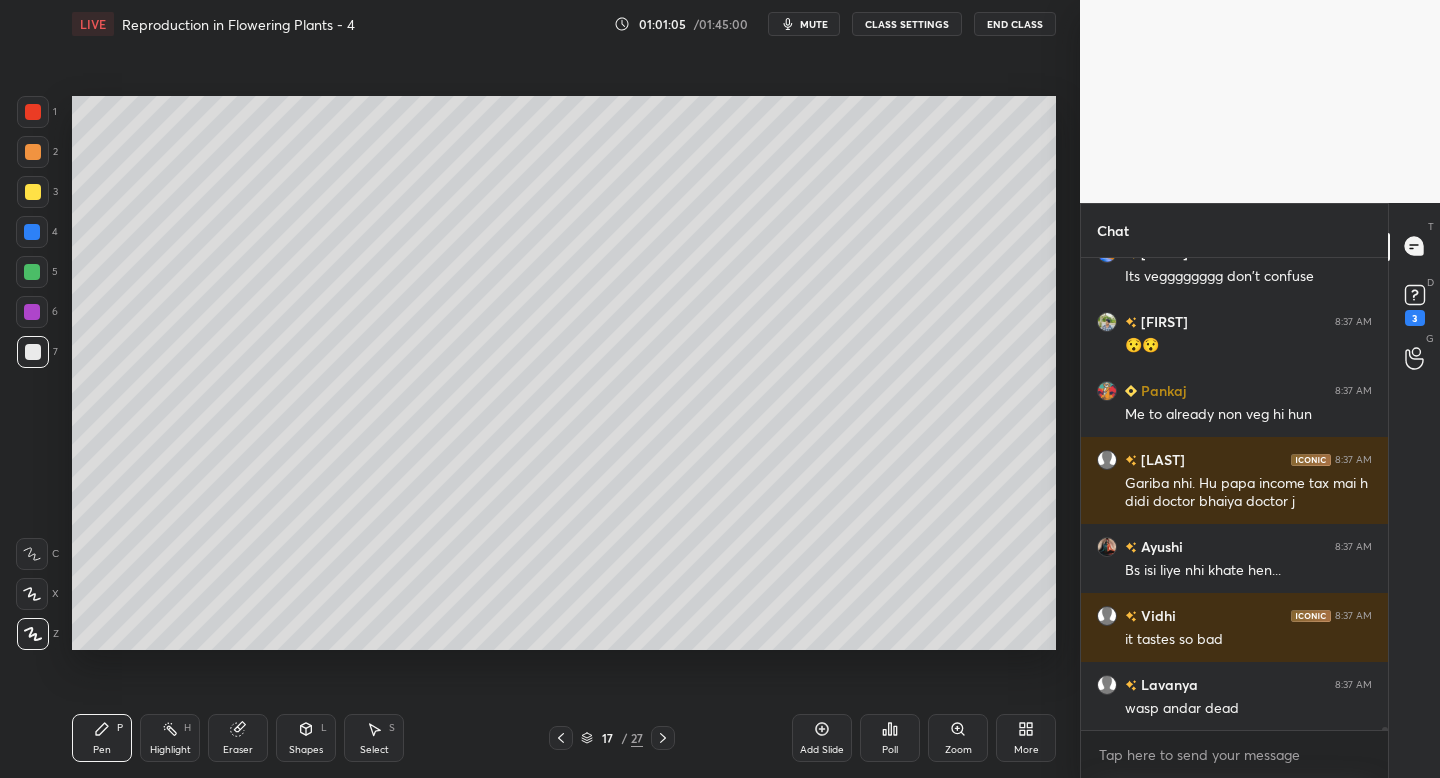 click 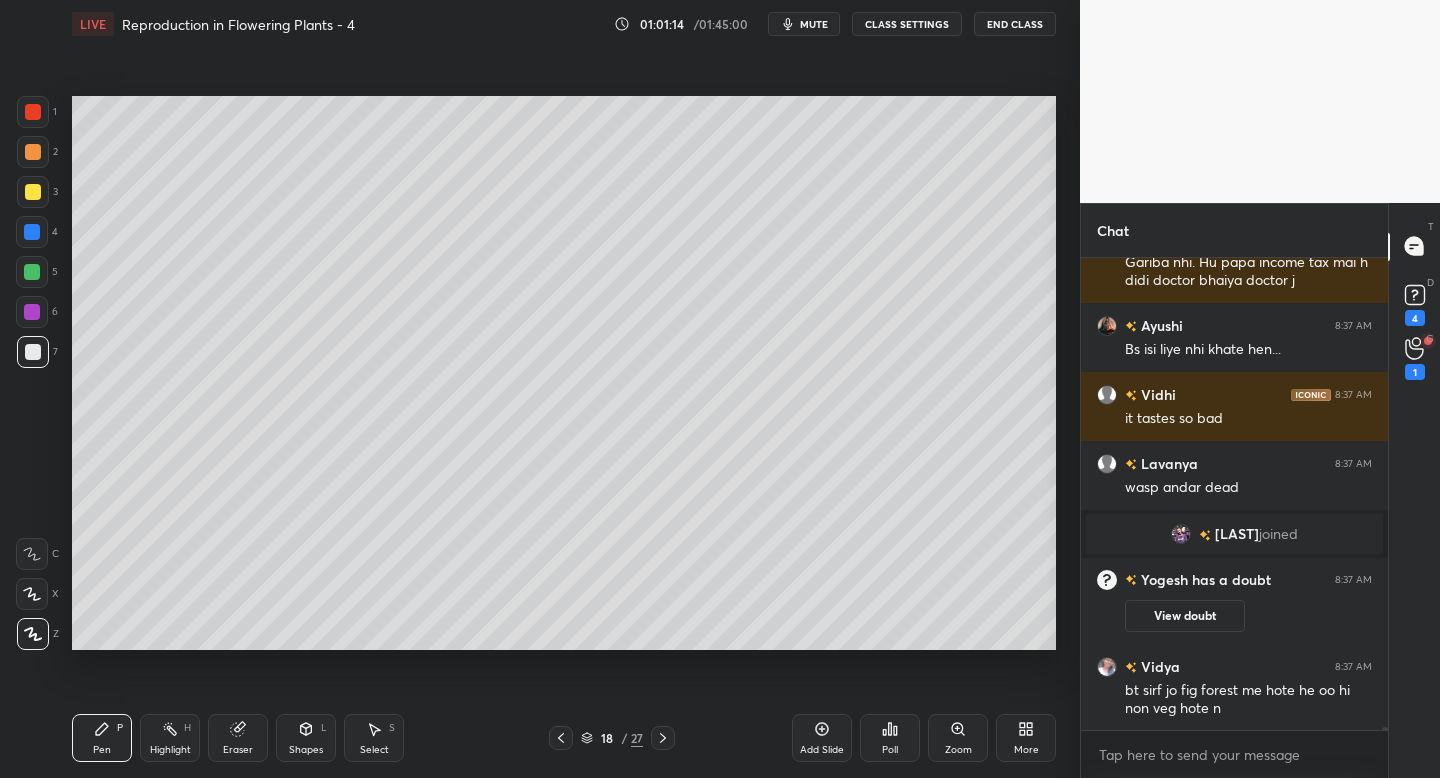 click 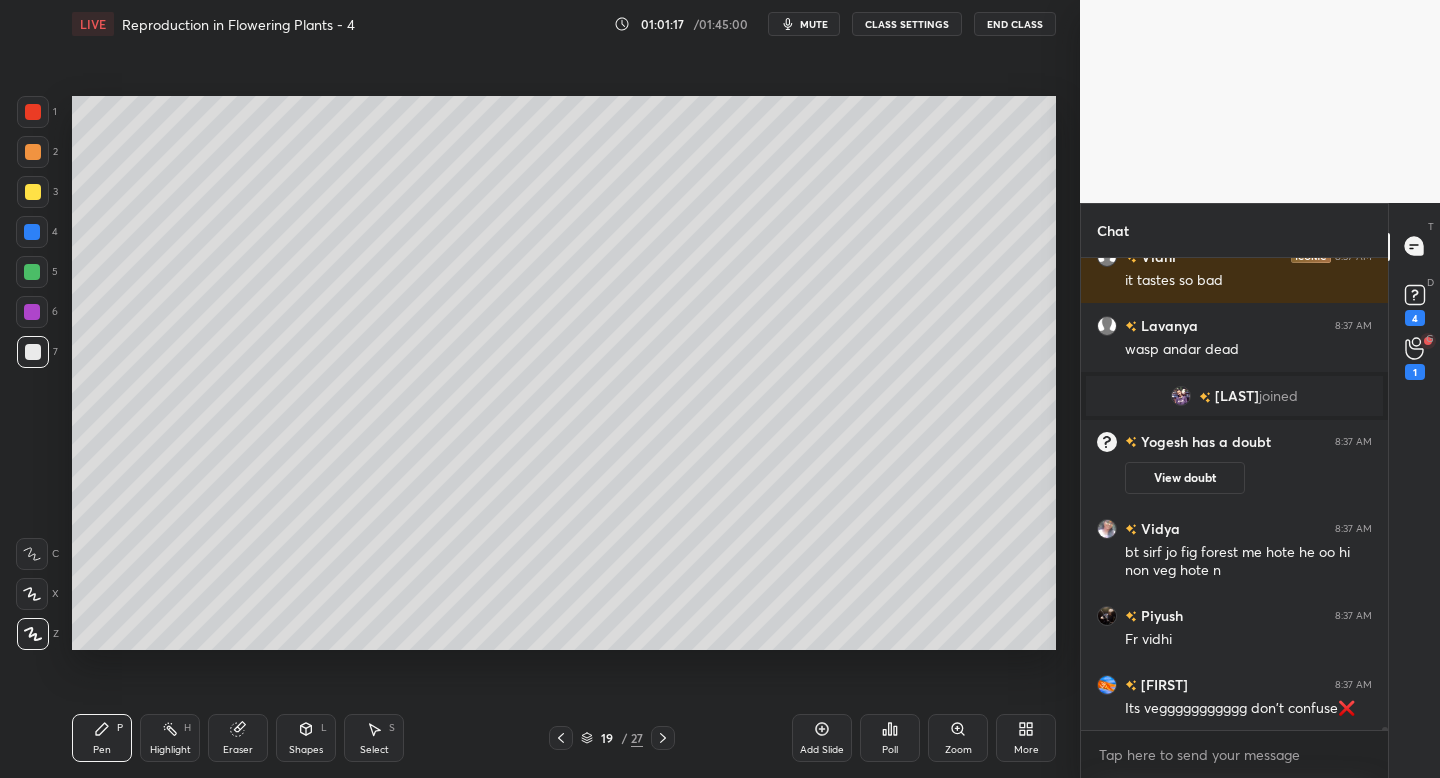 click on "19 / 27" at bounding box center [612, 738] 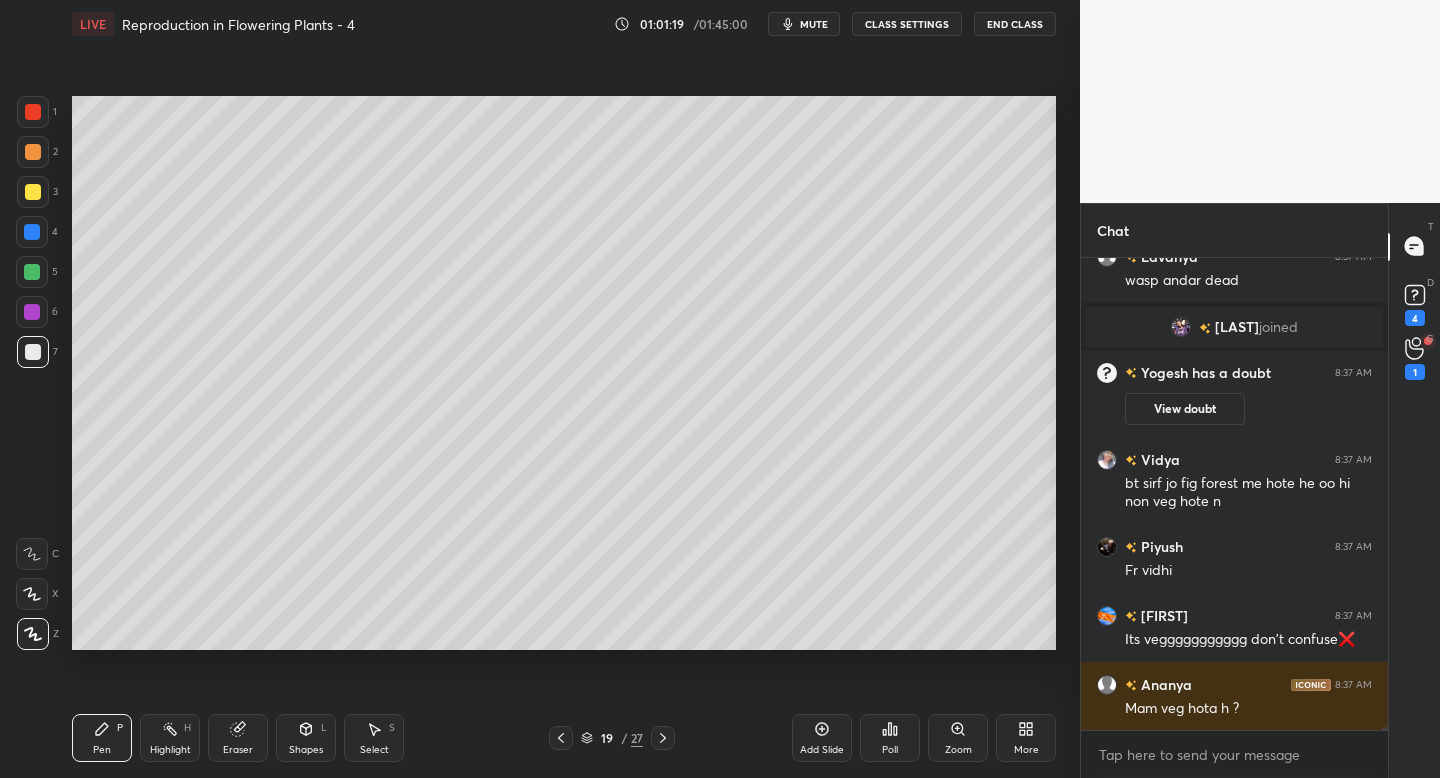 click at bounding box center [561, 738] 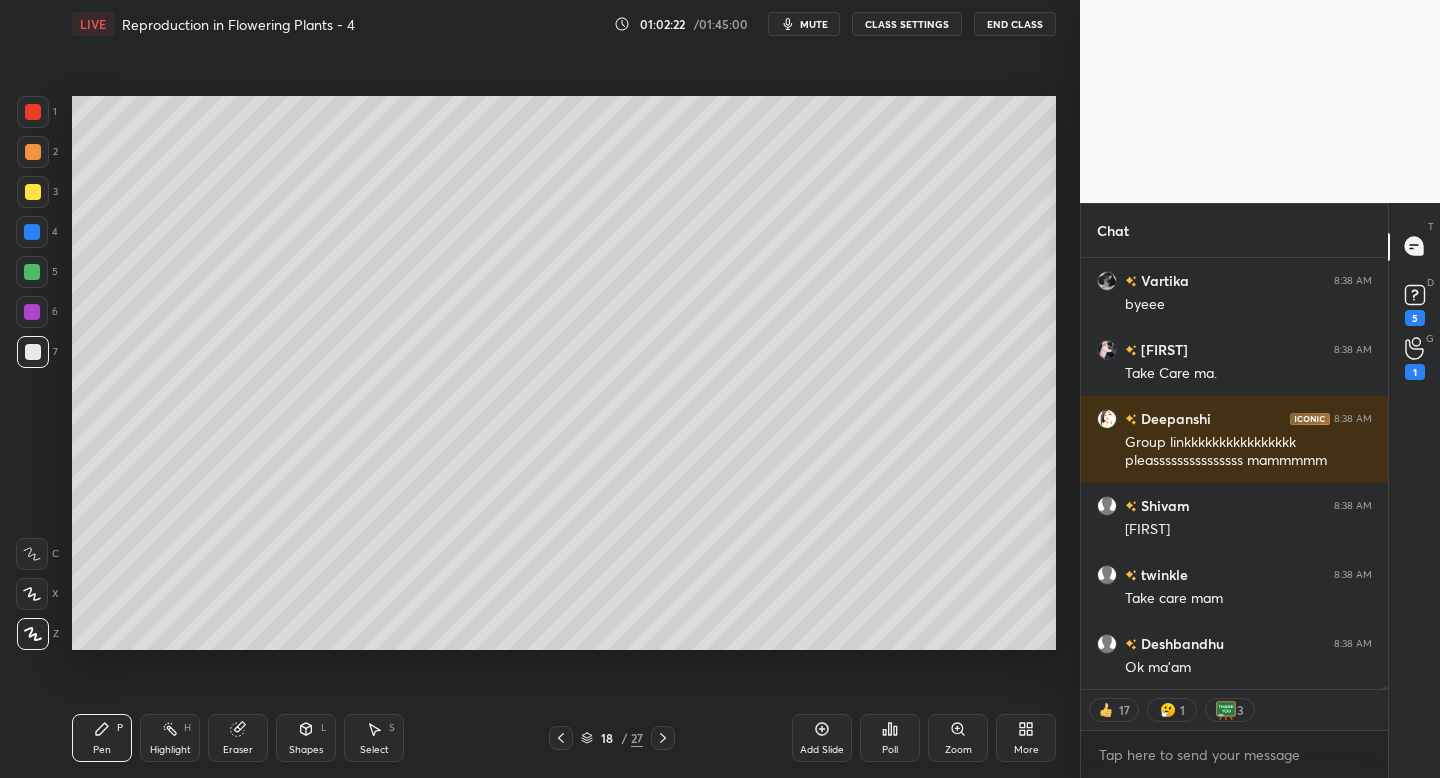 click on "End Class" at bounding box center [1015, 24] 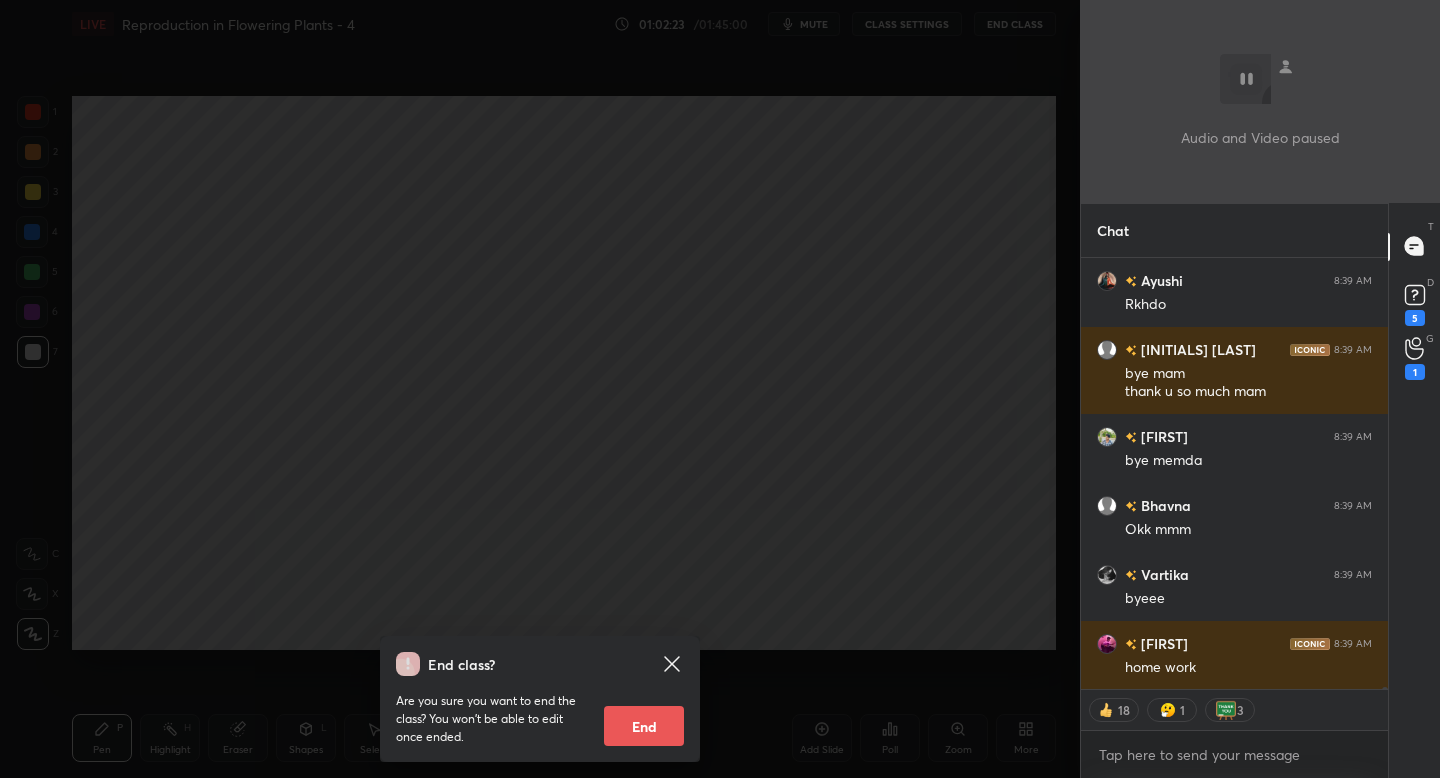 click on "End" at bounding box center (644, 726) 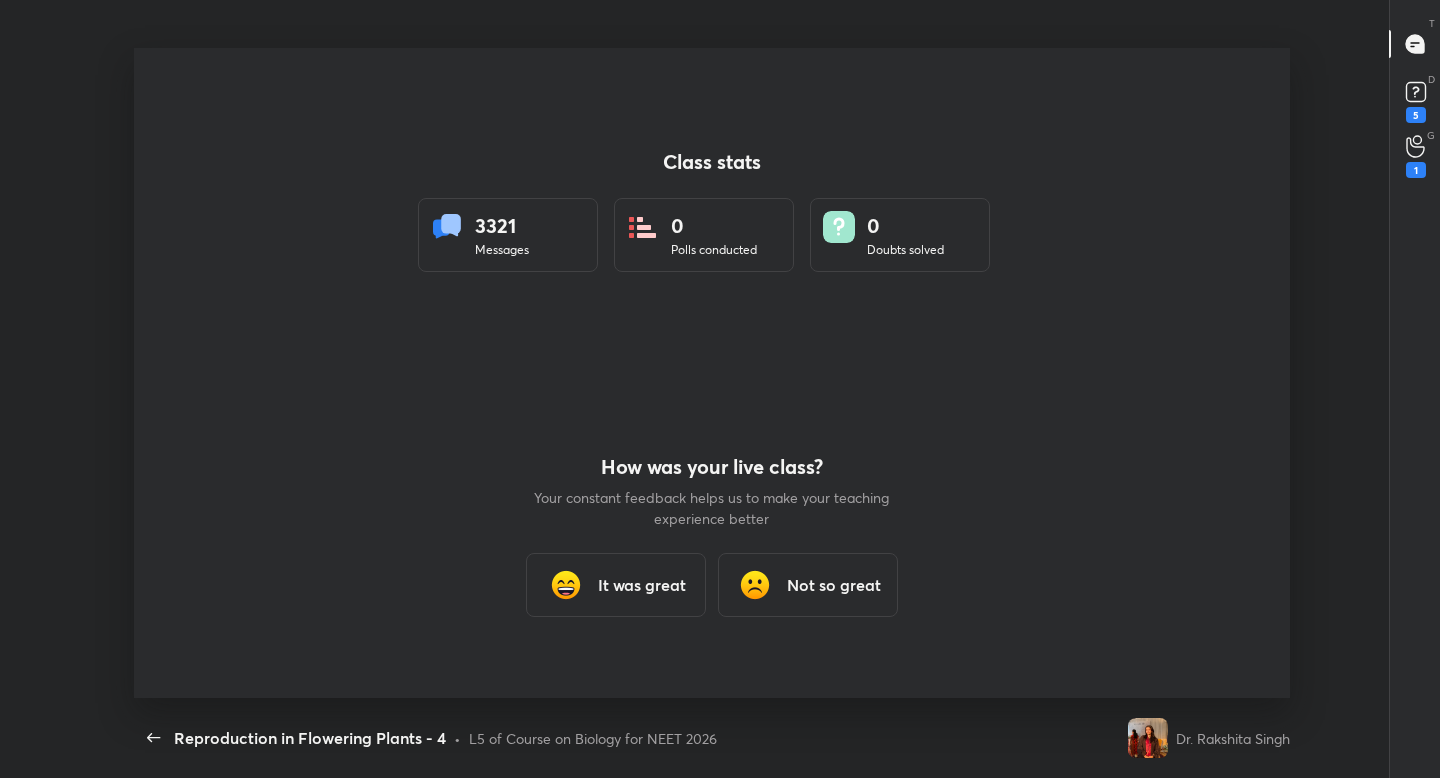 type on "x" 